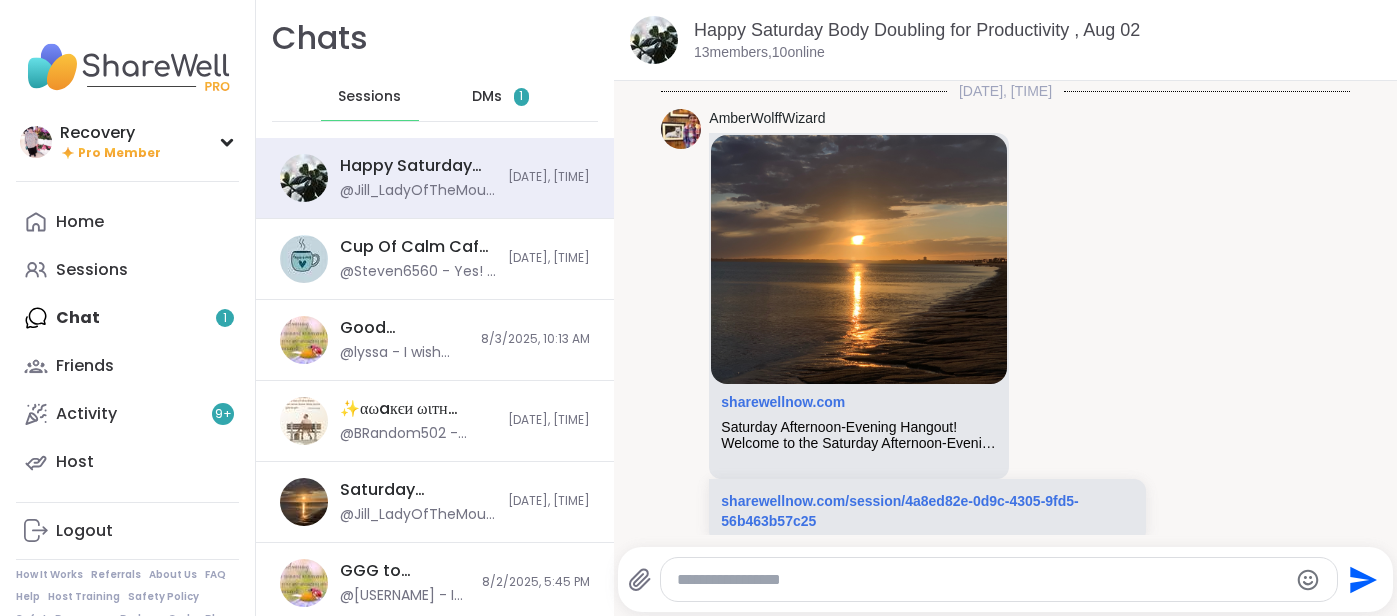 scroll, scrollTop: 0, scrollLeft: 0, axis: both 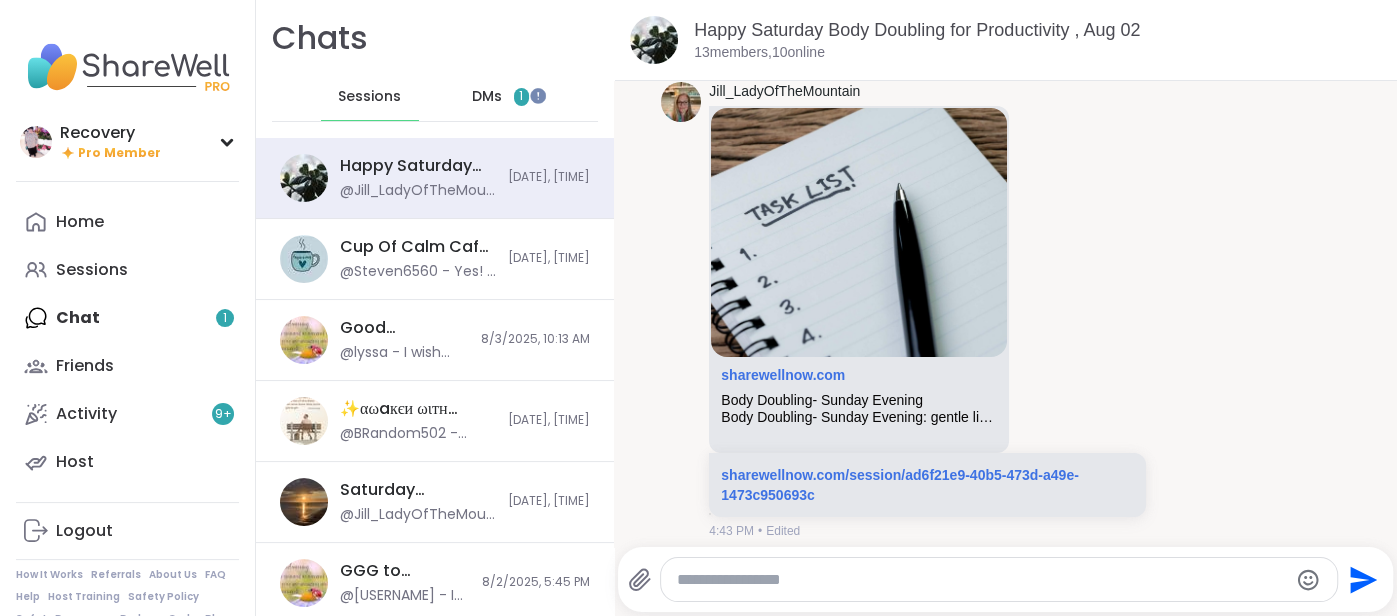 click on "DMs" at bounding box center [487, 97] 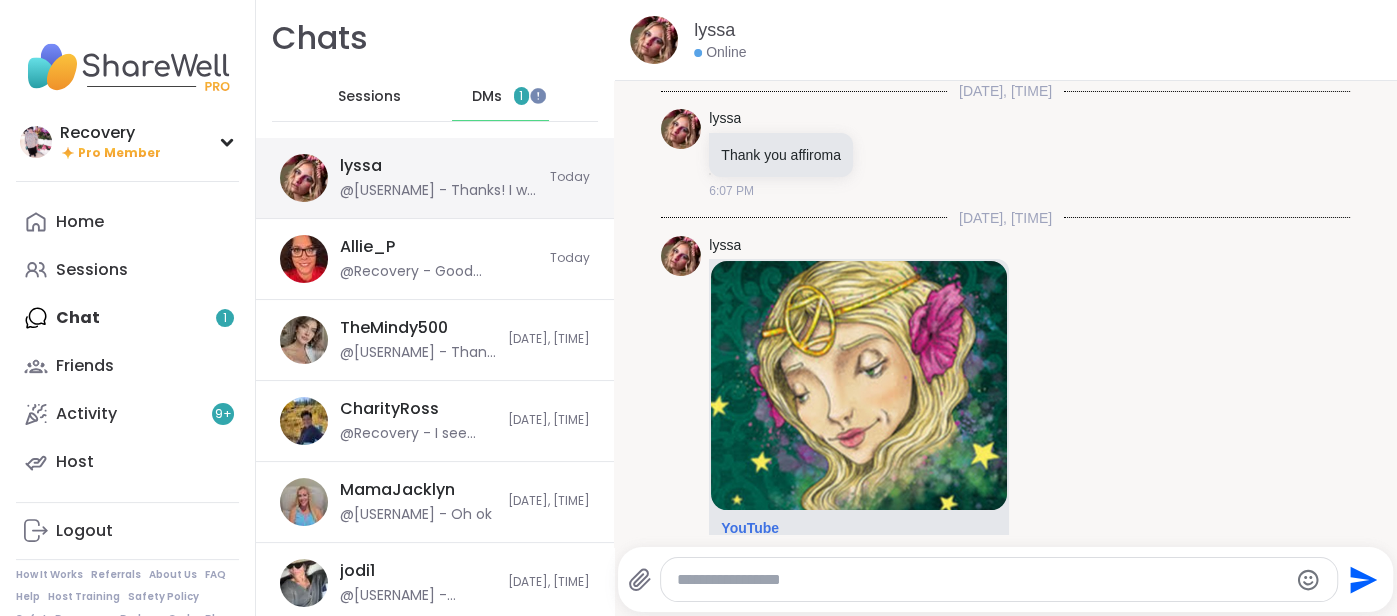 scroll, scrollTop: 27021, scrollLeft: 0, axis: vertical 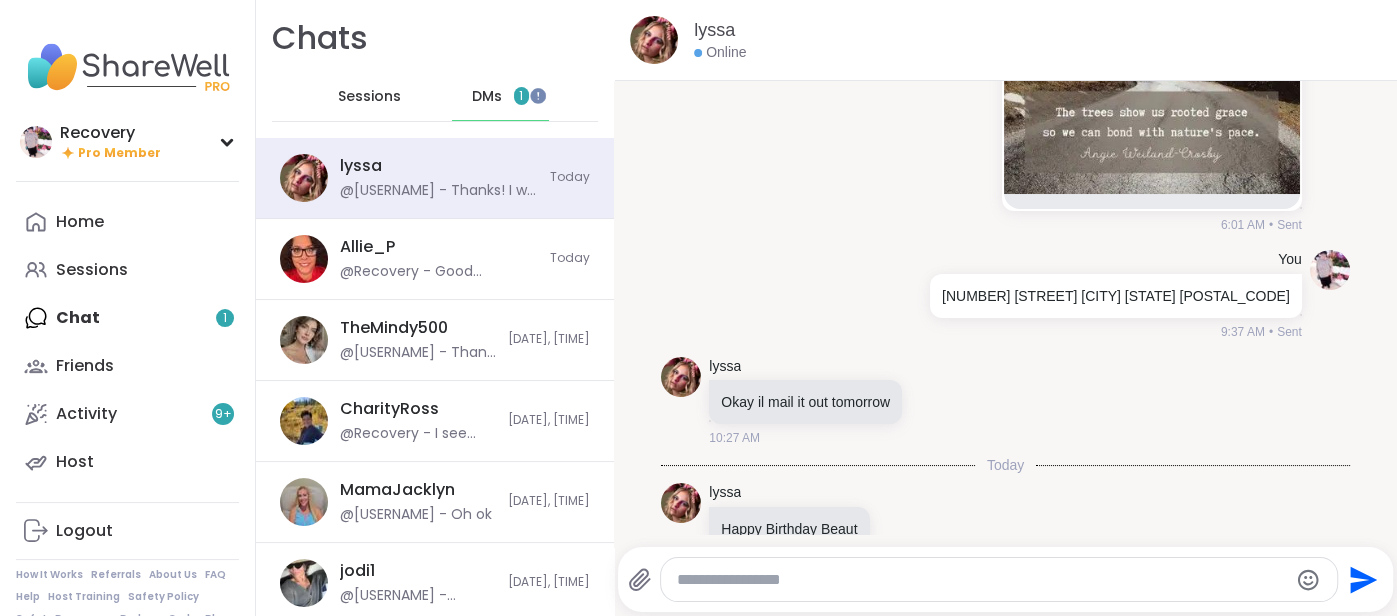 click on "DMs" at bounding box center [487, 97] 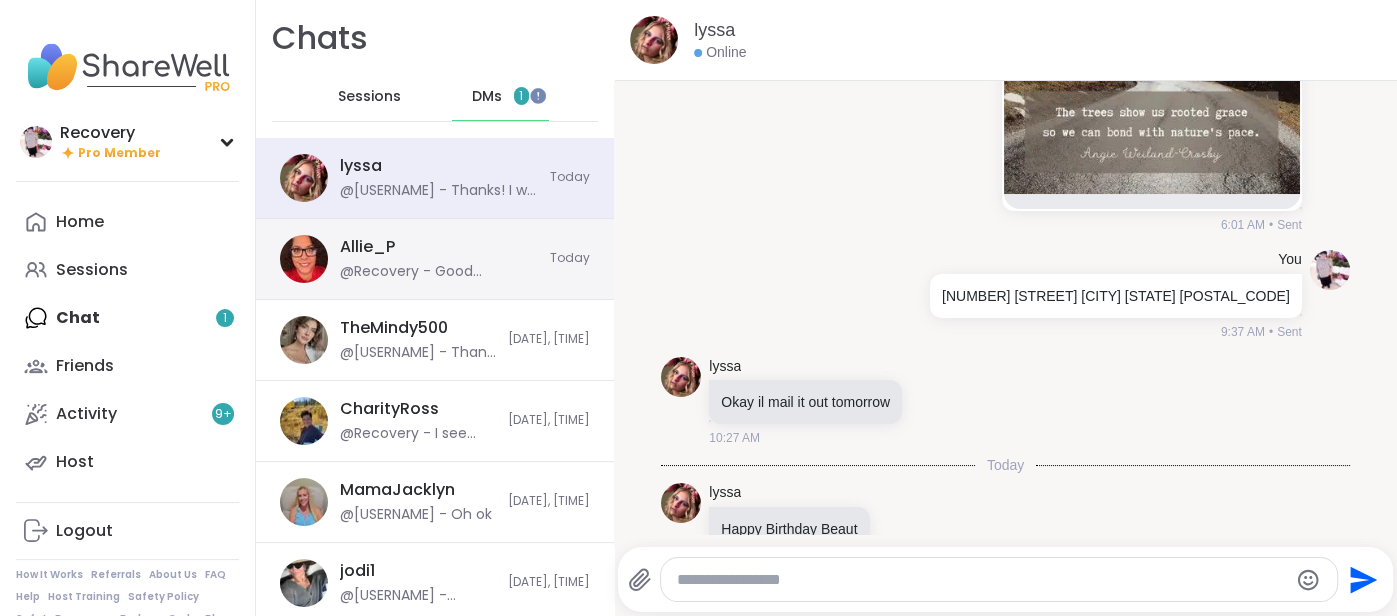 click on "@Recovery - Good question. If it's made for you to wear they must probably have the special mixture that you can use to wear. You can read the instructions or the ingredients if their visible. I have an ankle socks made to wear with a good smell. Not sure if it's the same thing." at bounding box center (439, 272) 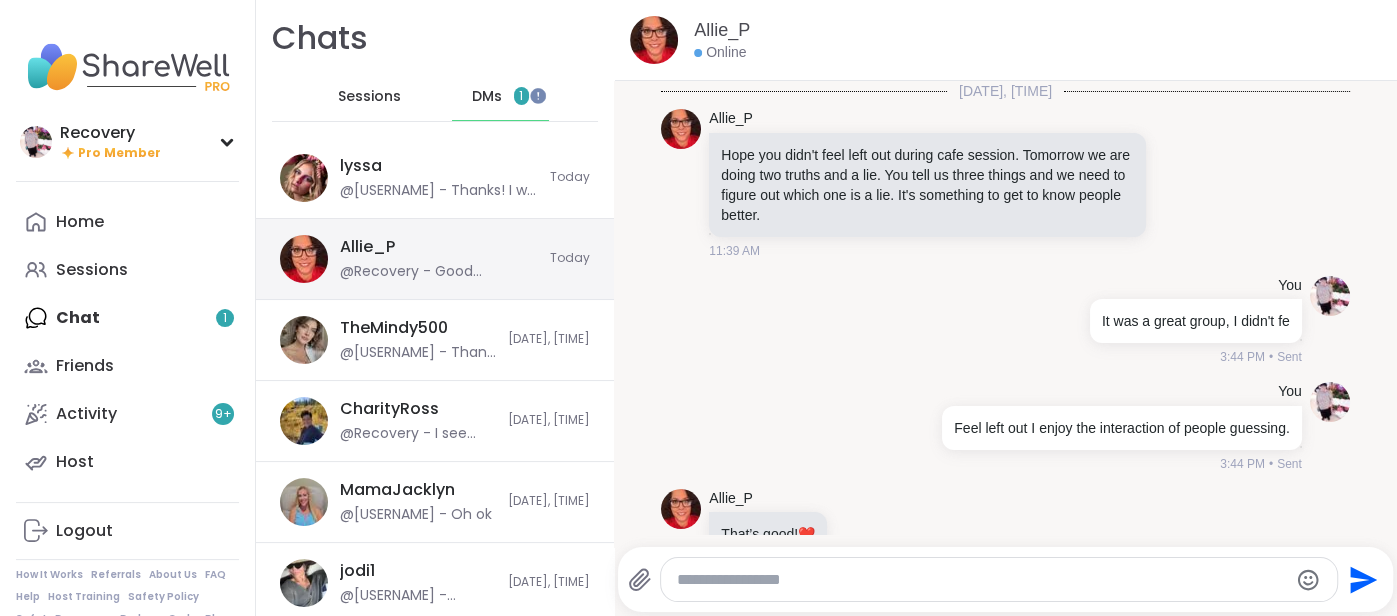 scroll, scrollTop: 6182, scrollLeft: 0, axis: vertical 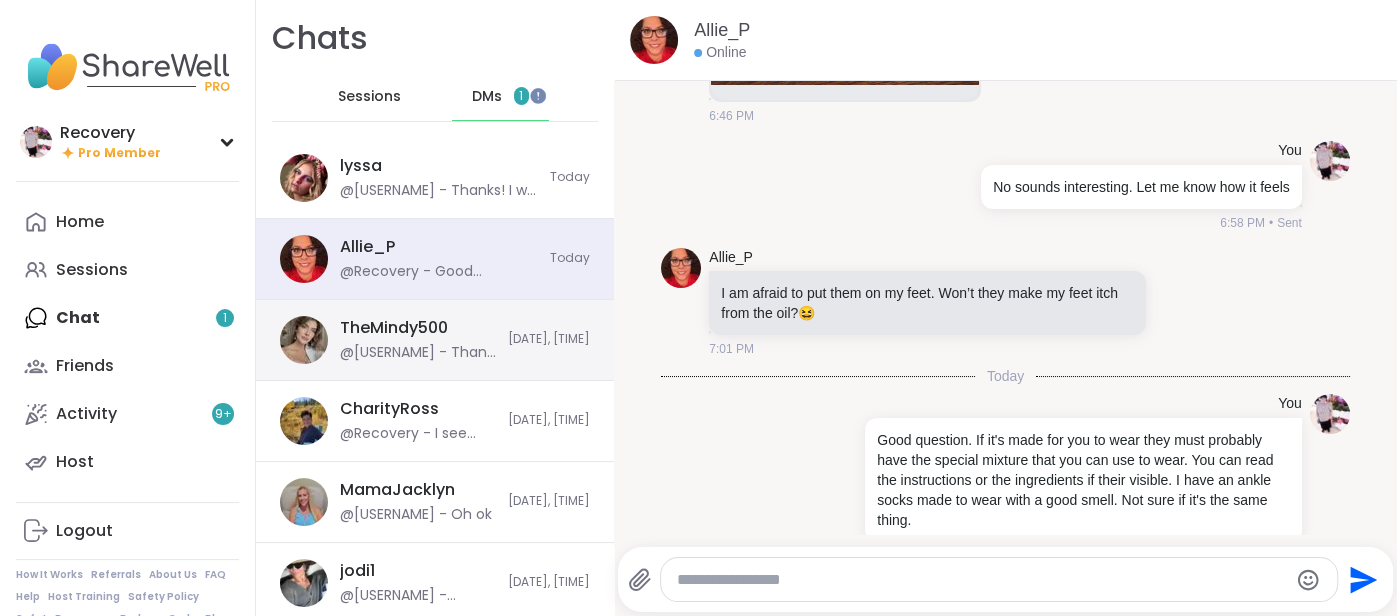 click on "The[USERNAME] @The[USERNAME] - Thank you friend 💞 I love it" at bounding box center (418, 340) 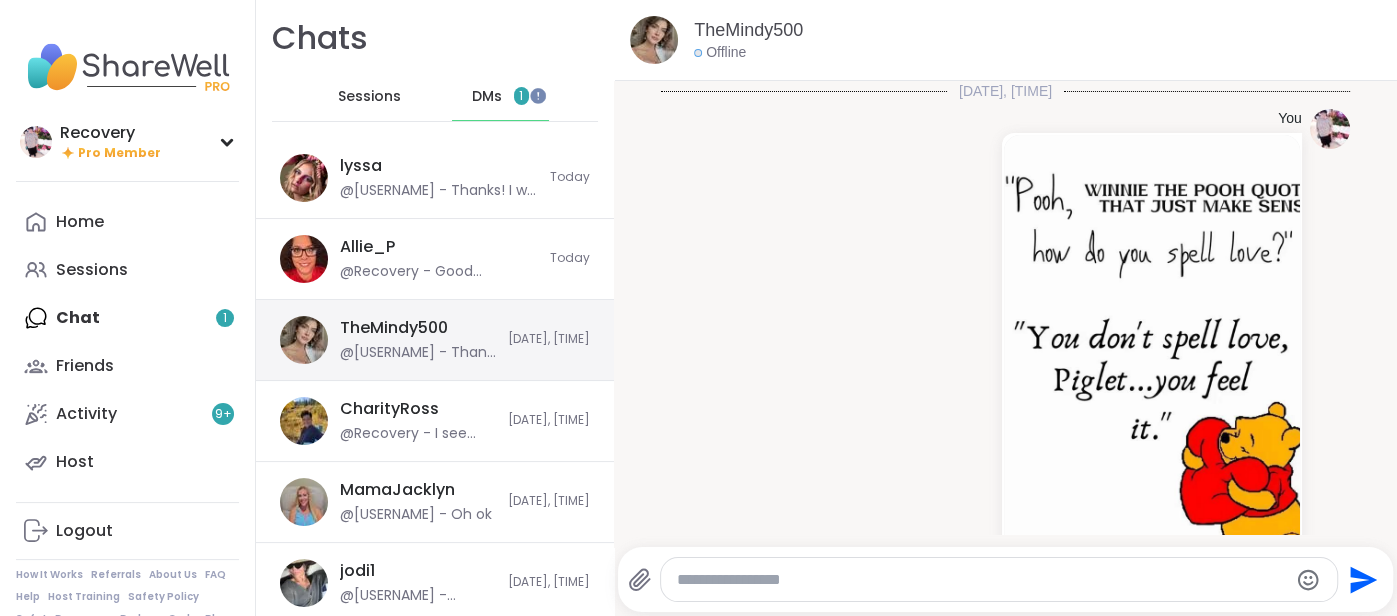 scroll, scrollTop: 300, scrollLeft: 0, axis: vertical 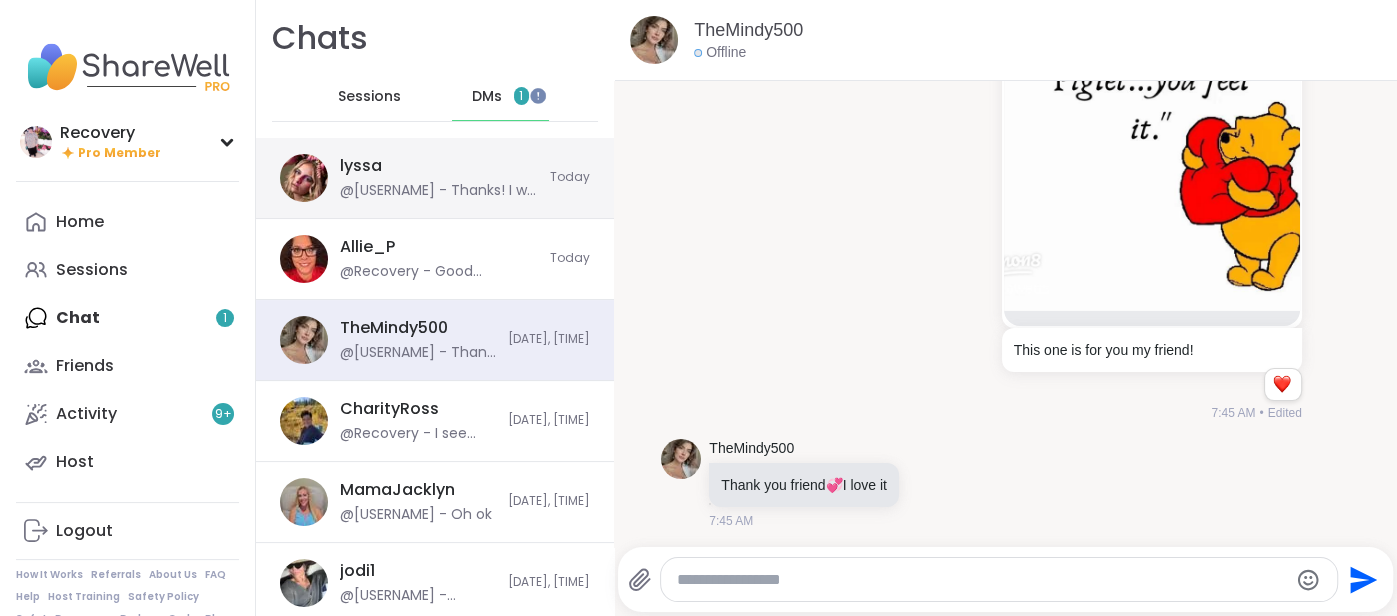 click on "@[USERNAME] - Thanks! I will look for a birthday affirmation." at bounding box center (439, 191) 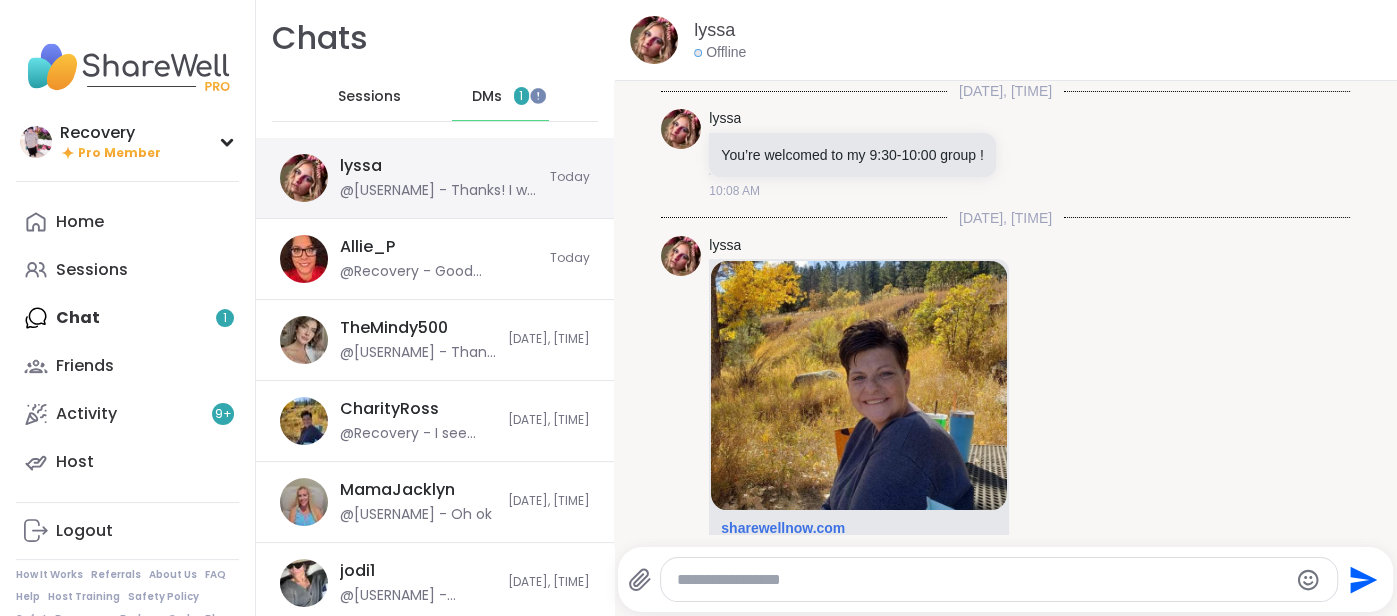 scroll, scrollTop: 41690, scrollLeft: 0, axis: vertical 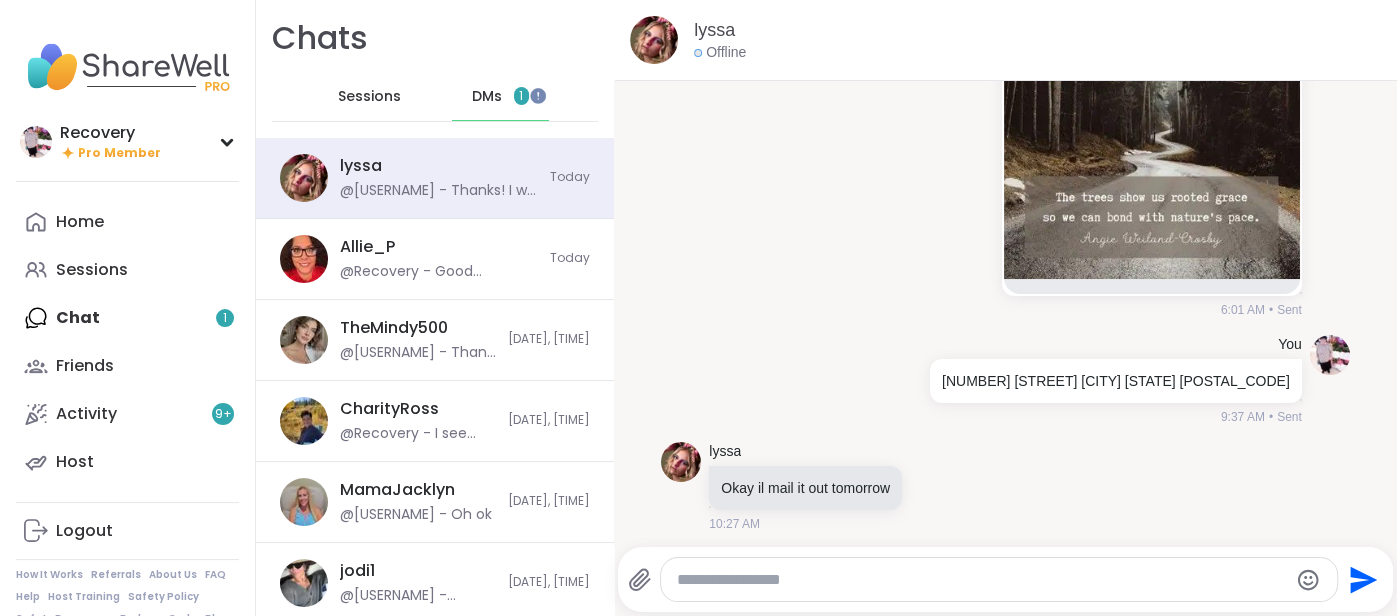 click on "Sessions" at bounding box center (369, 97) 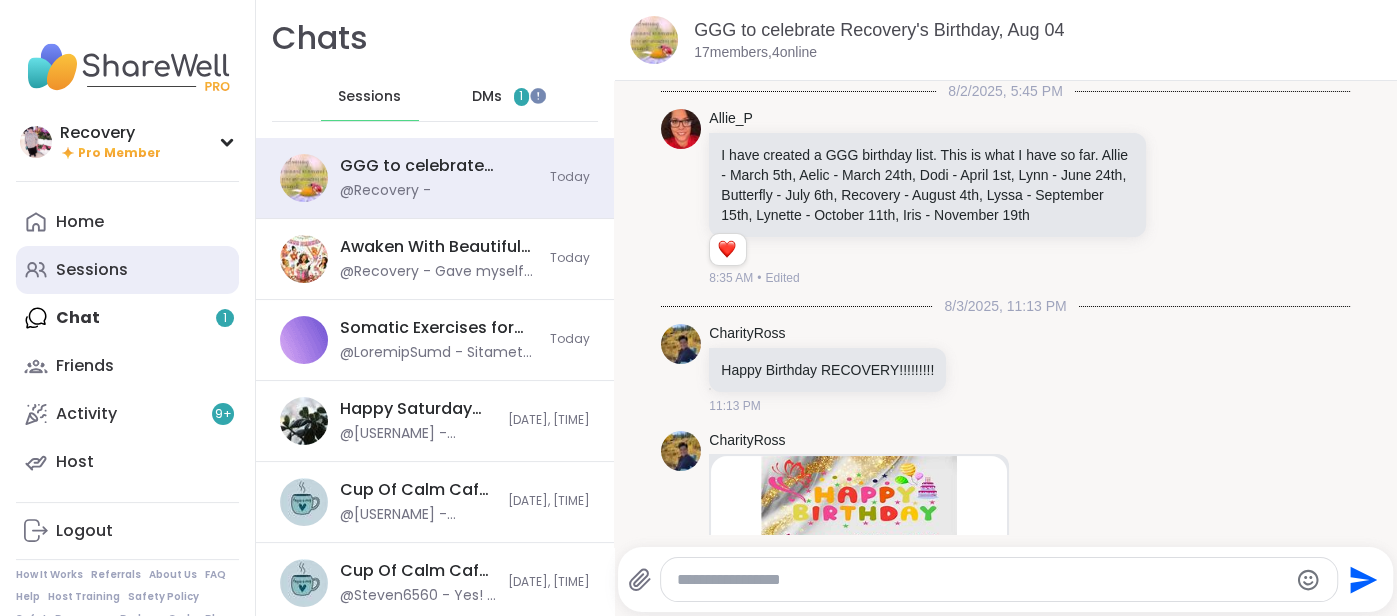 scroll, scrollTop: 1349, scrollLeft: 0, axis: vertical 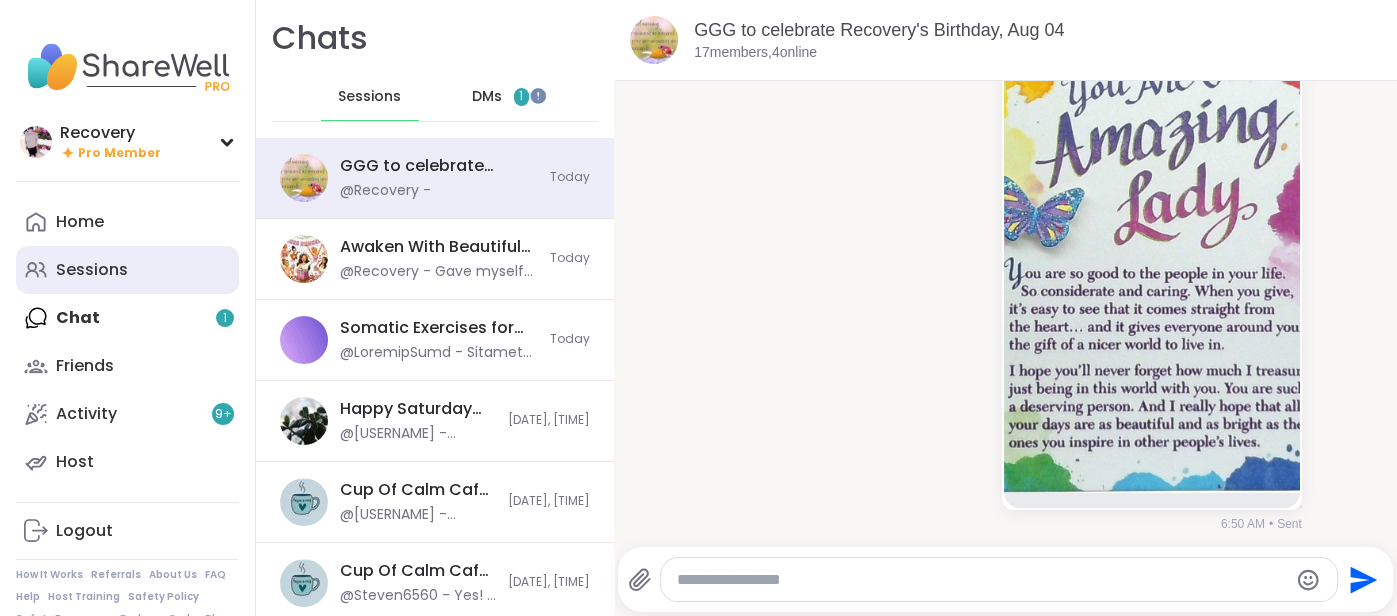 click on "Sessions" at bounding box center (127, 270) 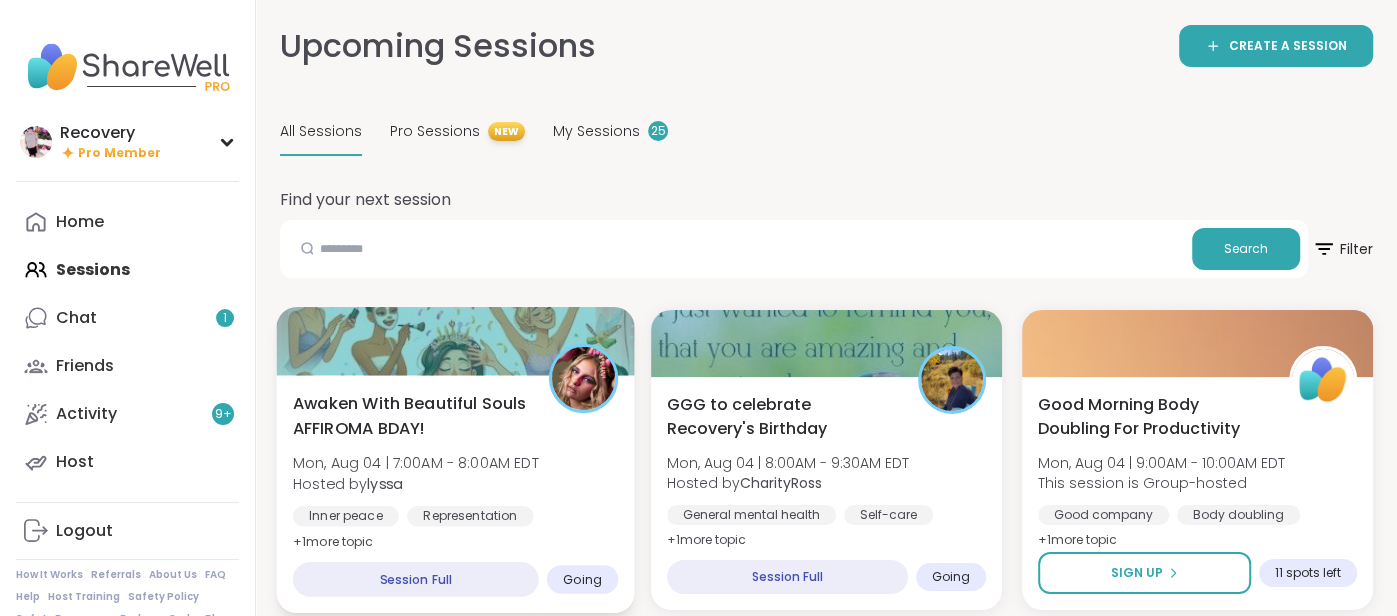 click on "Awaken With Beautiful Souls AFFIROMA BDAY! [DAY], [MONTH] [DAY] | [TIME] - [TIME] EDT Hosted by [USERNAME] Inner peace Representation Self-care + 1  more topic" at bounding box center (455, 472) 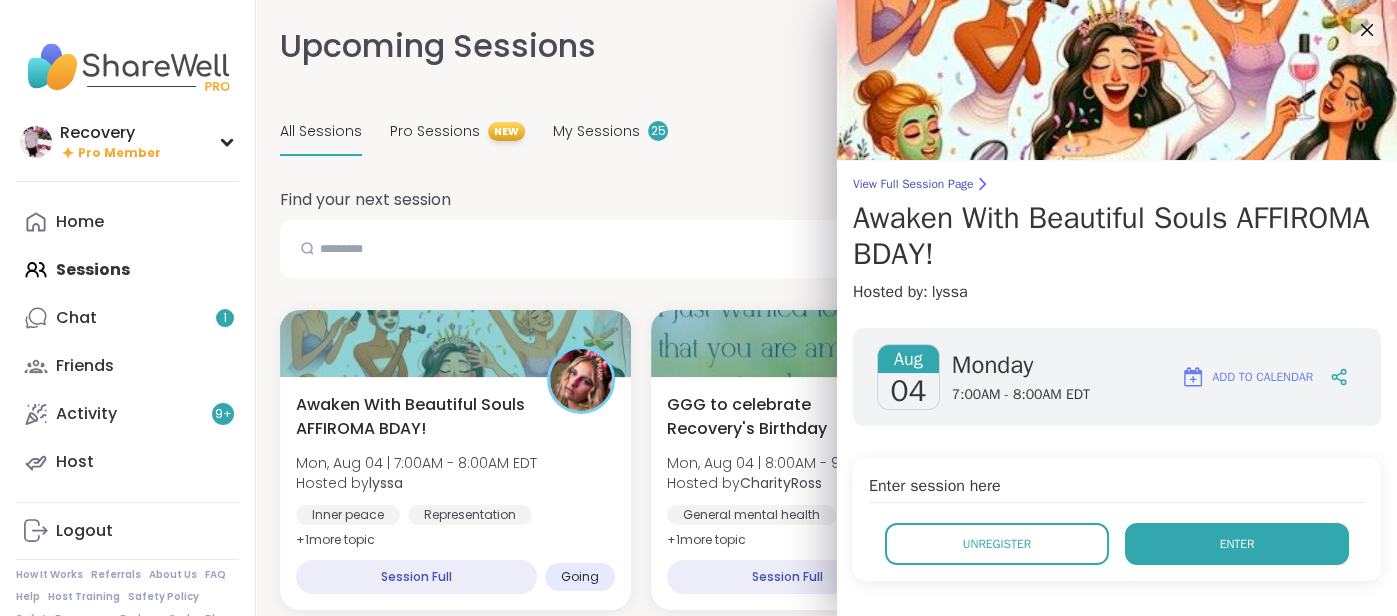 click on "Enter" at bounding box center [1237, 544] 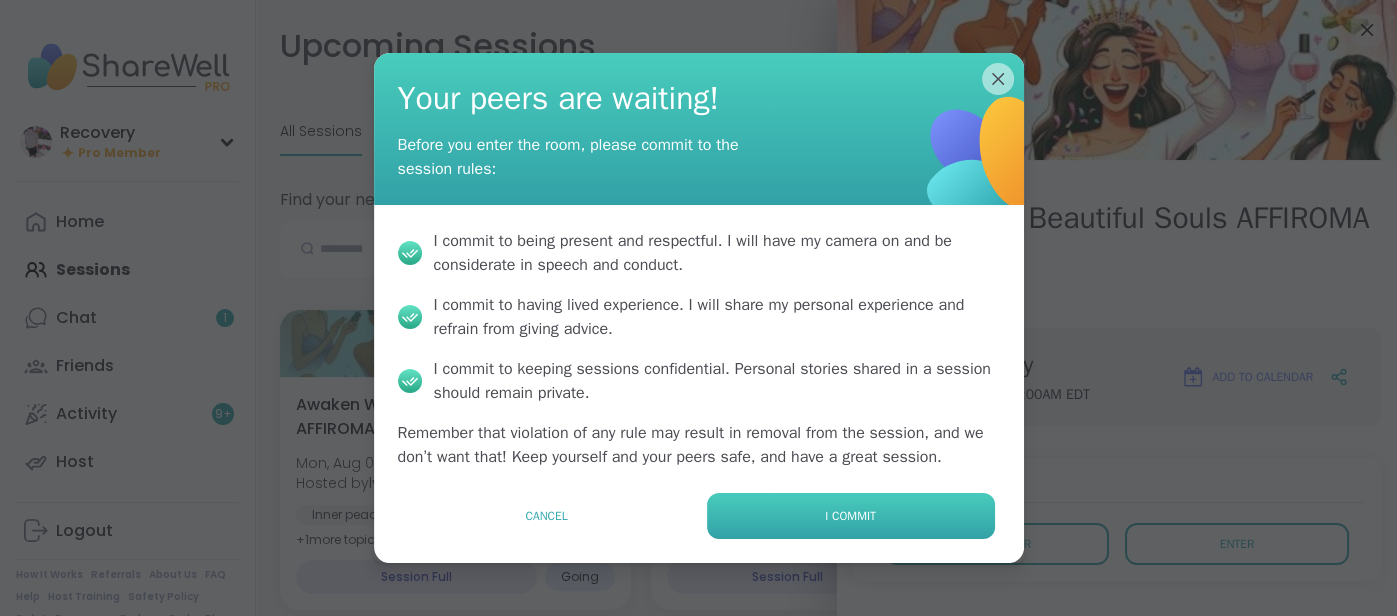 click on "I commit" at bounding box center [851, 516] 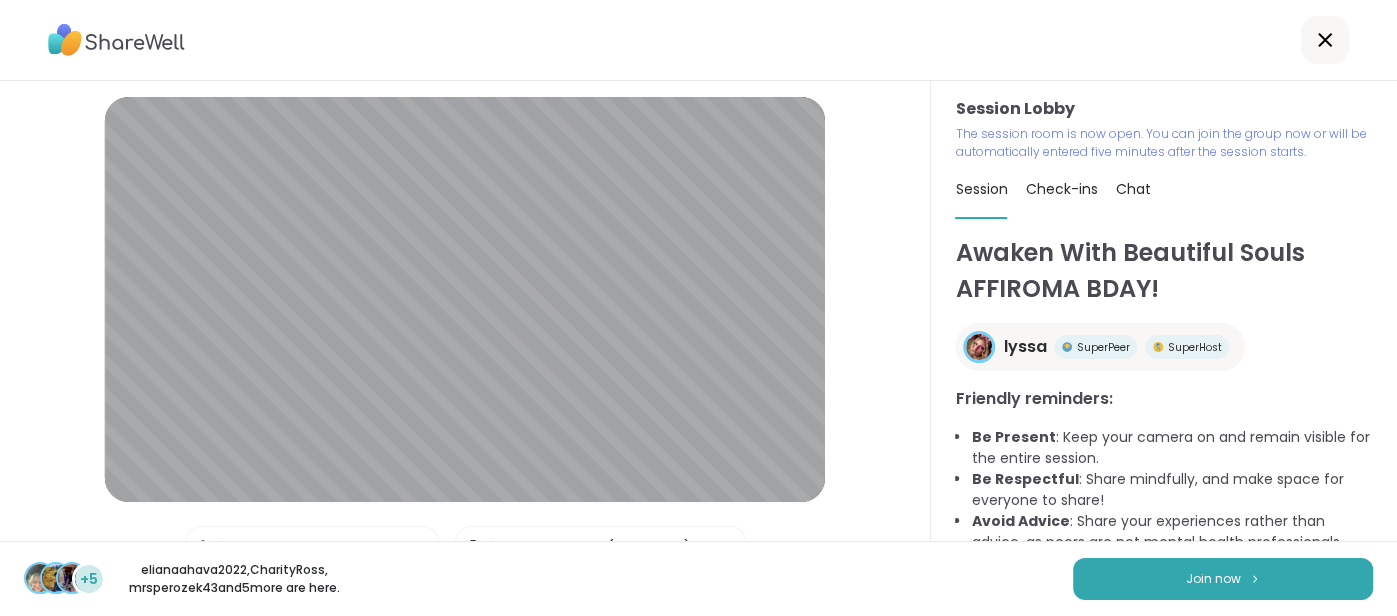 click on "Session Lobby The session room is now open. You can join the group now or will be automatically entered five minutes after the session starts. Session Check-ins Chat Awaken With Beautiful Souls AFFIROMA BDAY! [USERNAME] SuperPeer SuperHost Friendly reminders: Be Present : Keep your camera on and remain visible for the entire session. Be Respectful : Share mindfully, and make space for everyone to share! Avoid Advice : Share your experiences rather than advice, as peers are not mental health professionals." at bounding box center (1164, 311) 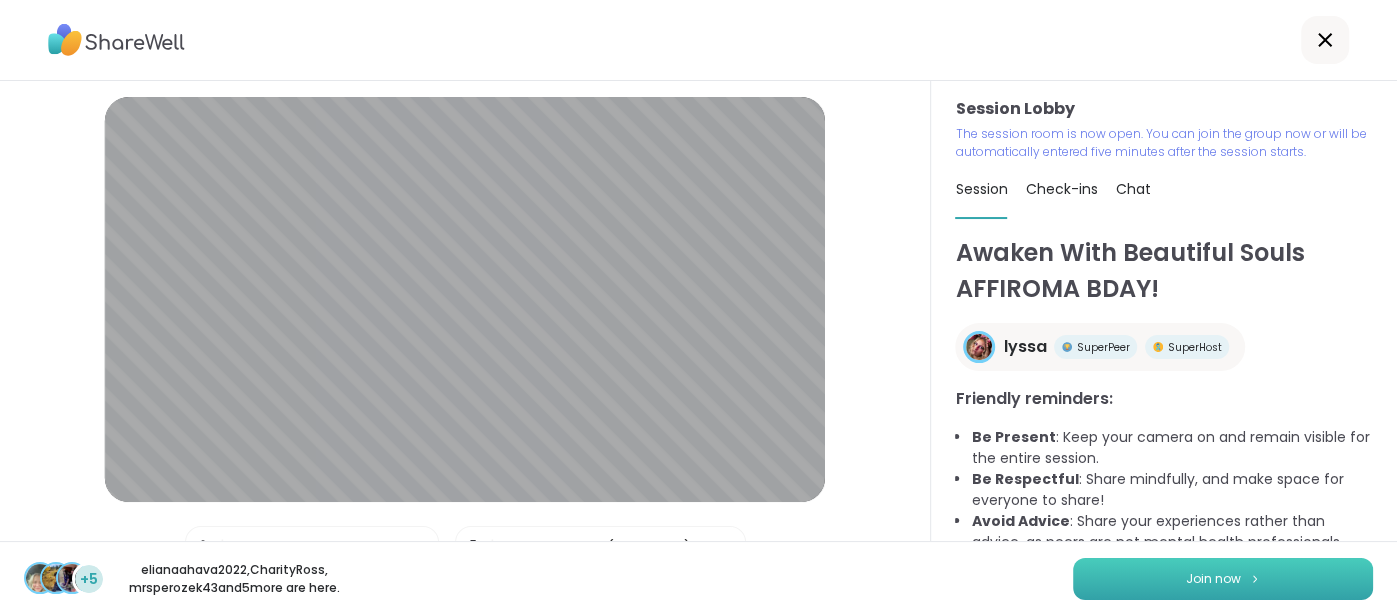 click on "Join now" at bounding box center (1223, 579) 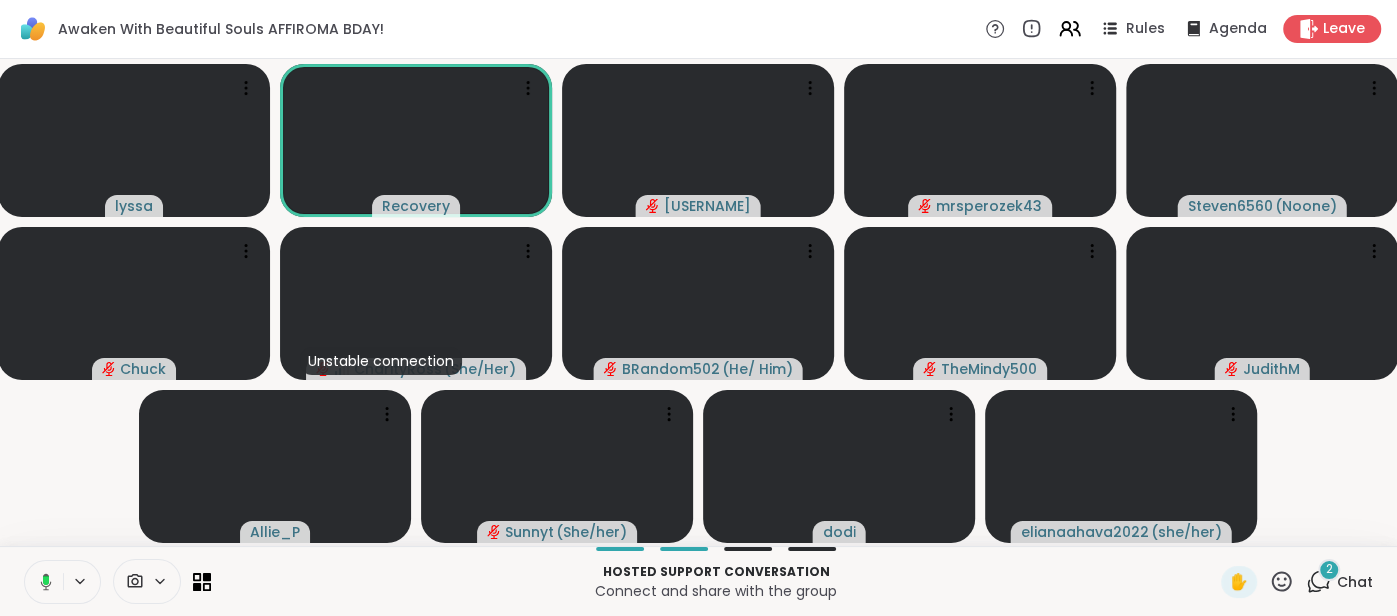 click on "Chat" at bounding box center [1355, 582] 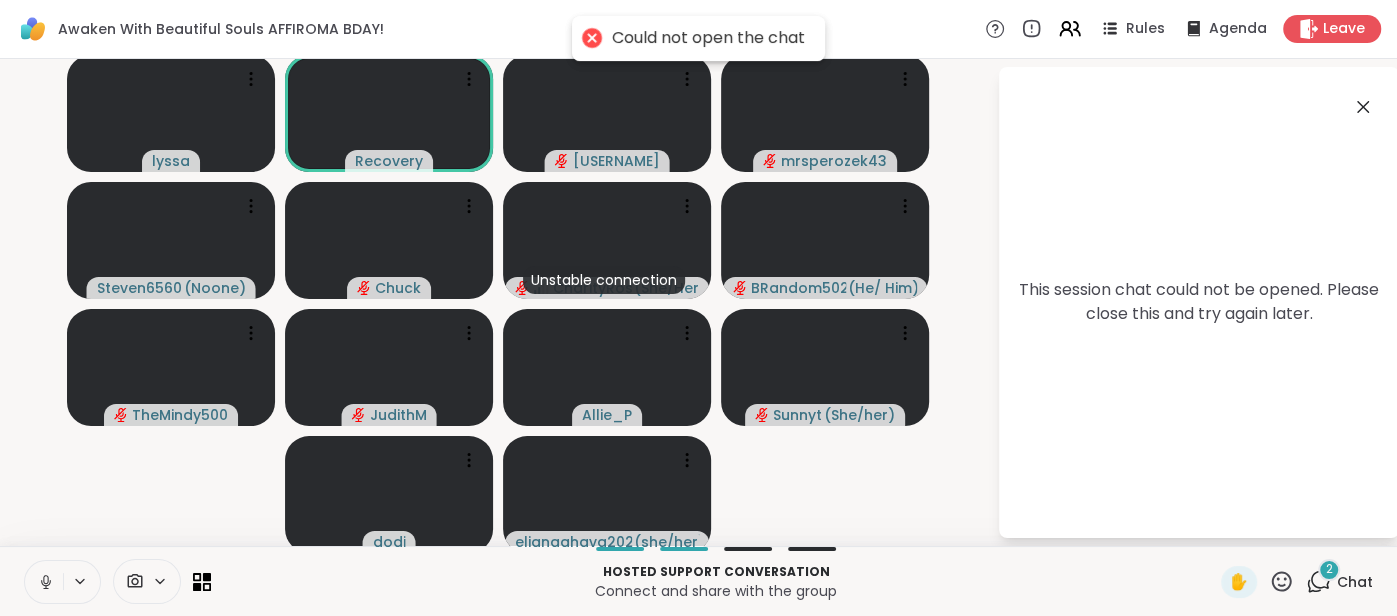 click 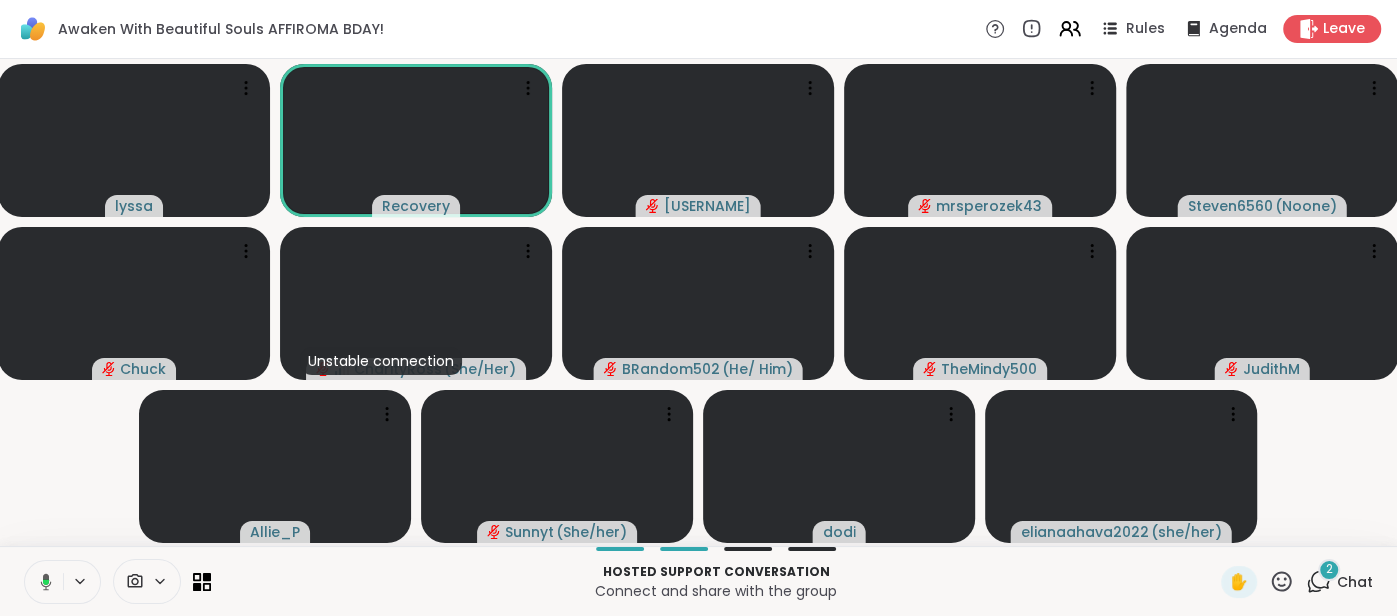 click on "Chat" at bounding box center (1355, 582) 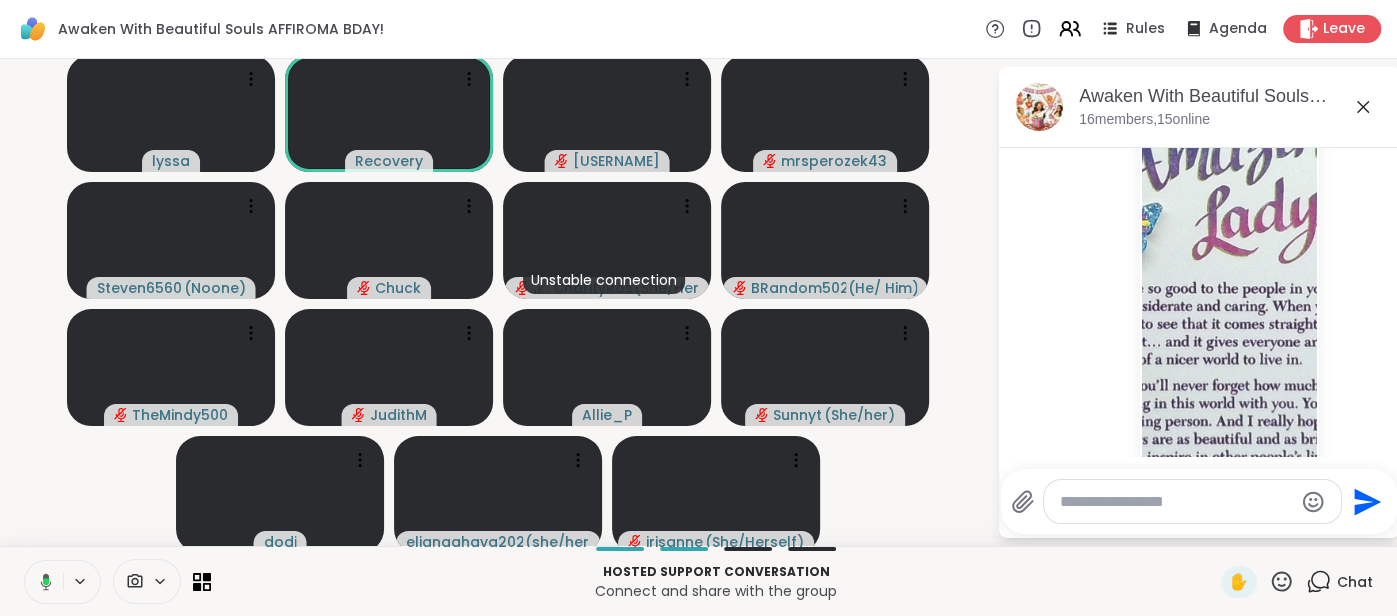 scroll, scrollTop: 165, scrollLeft: 0, axis: vertical 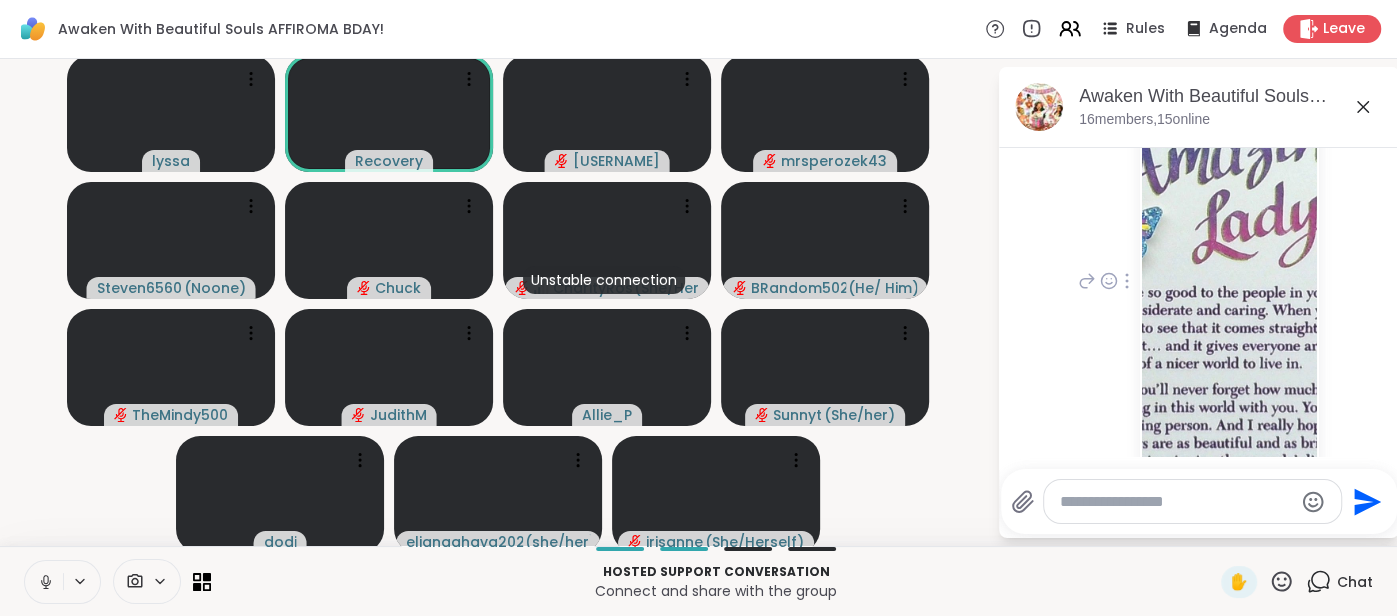 click at bounding box center [1229, 274] 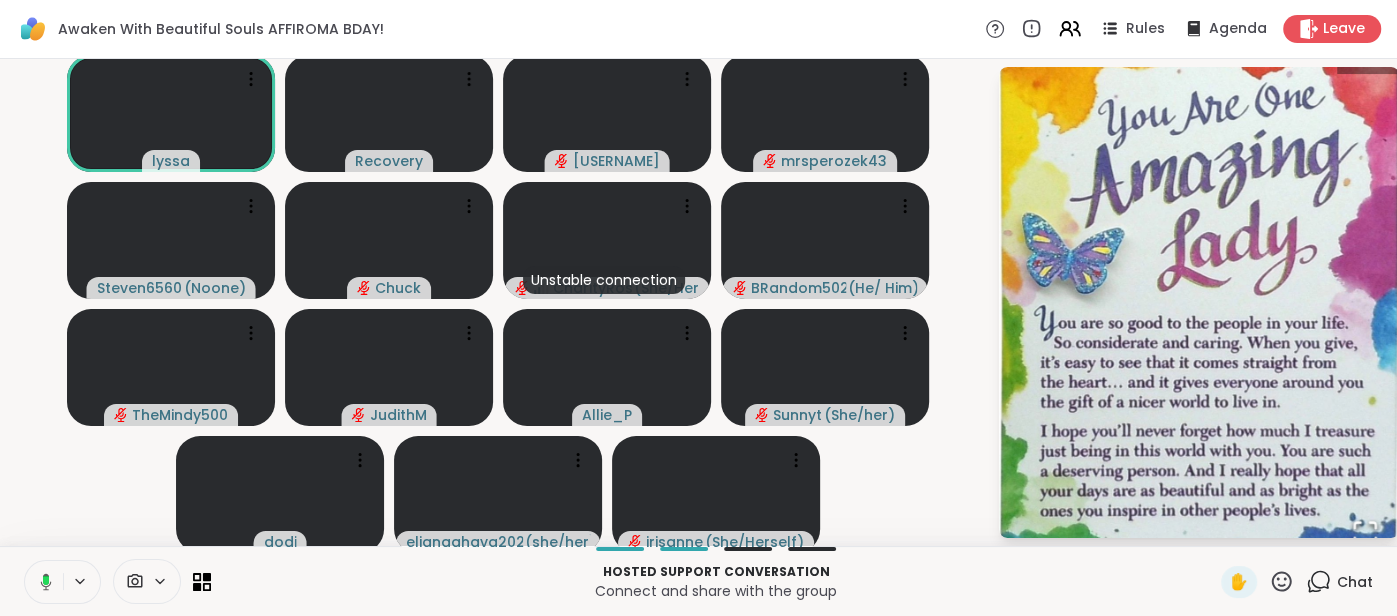 scroll, scrollTop: 5, scrollLeft: 0, axis: vertical 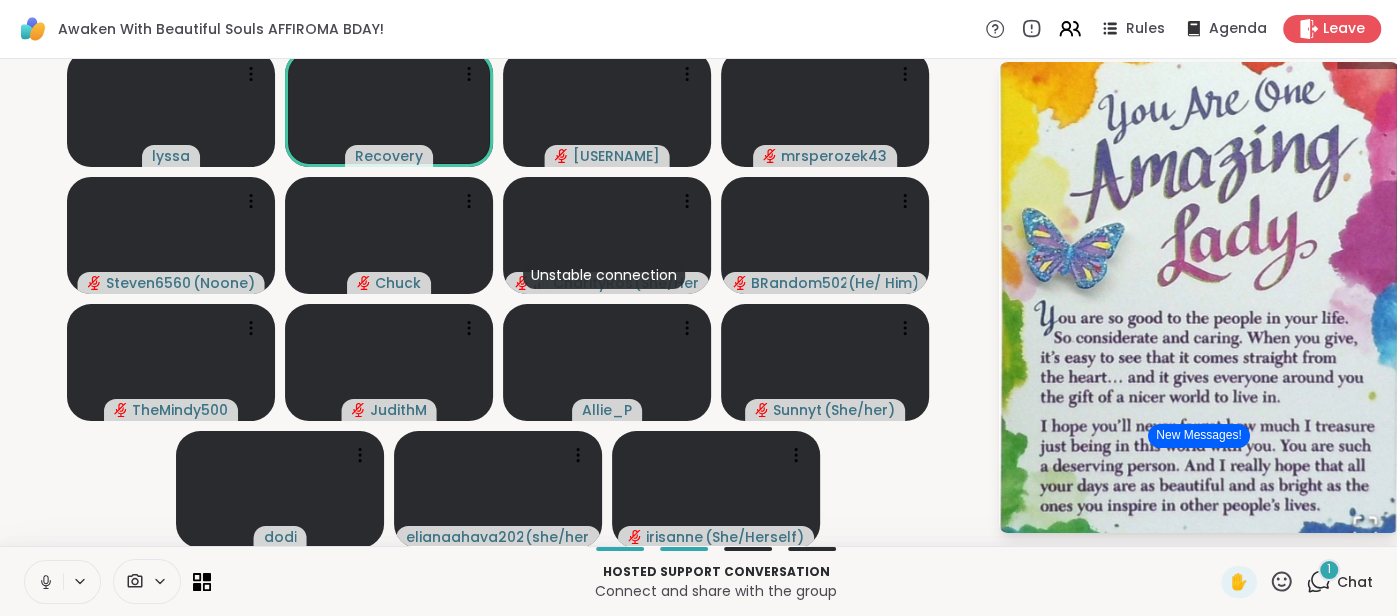 click at bounding box center [1199, 298] 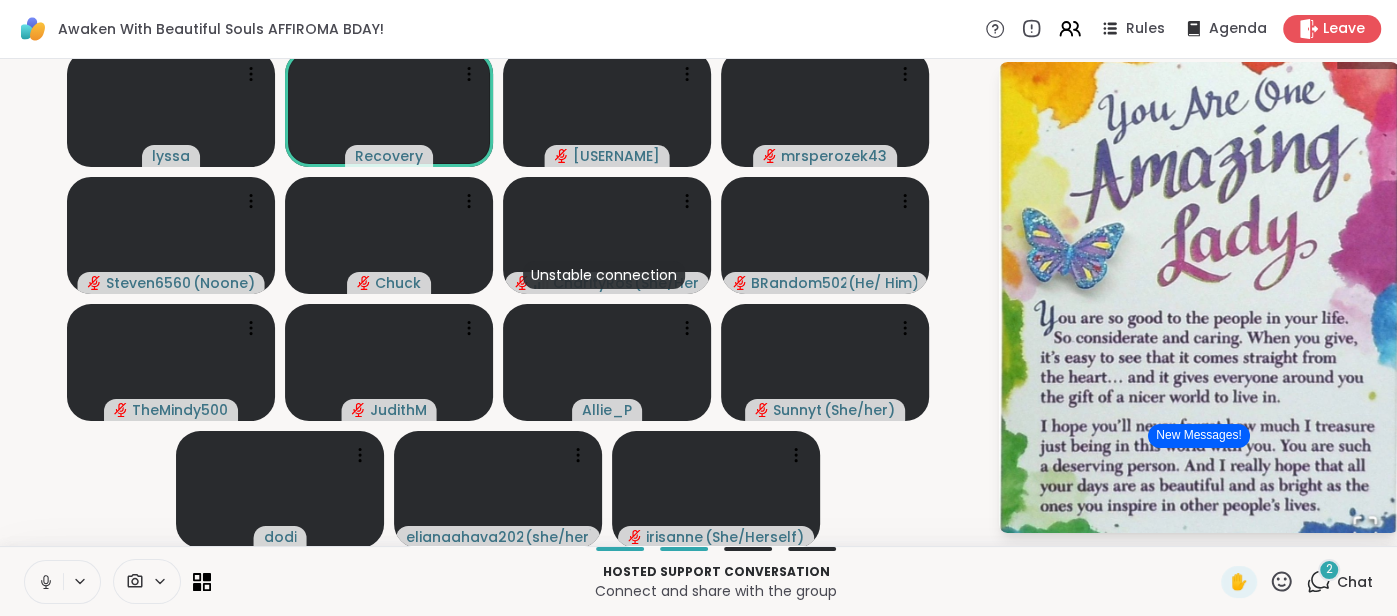 click at bounding box center [1199, 298] 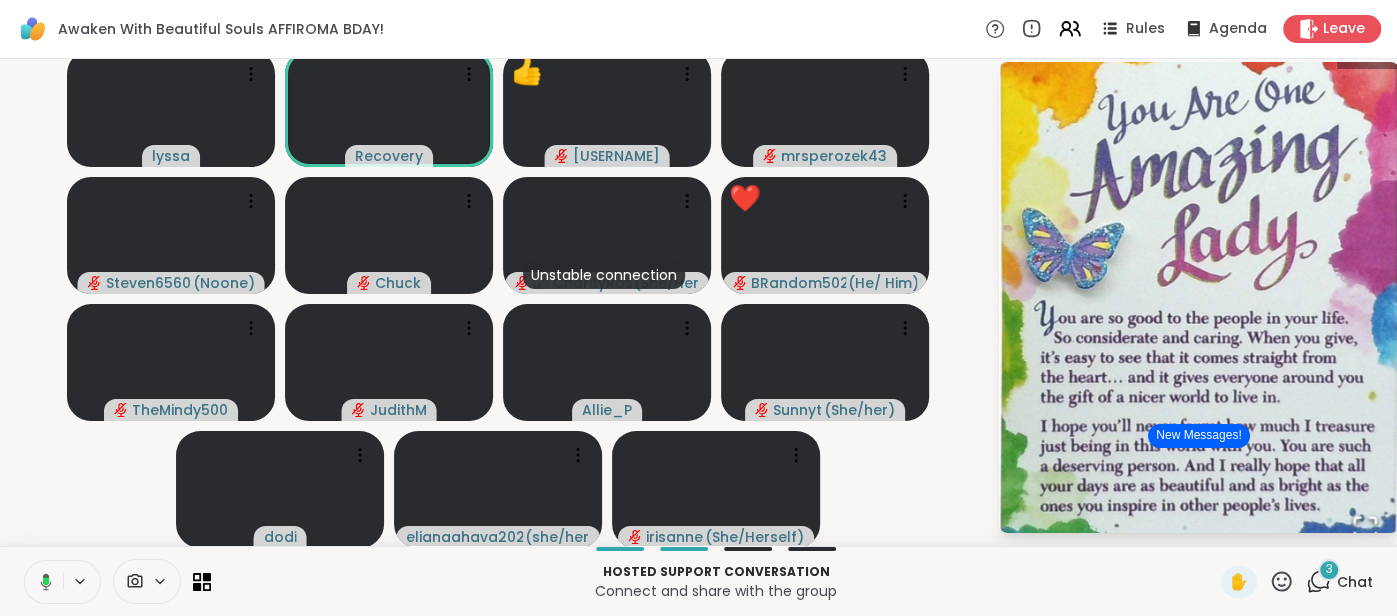 scroll, scrollTop: 0, scrollLeft: 0, axis: both 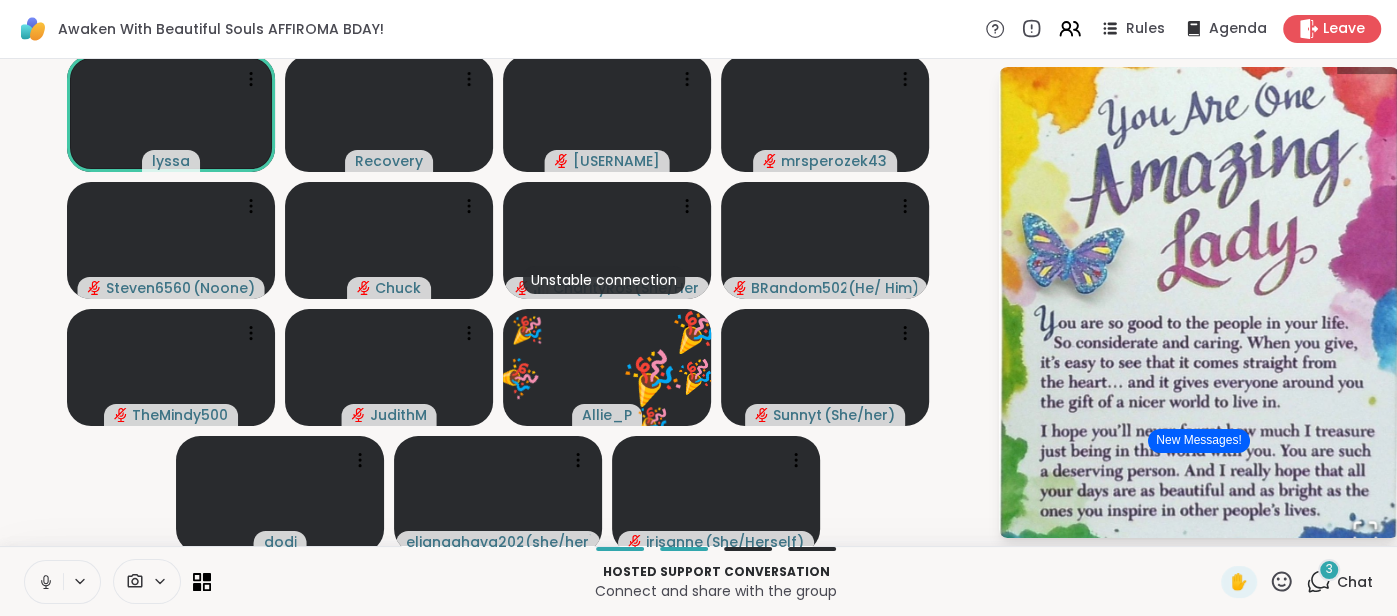 click on "3 Chat" at bounding box center [1339, 582] 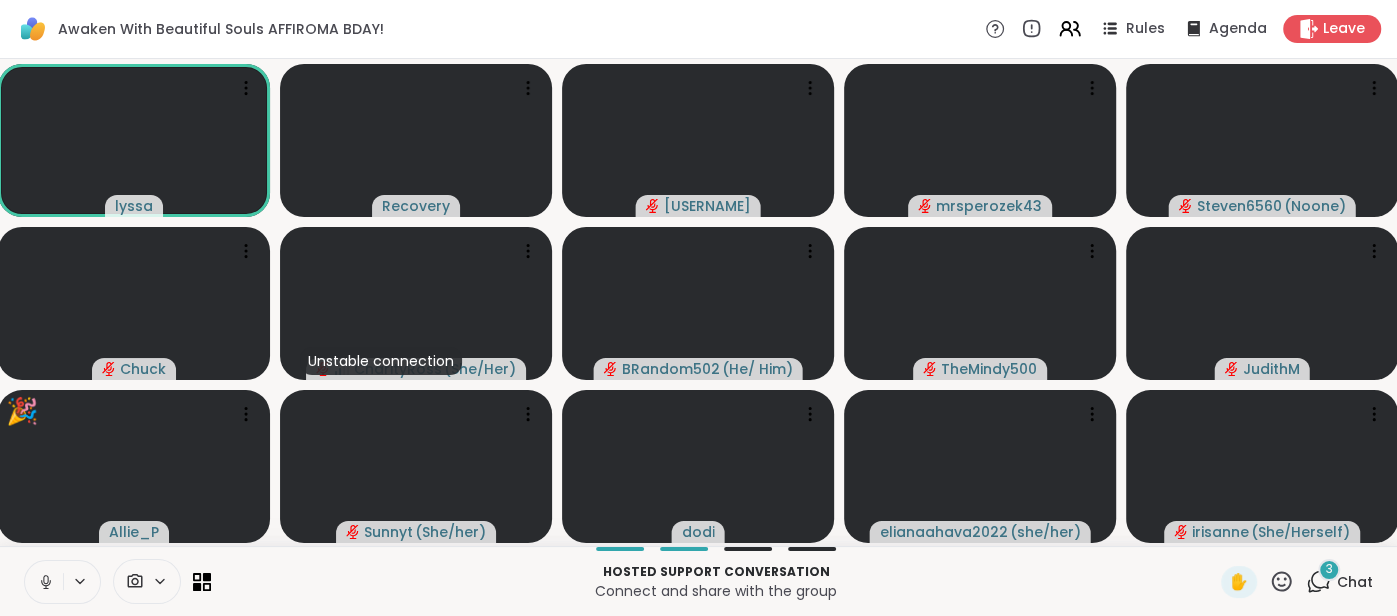 click on "Chat" at bounding box center (1355, 582) 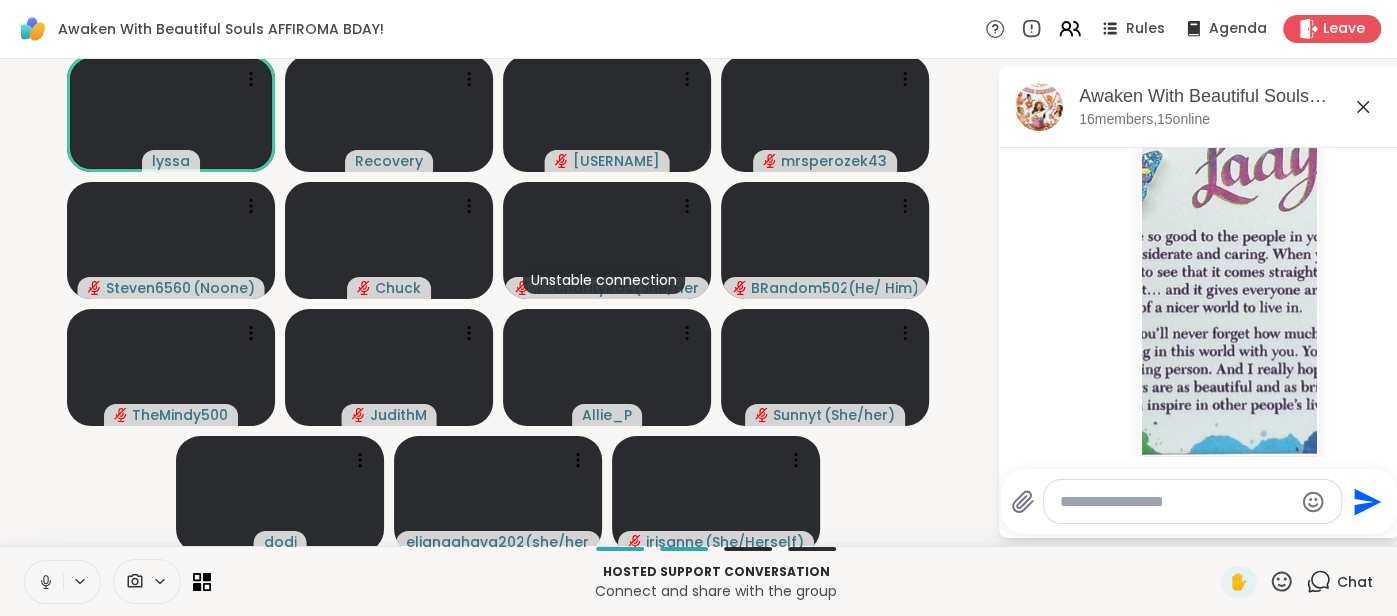 scroll, scrollTop: 114, scrollLeft: 0, axis: vertical 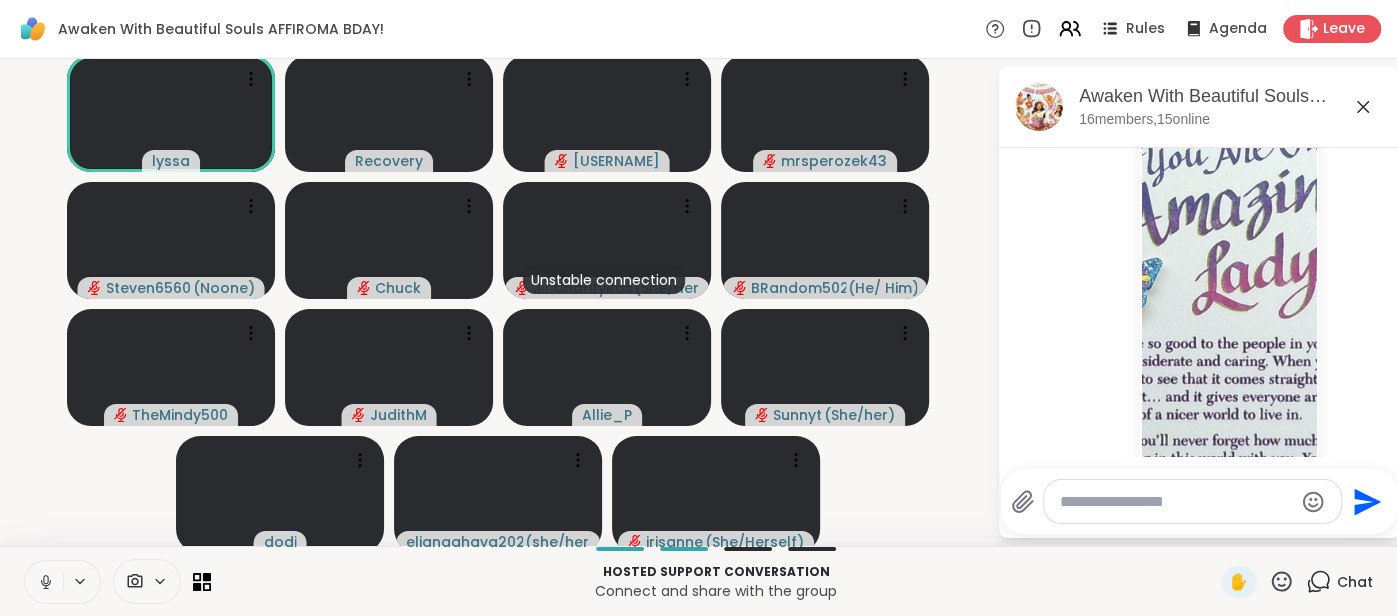 click 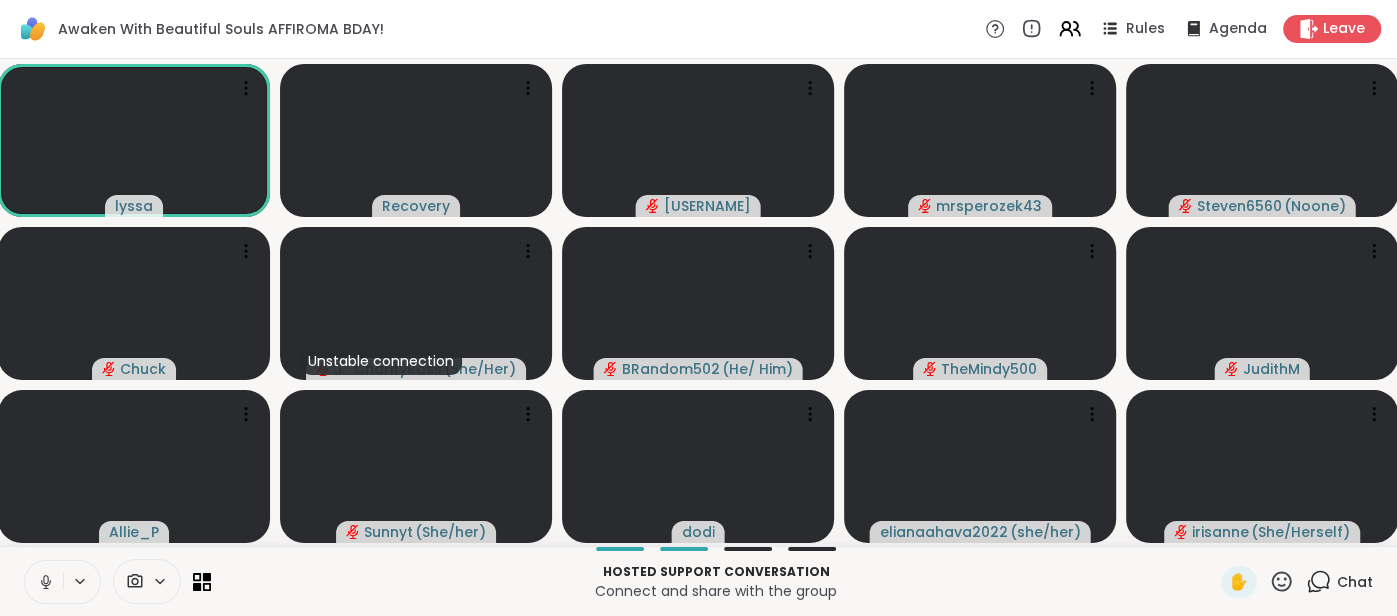 click 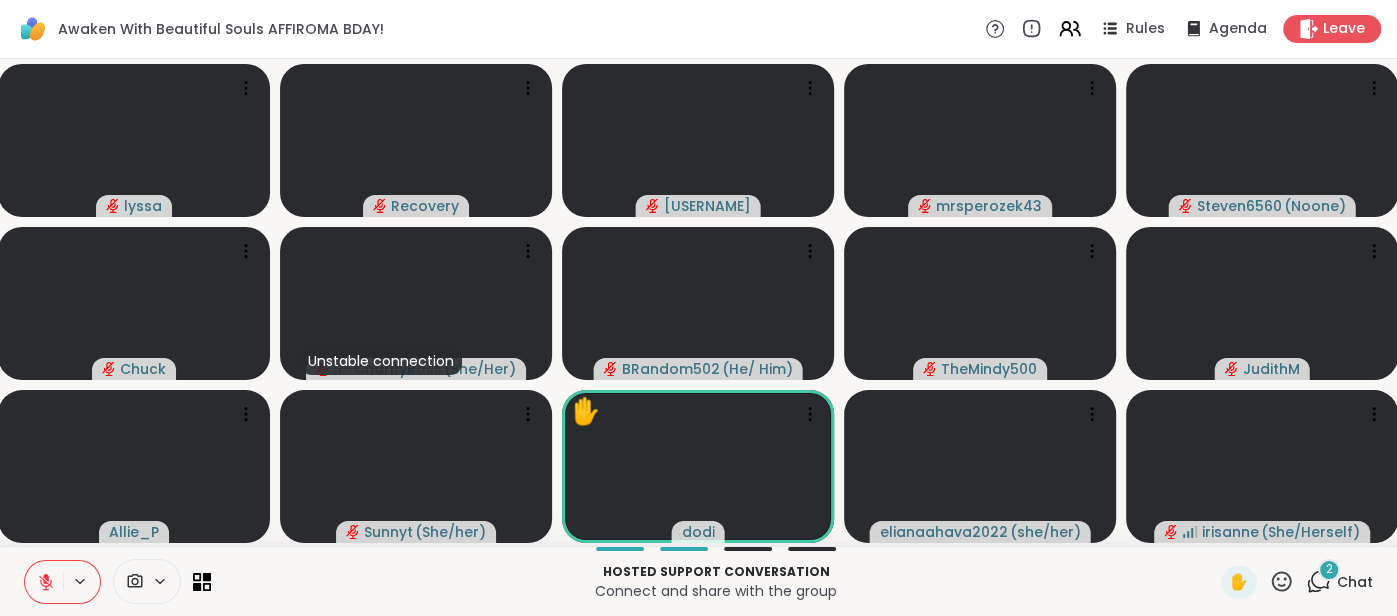 click on "Chat" at bounding box center [1355, 582] 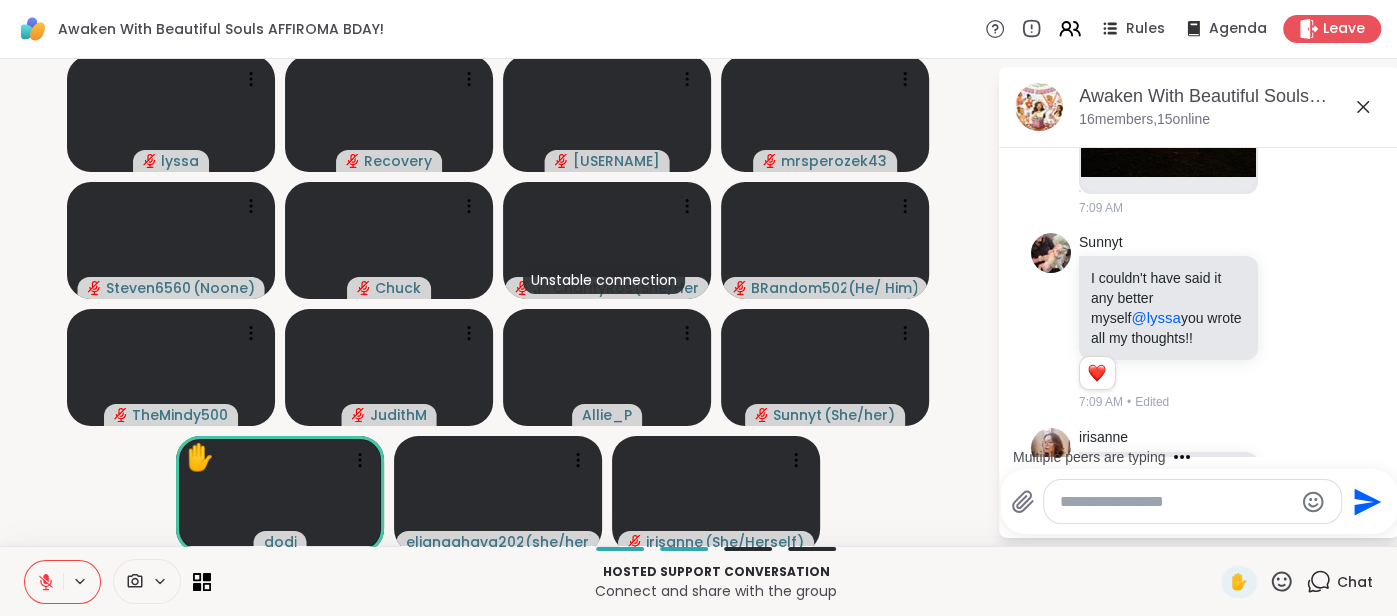 scroll, scrollTop: 3390, scrollLeft: 0, axis: vertical 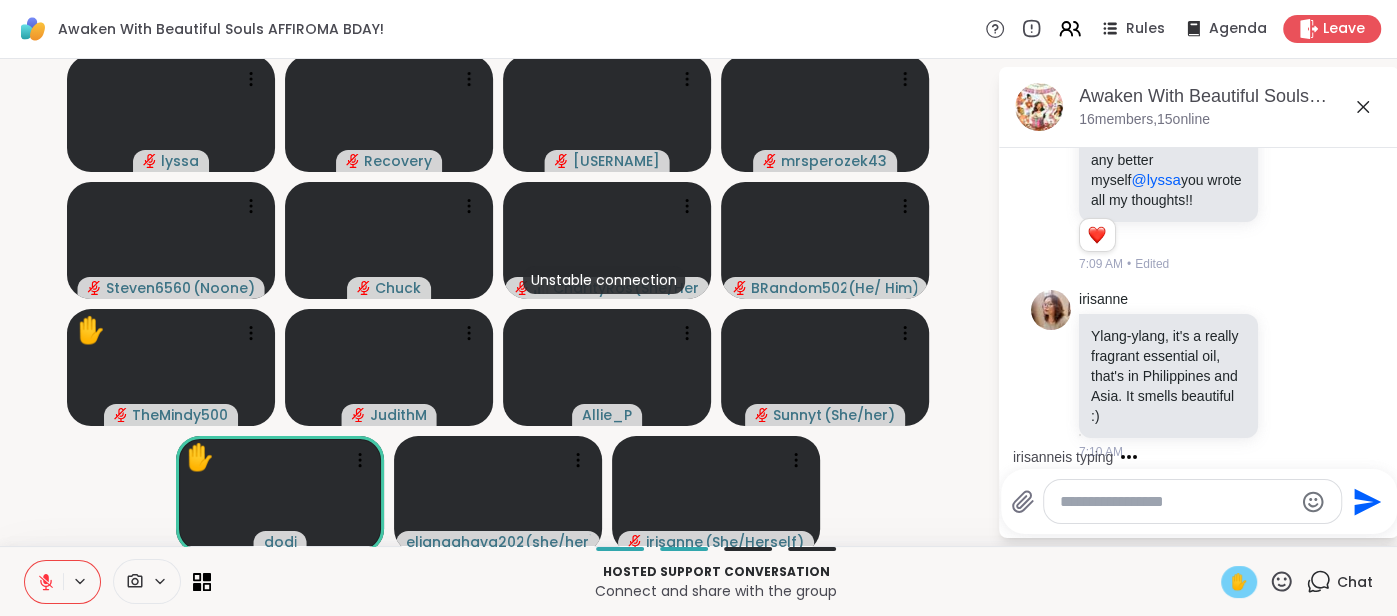 click on "✋" at bounding box center (1239, 582) 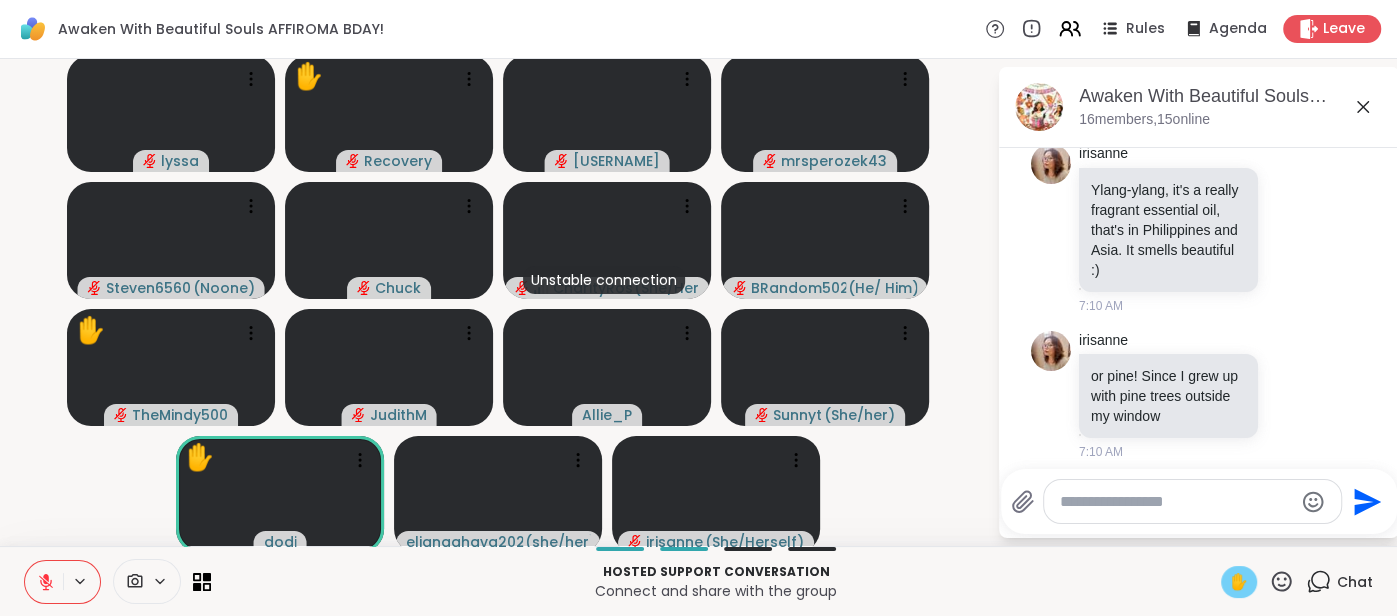 scroll, scrollTop: 3663, scrollLeft: 0, axis: vertical 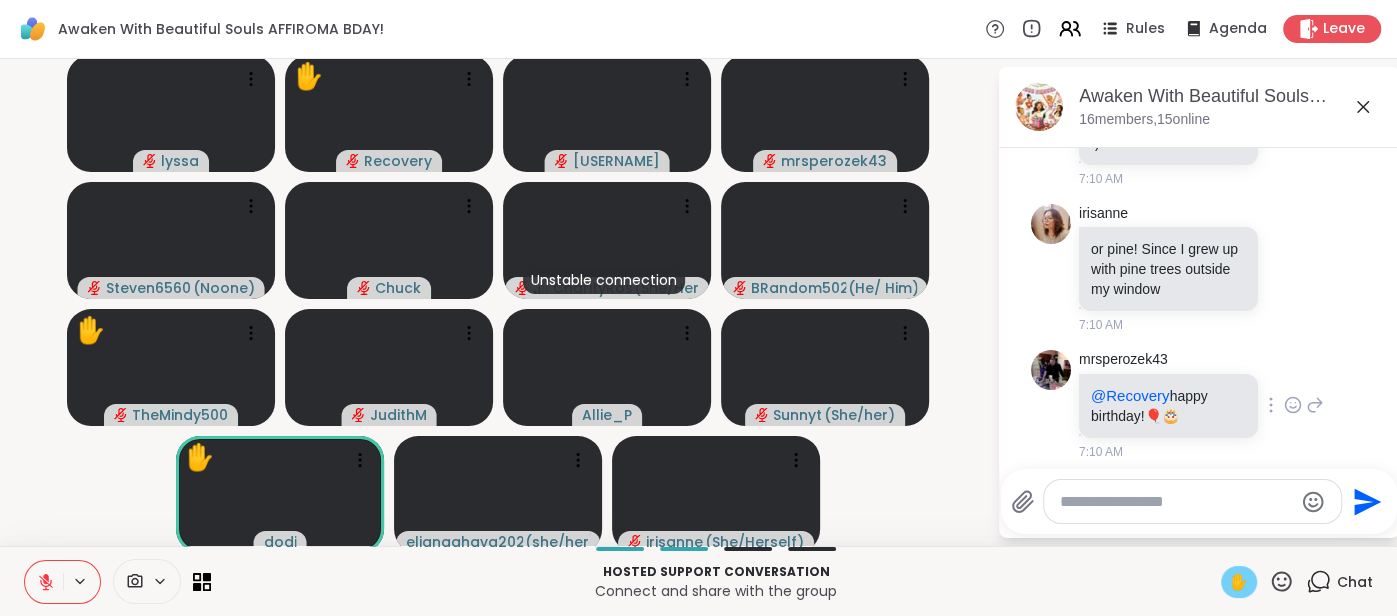 click 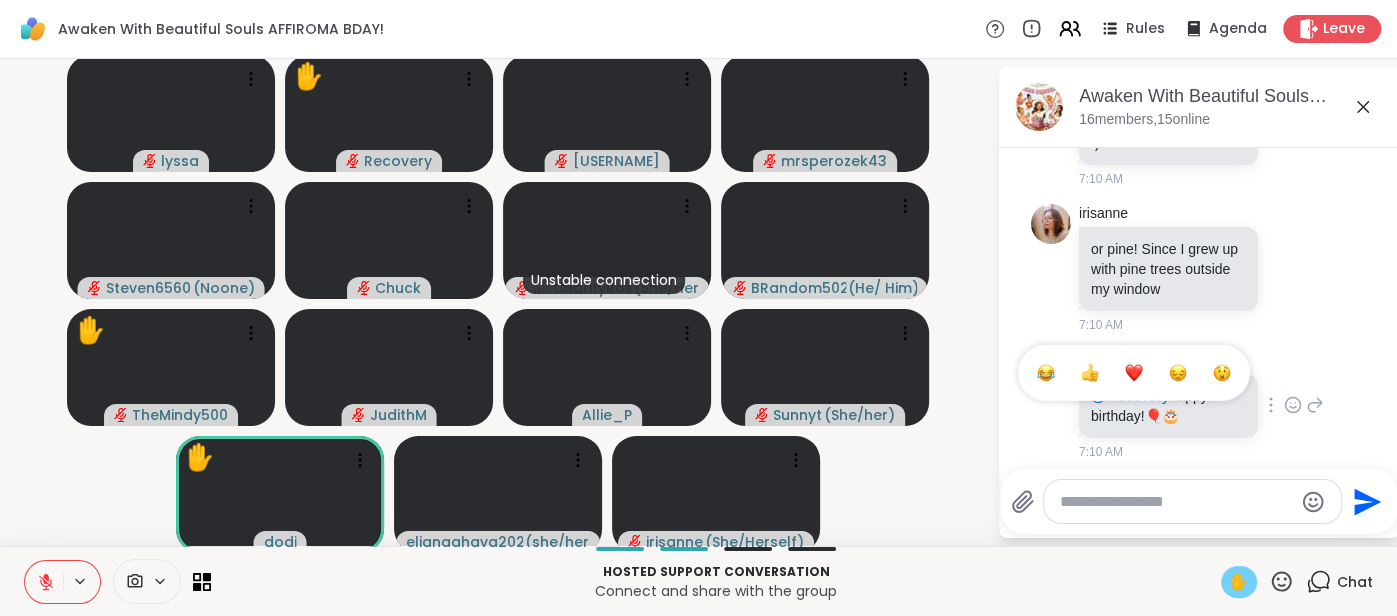 click at bounding box center (1046, 373) 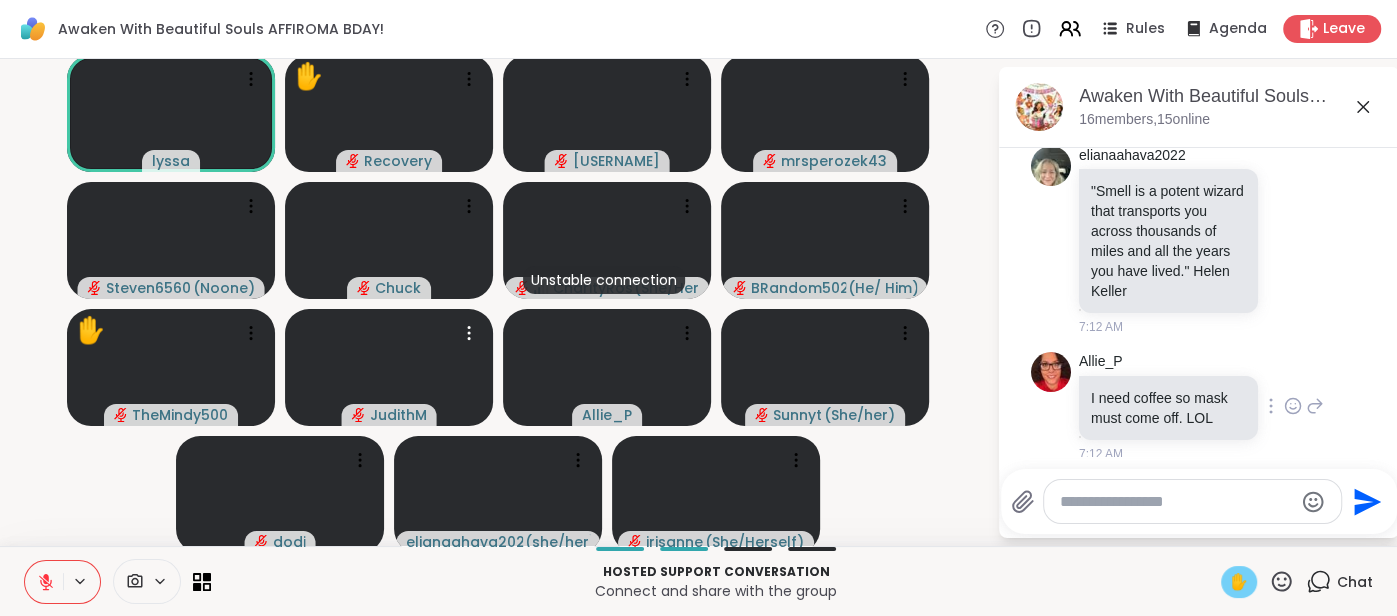 scroll, scrollTop: 4109, scrollLeft: 0, axis: vertical 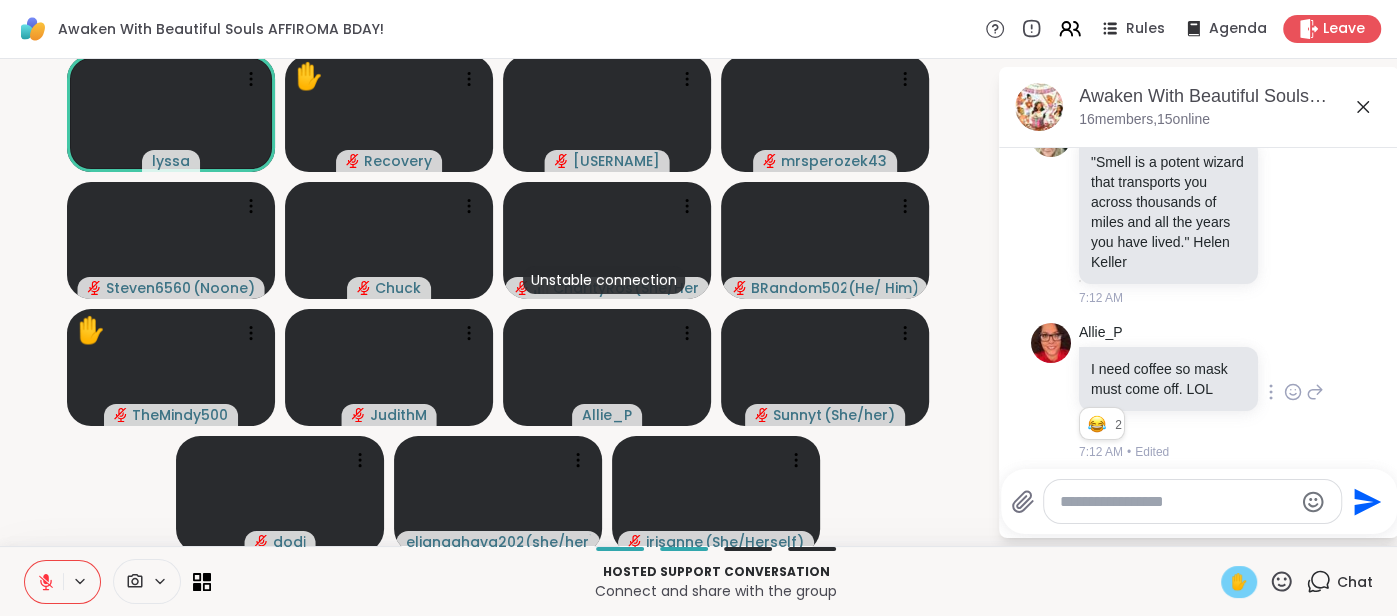 click 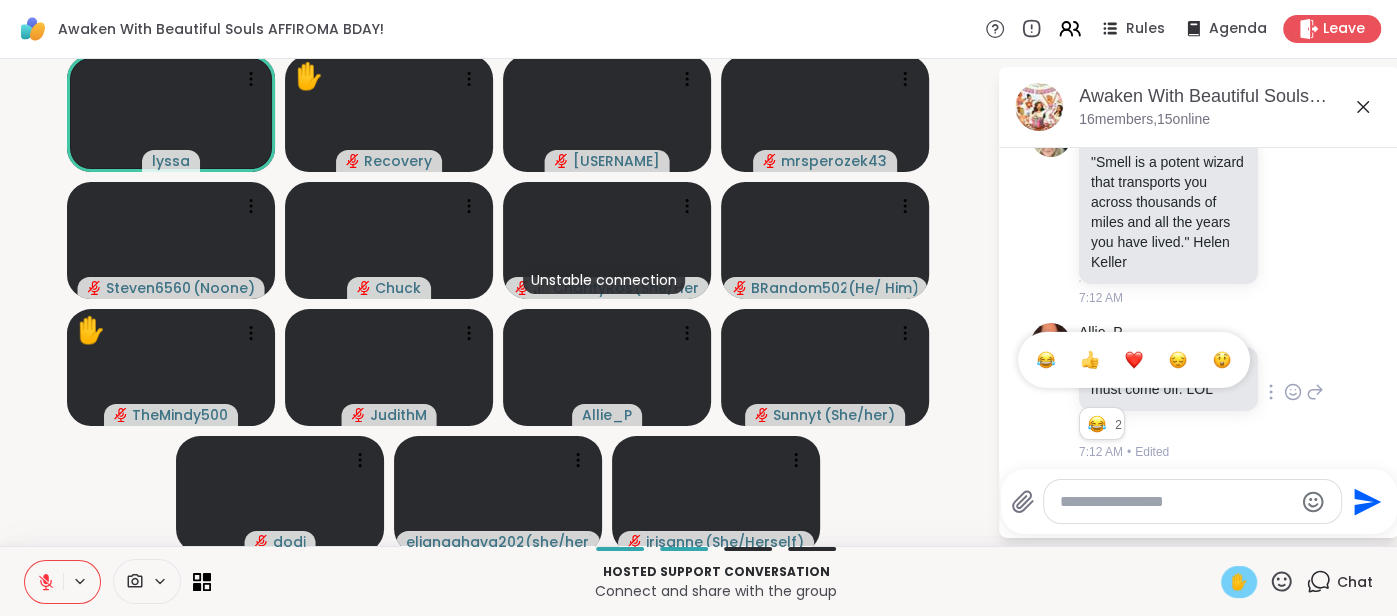 click at bounding box center [1046, 360] 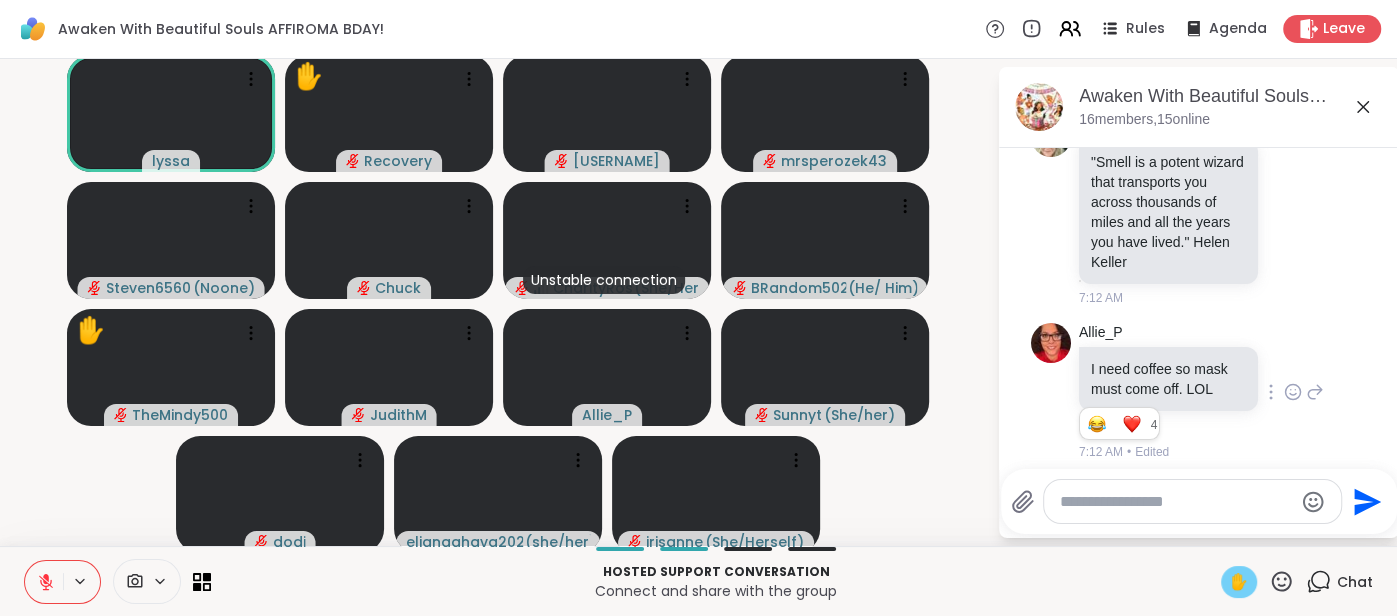 click at bounding box center (1192, 501) 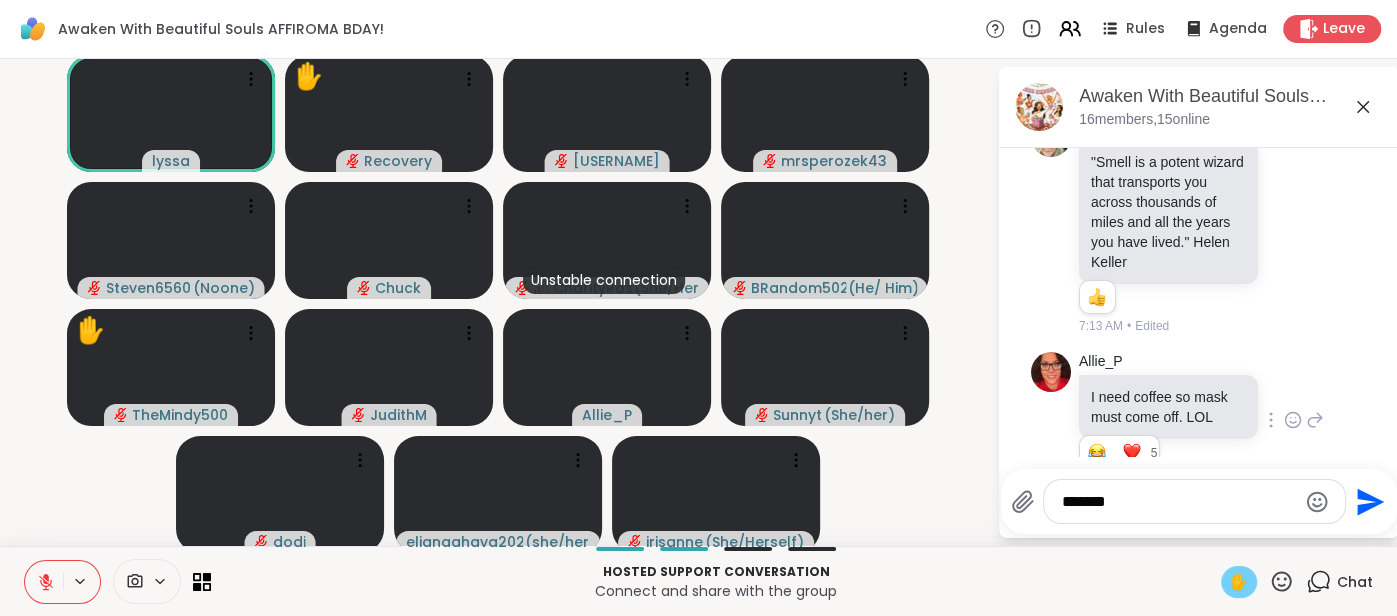 scroll, scrollTop: 4137, scrollLeft: 0, axis: vertical 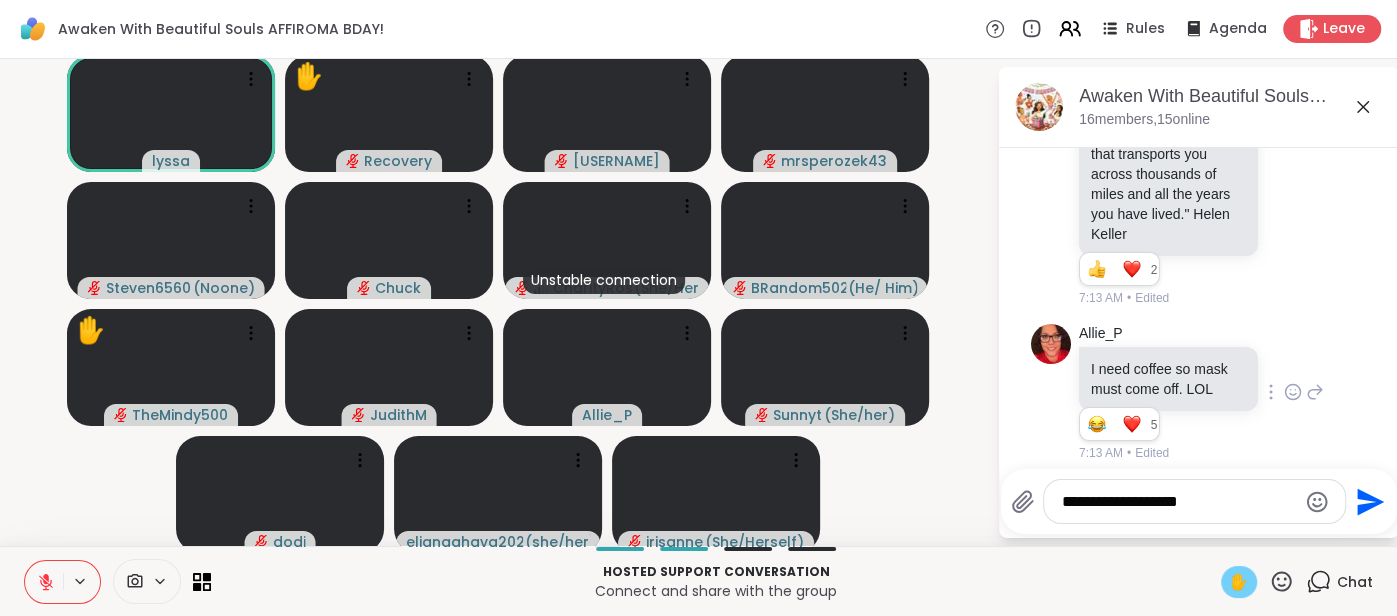 type on "**********" 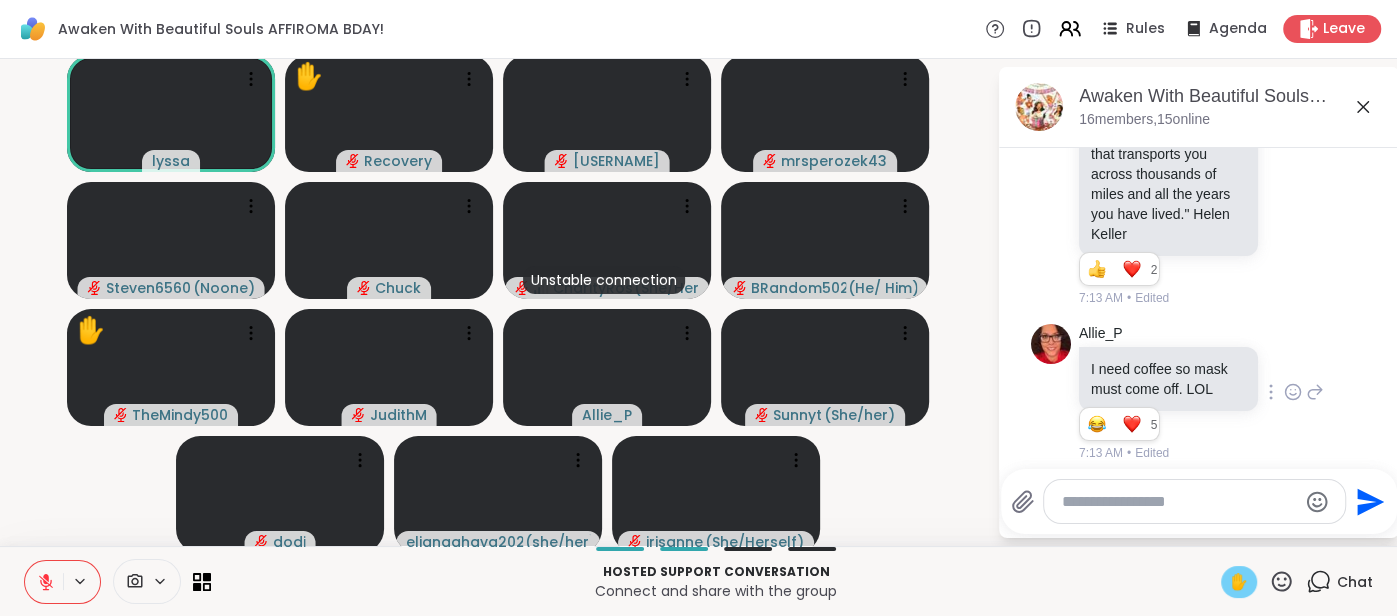 scroll, scrollTop: 4243, scrollLeft: 0, axis: vertical 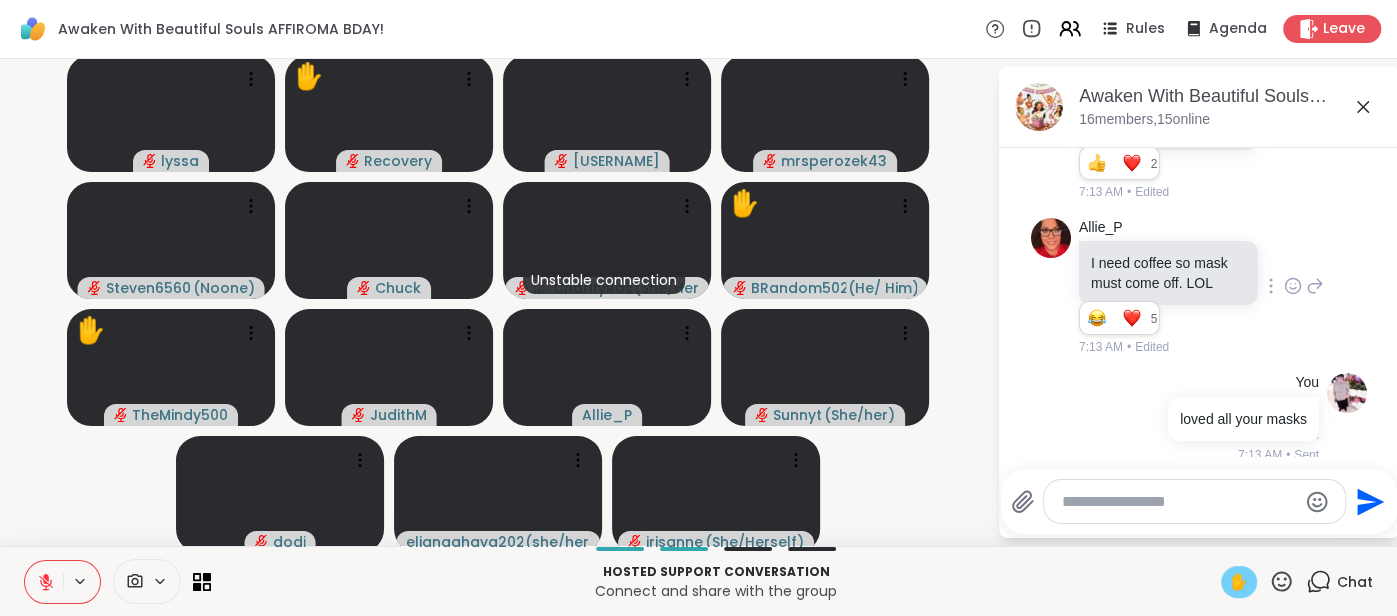 click at bounding box center [44, 582] 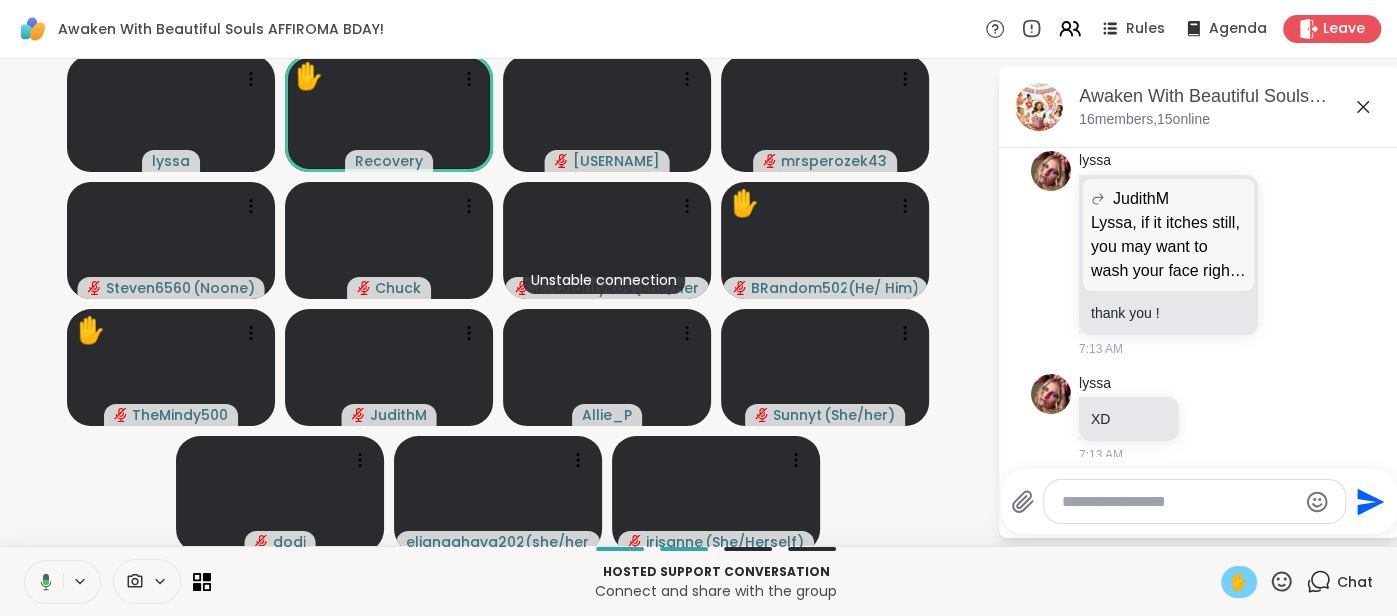 scroll, scrollTop: 4746, scrollLeft: 0, axis: vertical 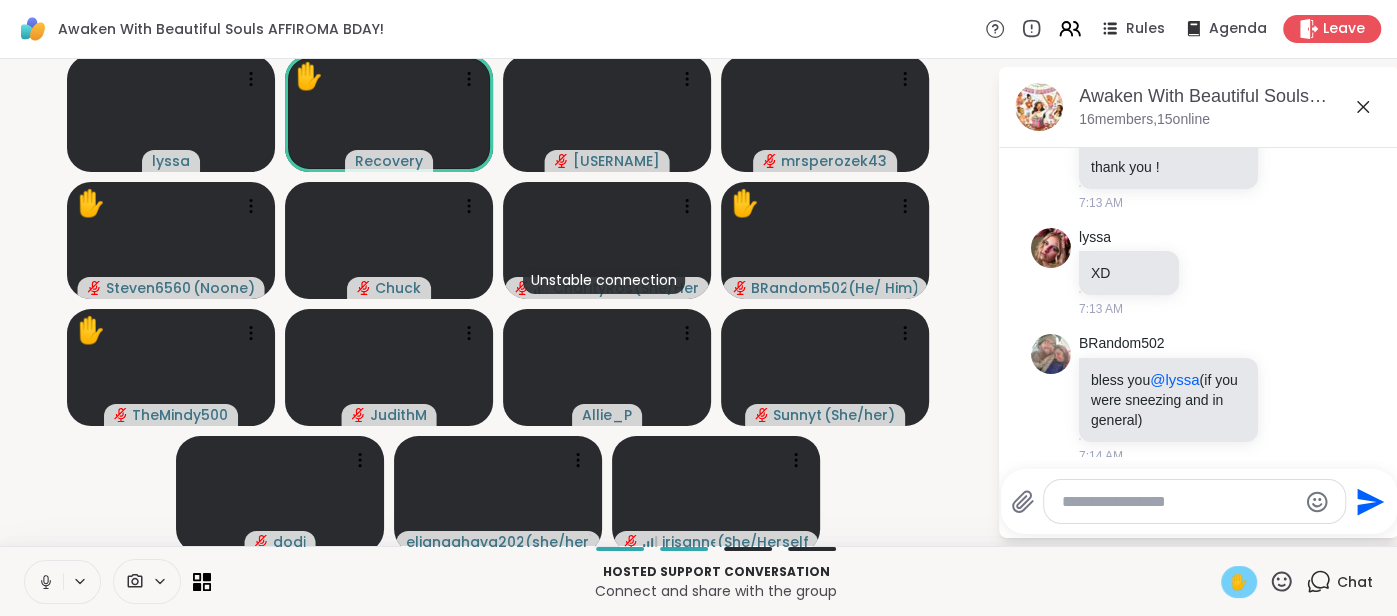 click on "✋" at bounding box center (1239, 582) 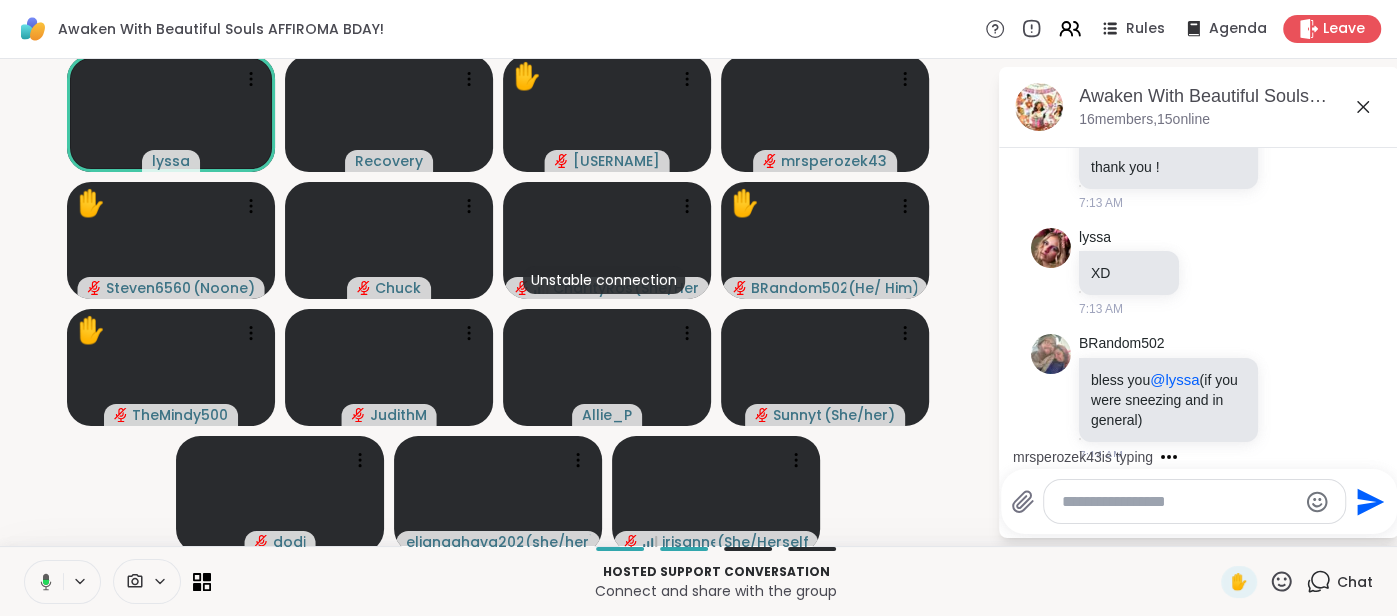 click 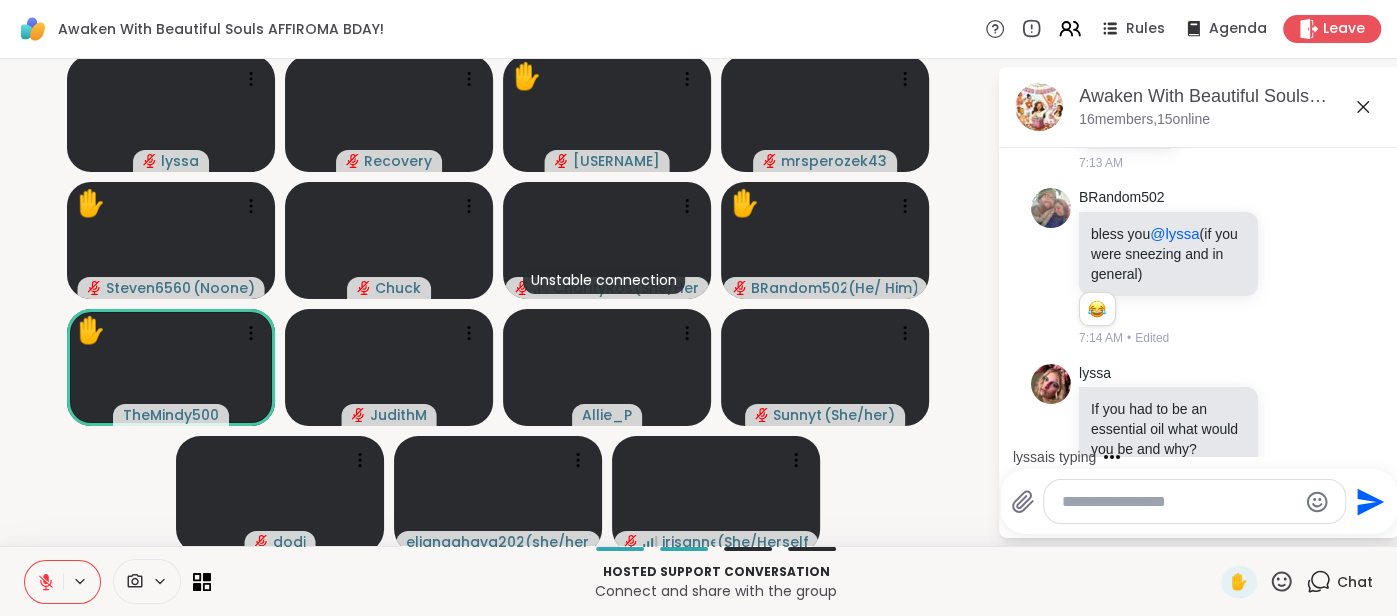 scroll, scrollTop: 5143, scrollLeft: 0, axis: vertical 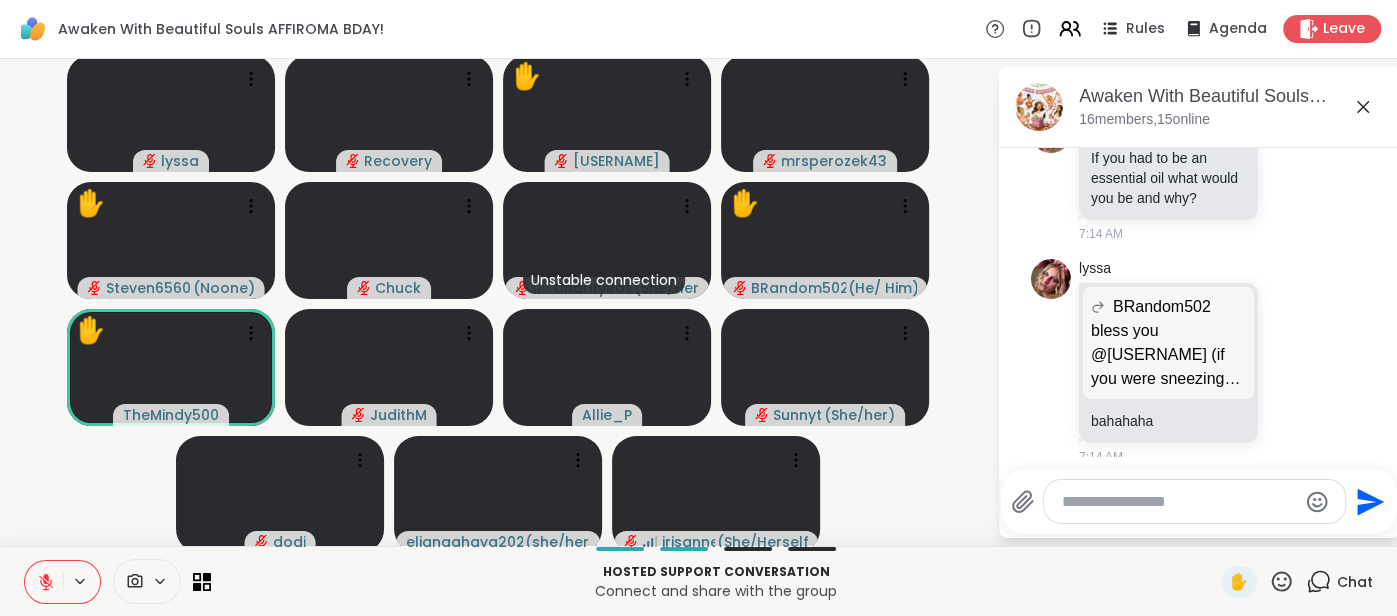 click 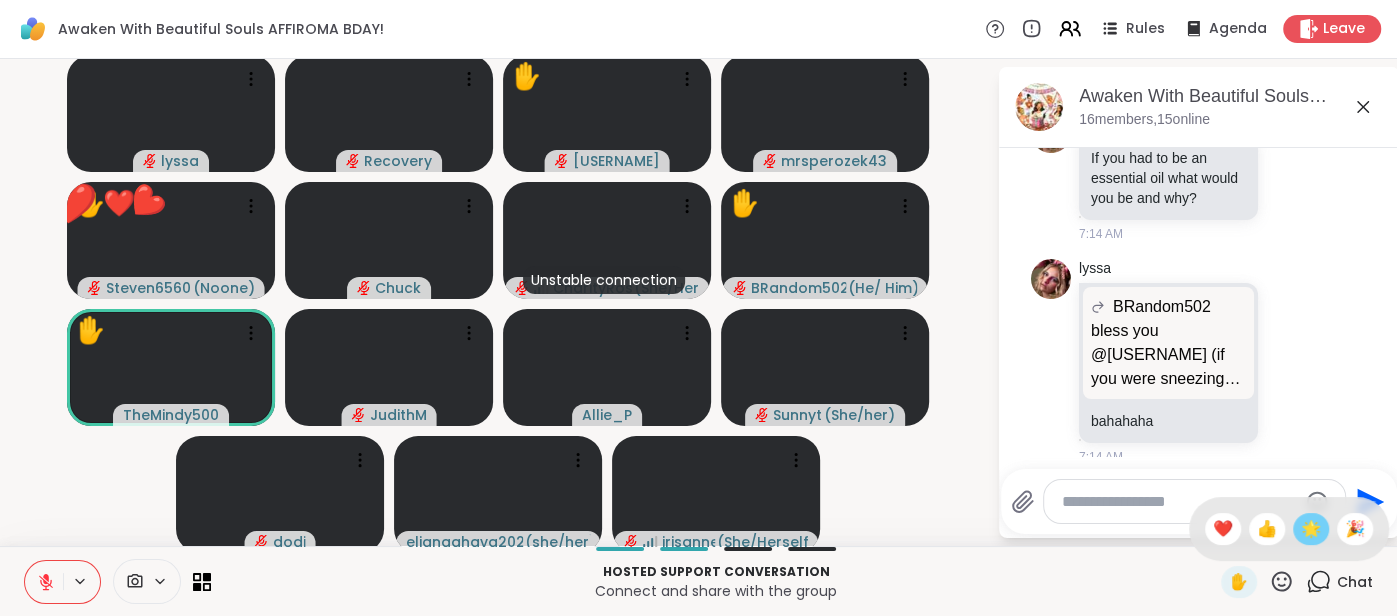scroll, scrollTop: 5269, scrollLeft: 0, axis: vertical 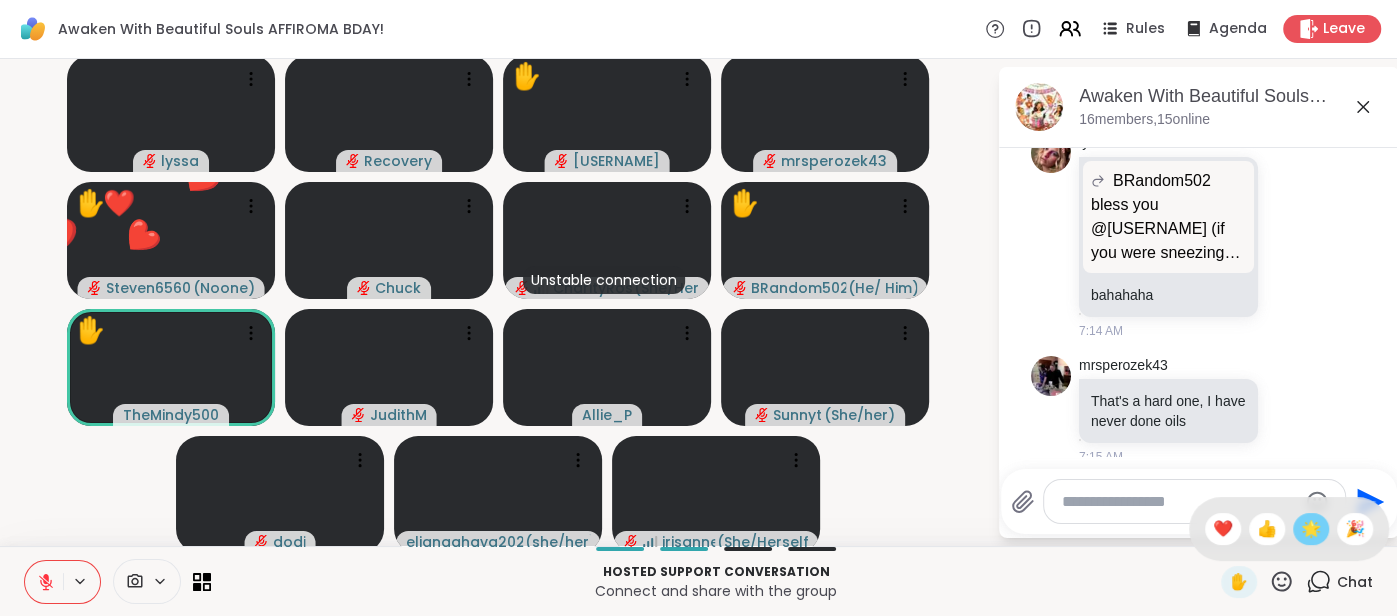 click on "🌟" at bounding box center [1311, 529] 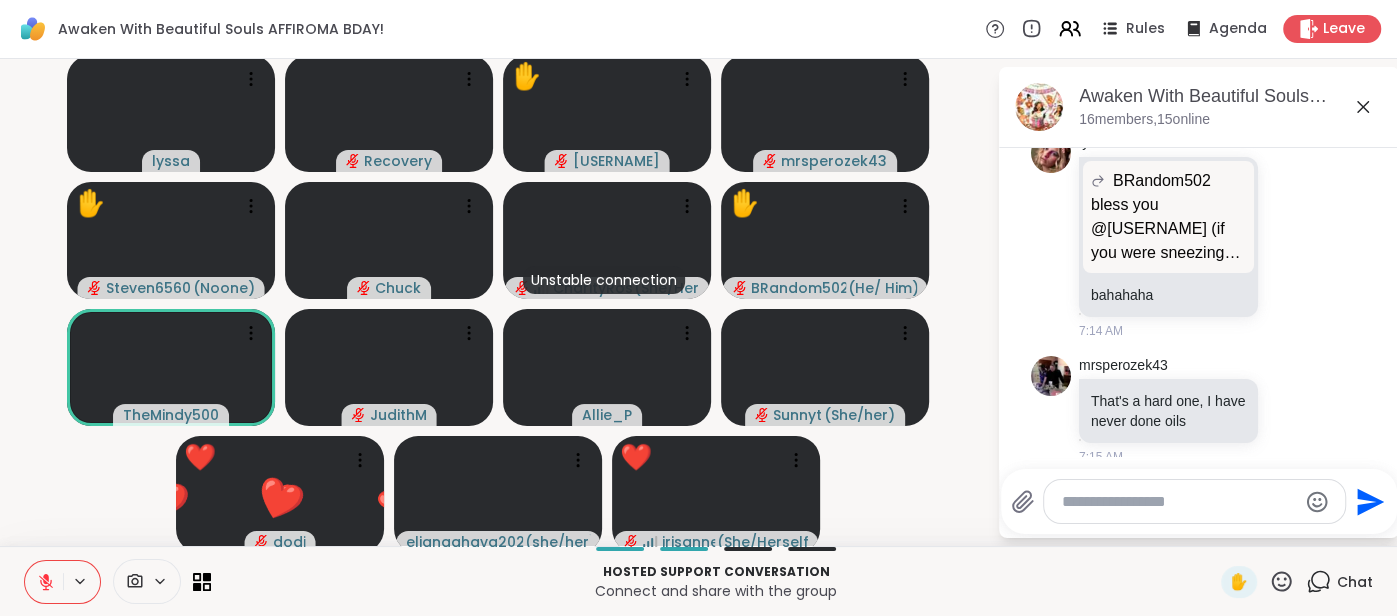 click at bounding box center [44, 582] 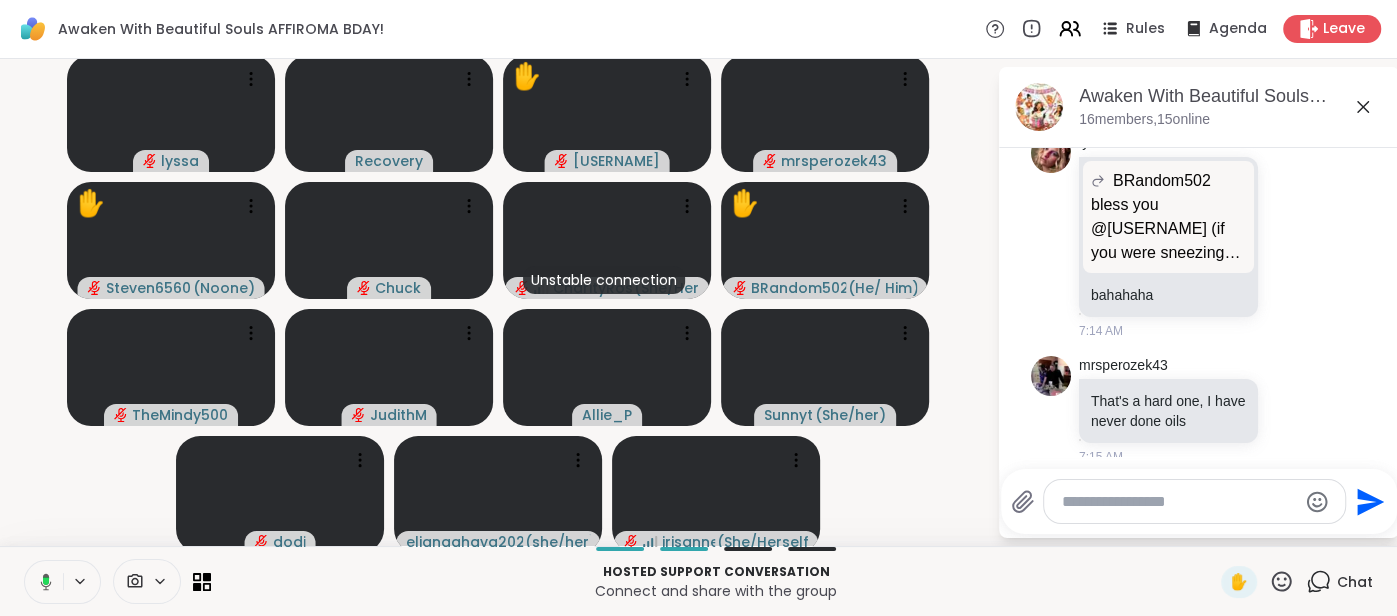 click at bounding box center (42, 582) 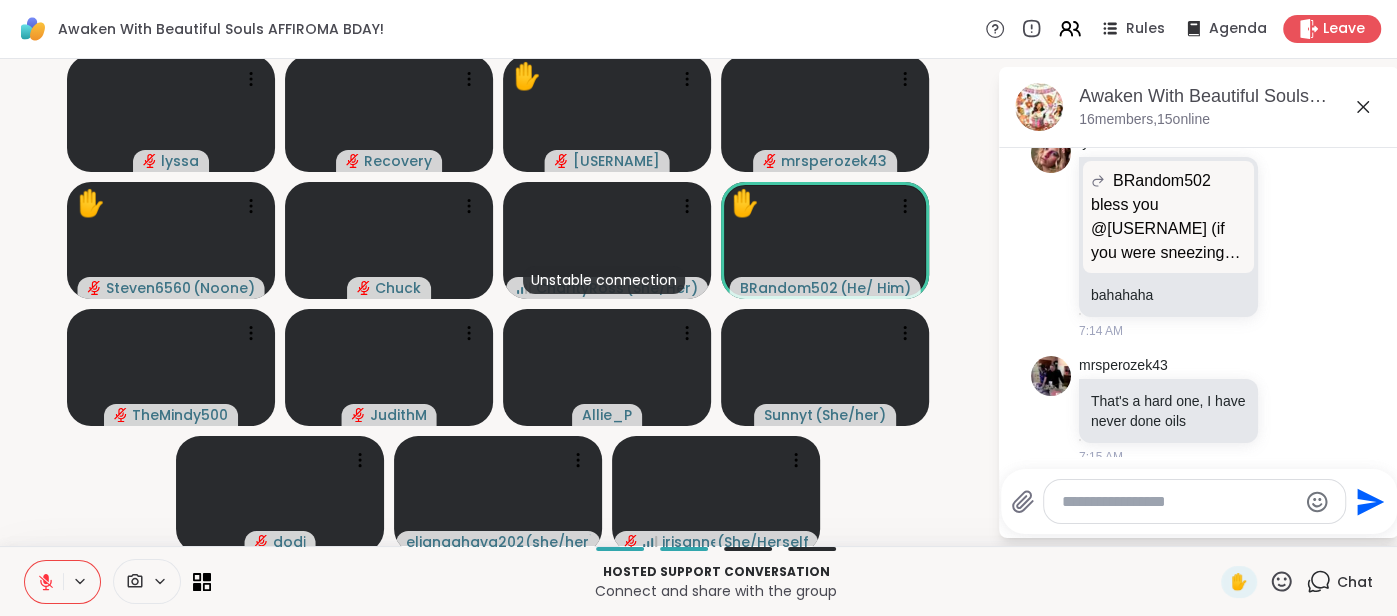 scroll, scrollTop: 5394, scrollLeft: 0, axis: vertical 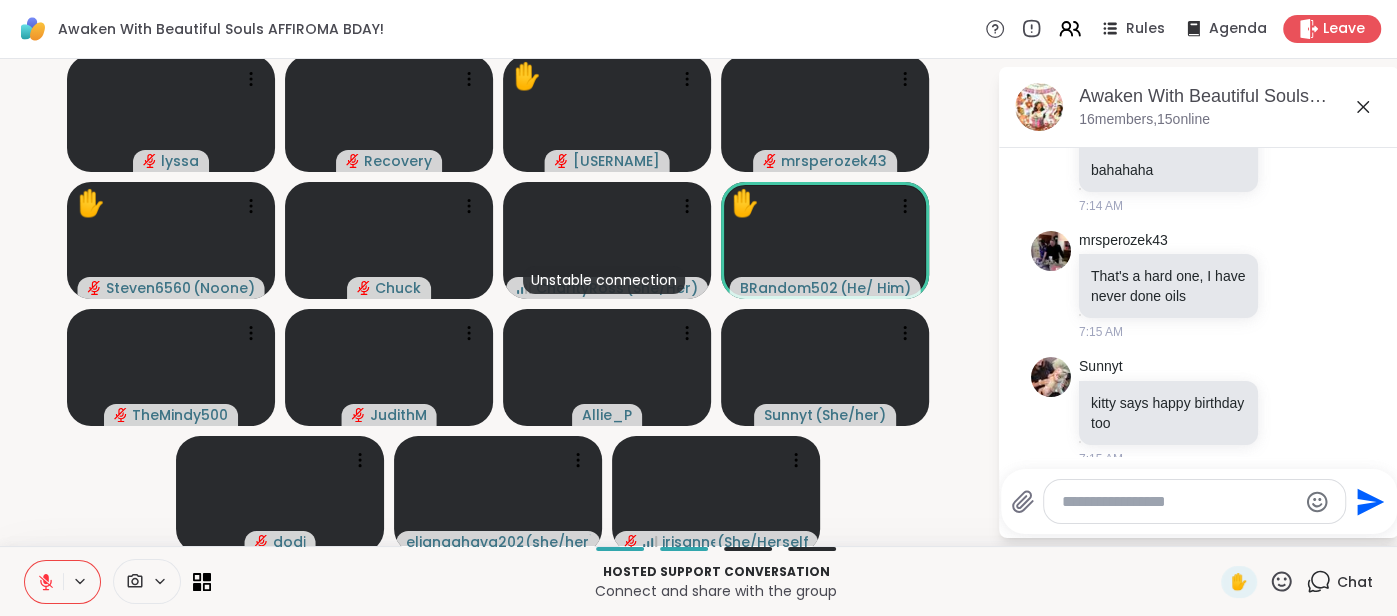 click at bounding box center [1179, 502] 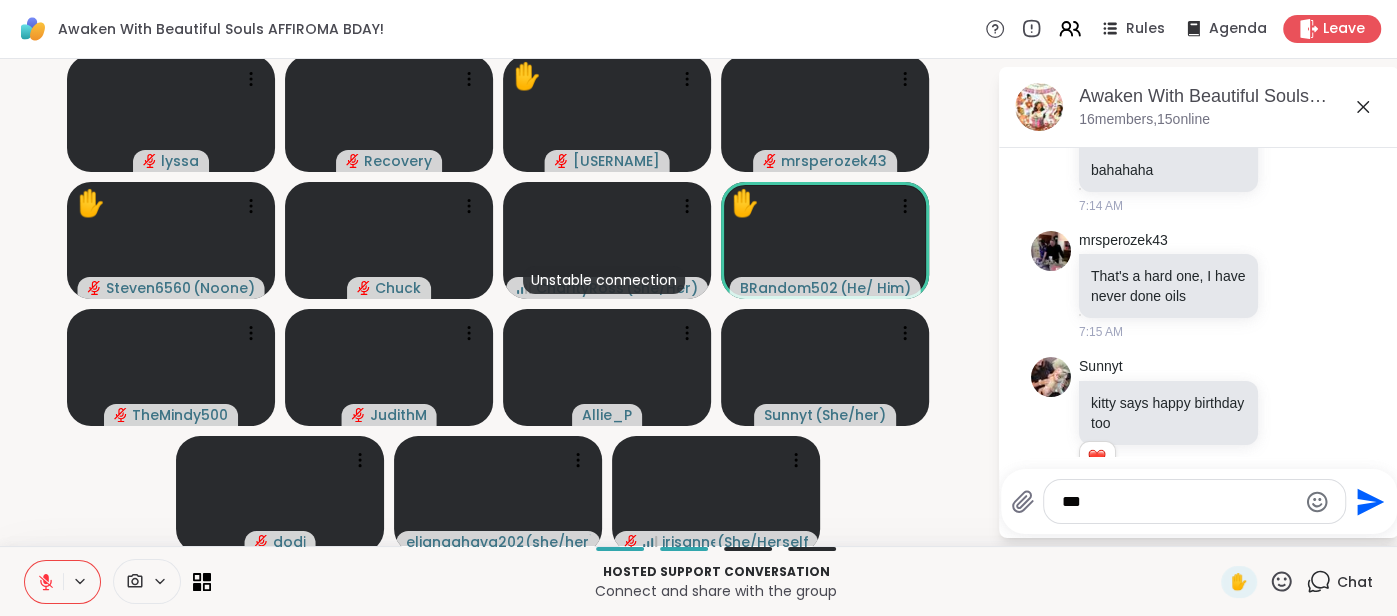 scroll, scrollTop: 5424, scrollLeft: 0, axis: vertical 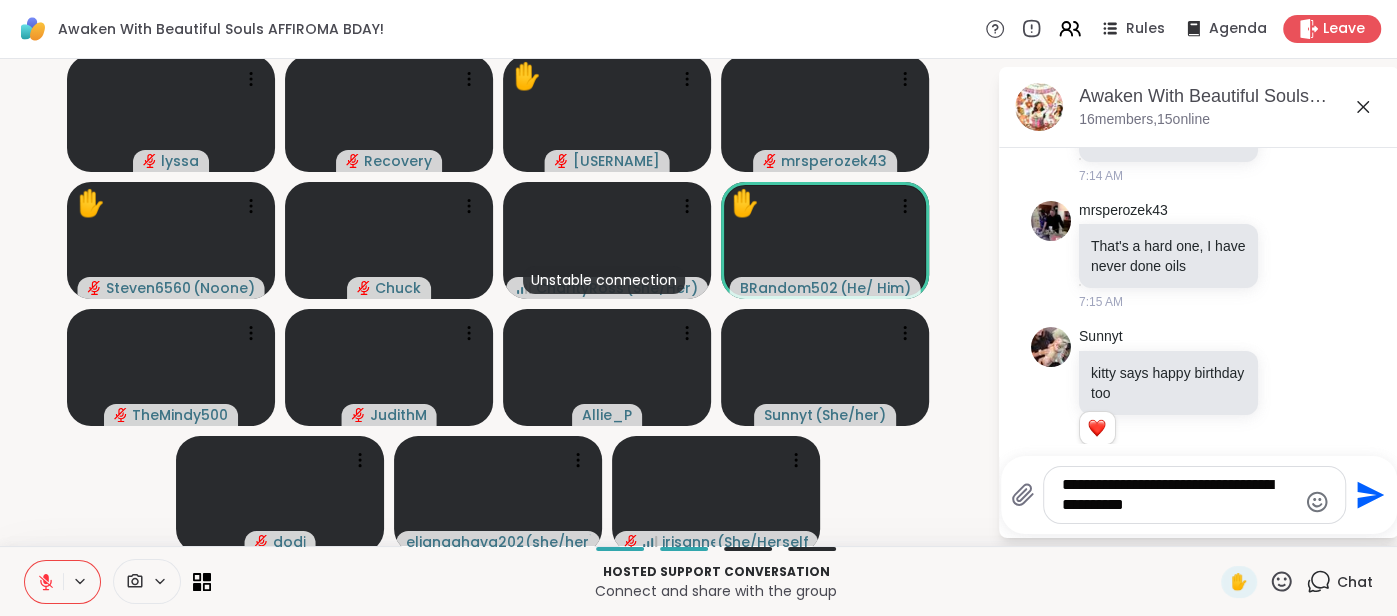 type on "**********" 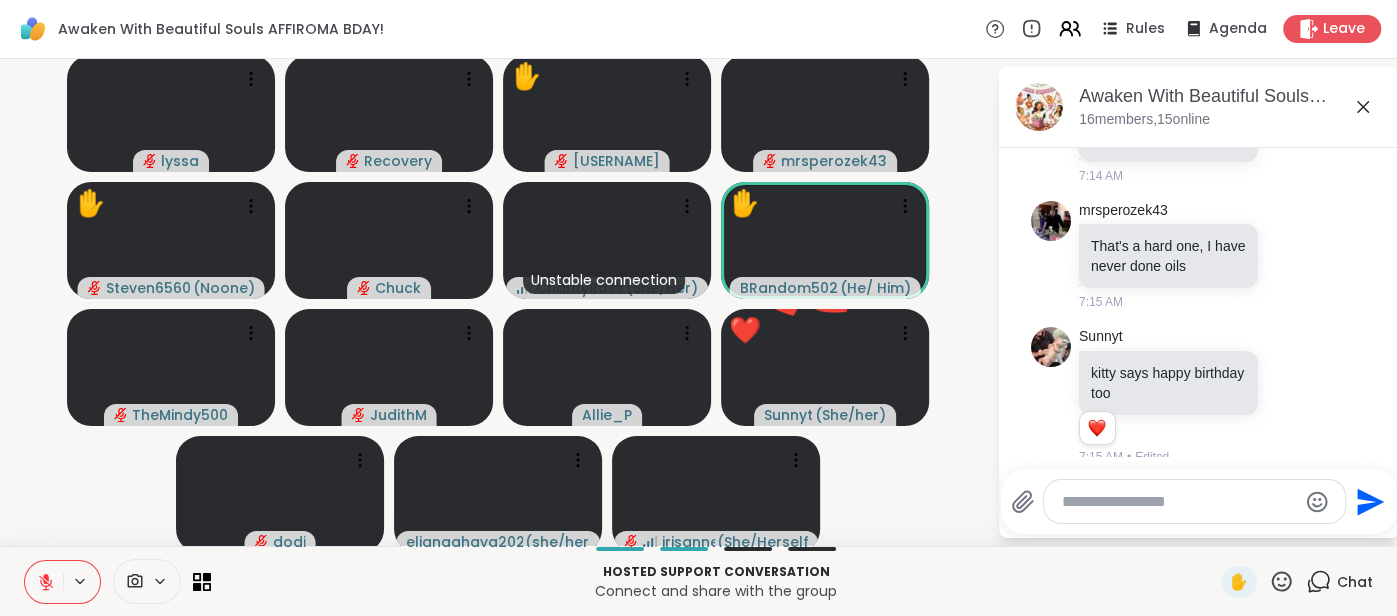 scroll, scrollTop: 5549, scrollLeft: 0, axis: vertical 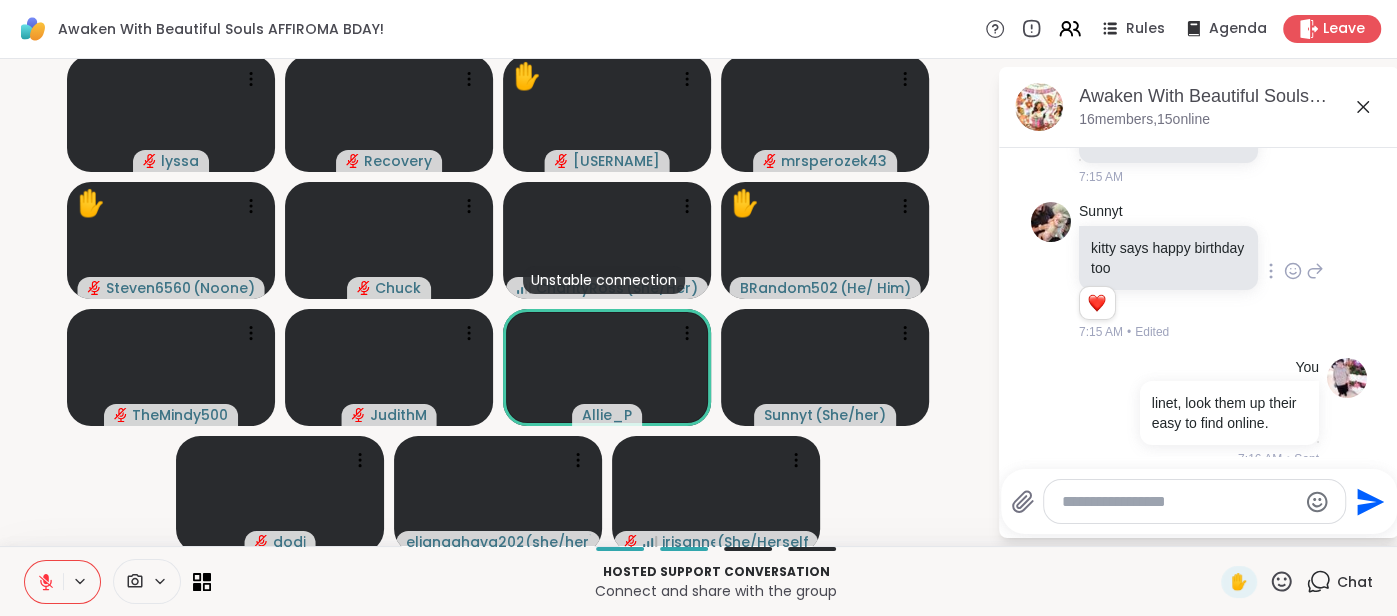 click 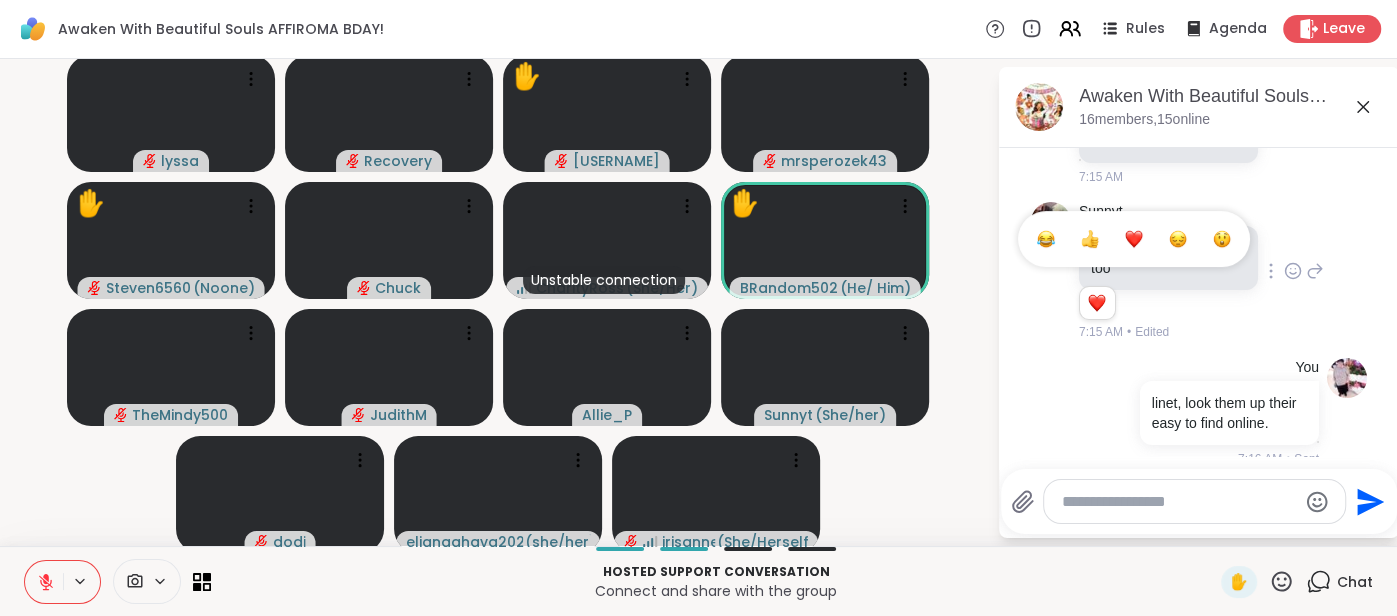 click at bounding box center [1134, 239] 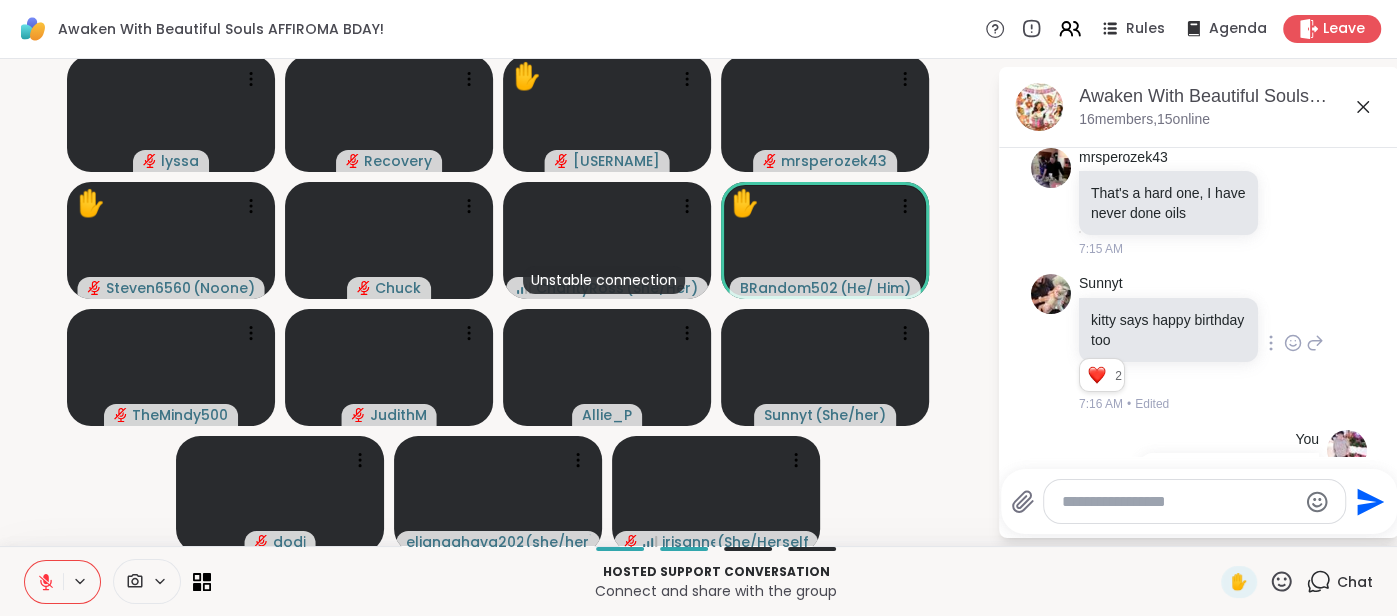 scroll, scrollTop: 5549, scrollLeft: 0, axis: vertical 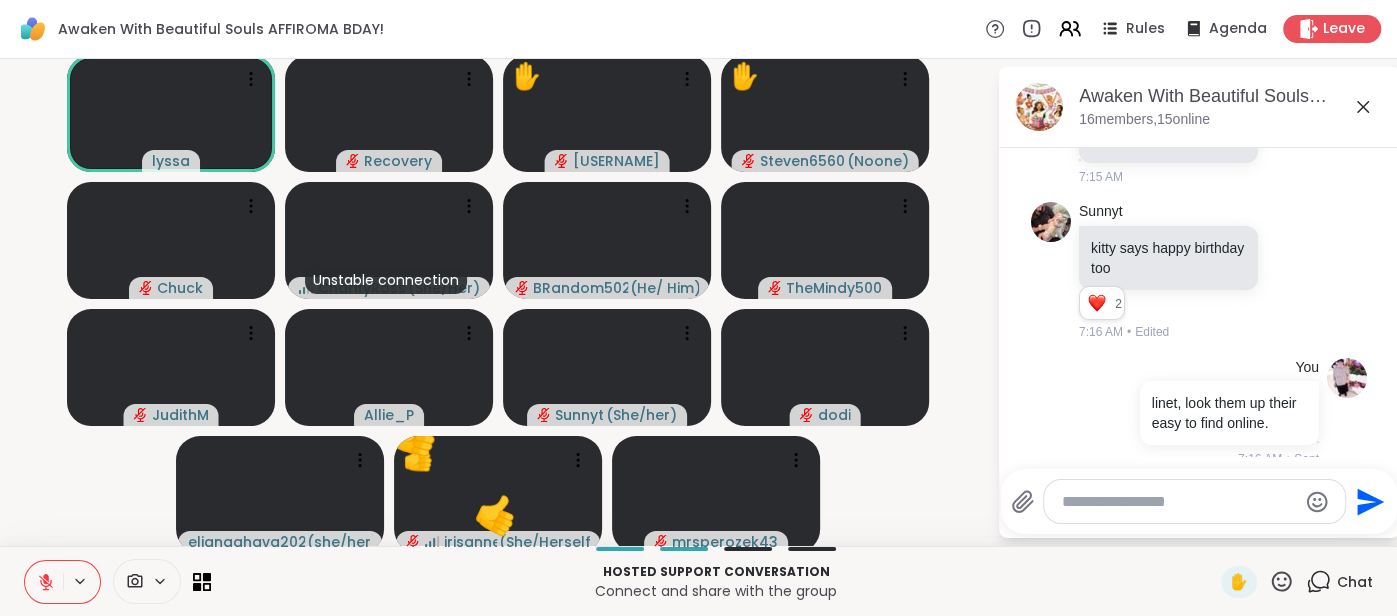 click 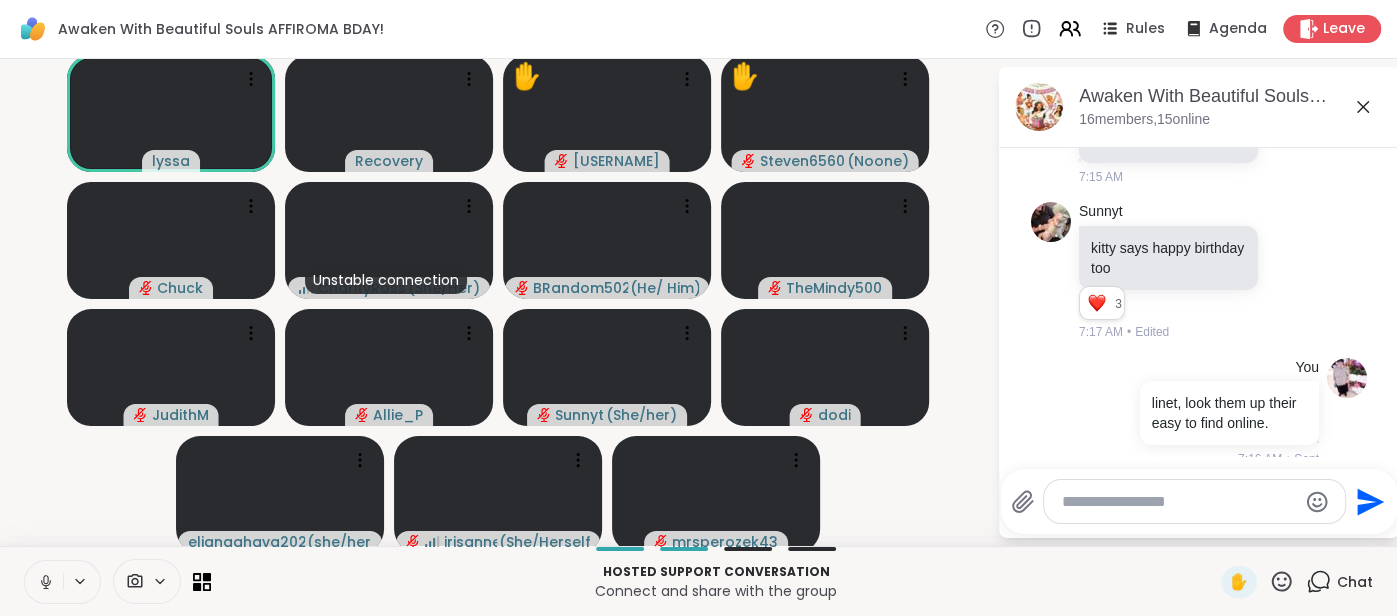 click 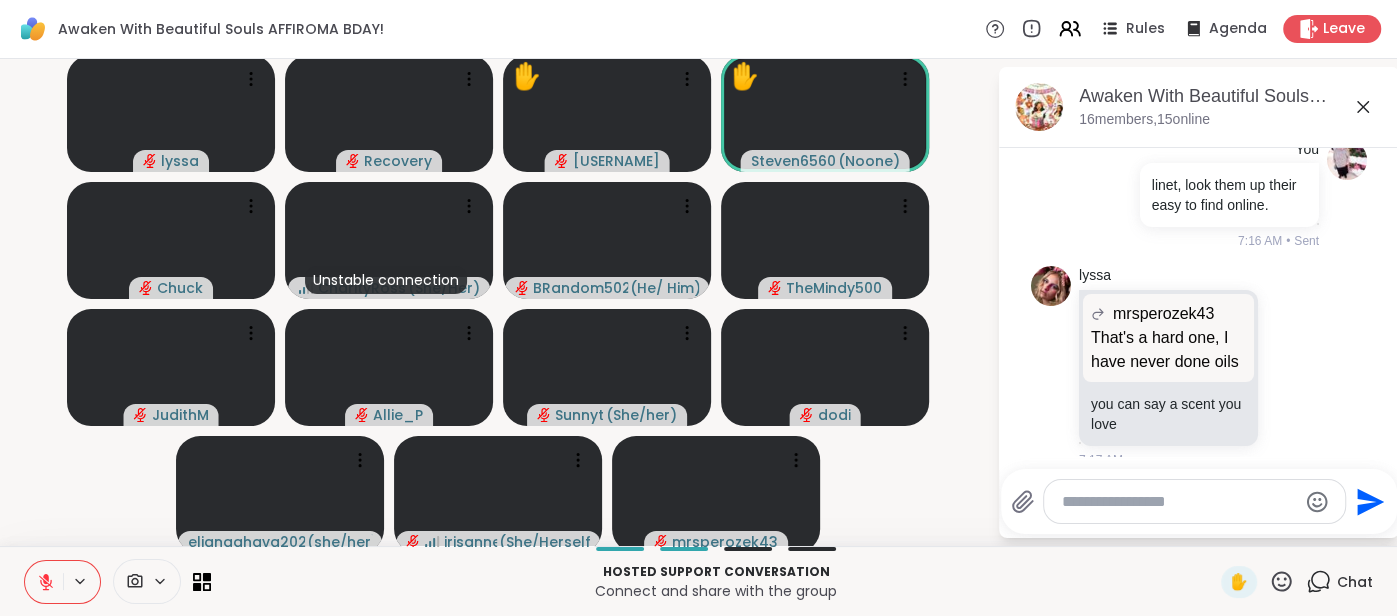 scroll, scrollTop: 5893, scrollLeft: 0, axis: vertical 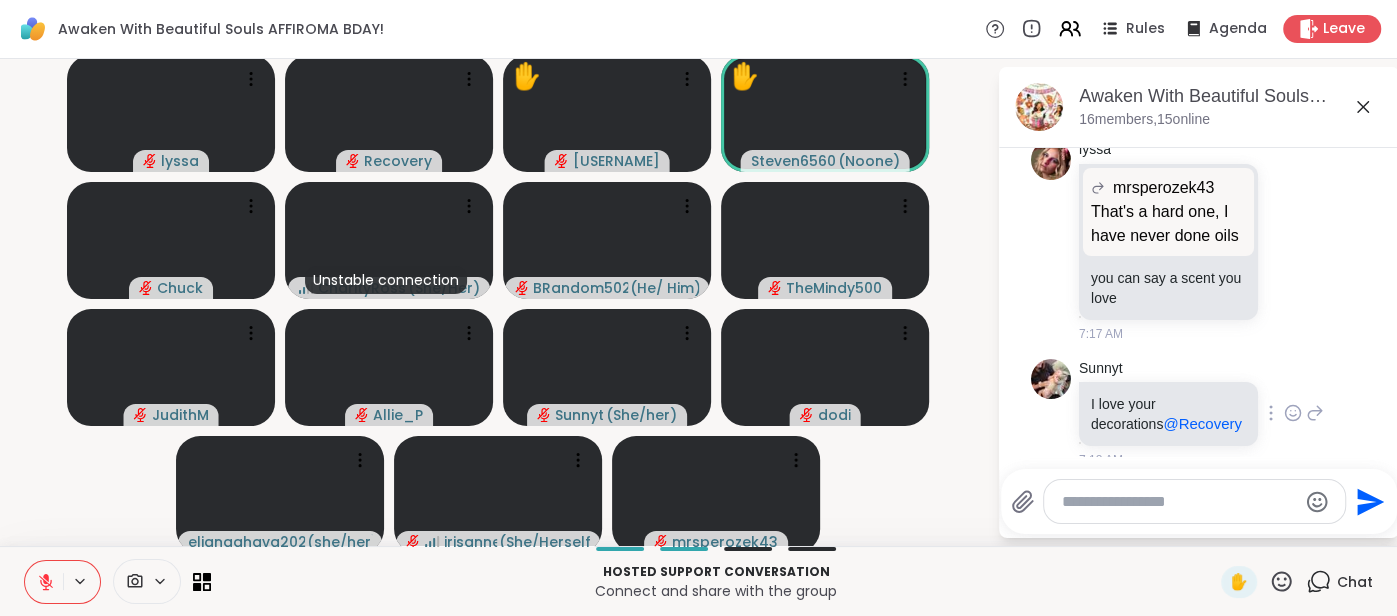 click 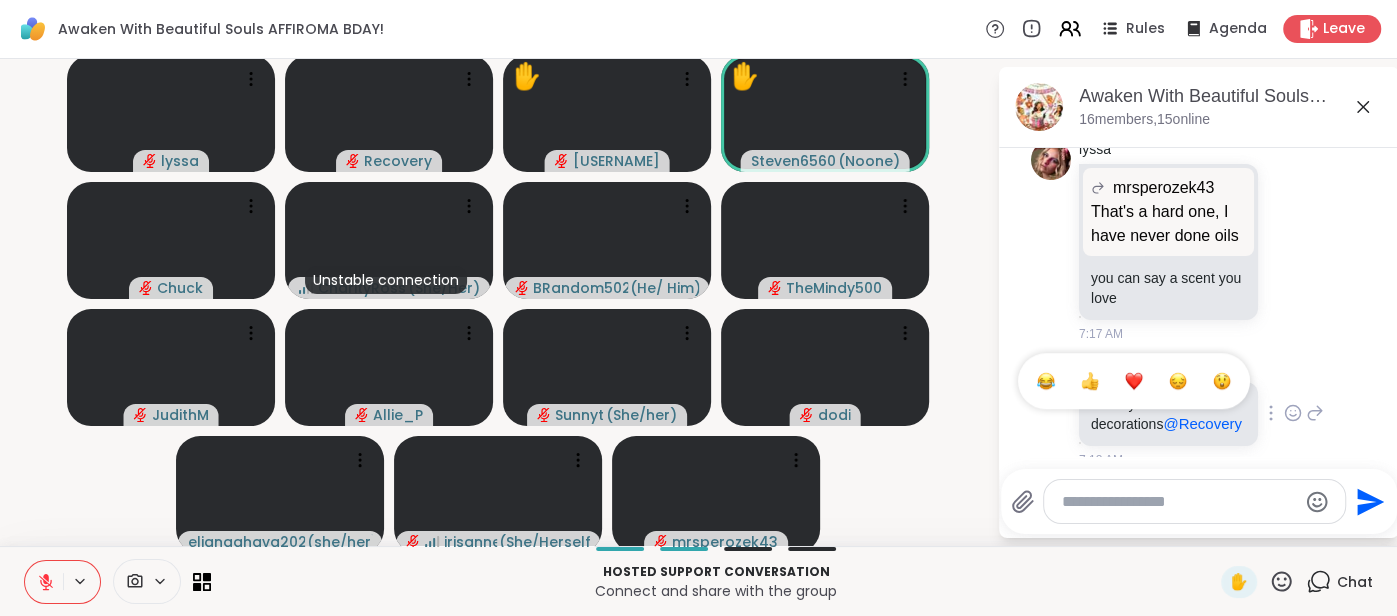 click at bounding box center (1134, 381) 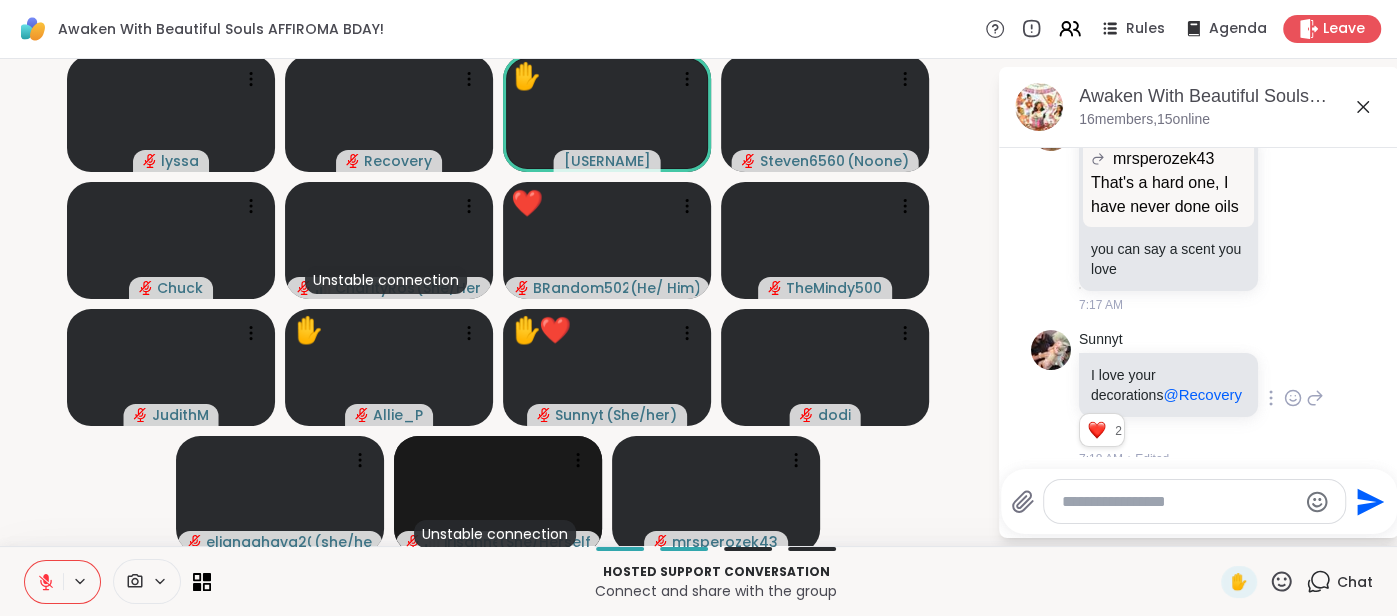 scroll, scrollTop: 6048, scrollLeft: 0, axis: vertical 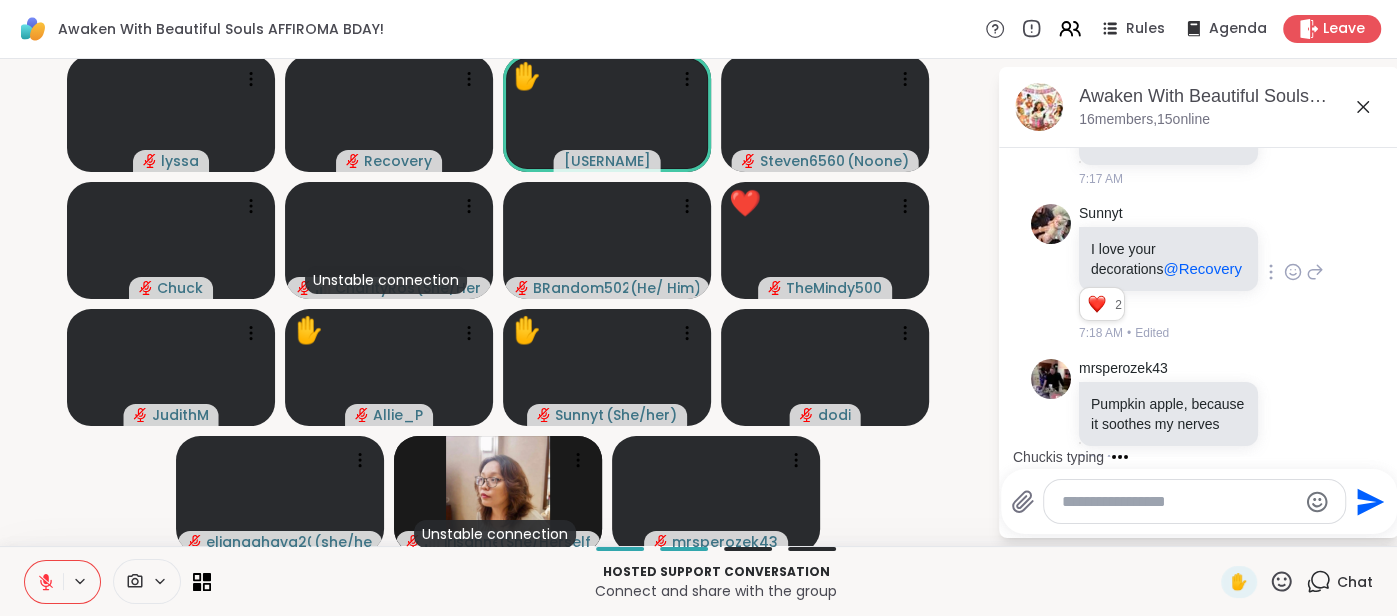 click 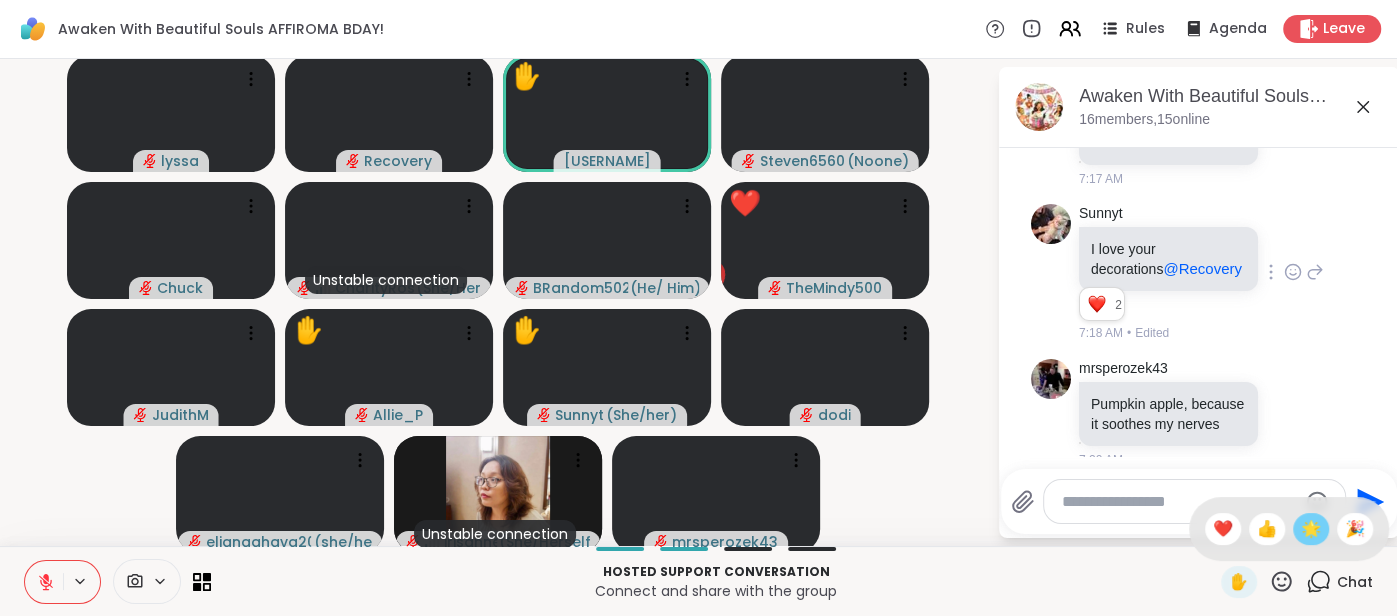 click on "🌟" at bounding box center (1311, 529) 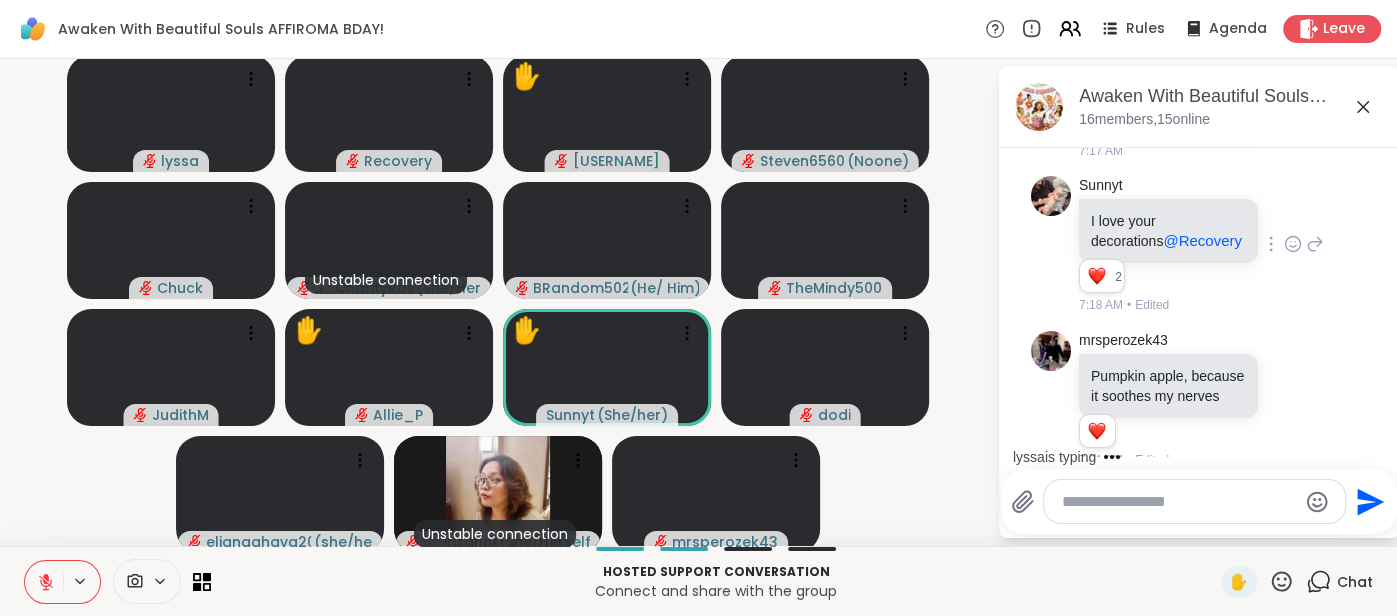 scroll, scrollTop: 6722, scrollLeft: 0, axis: vertical 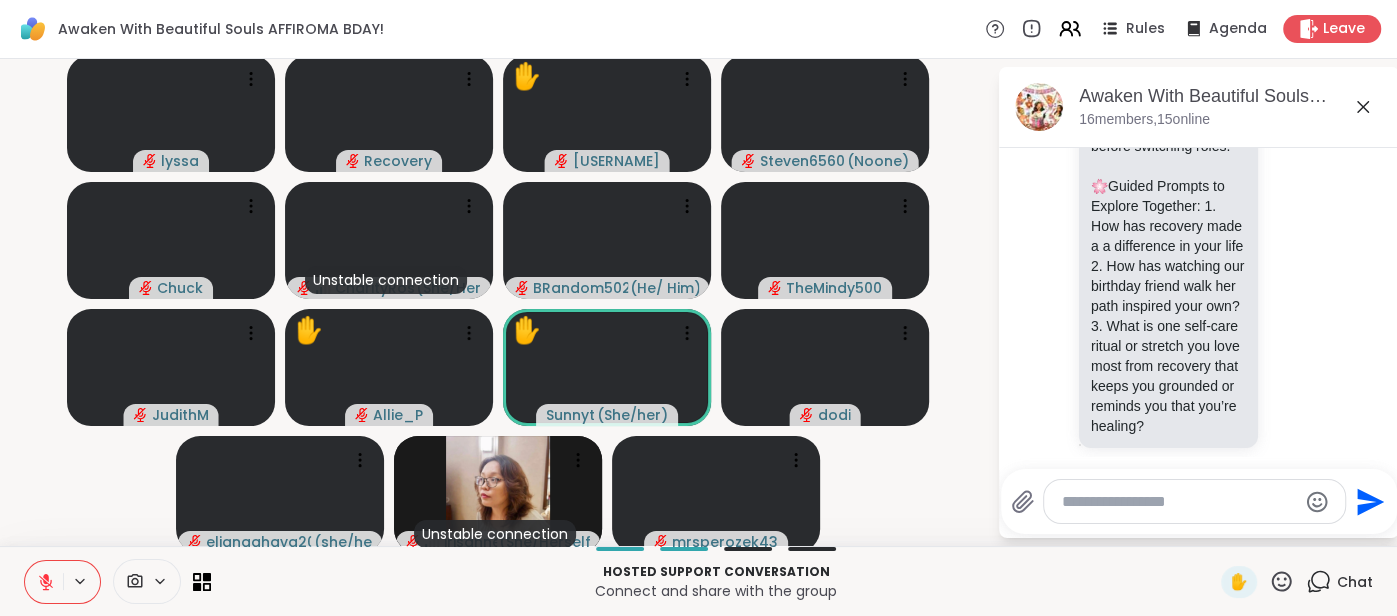 click at bounding box center (1179, 502) 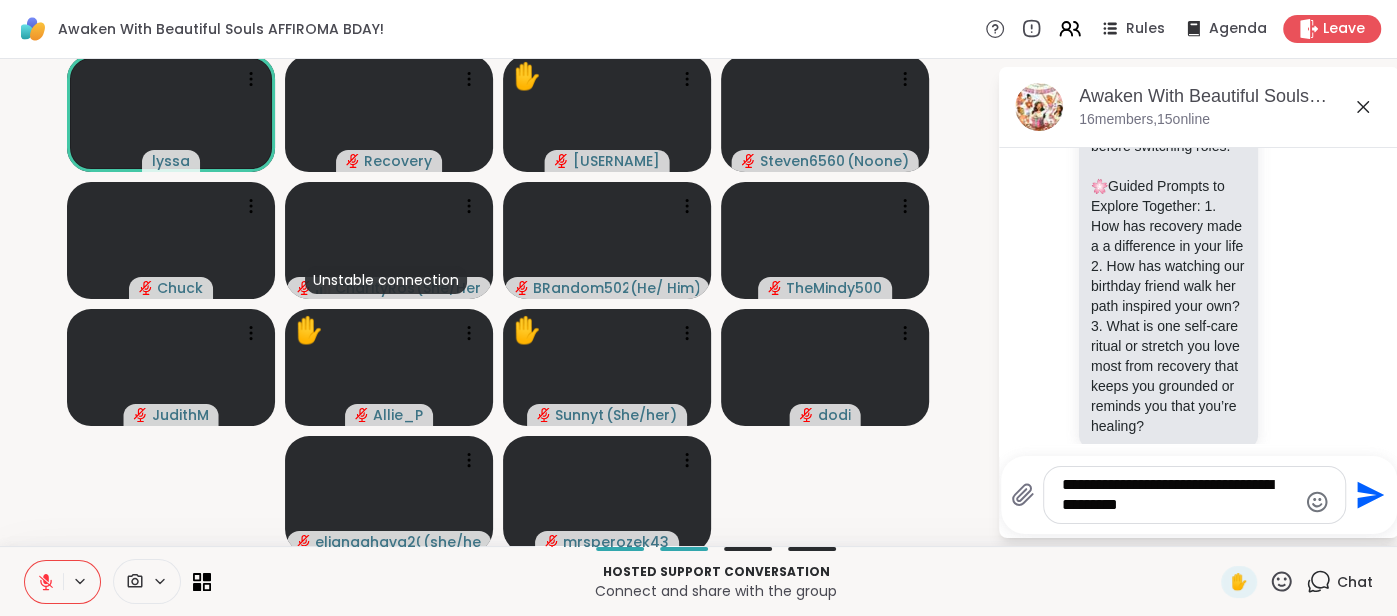 type on "**********" 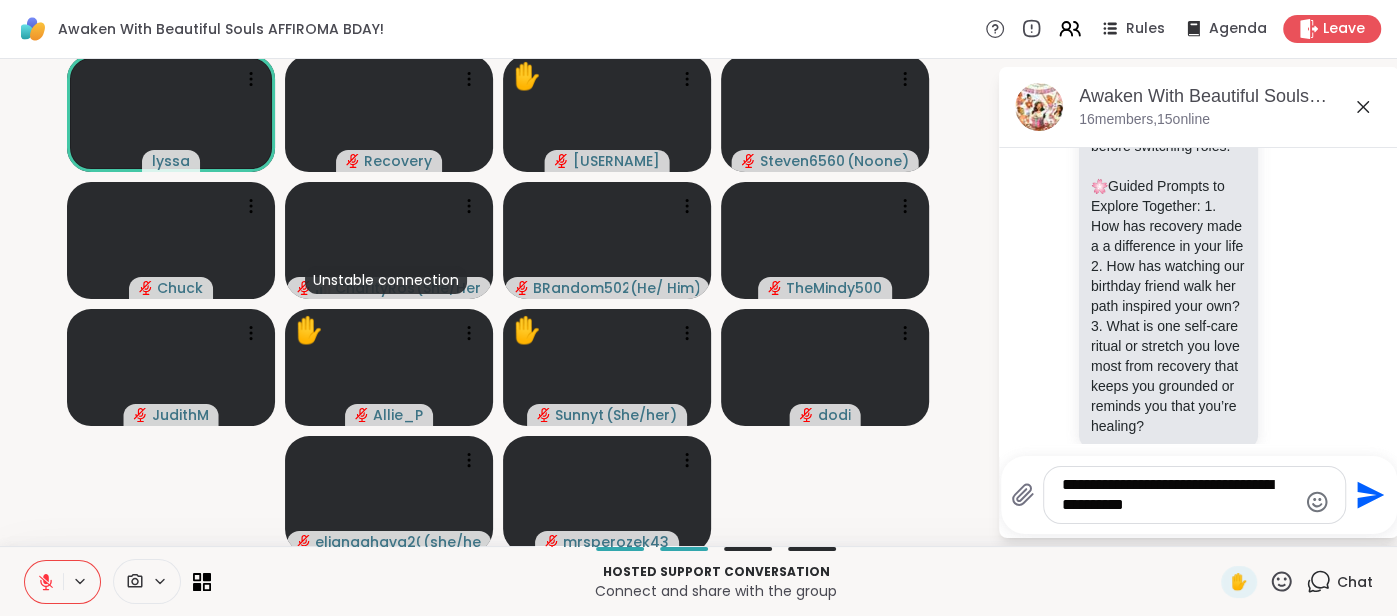type 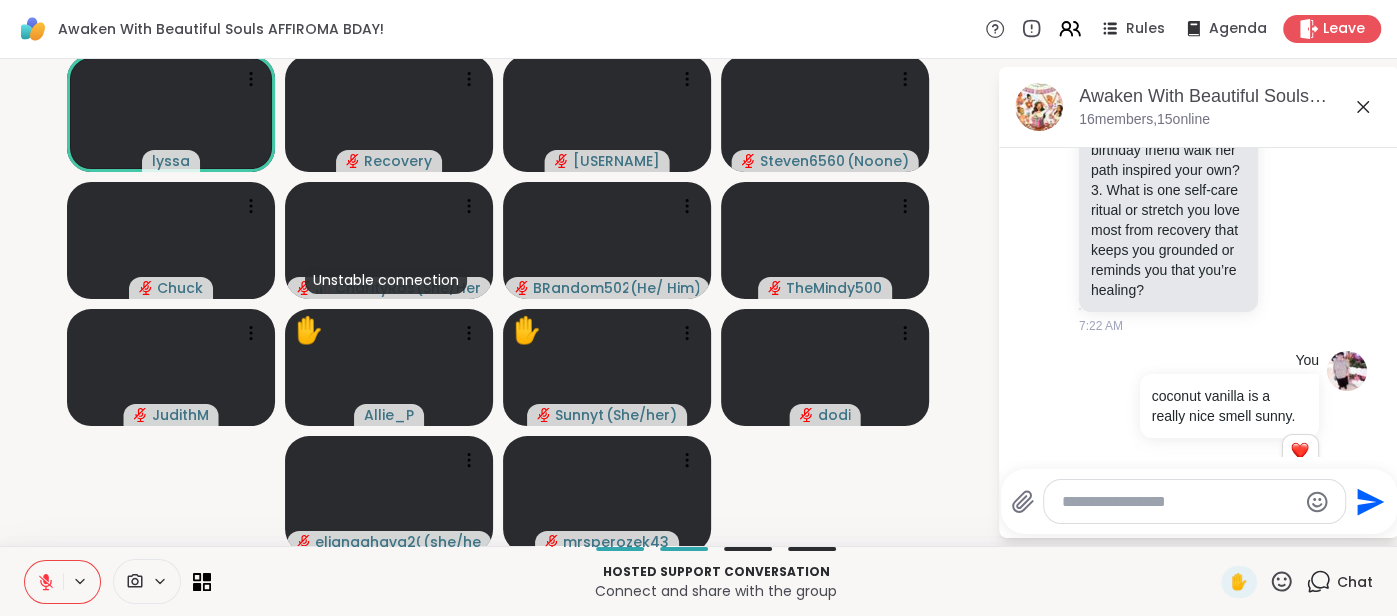 scroll, scrollTop: 6877, scrollLeft: 0, axis: vertical 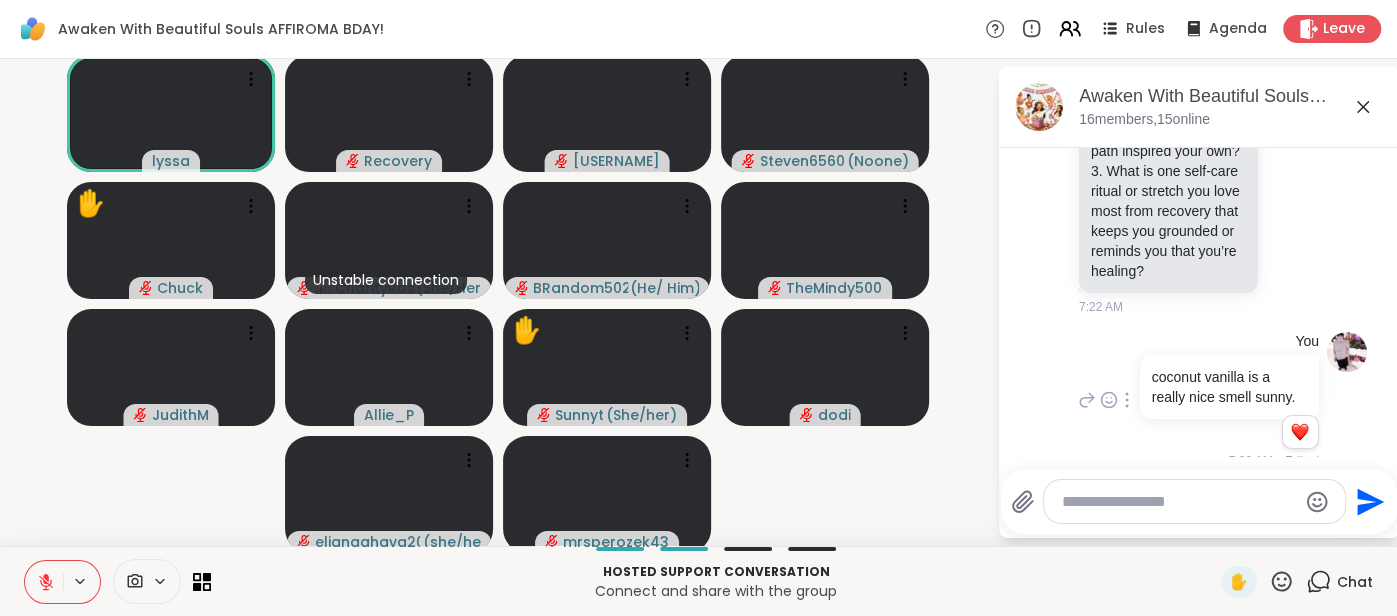 click at bounding box center [1300, 432] 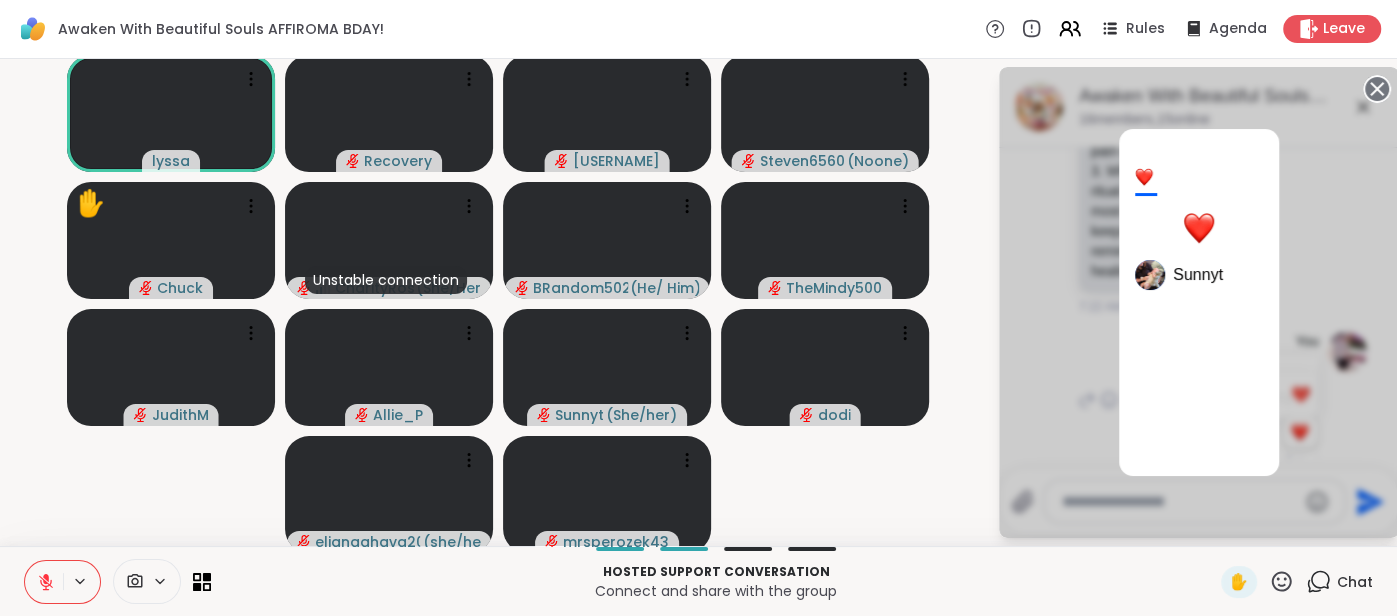 click 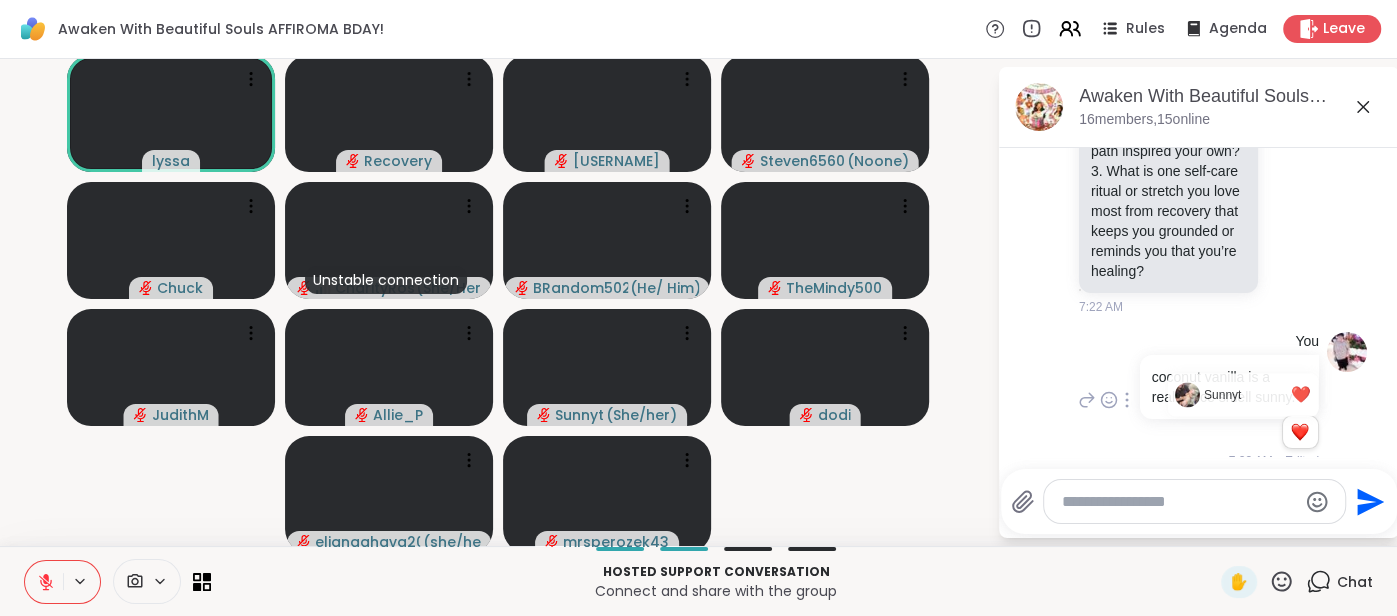 click on "[USERNAME] Pair up with someone in the group (or form small trios if needed). Take turns answering the following reflective questions, speaking from the heart. As one person shares, the other simply listens with full presence and no interruption. After each person speaks, take a deep breath together before switching roles.
🌸 Guided Prompts to Explore Together:
1. How has recovery made a a difference in your life
2. How has watching our birthday friend walk her path inspired your own?
3. What is one self-care ritual or stretch you love most from recovery that keeps you grounded or reminds you that you’re healing? [TIME]" at bounding box center [1201, 0] 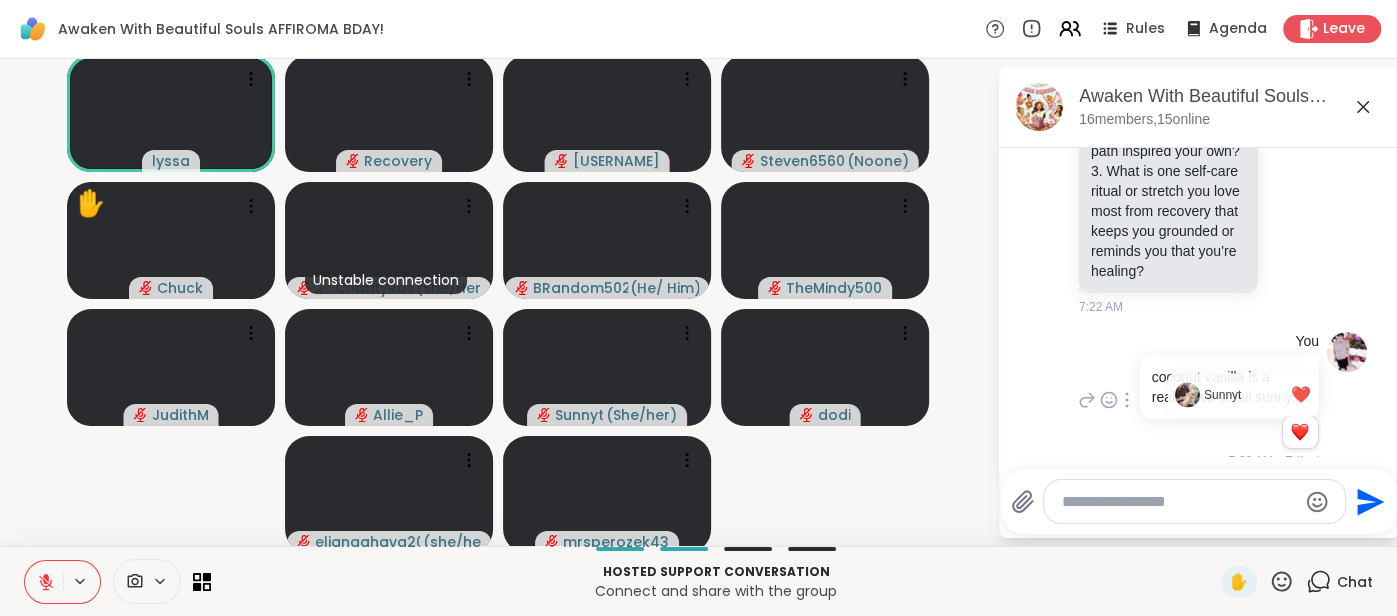 click on "Today You 2 2 2 [TIME] • Edited You Gave myself the honor of having this compliment! 1 1 [TIME] • Edited You Lit these candles but some blew out before group even. 2 2 2 [TIME] • Edited You The wax isn't strong [TIME] • Sent Allie_P brb [TIME] Sunnyt I've got my "vitamin C glow mask" and my "calm" candle <3 happy bday Recovery sending so much love 1 1 [TIME] • Edited BRandom502 Morning my dear [TIME] BRandom502 friends [TIME] Sunnyt I woke up at 430ish am for you @[USERNAME] 1 1 [TIME] • Edited irisanne Sorry I'm in the train! But wanted to join @[USERNAME] happy birthday!!!! 1 1 [TIME] • Edited BRandom502 Sunnyt I woke up at 430ish am for you @[USERNAME] I woke up at 430ish am for you @[USERNAME] I was gonna say, the real sun is barely up here. 1 1 [TIME] • Edited JudithM Lyssa, if it itches still, you may want to wash your face right away in case it's an allergic reaction. 1 1 [TIME] • Edited Today dodi [TIME] Sunnyt @[USERNAME] you wrote all my thoughts!!" at bounding box center (1199, 308) 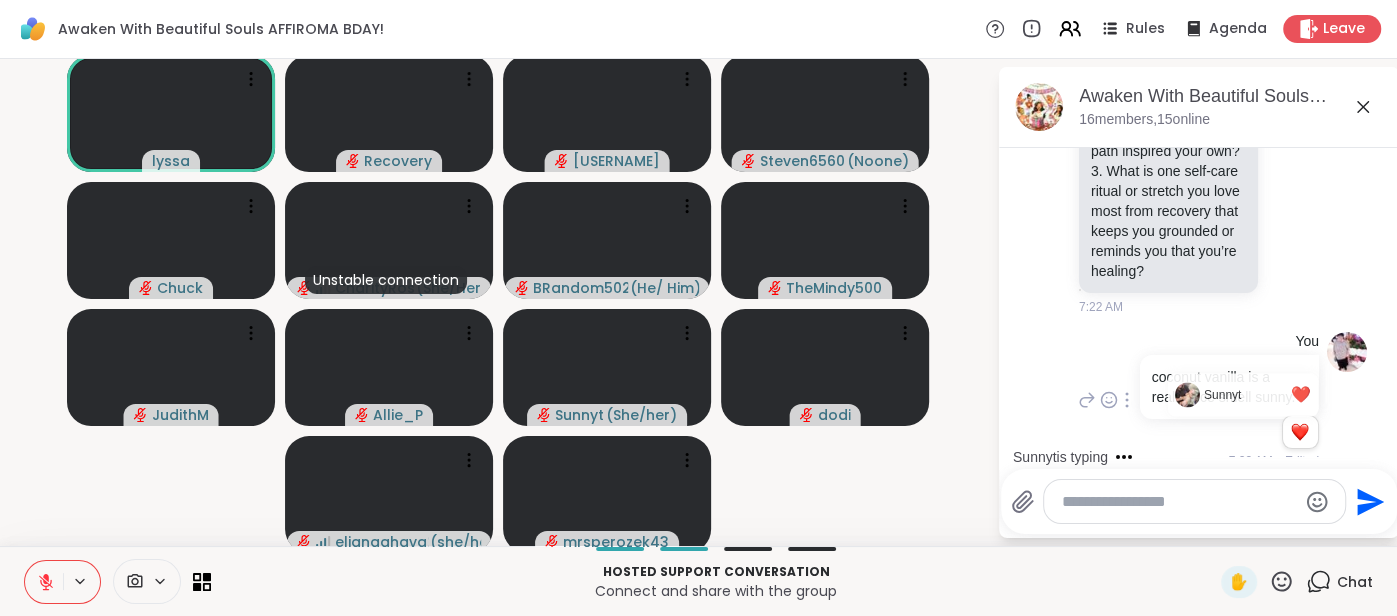 click at bounding box center (1179, 502) 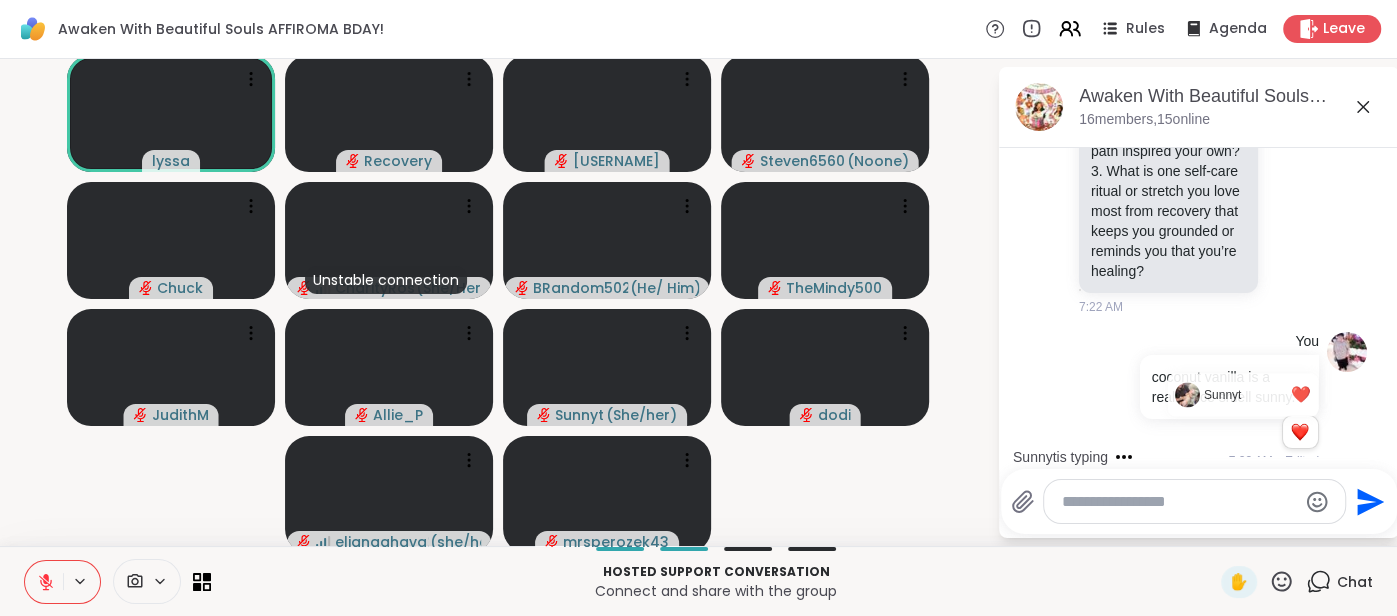 click at bounding box center [1300, 432] 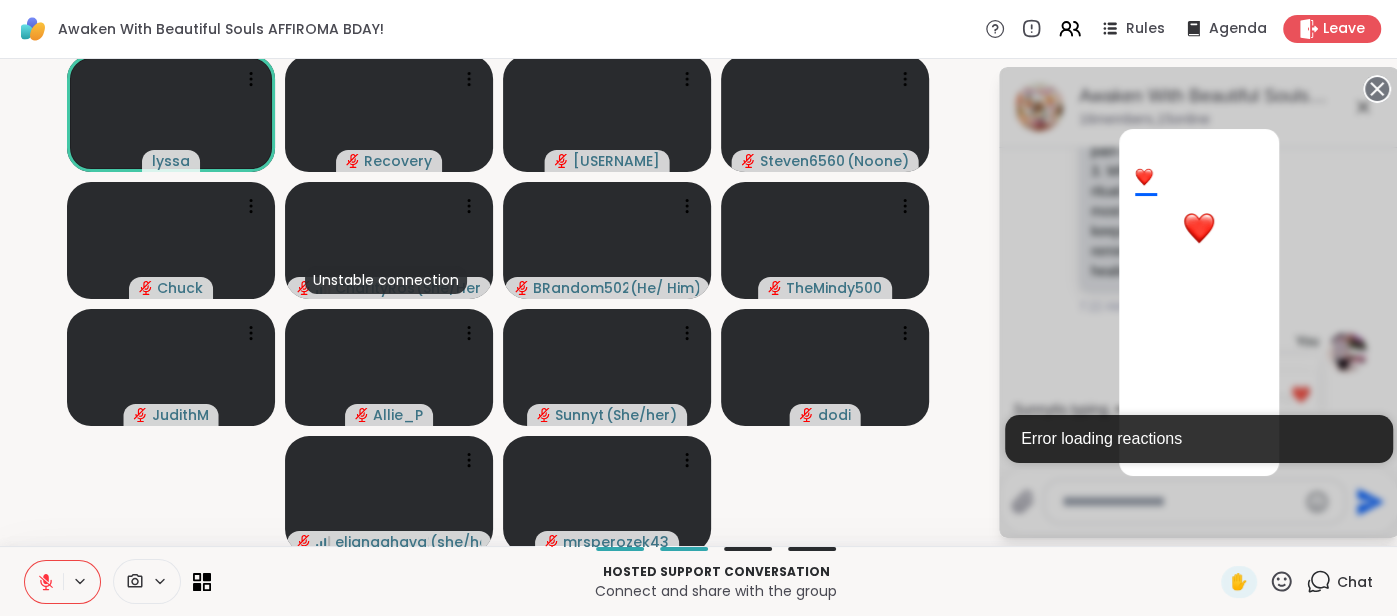 click on "1" at bounding box center (1199, 302) 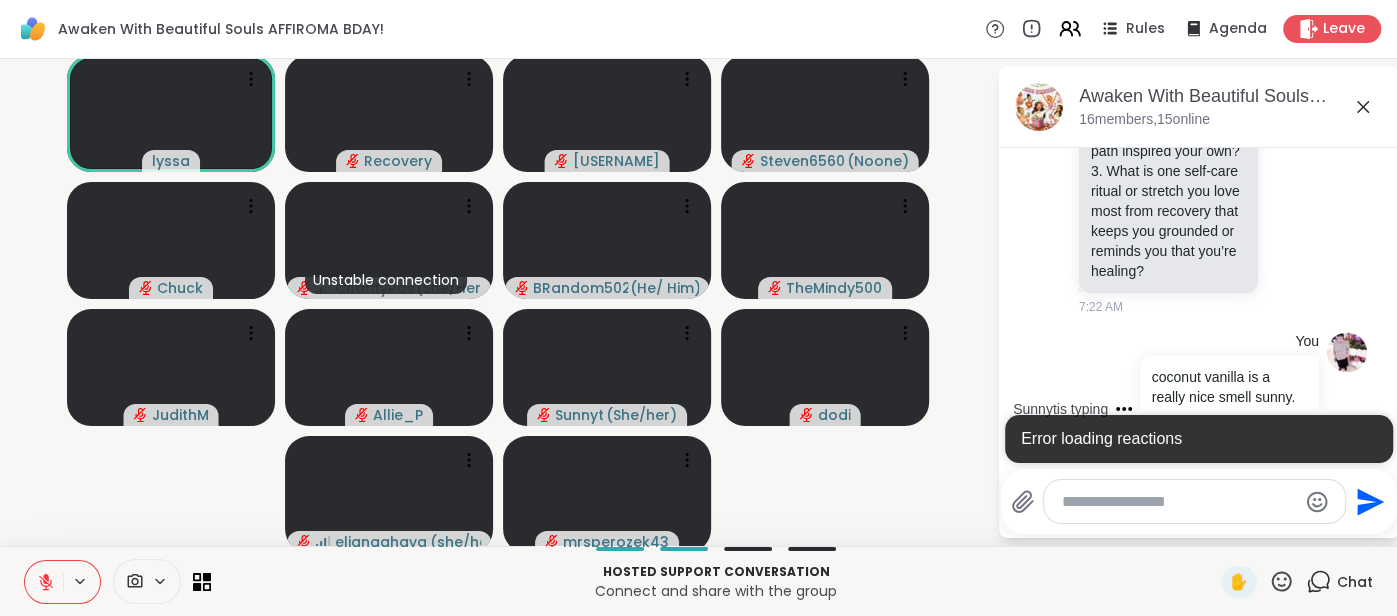 click on "[USERNAME] Pair up with someone in the group (or form small trios if needed). Take turns answering the following reflective questions, speaking from the heart. As one person shares, the other simply listens with full presence and no interruption. After each person speaks, take a deep breath together before switching roles.
🌸 Guided Prompts to Explore Together:
1. How has recovery made a a difference in your life
2. How has watching our birthday friend walk her path inspired your own?
3. What is one self-care ritual or stretch you love most from recovery that keeps you grounded or reminds you that you’re healing? [TIME]" at bounding box center [1199, 0] 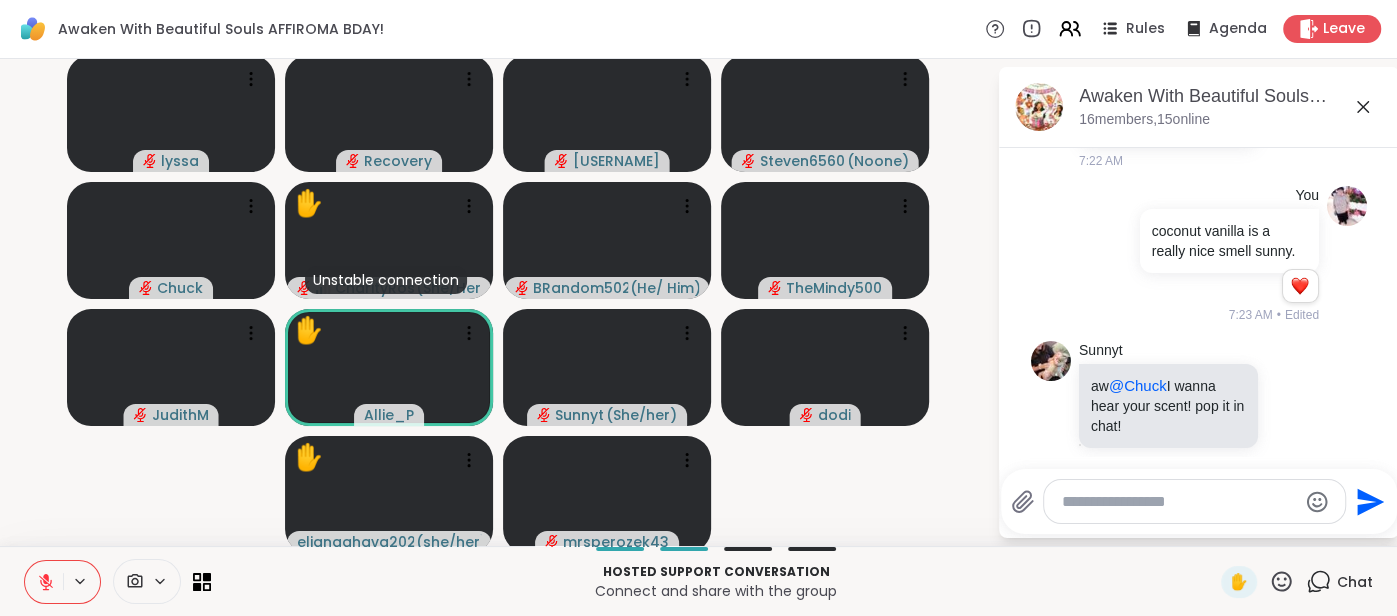 scroll, scrollTop: 7329, scrollLeft: 0, axis: vertical 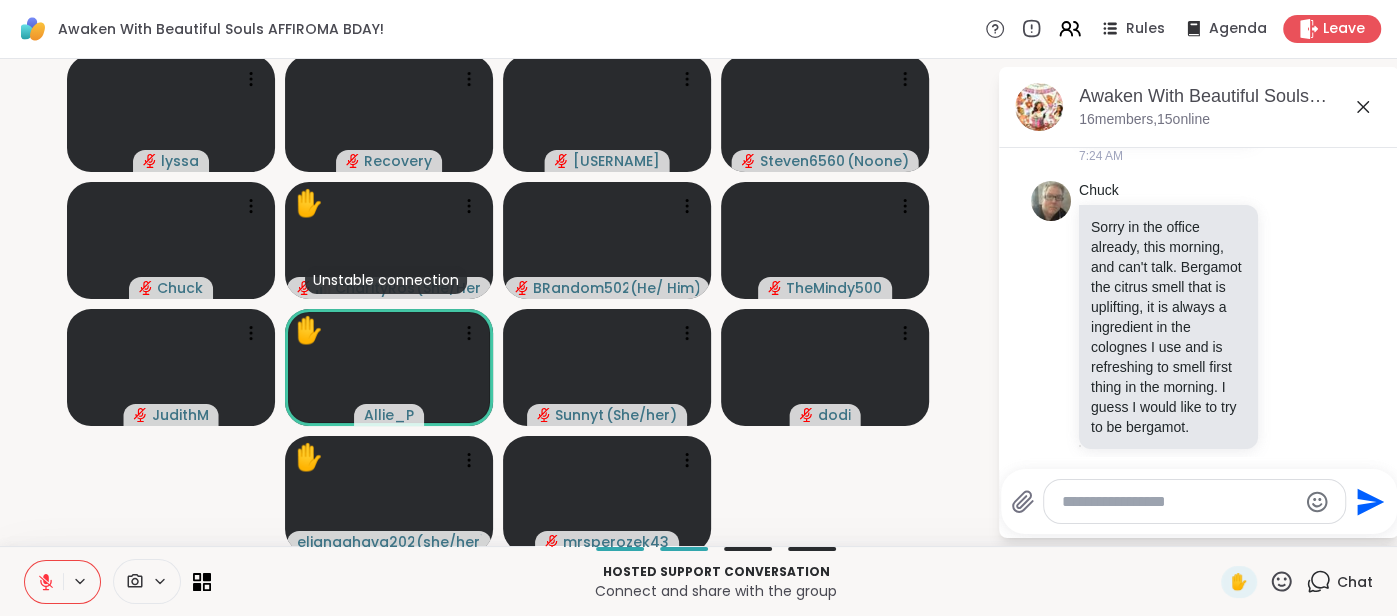 click at bounding box center [44, 582] 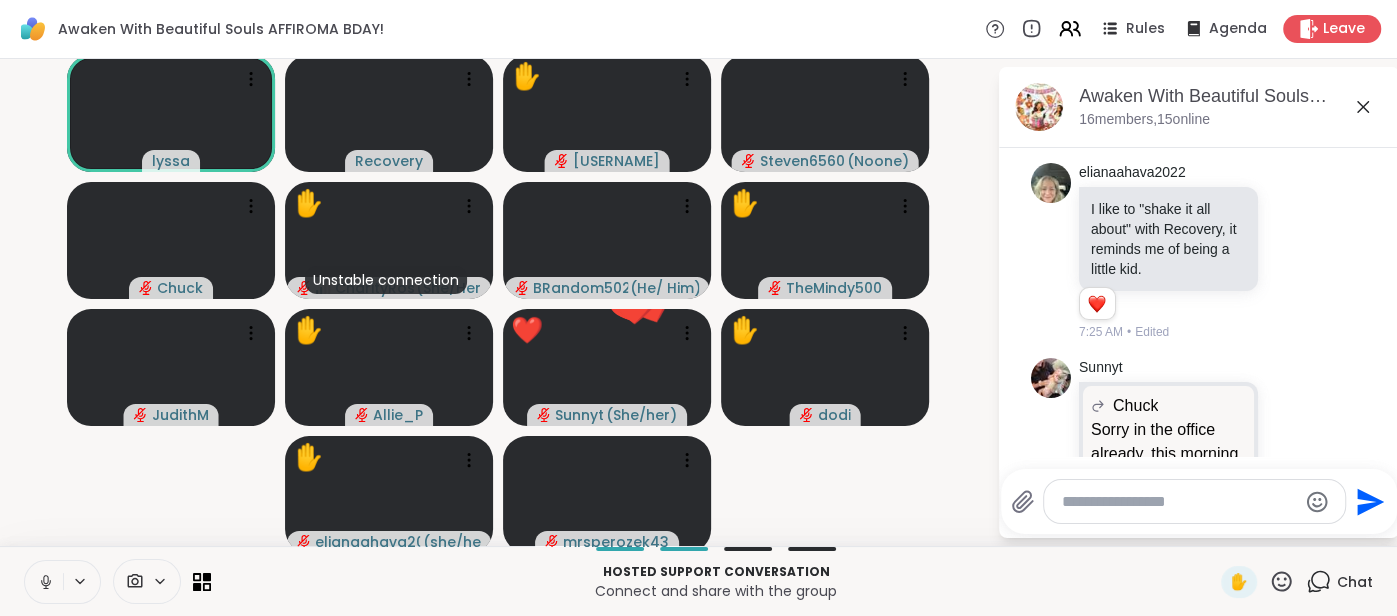 scroll, scrollTop: 7671, scrollLeft: 0, axis: vertical 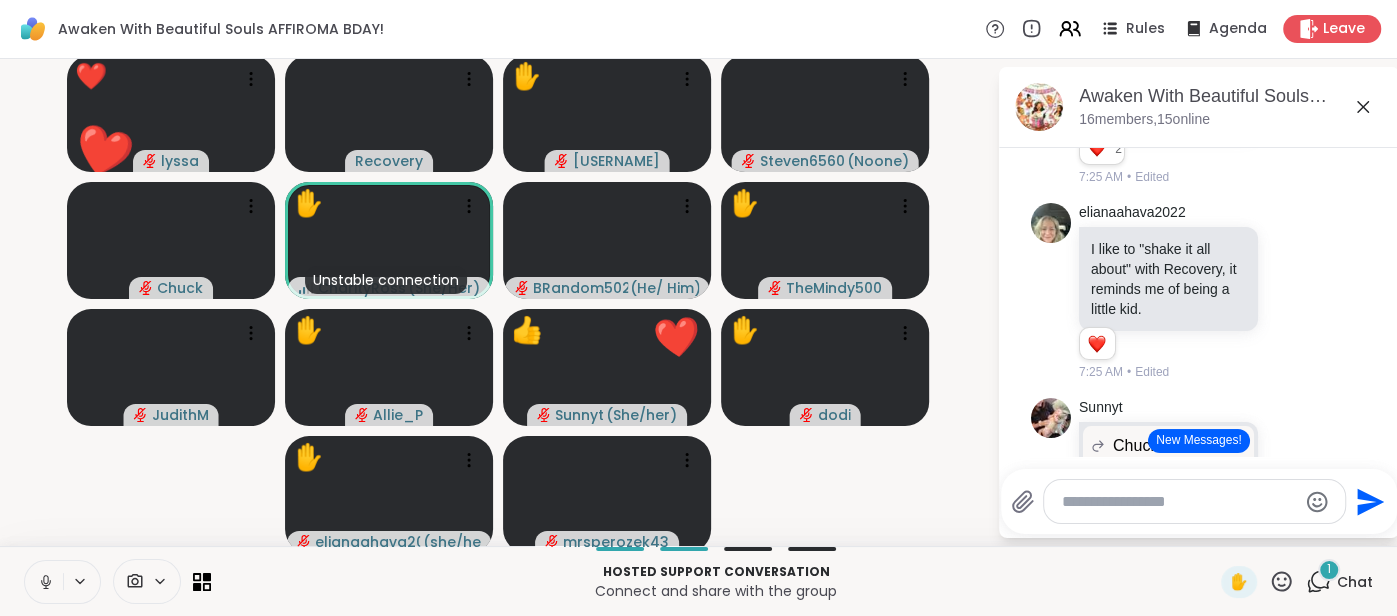 click 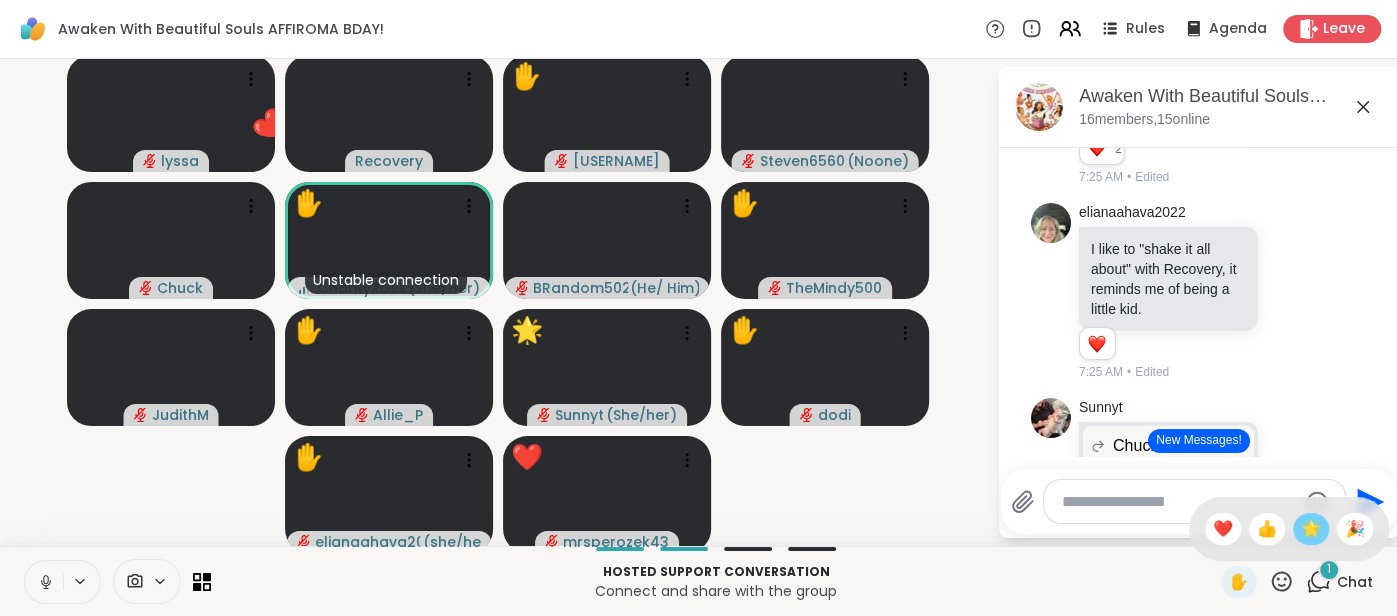 click on "🌟" at bounding box center (1311, 529) 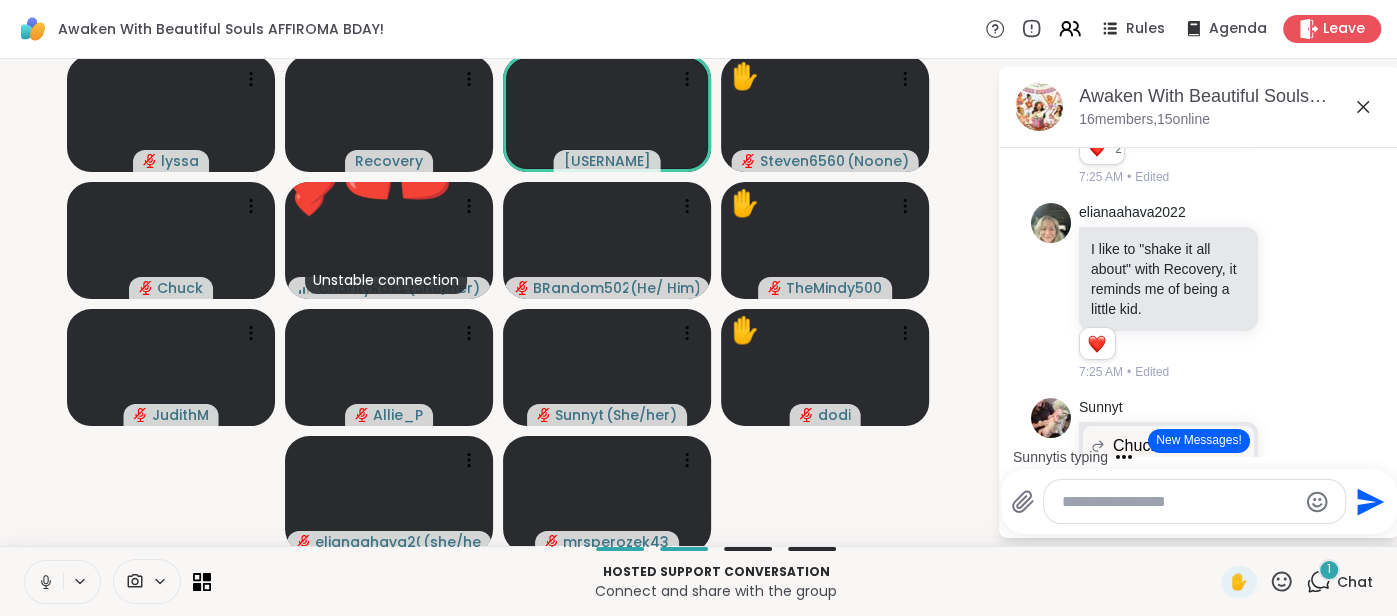 click 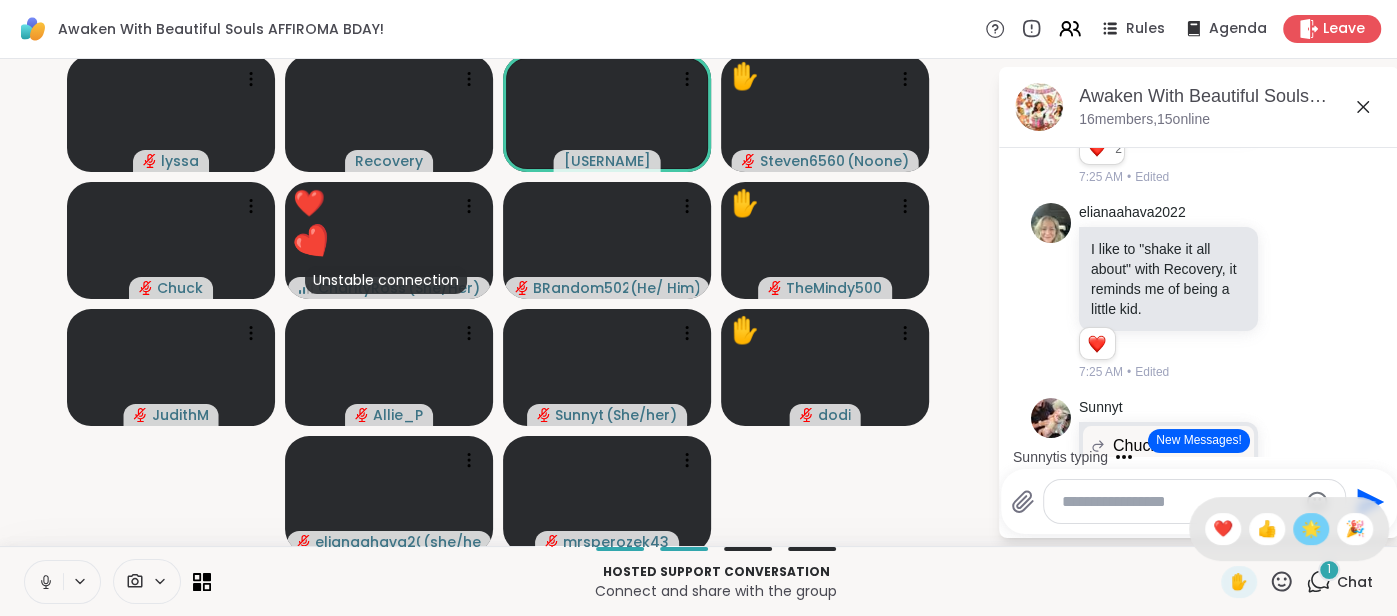 click on "🌟" at bounding box center [1311, 529] 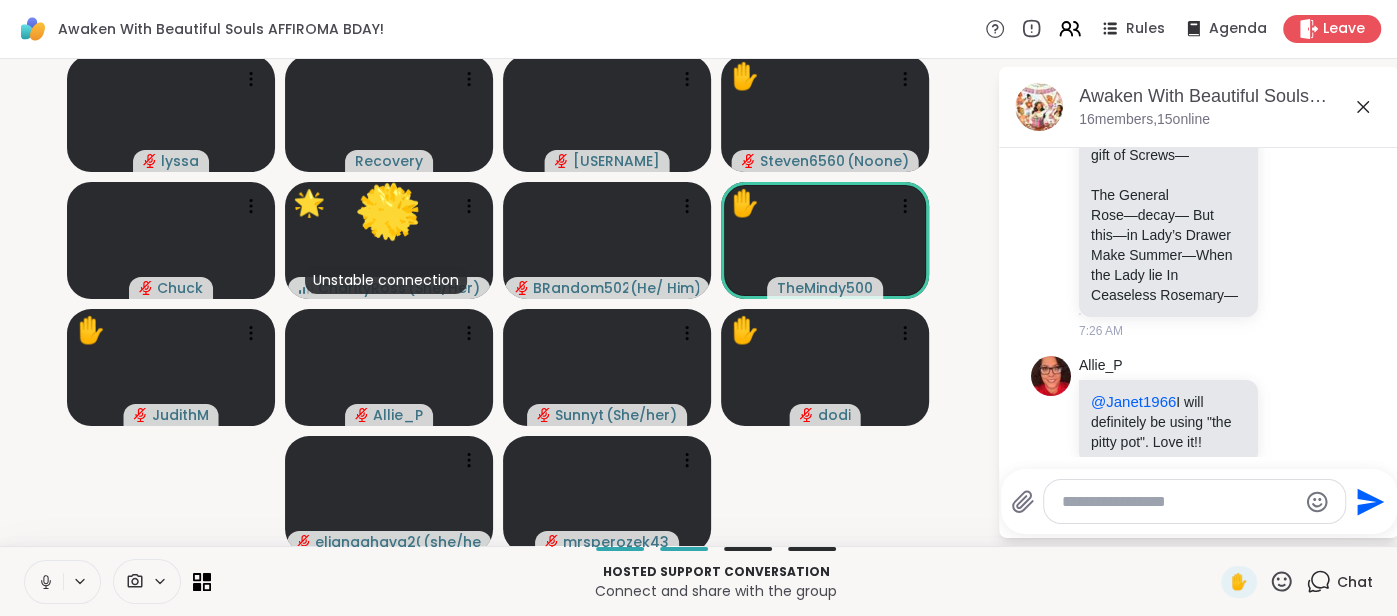 scroll, scrollTop: 8558, scrollLeft: 0, axis: vertical 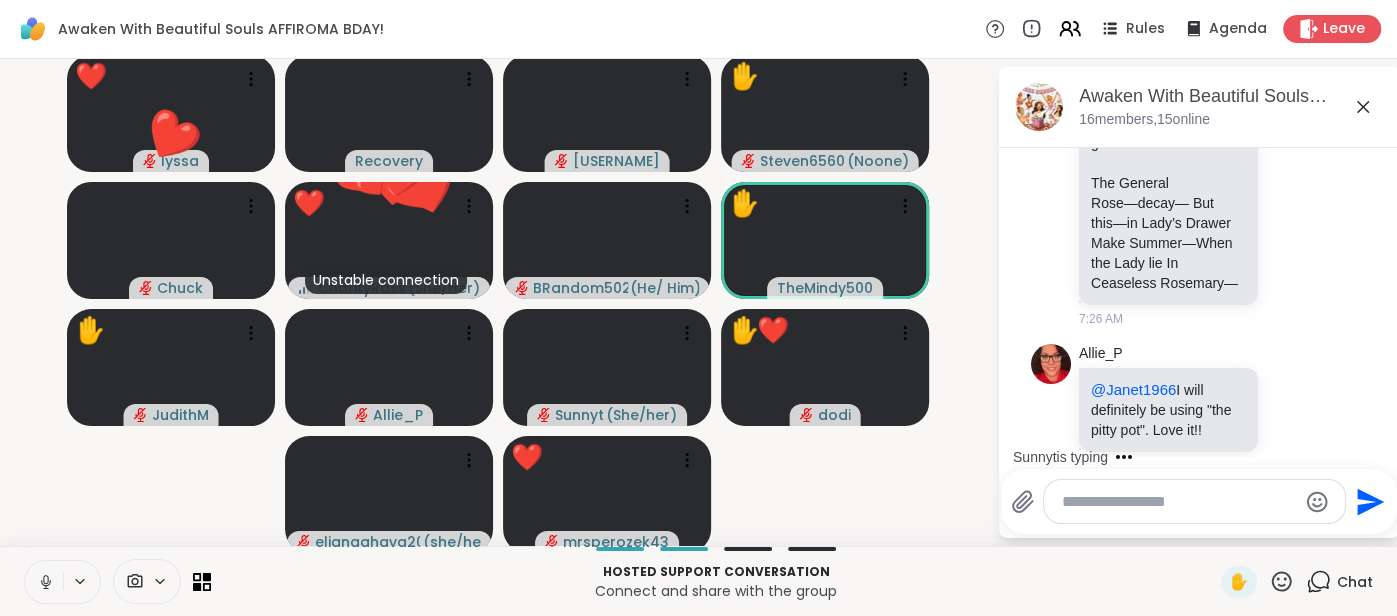 click 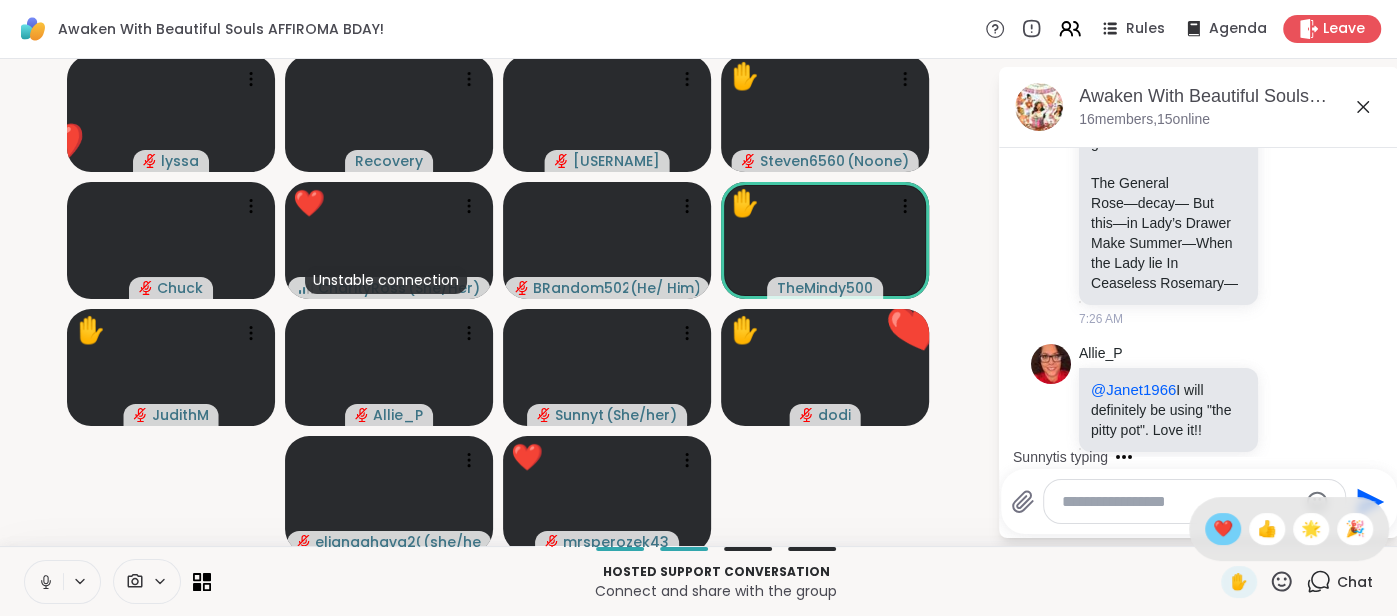 click on "❤️" at bounding box center (1223, 529) 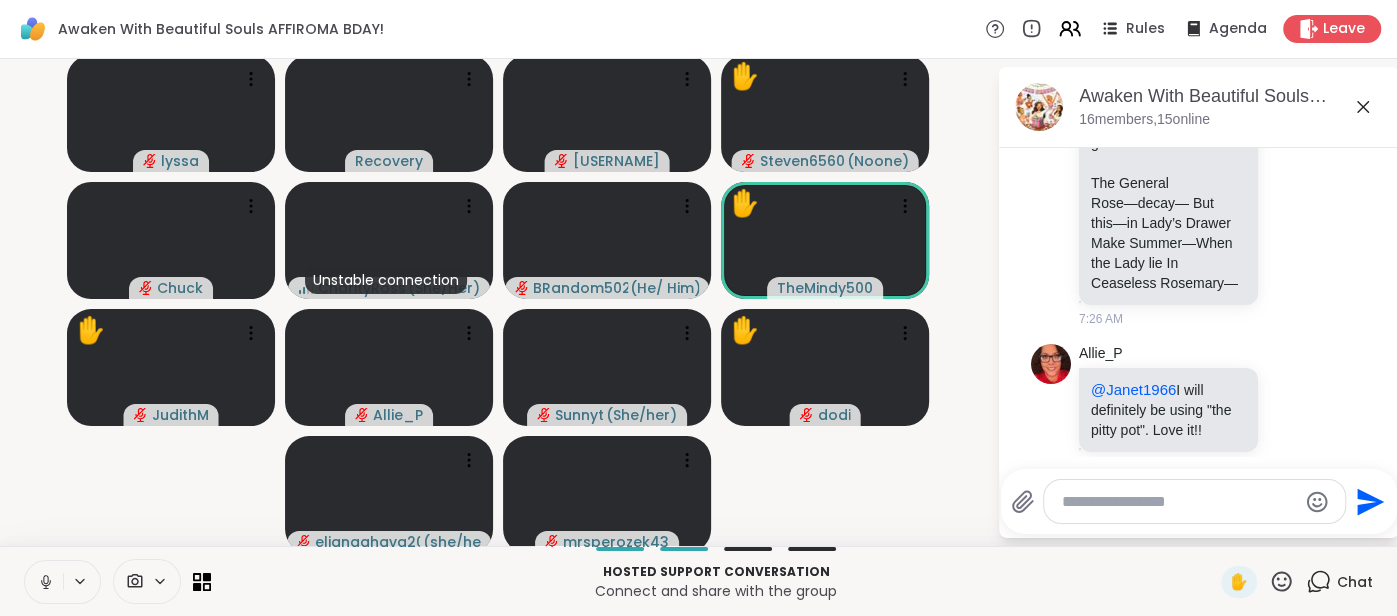 click at bounding box center [44, 582] 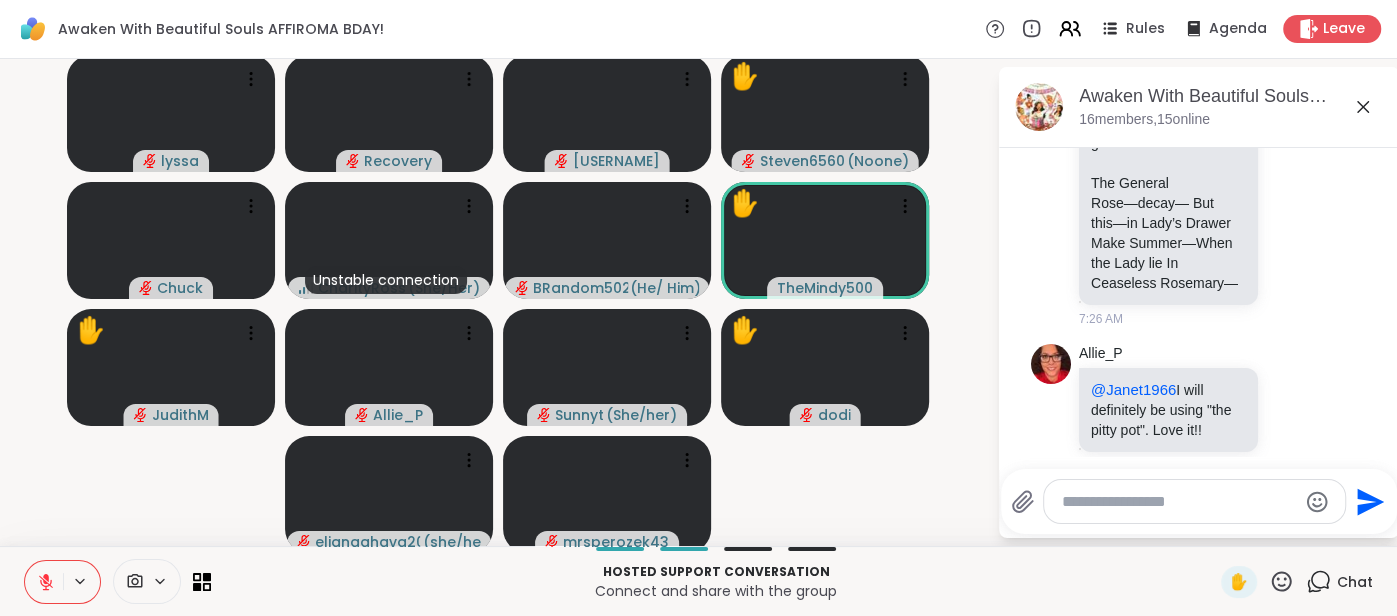 click 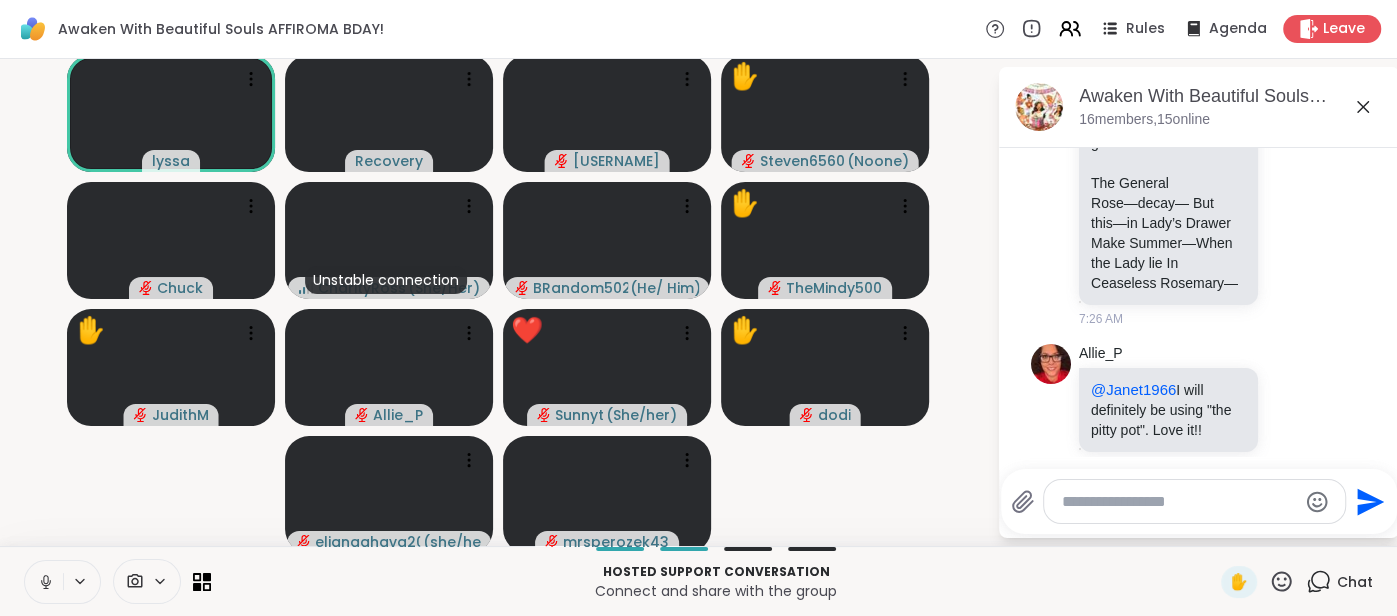 click 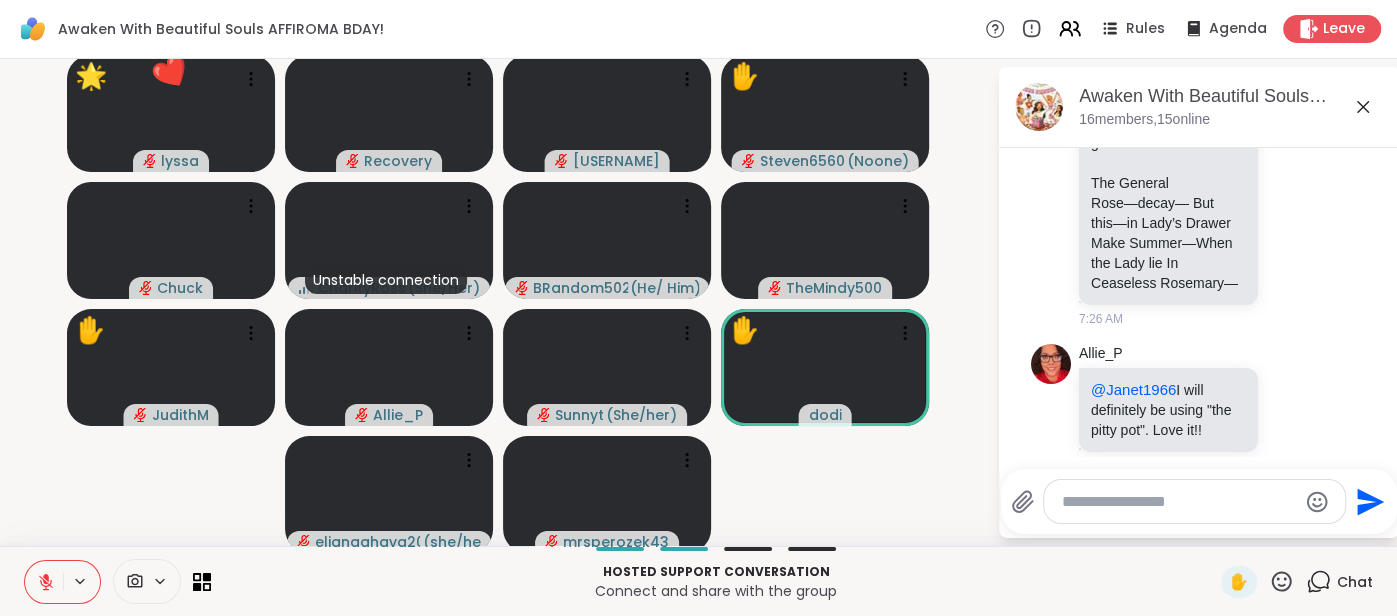 click 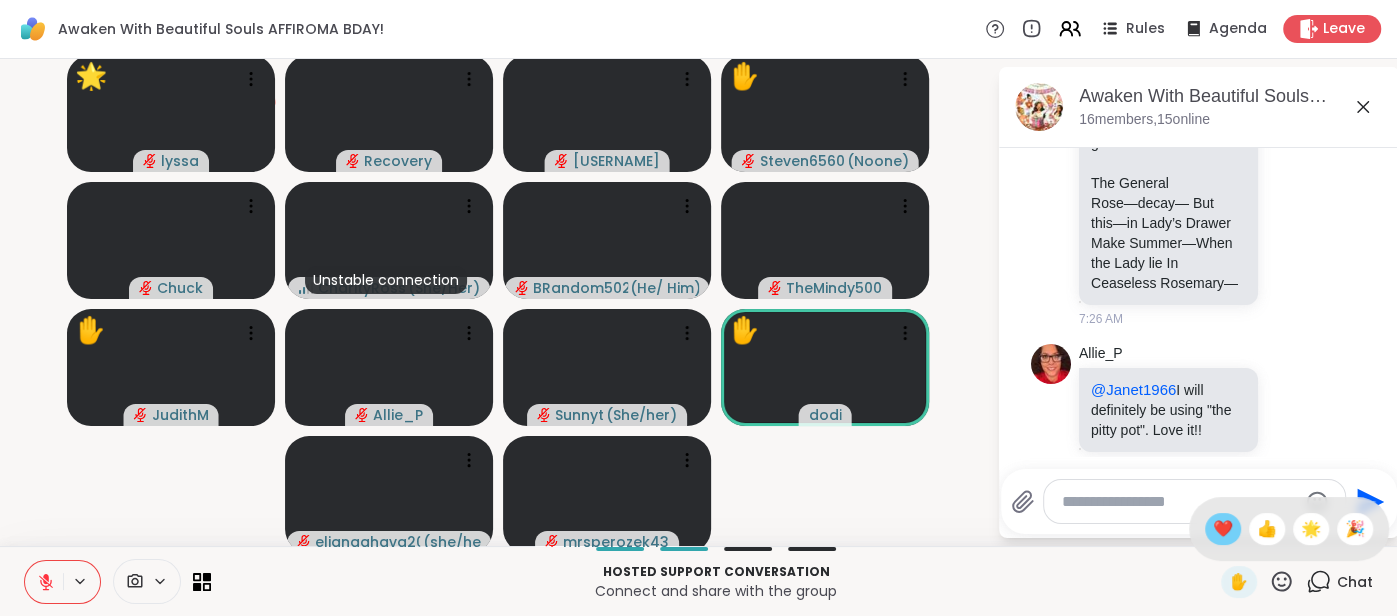 click on "❤️" at bounding box center [1223, 529] 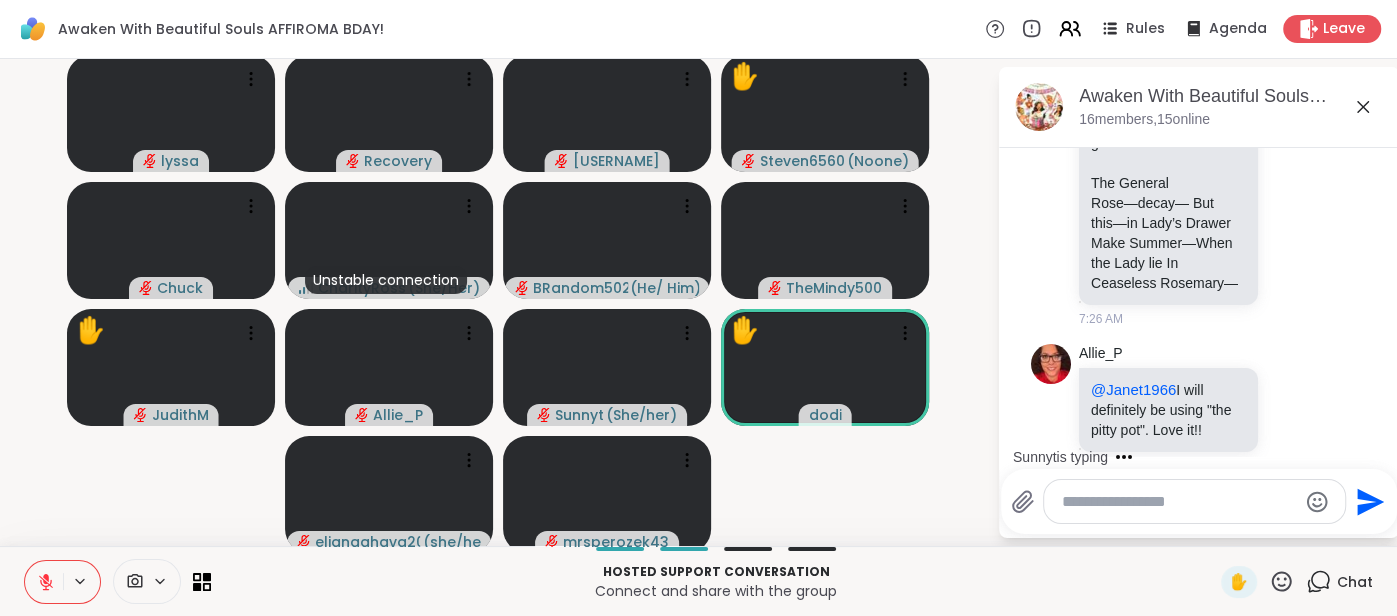 click 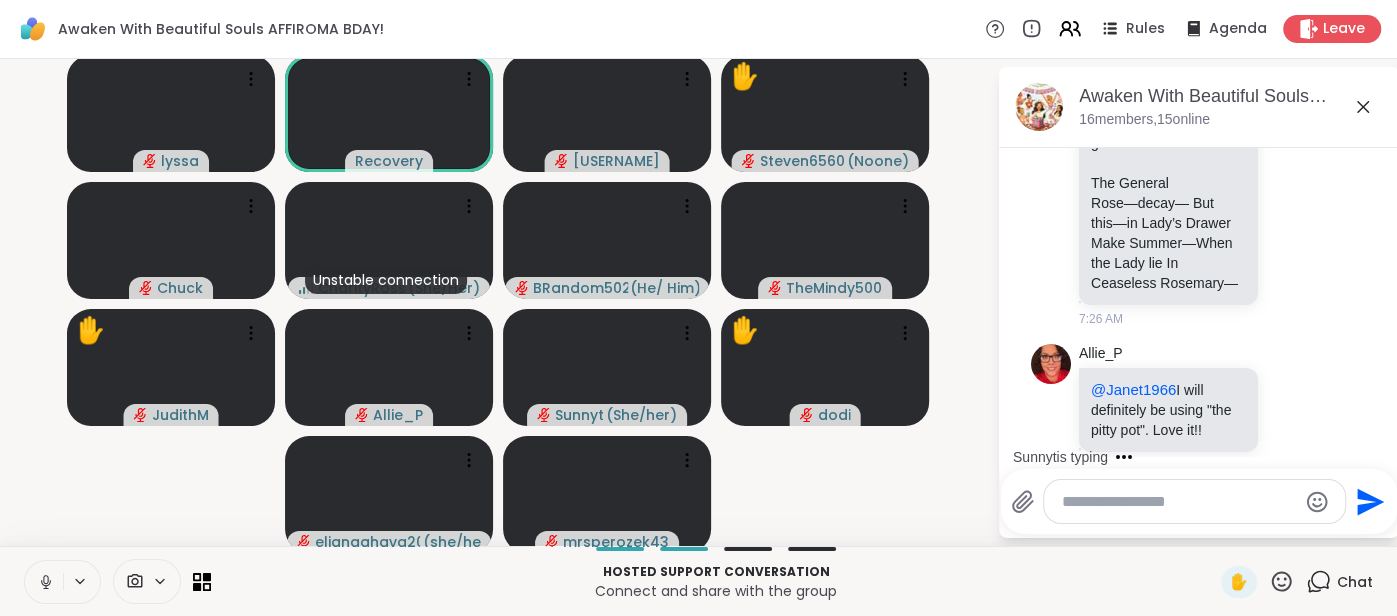 click 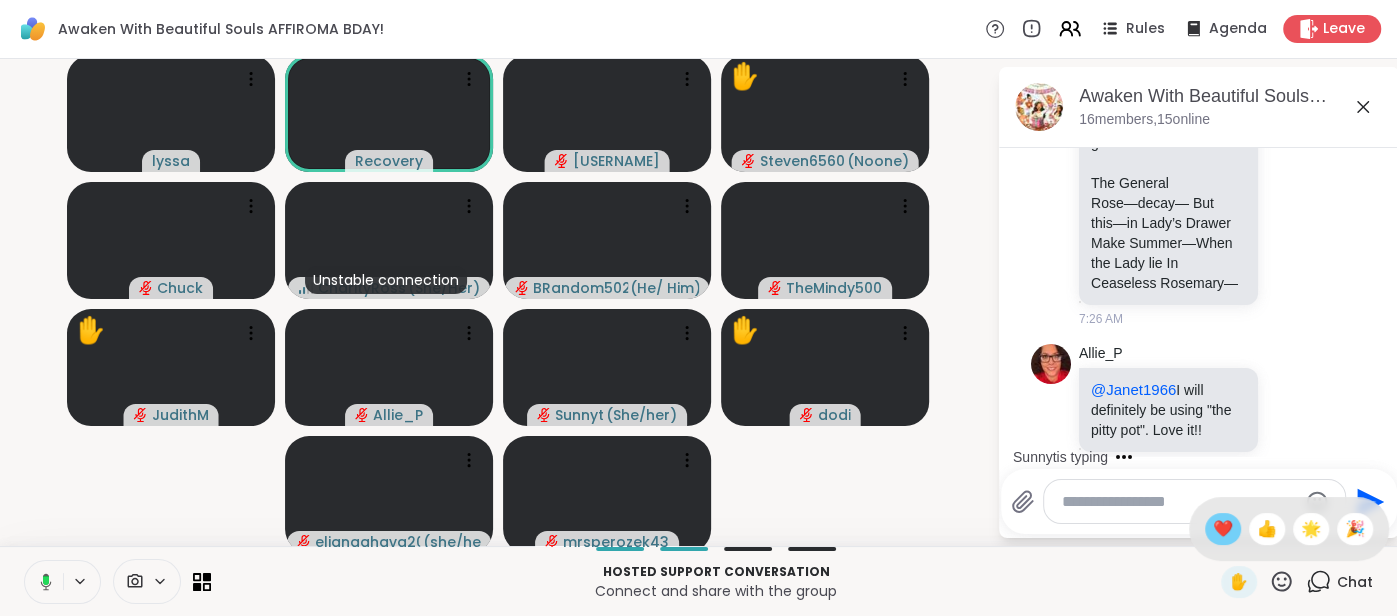 click on "❤️" at bounding box center (1223, 529) 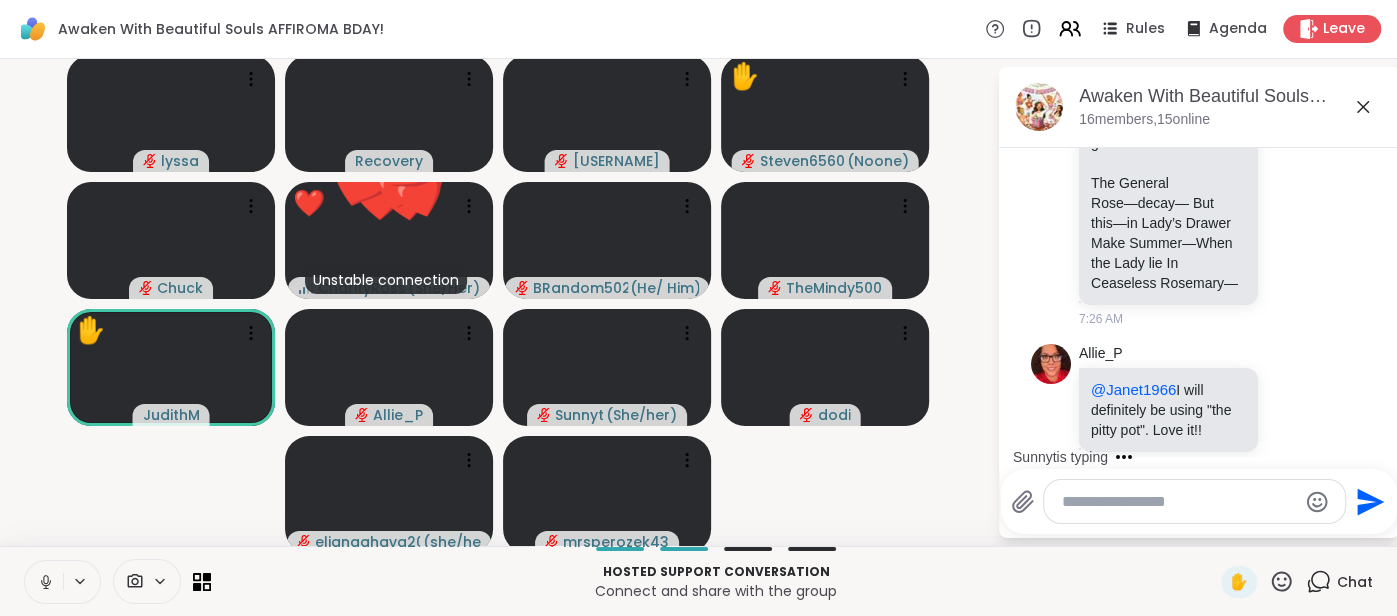 click at bounding box center (44, 582) 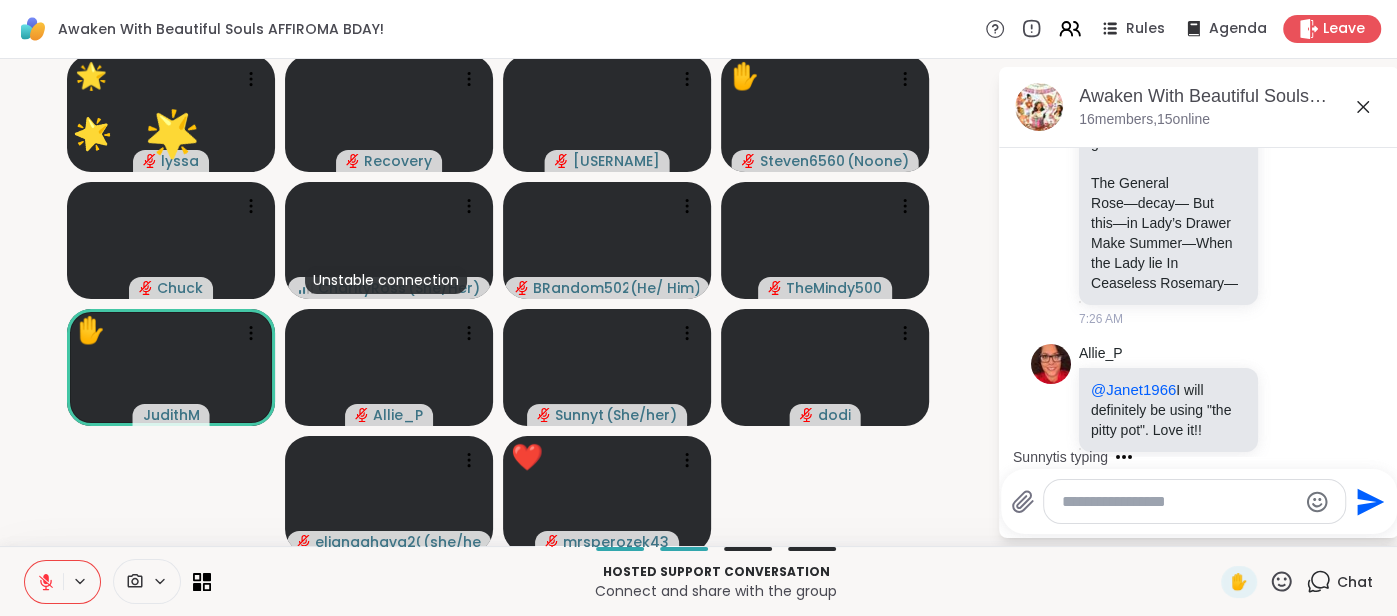 click 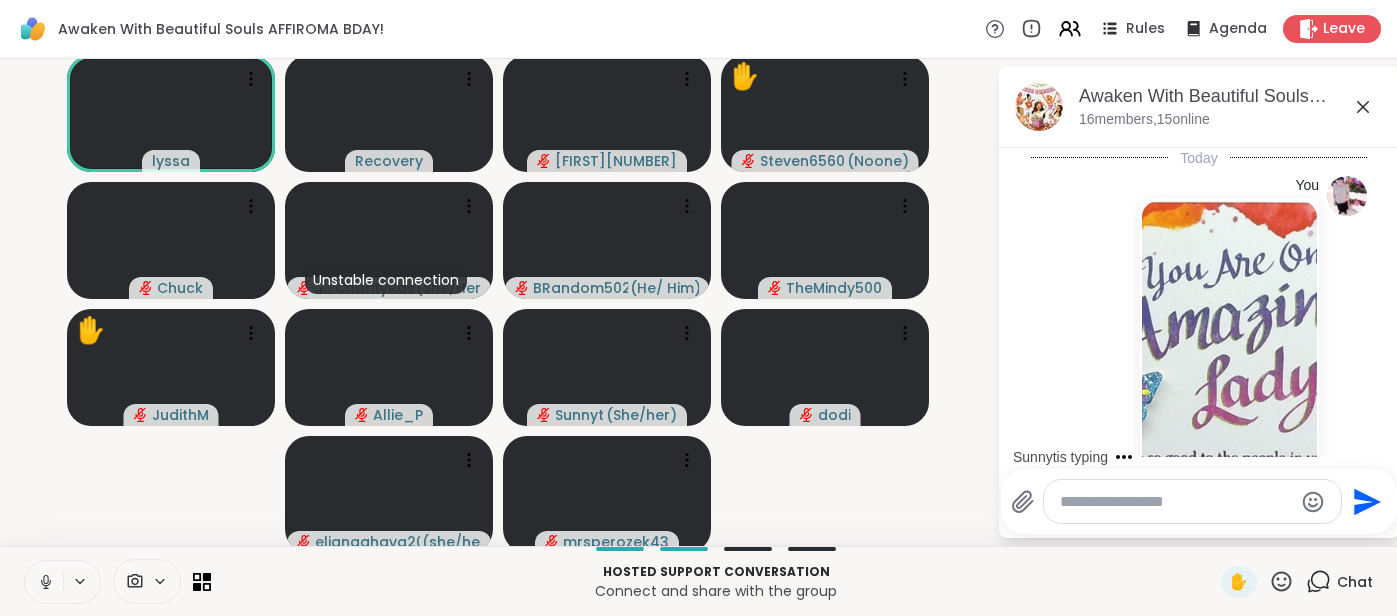 scroll, scrollTop: 0, scrollLeft: 0, axis: both 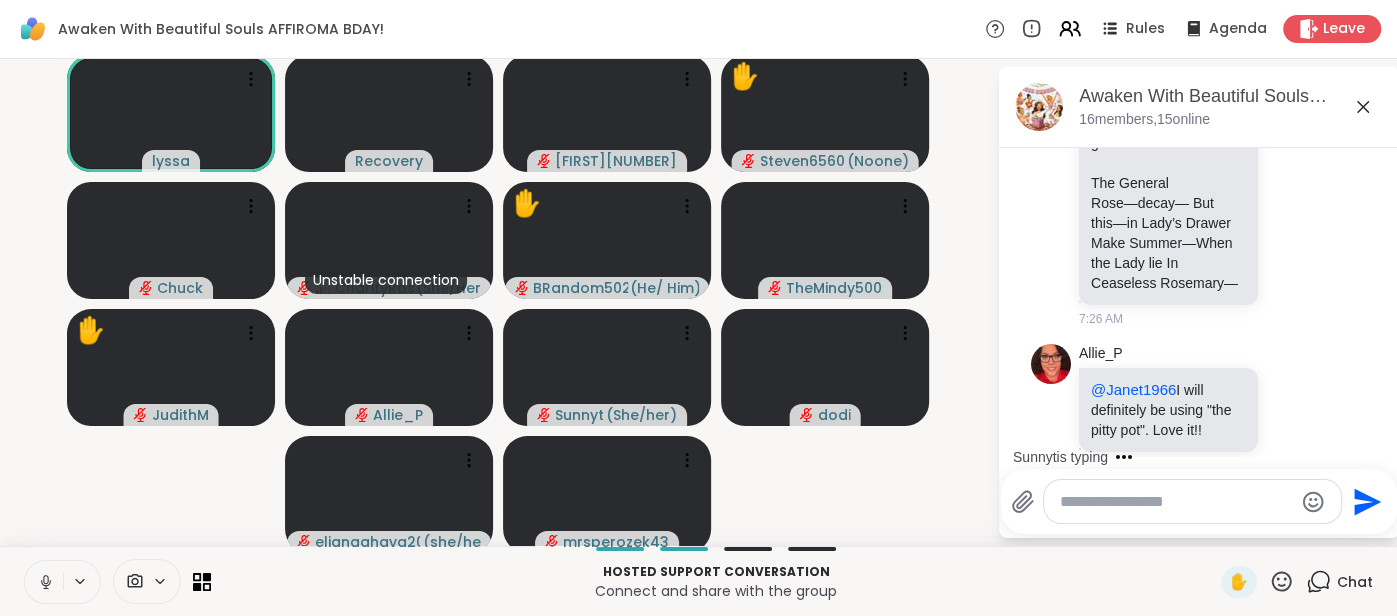 click 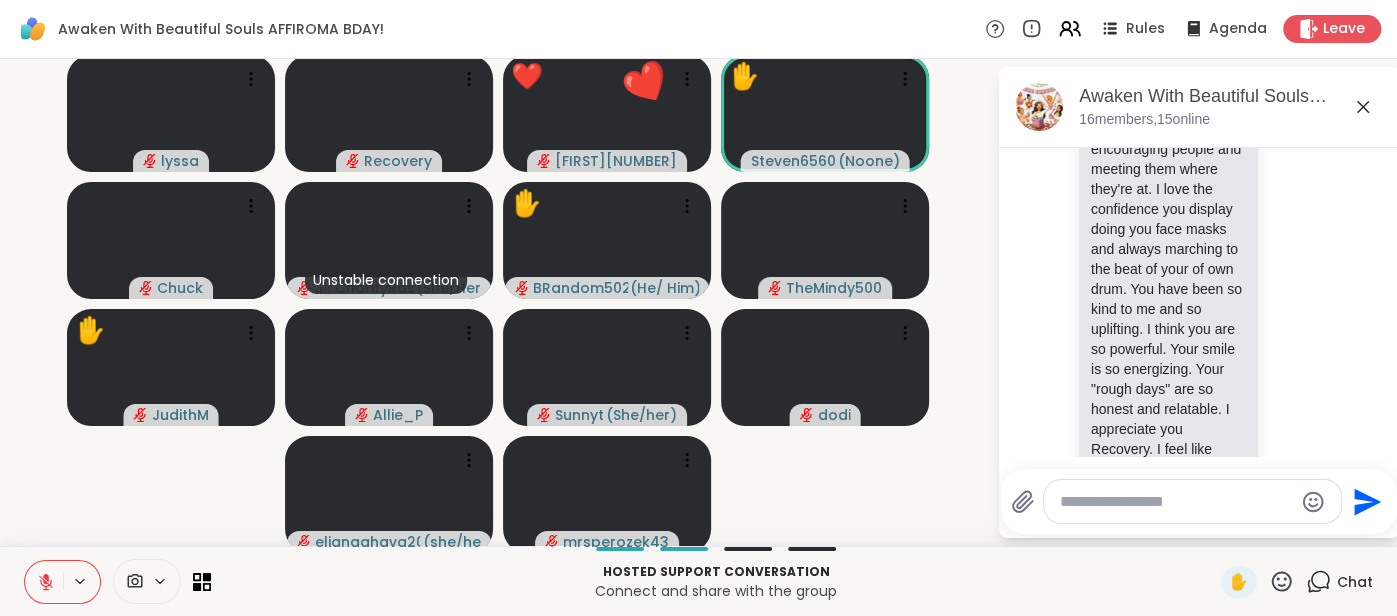 scroll, scrollTop: 8988, scrollLeft: 0, axis: vertical 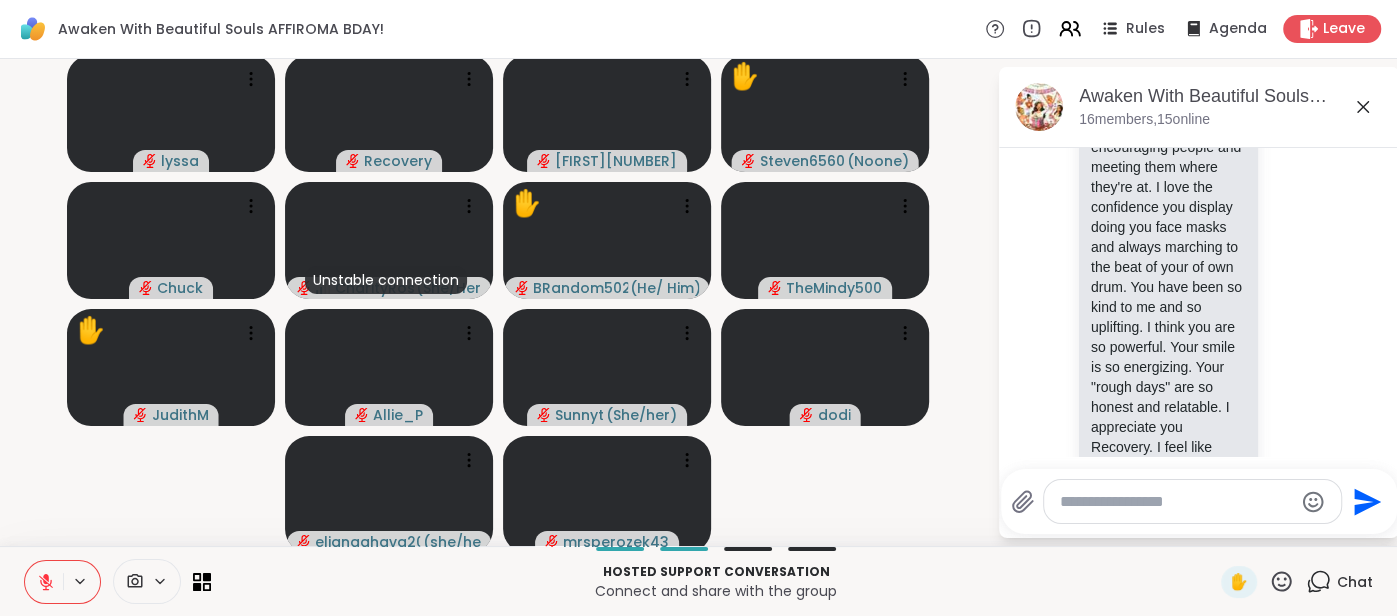 click at bounding box center (44, 582) 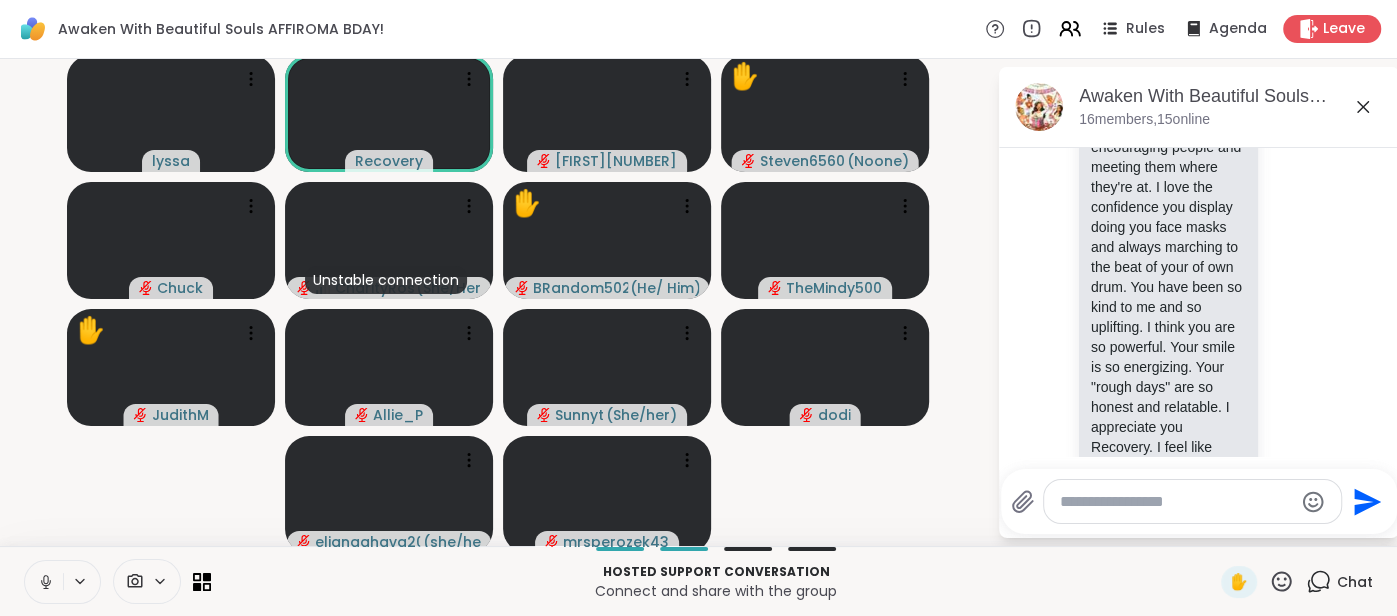 click 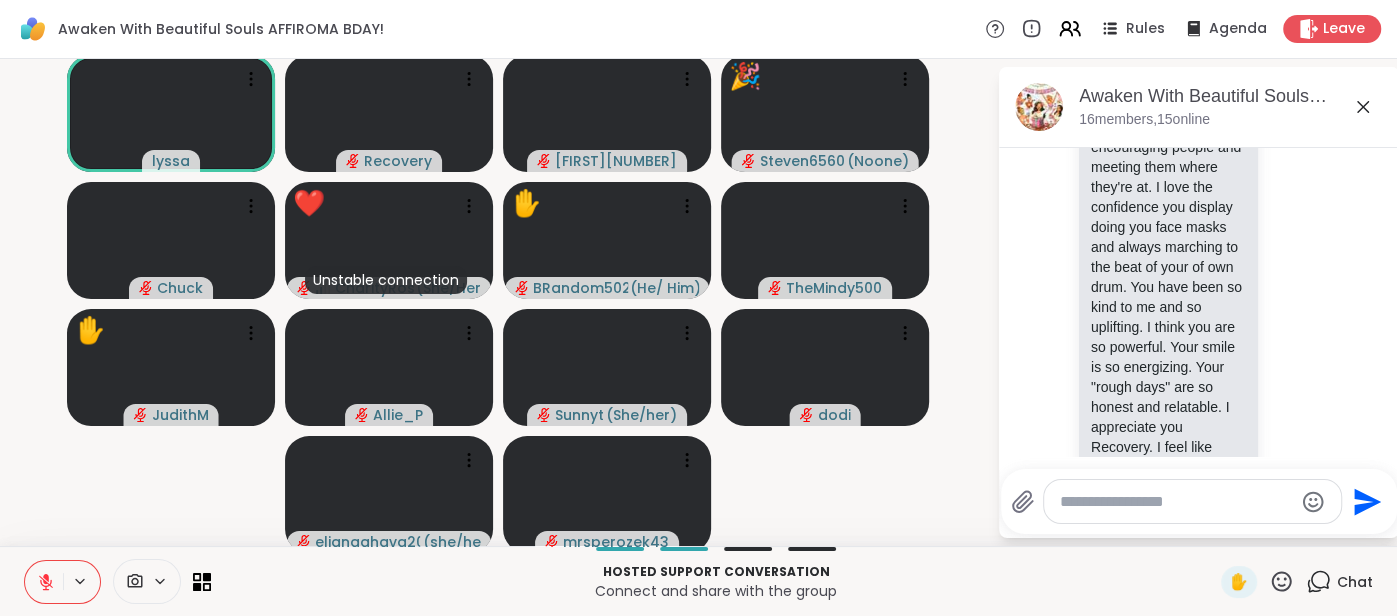 click 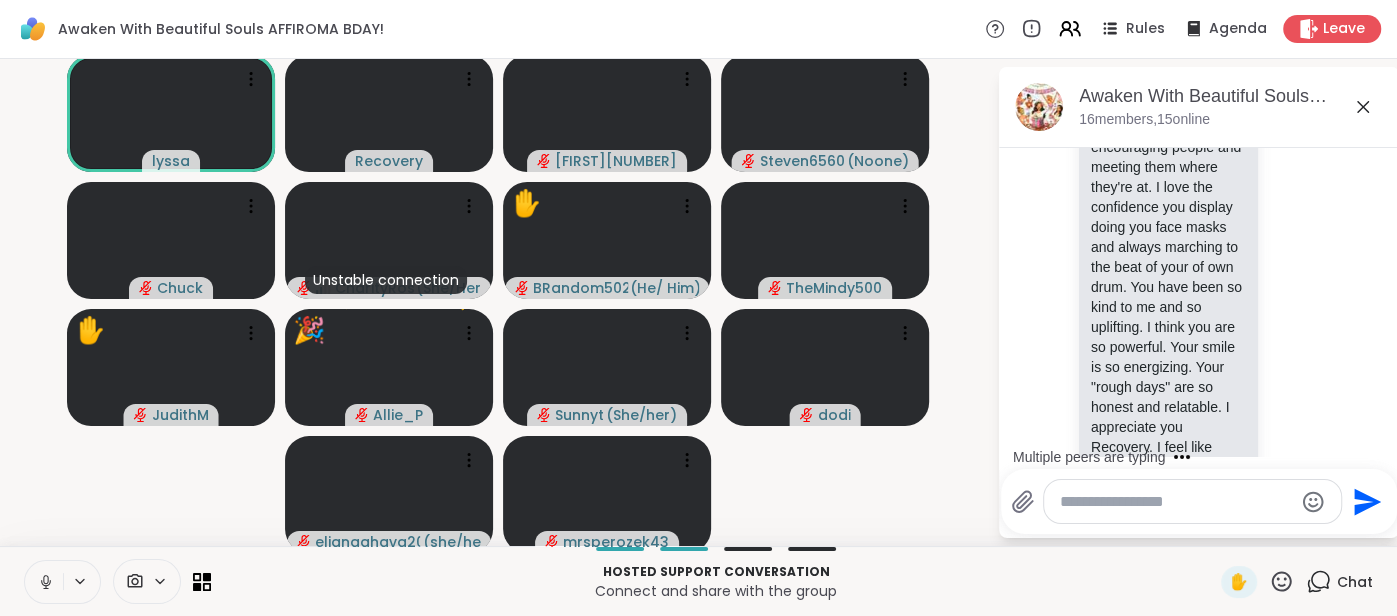 click 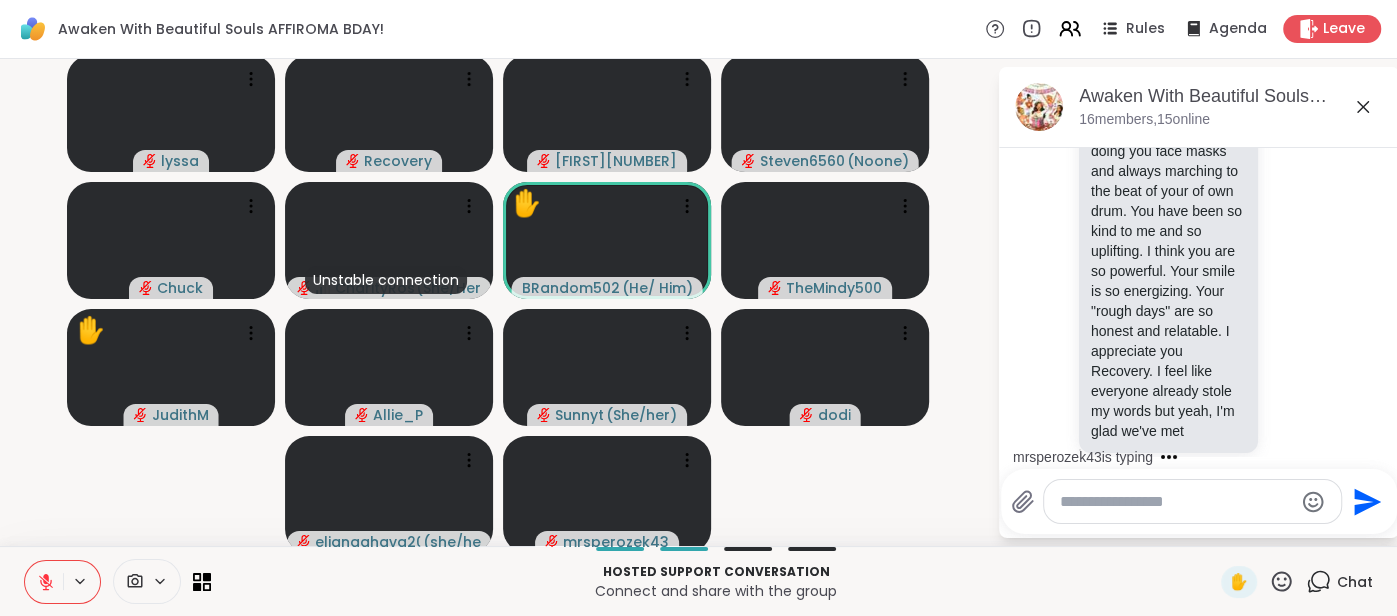 scroll, scrollTop: 9249, scrollLeft: 0, axis: vertical 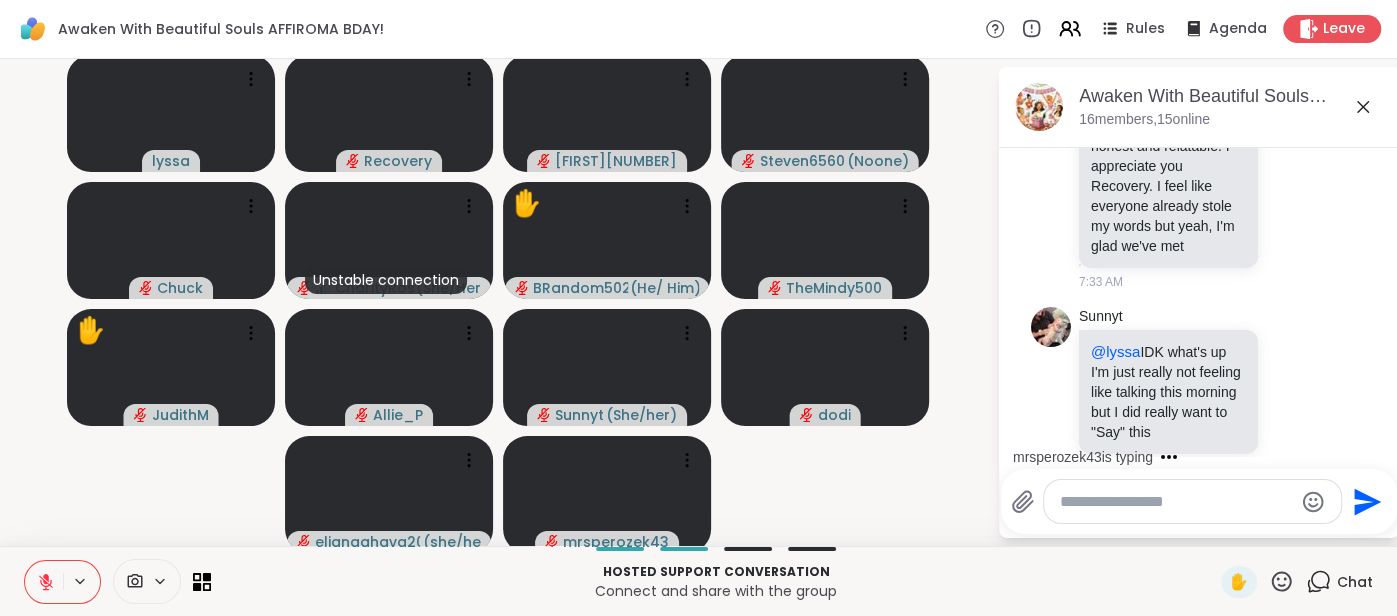 click 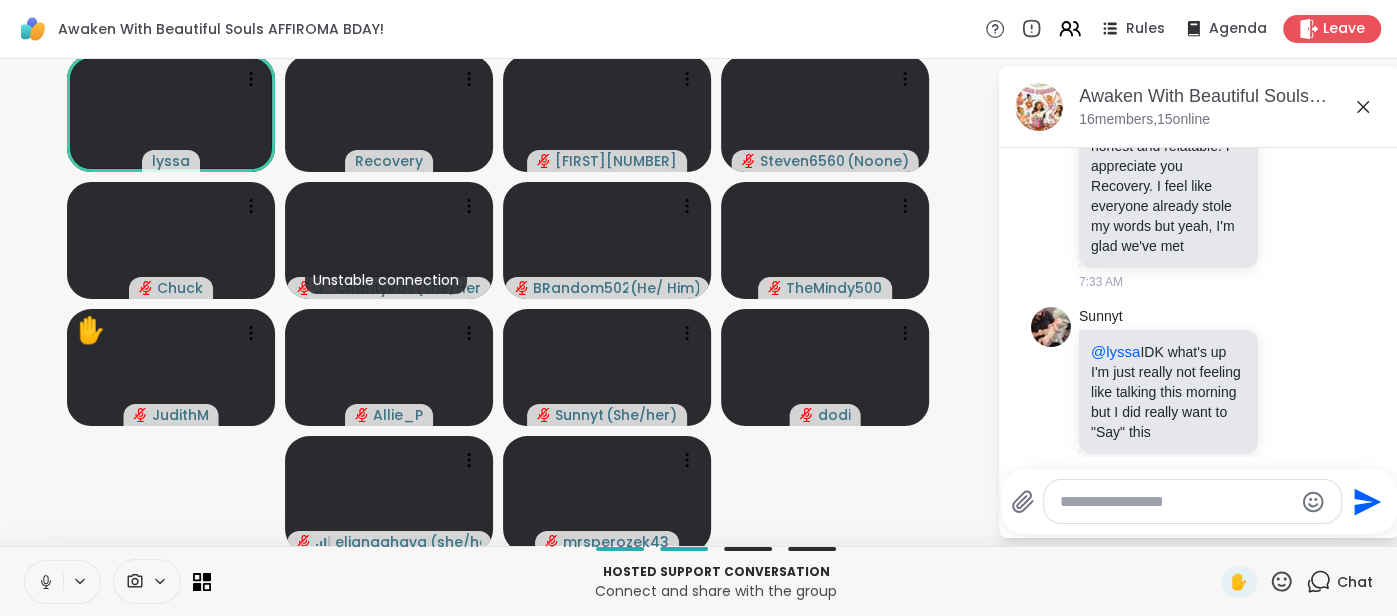 scroll, scrollTop: 9496, scrollLeft: 0, axis: vertical 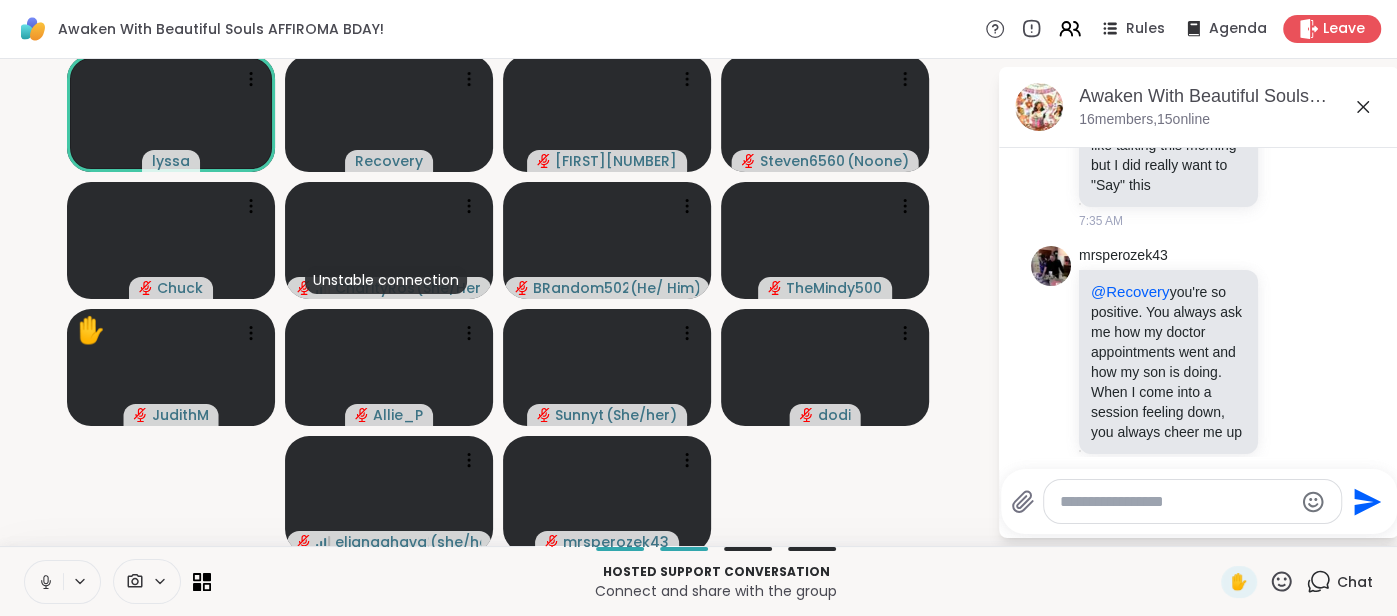 click at bounding box center [44, 582] 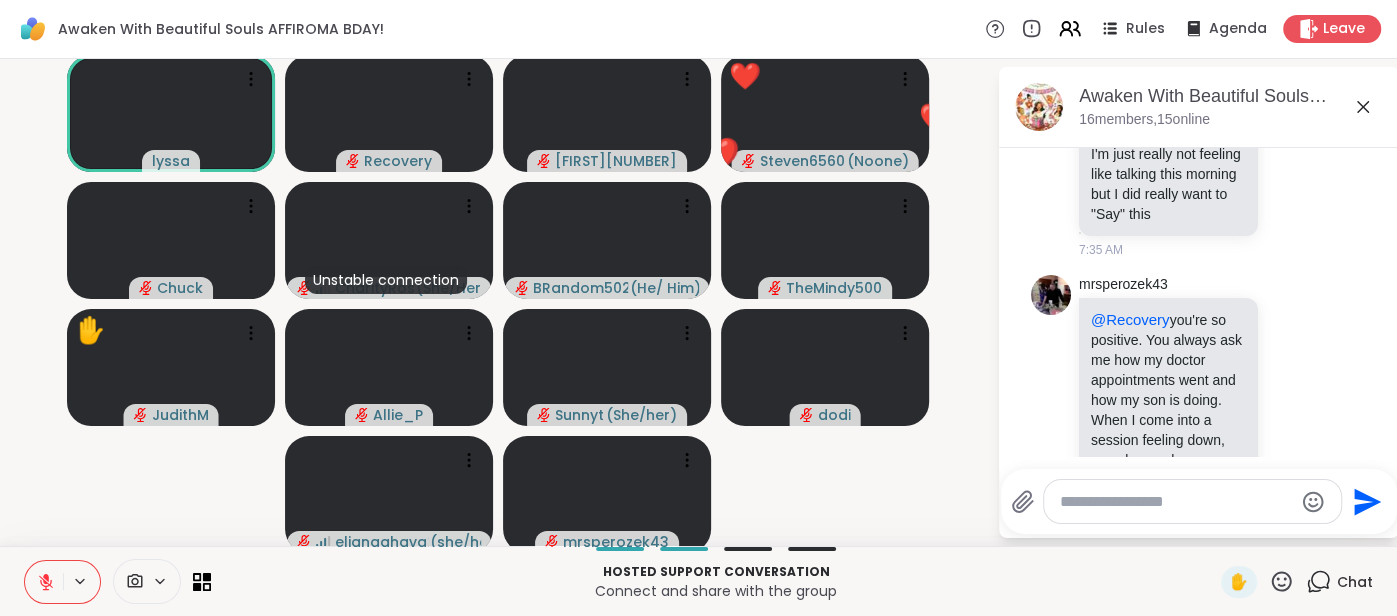 scroll, scrollTop: 9524, scrollLeft: 0, axis: vertical 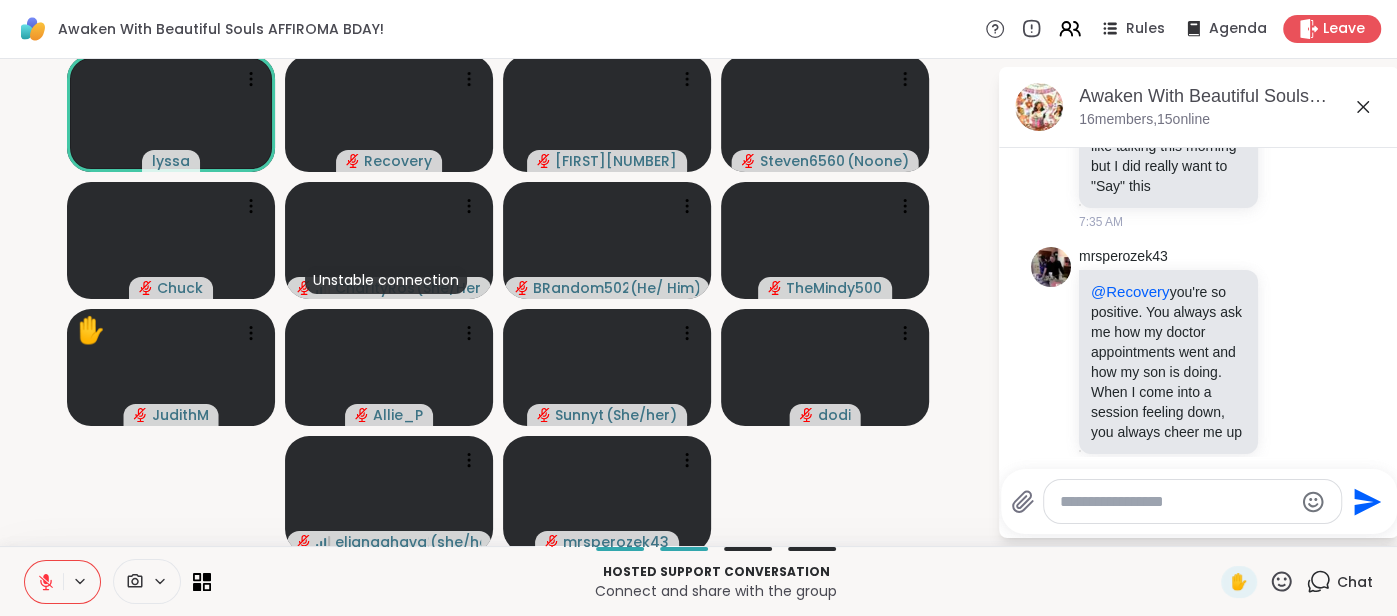 click 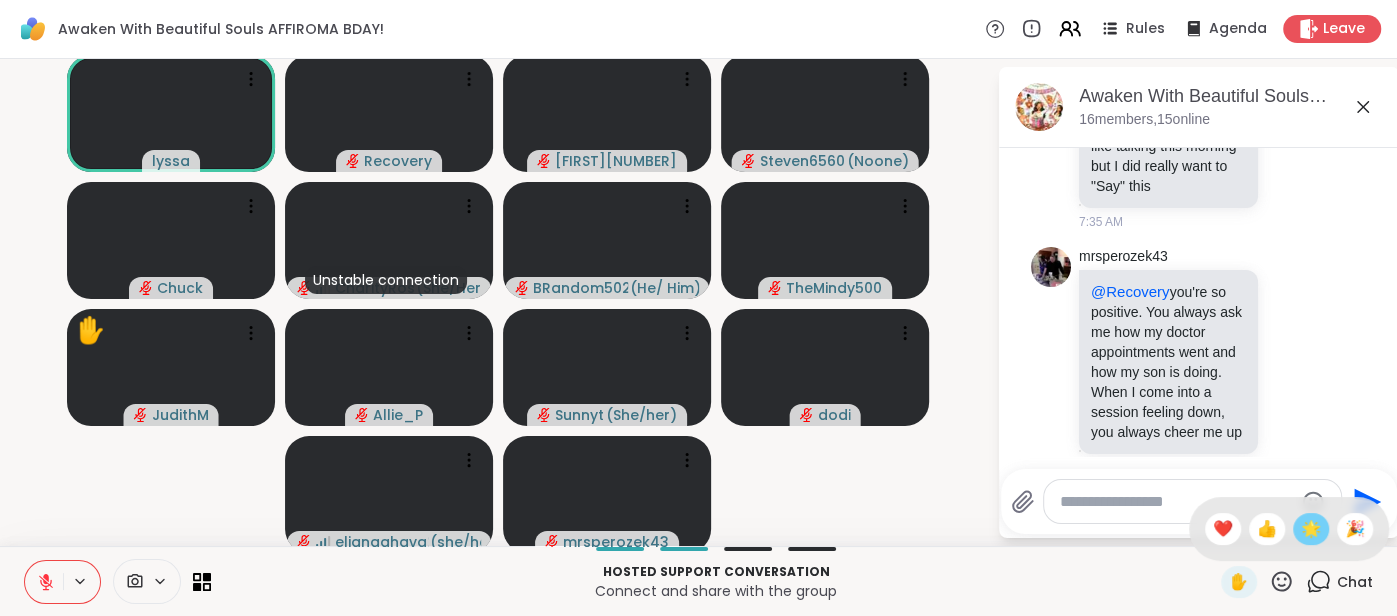 click on "🌟" at bounding box center (1311, 529) 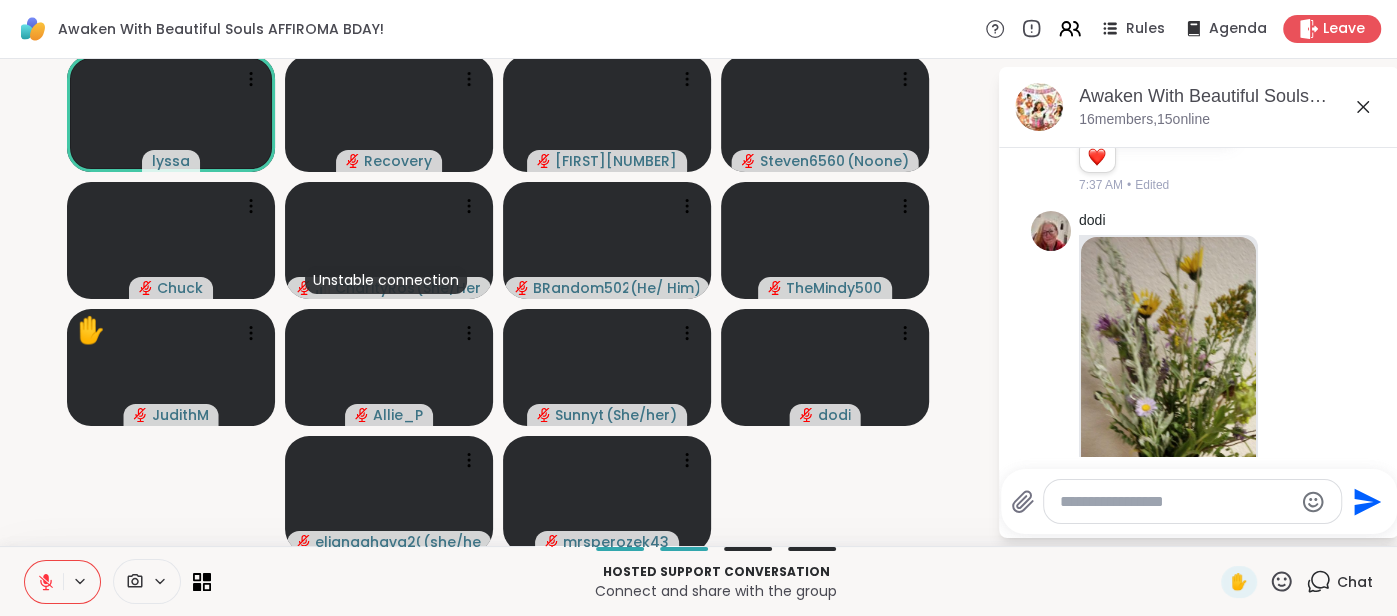 scroll, scrollTop: 10010, scrollLeft: 0, axis: vertical 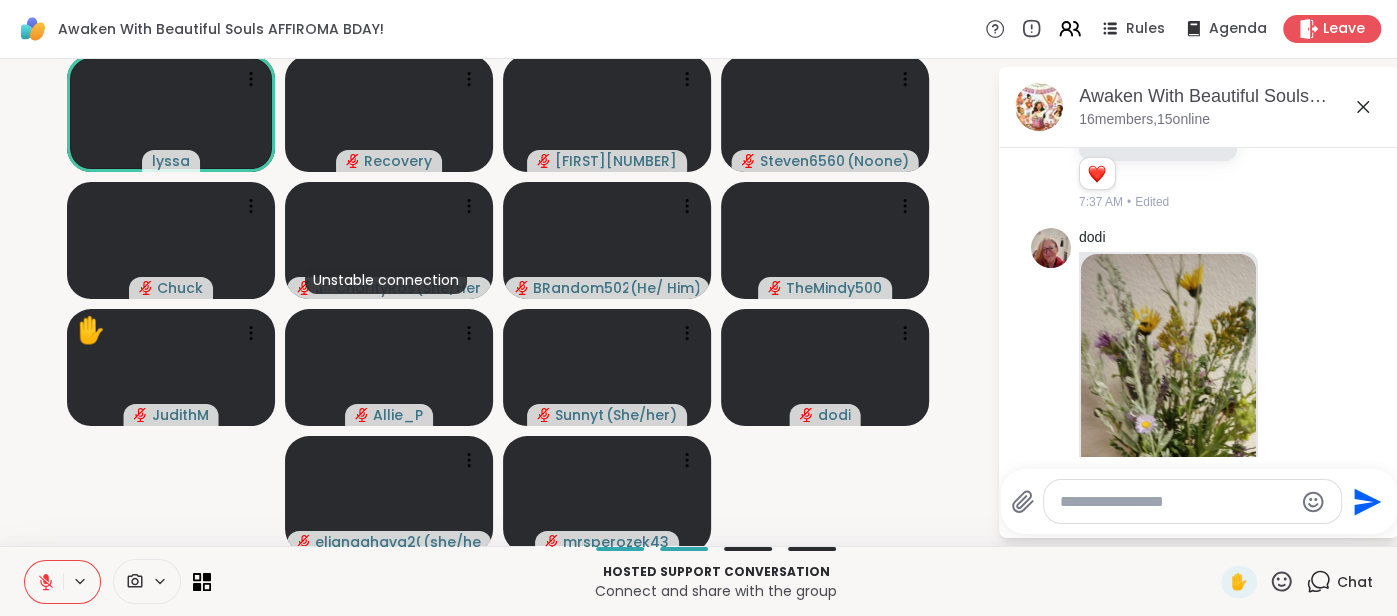 click at bounding box center [1168, 492] 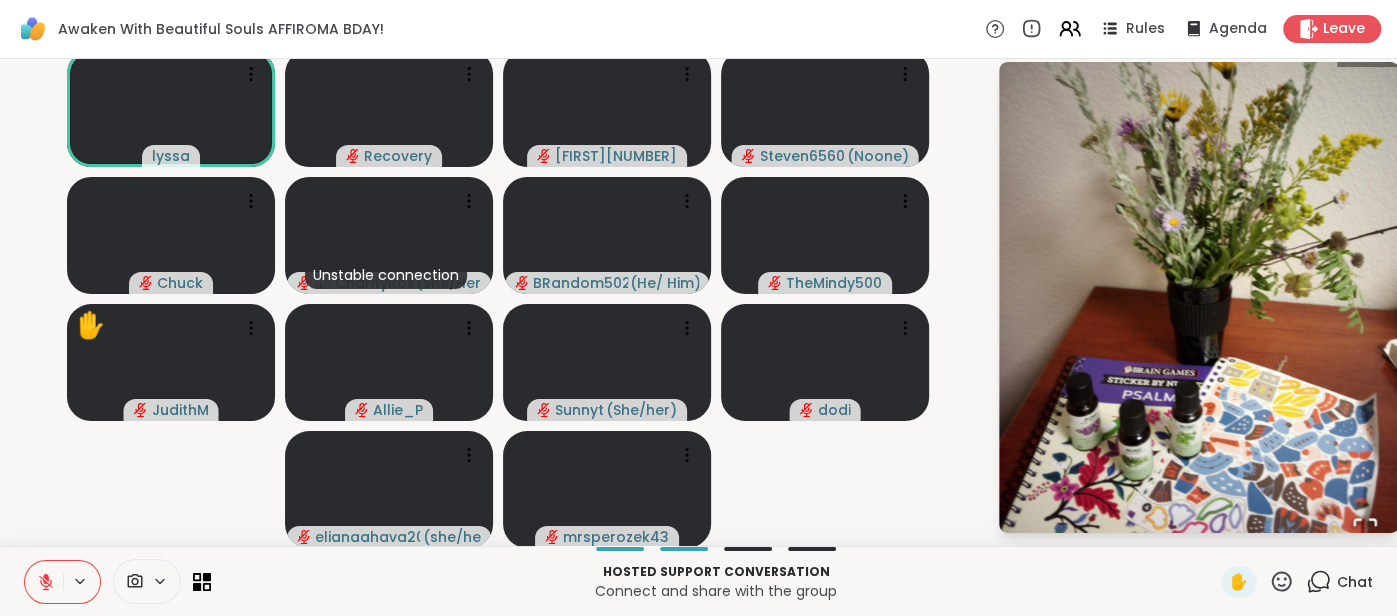 scroll, scrollTop: 0, scrollLeft: 0, axis: both 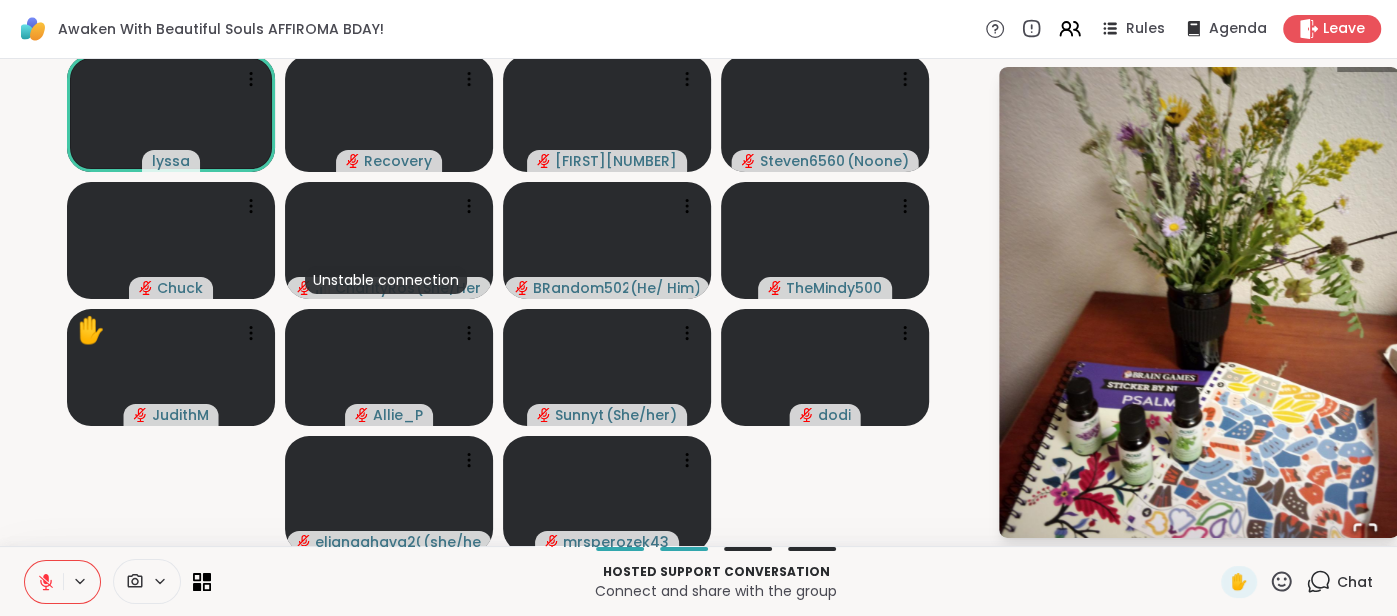 click at bounding box center (1199, 302) 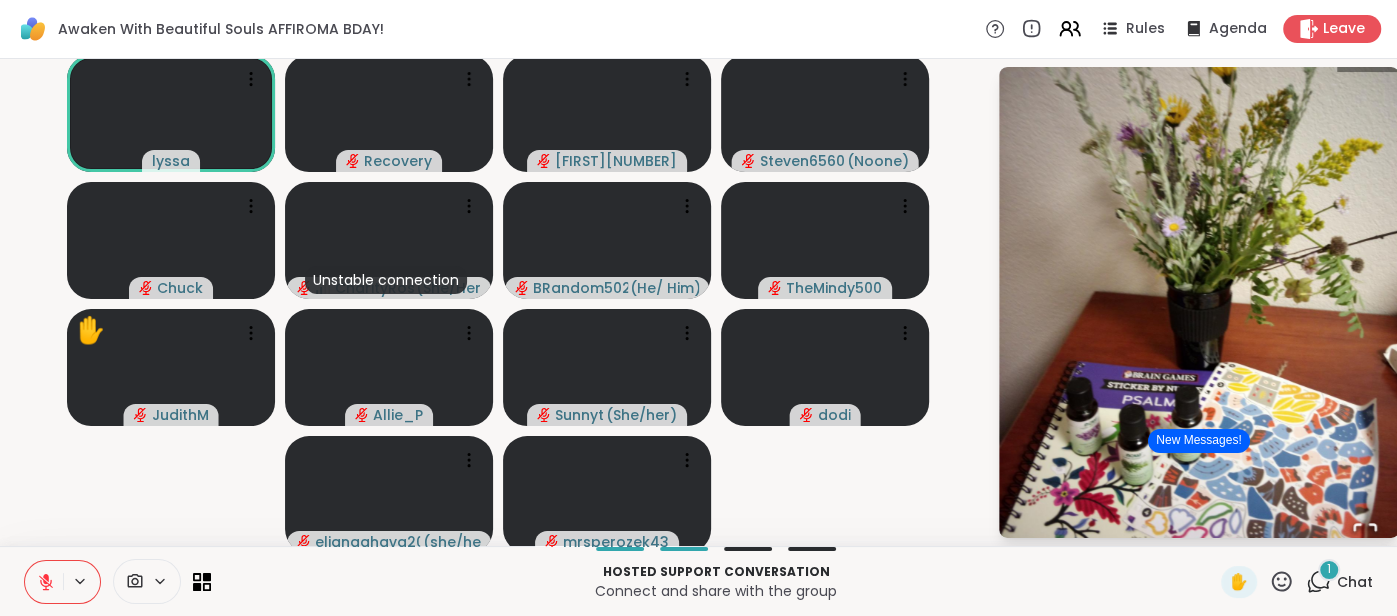 click on "Hosted support conversation" at bounding box center (716, 572) 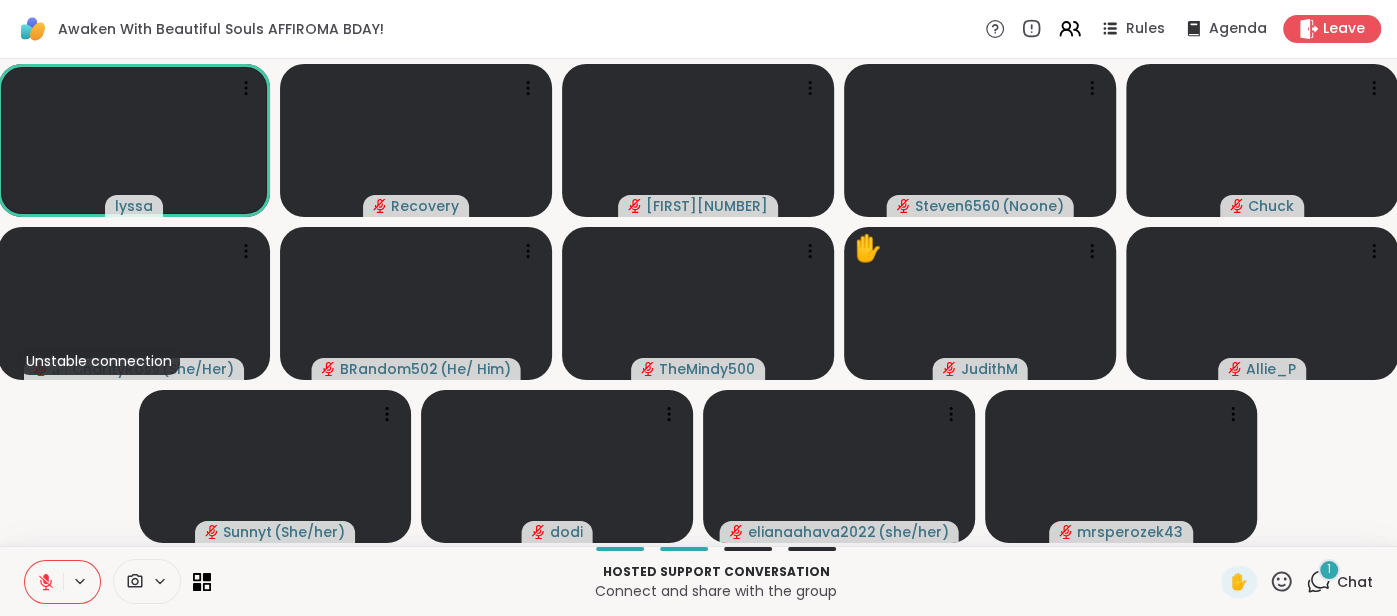 click on "Chat" at bounding box center (1355, 582) 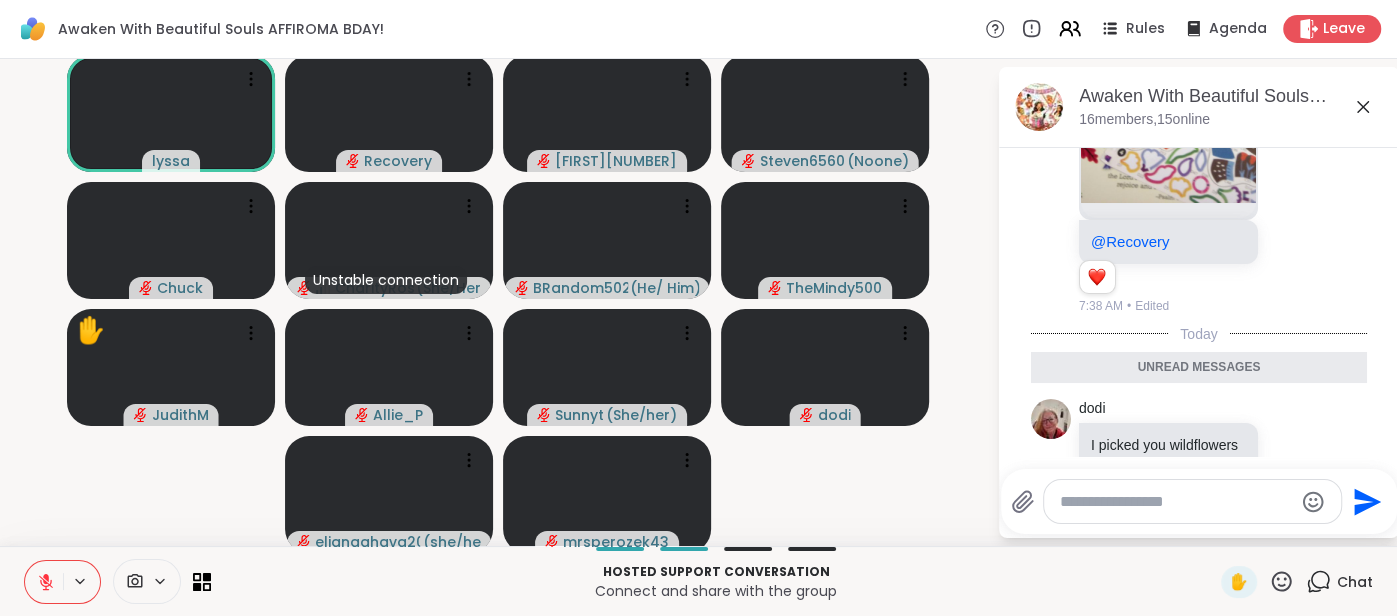 scroll, scrollTop: 10548, scrollLeft: 0, axis: vertical 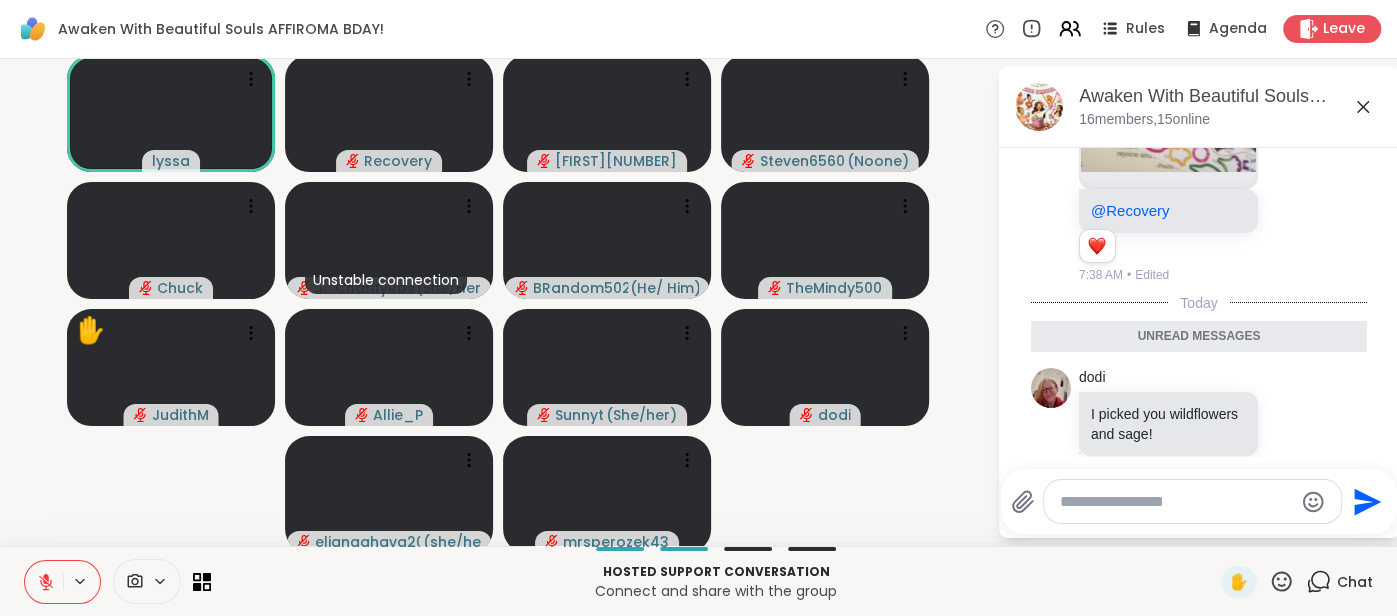 click at bounding box center [1176, 502] 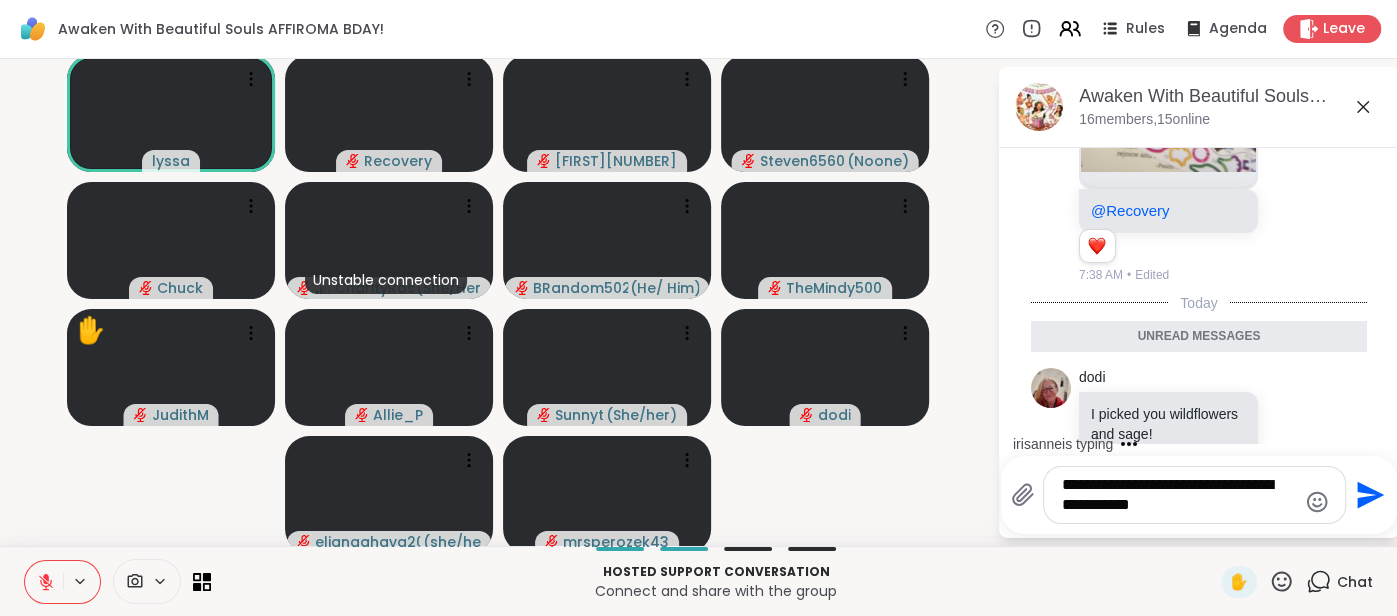 type on "**********" 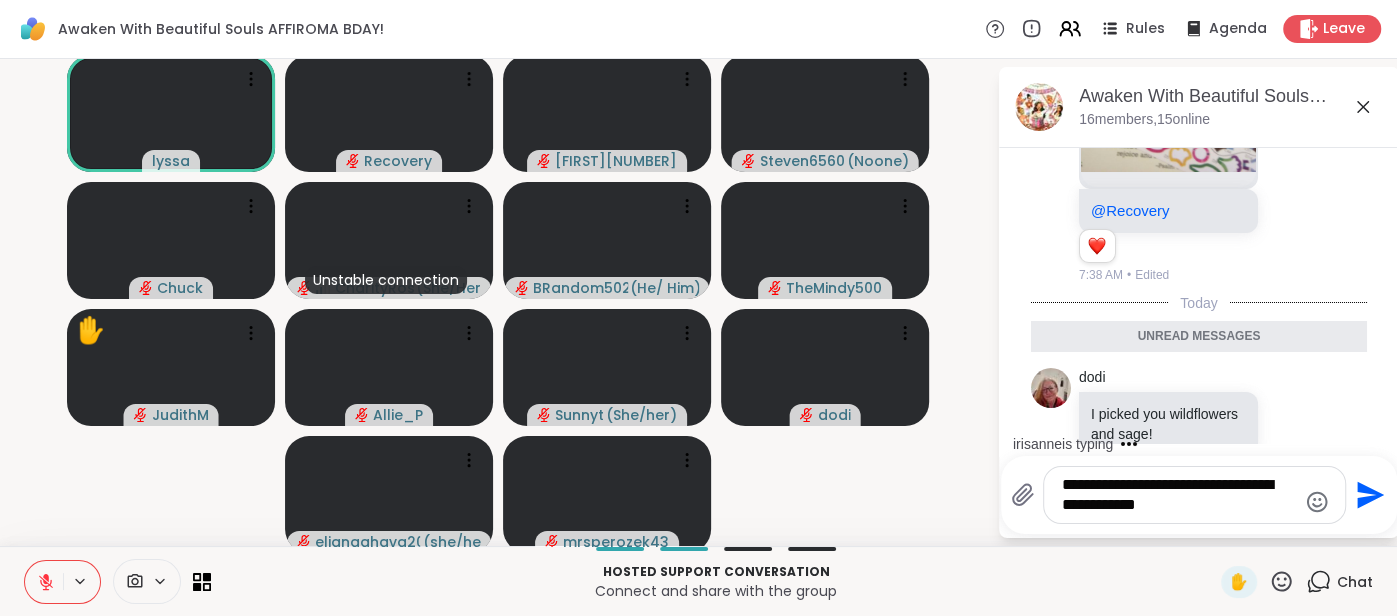 type 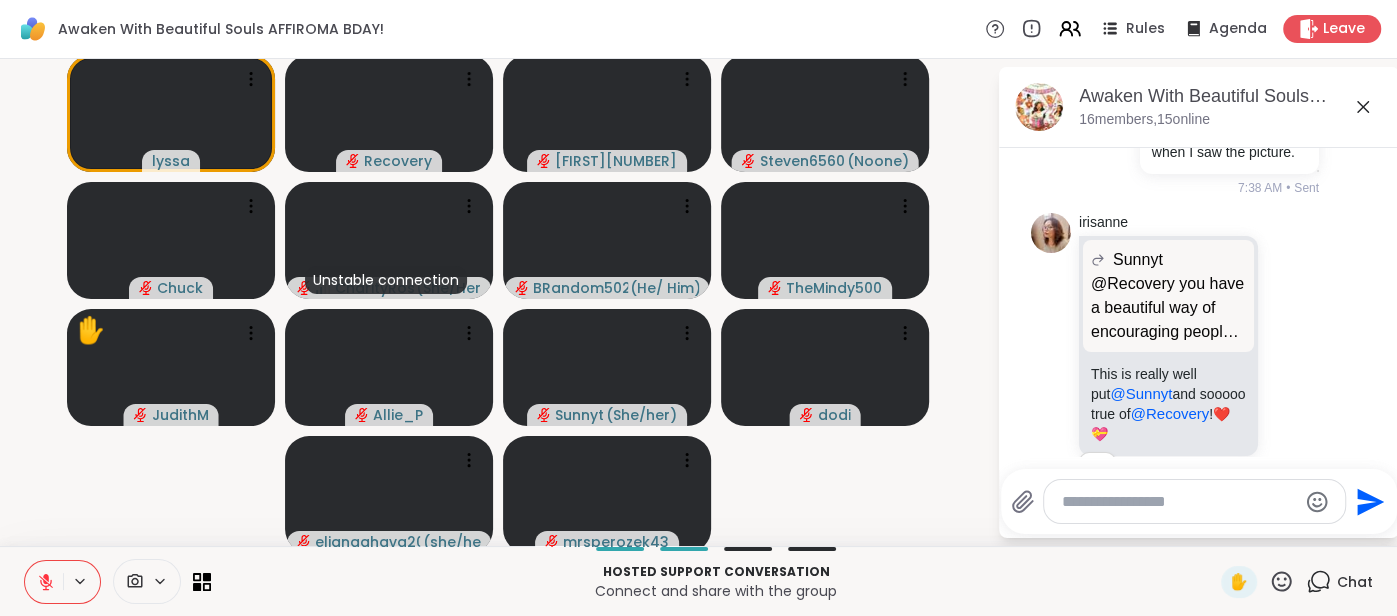 scroll, scrollTop: 10937, scrollLeft: 0, axis: vertical 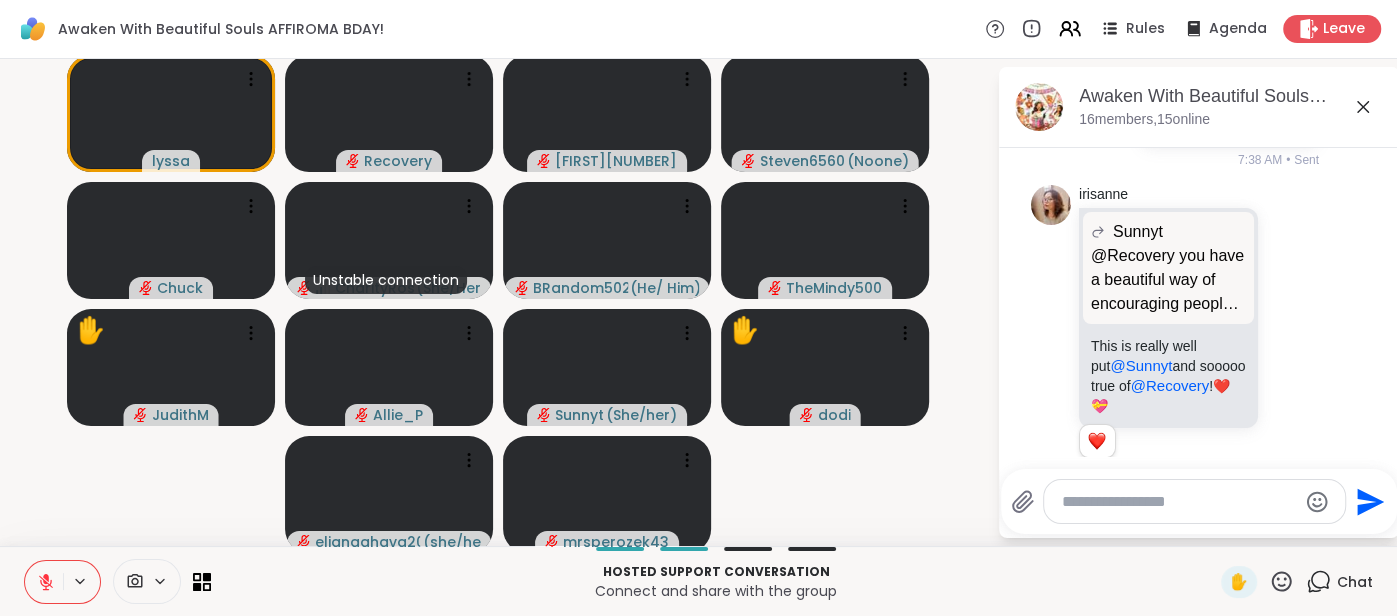 click at bounding box center (44, 582) 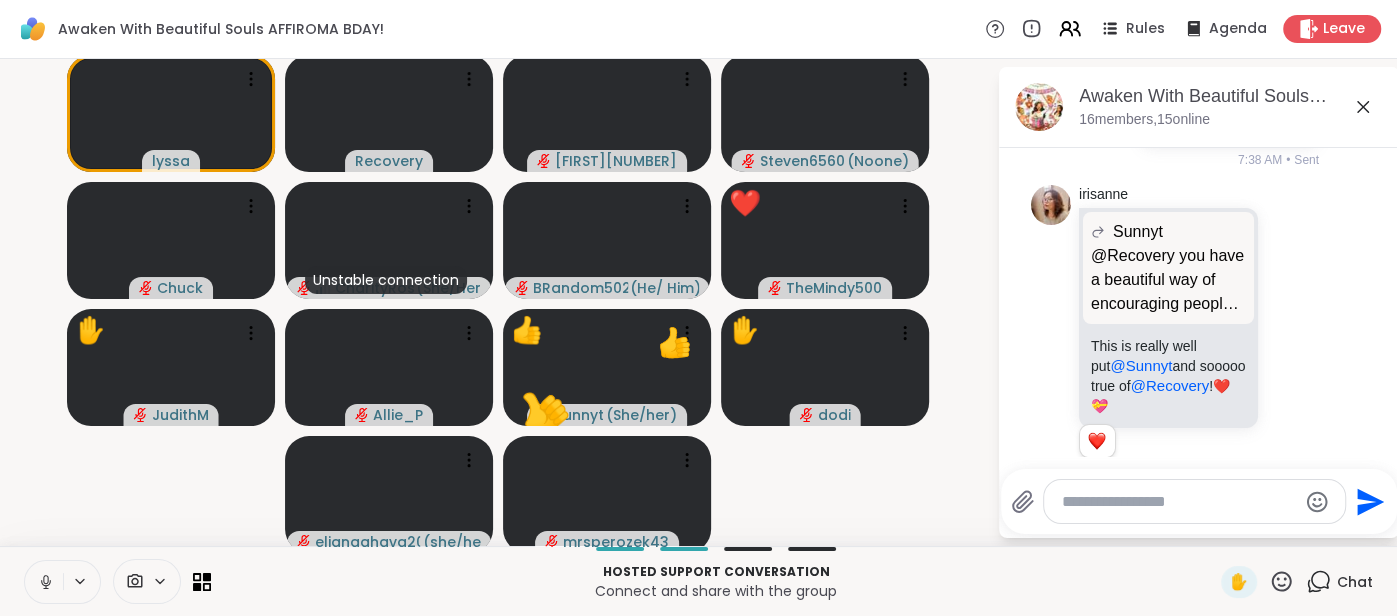 click 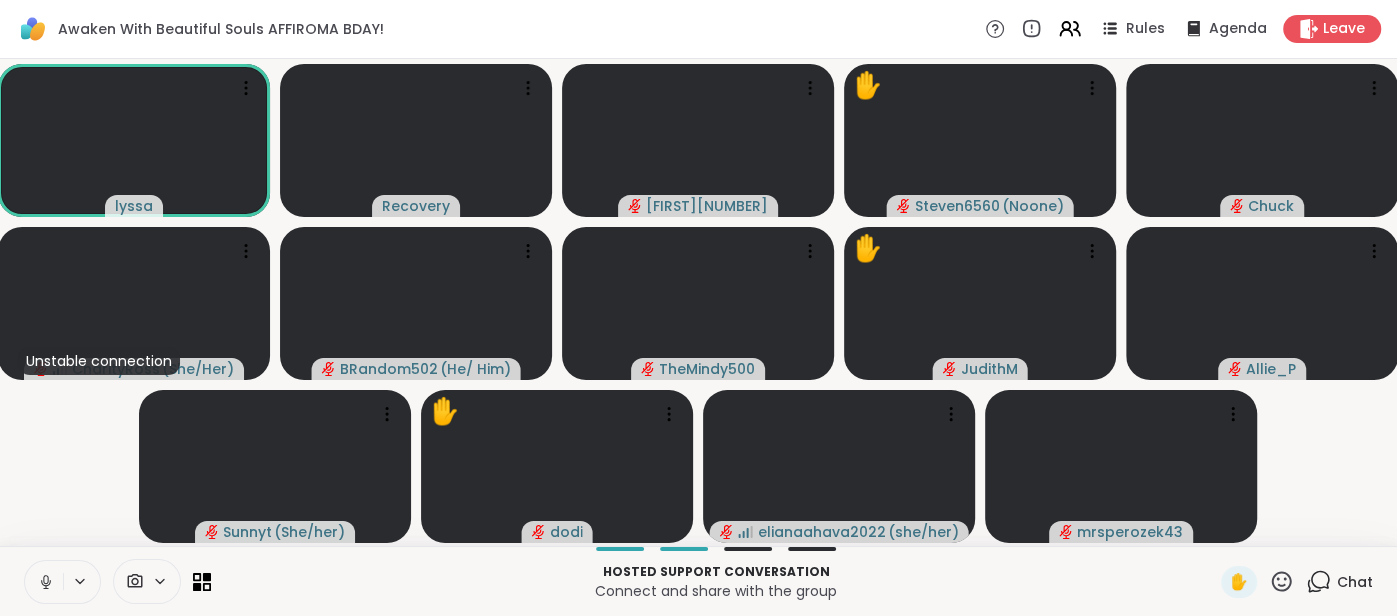 click 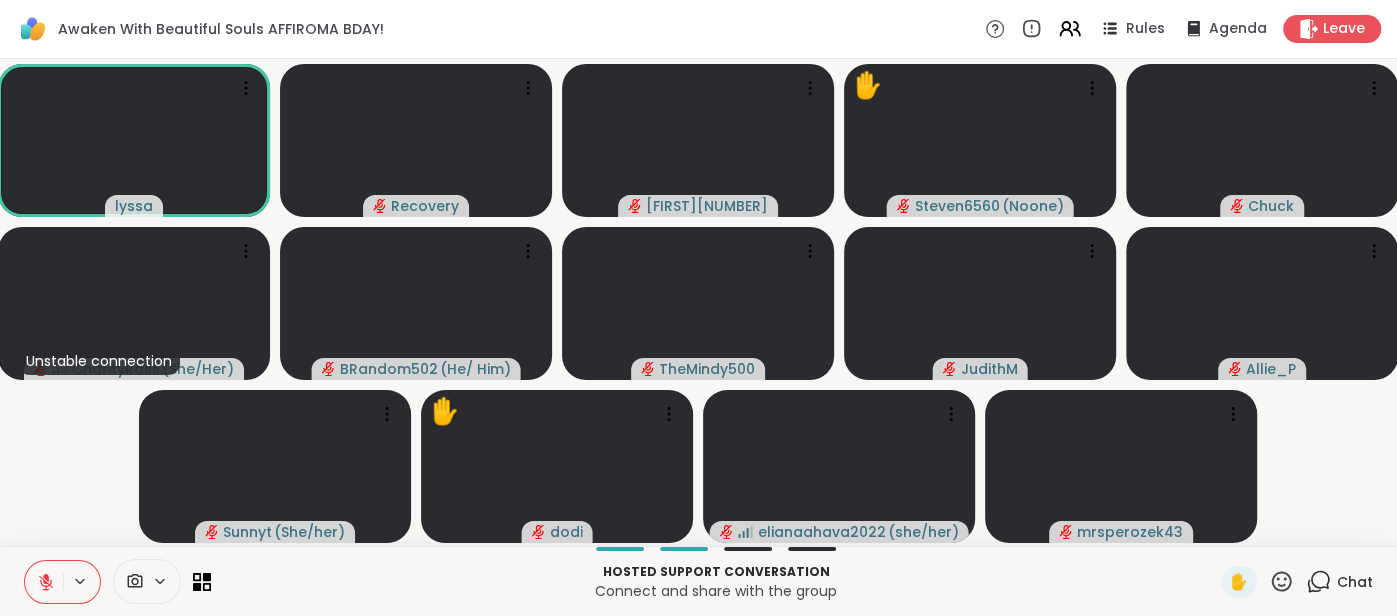 click at bounding box center (44, 582) 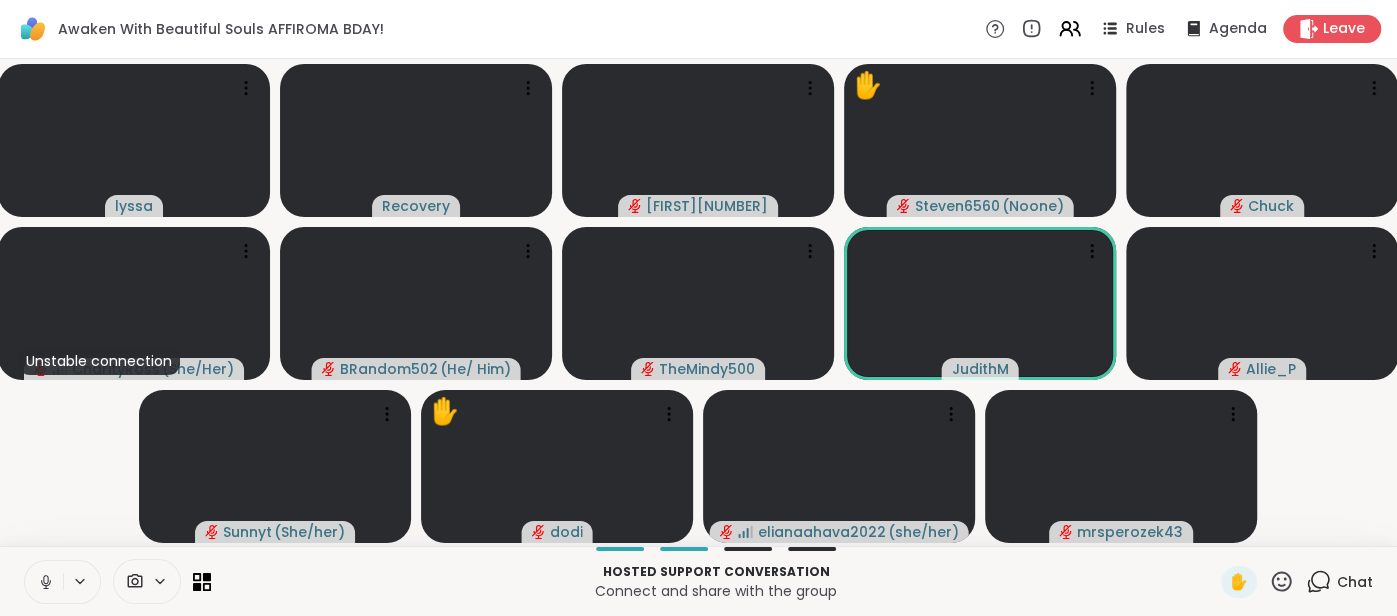 click at bounding box center [44, 582] 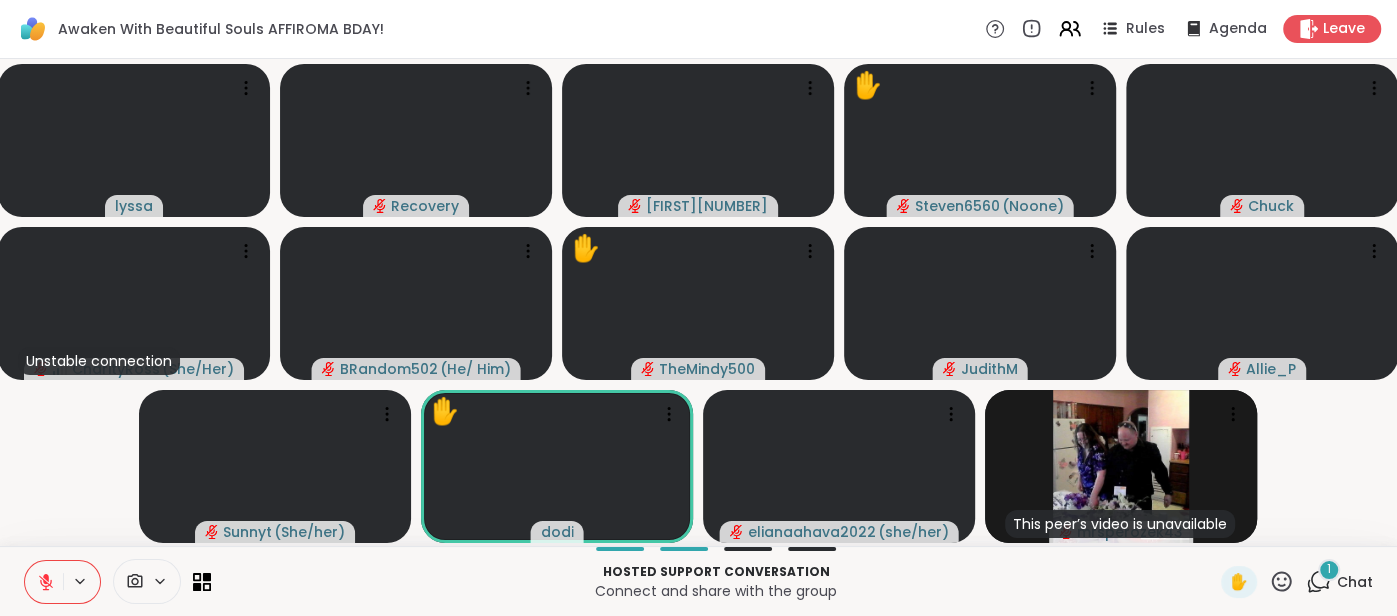 click 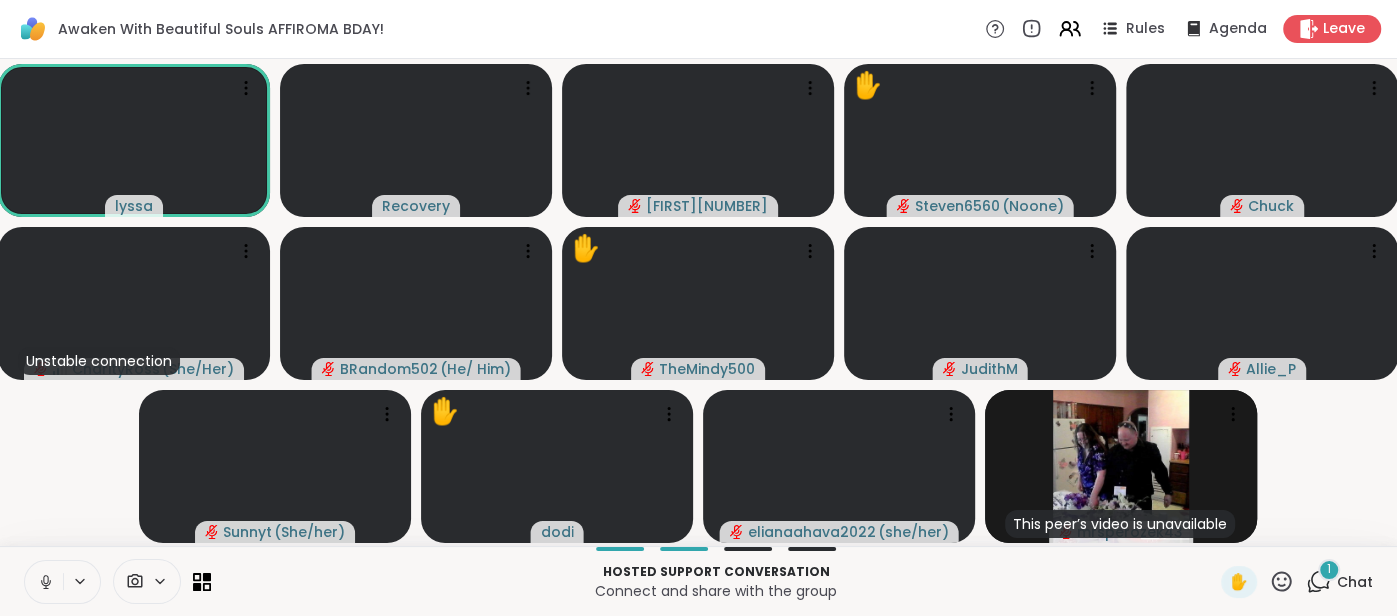 click at bounding box center (44, 582) 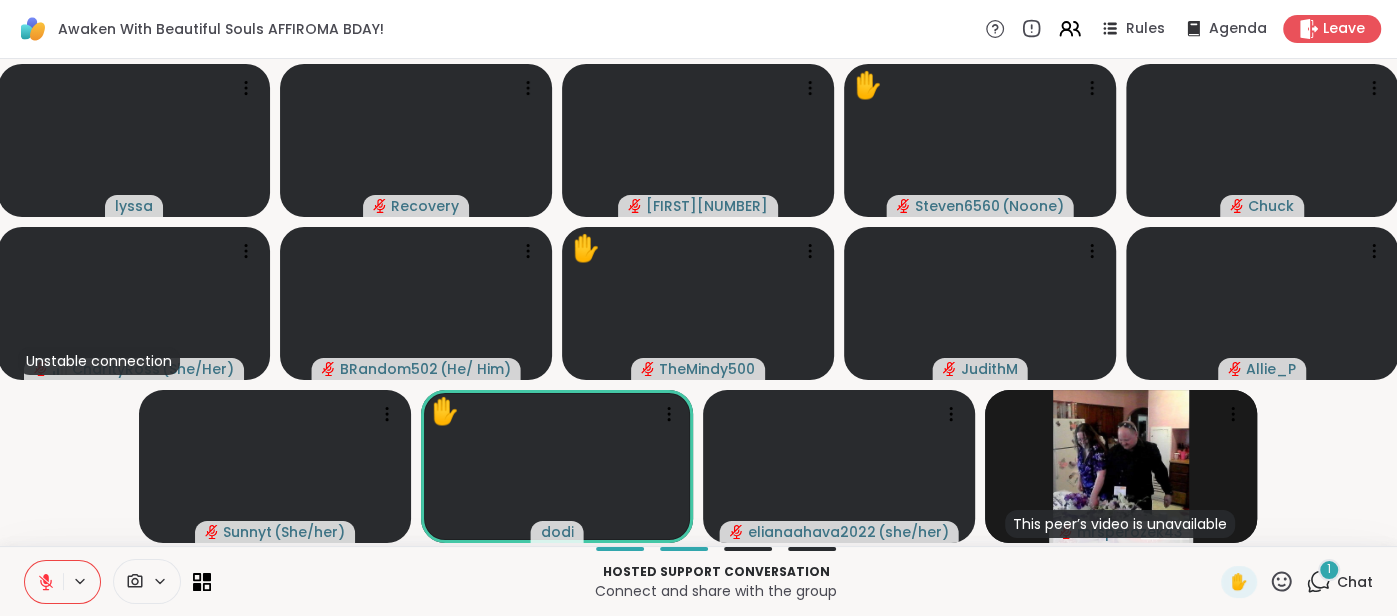click at bounding box center (44, 582) 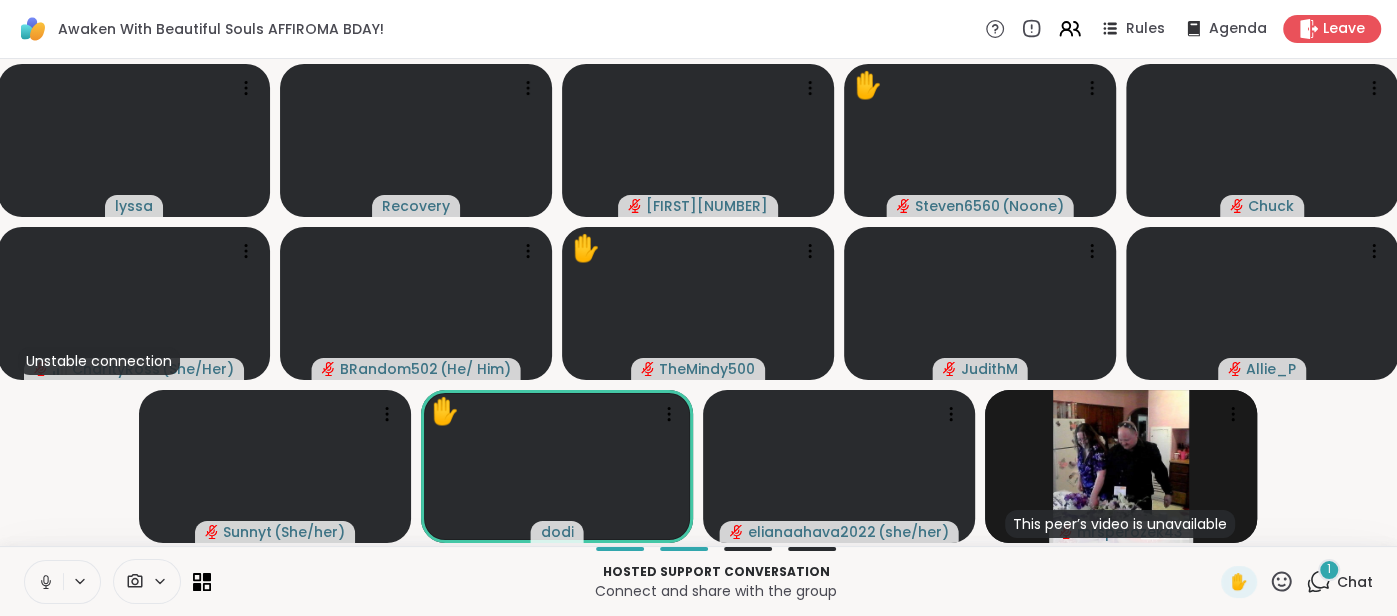 click at bounding box center [44, 582] 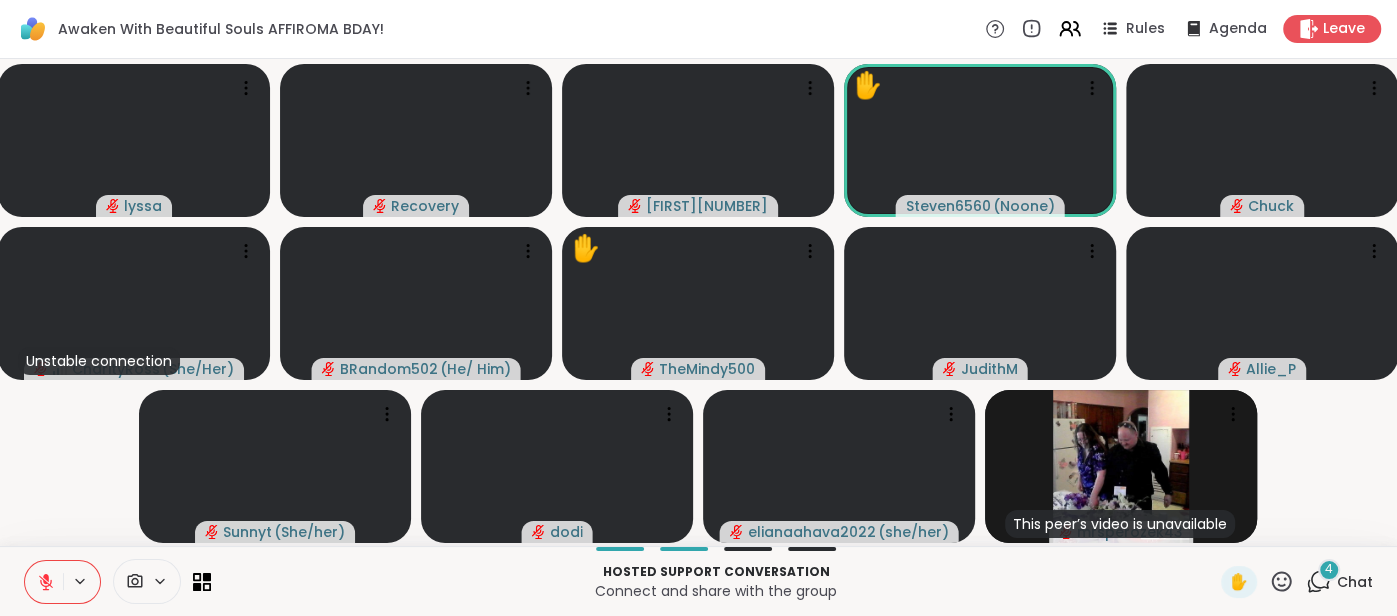 click 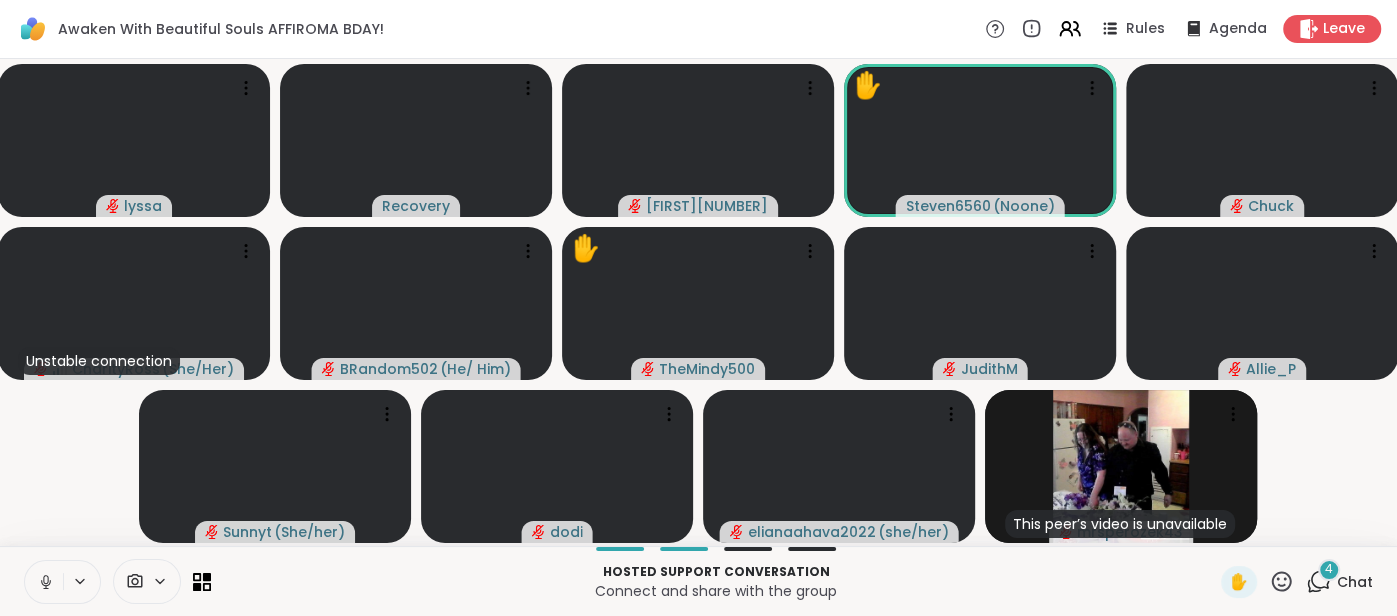 click 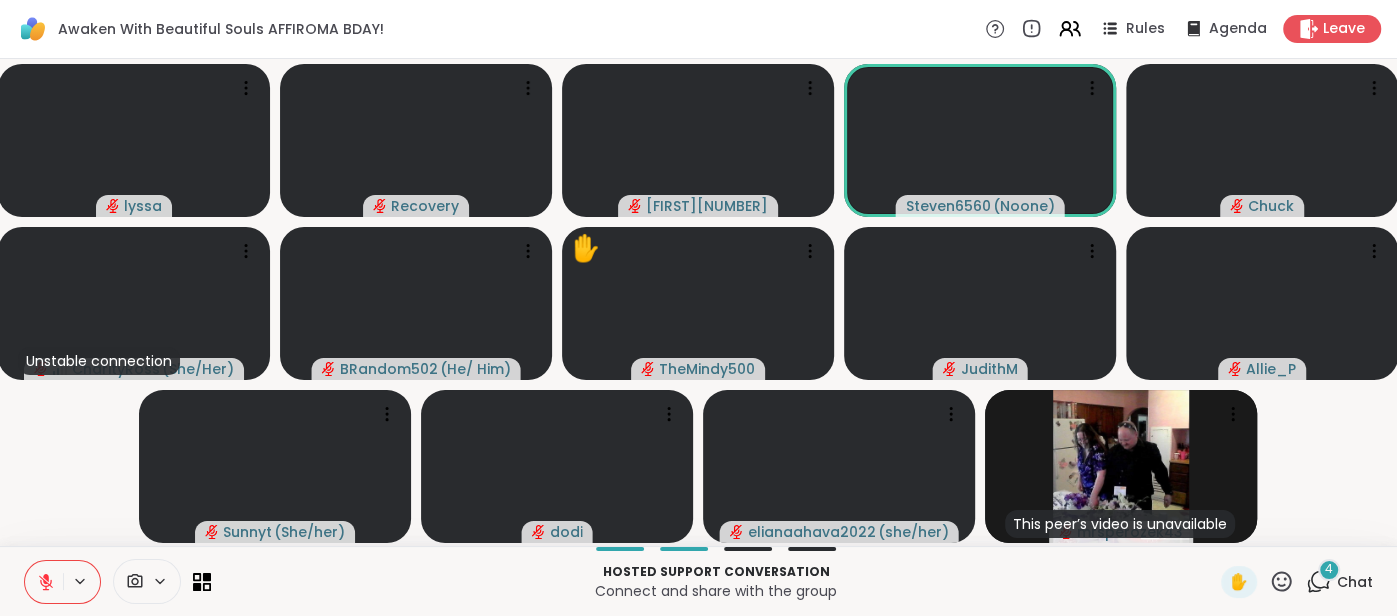 click 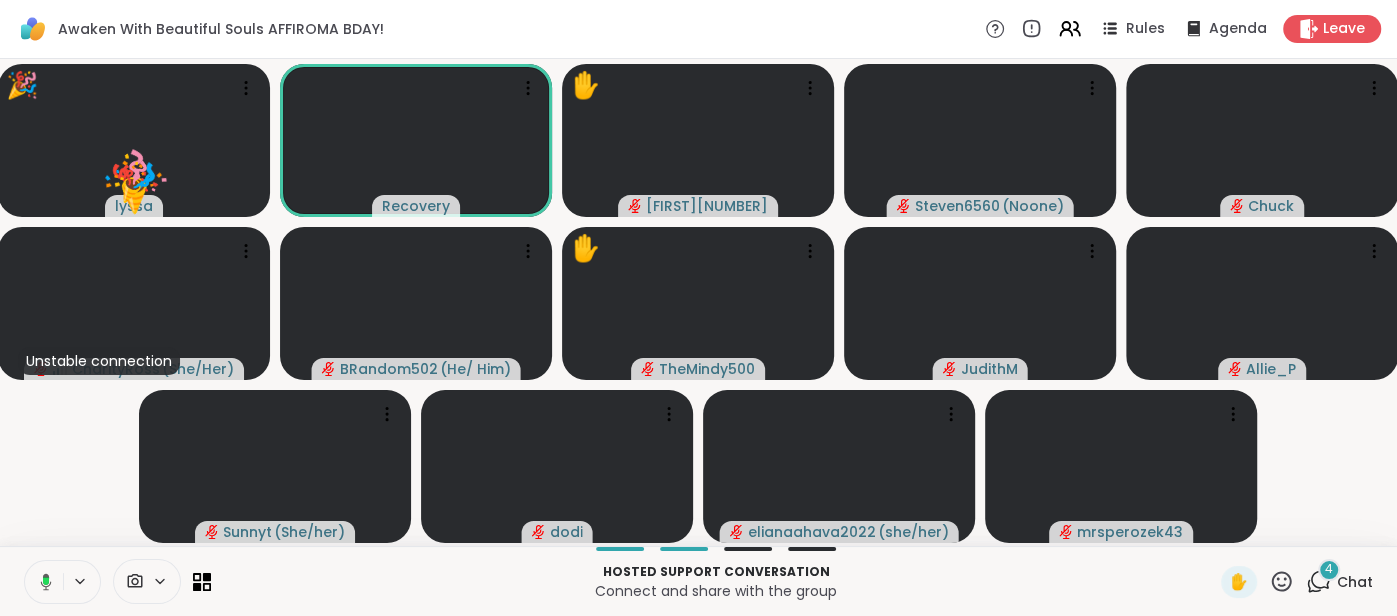 click 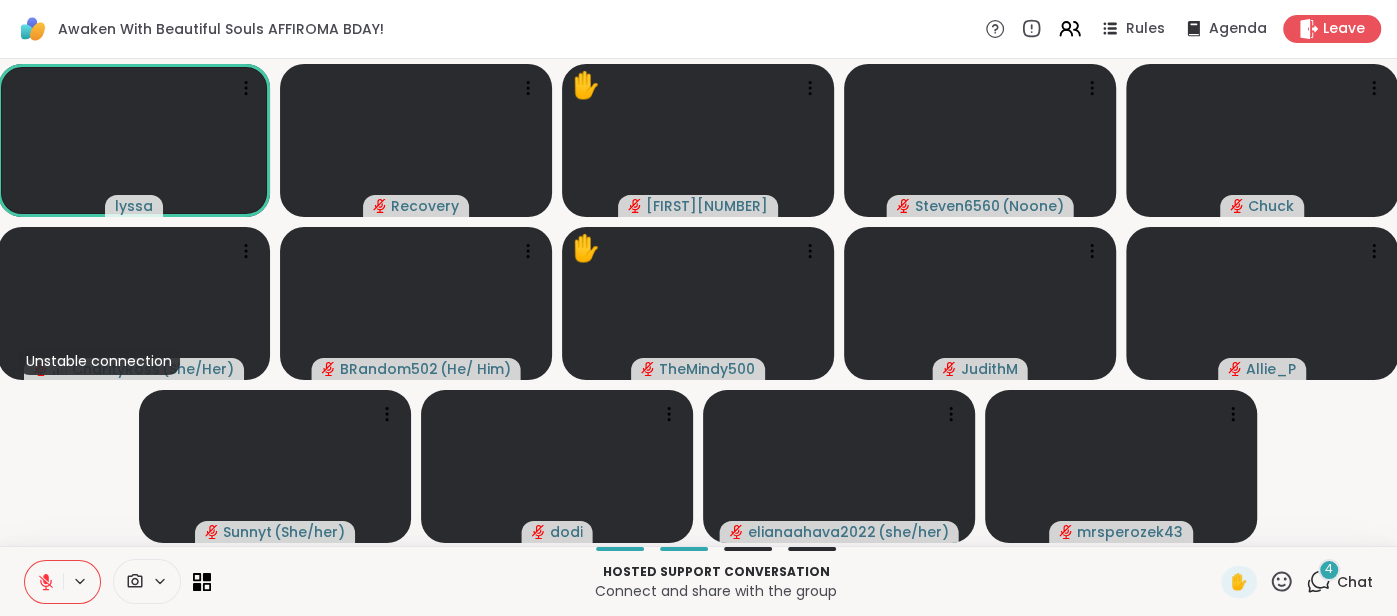 click 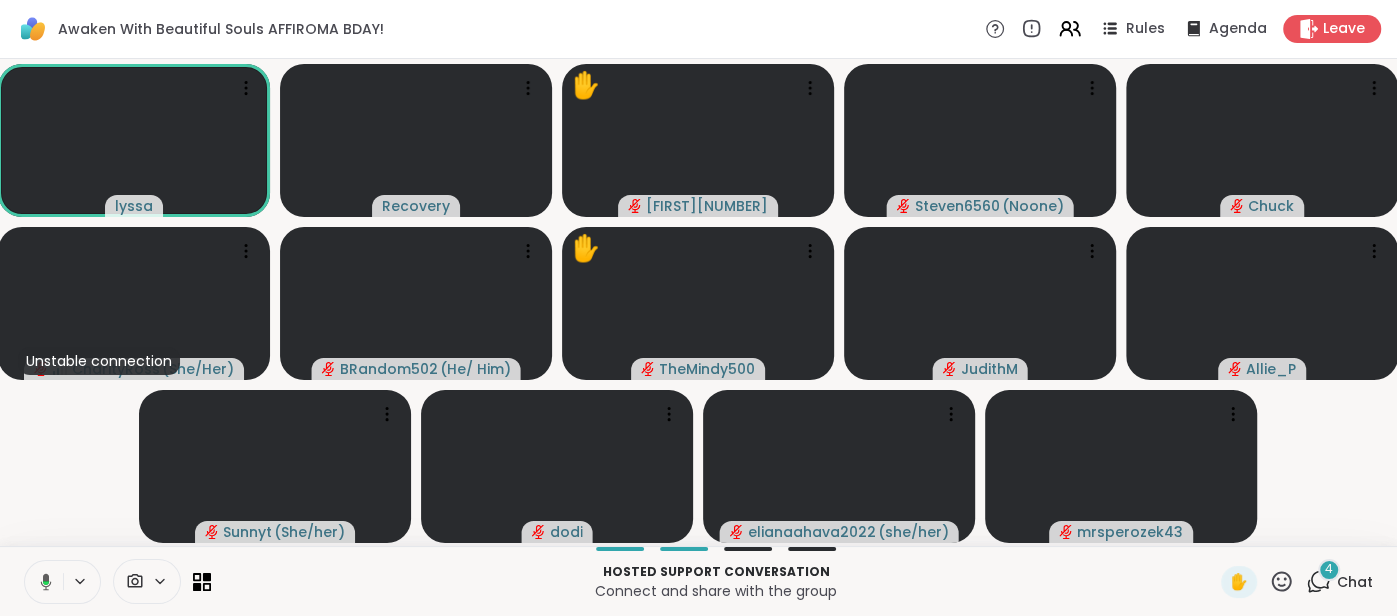 click 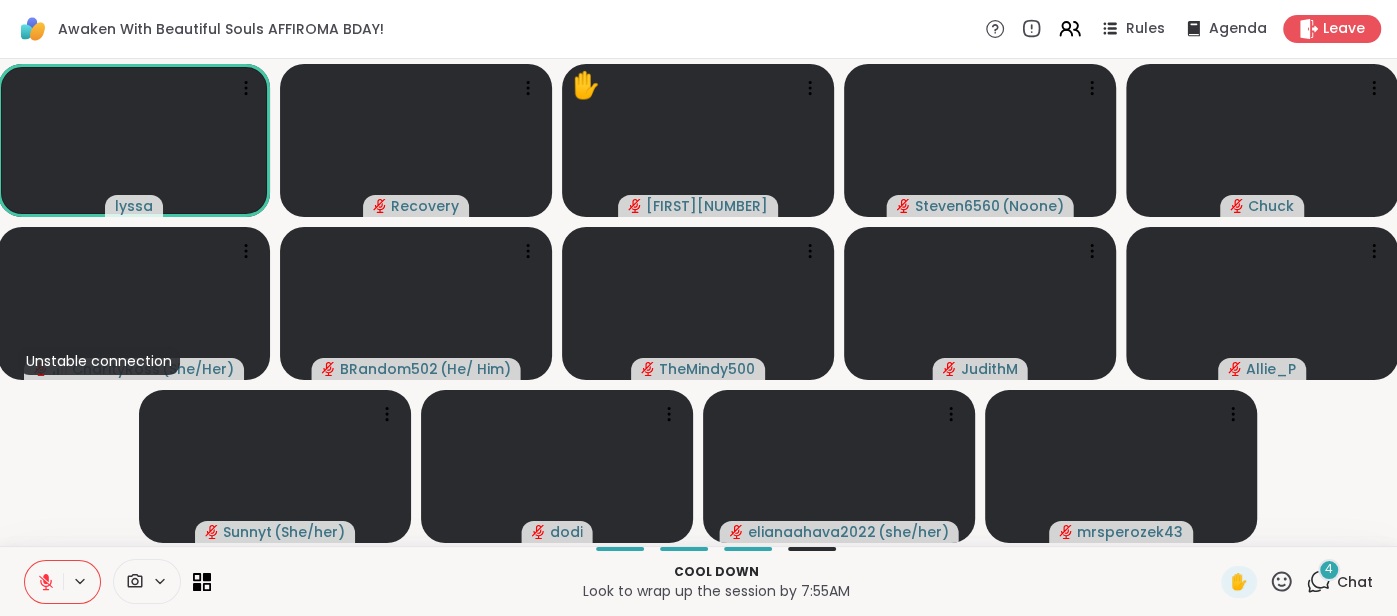 click on "Chat" at bounding box center [1355, 582] 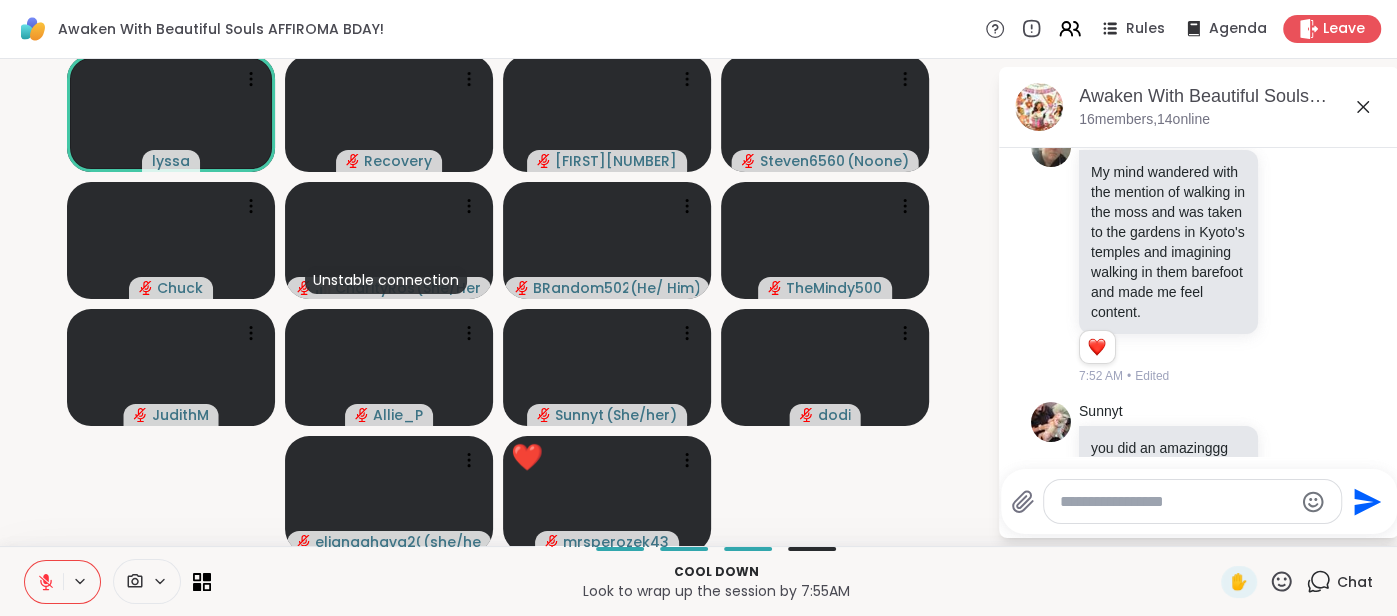 scroll, scrollTop: 12387, scrollLeft: 0, axis: vertical 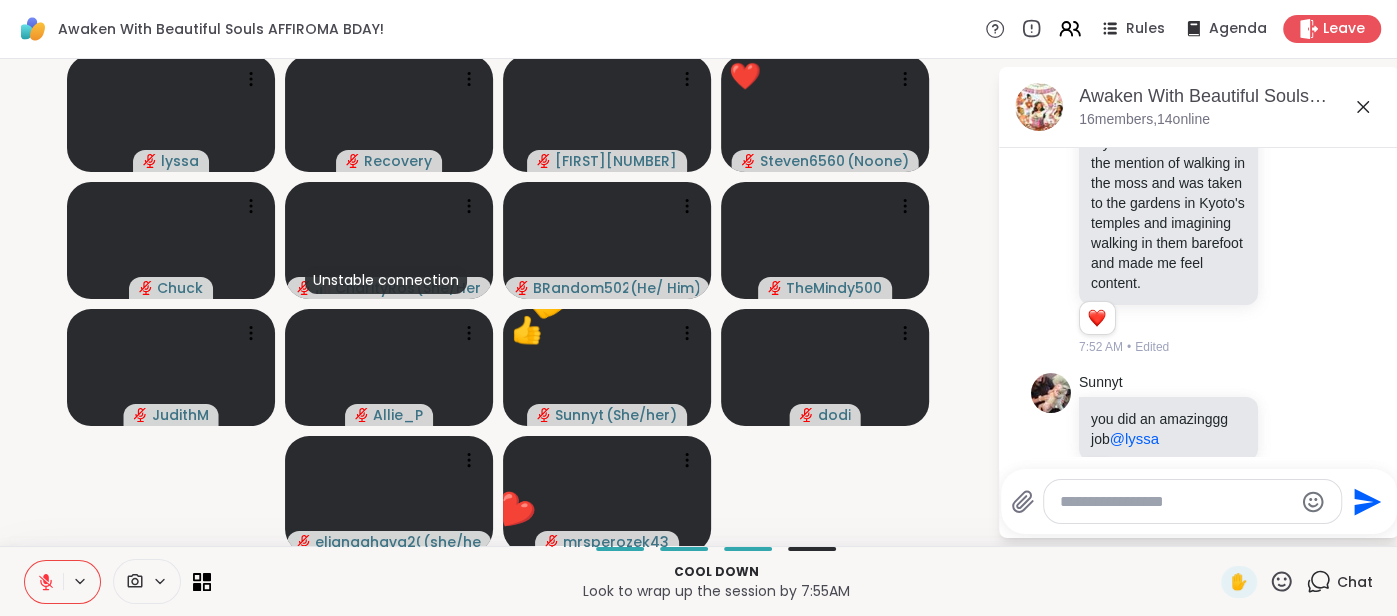 click 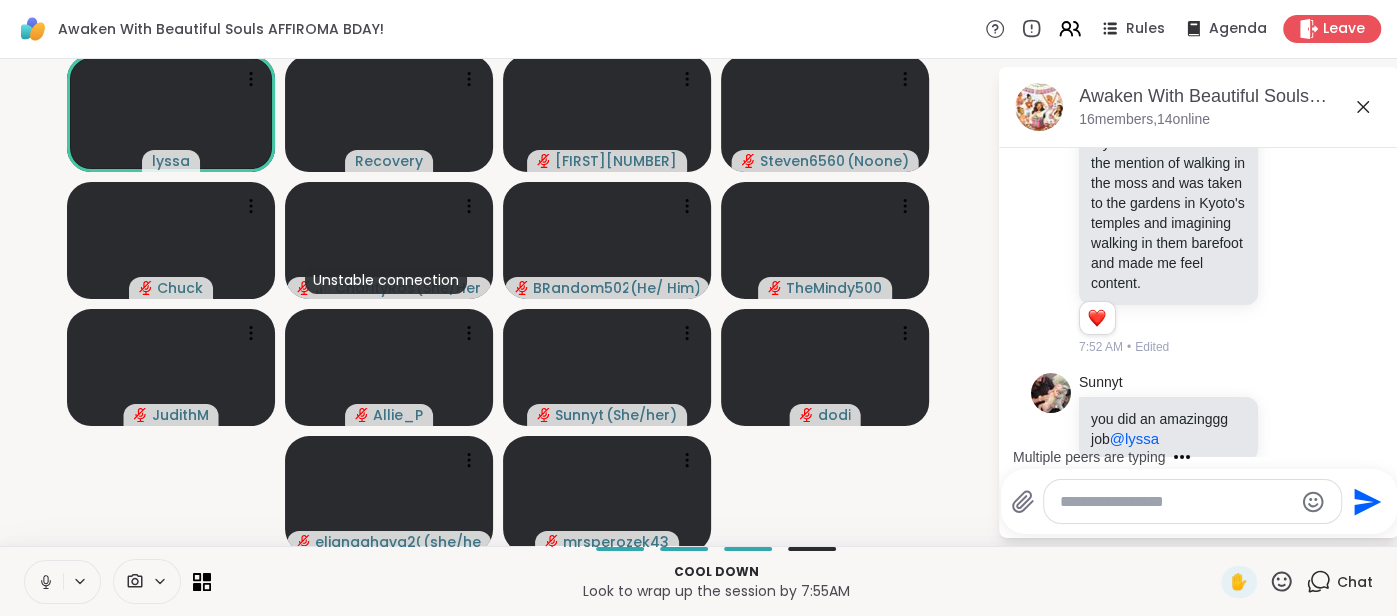 click 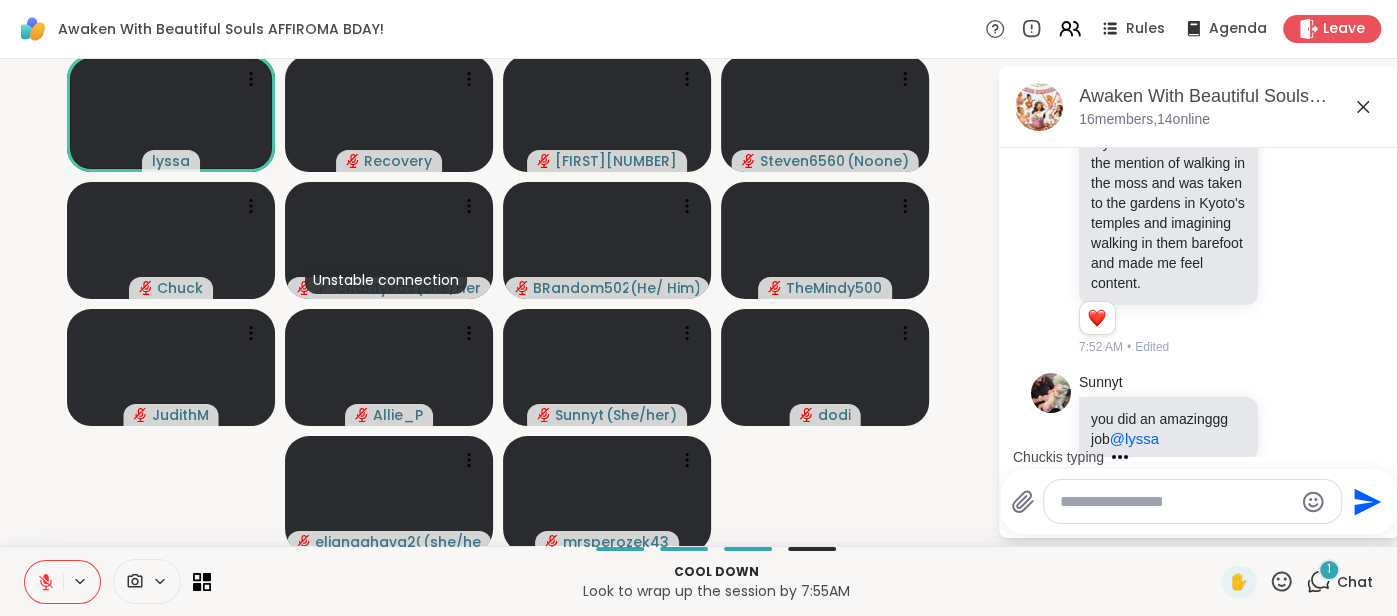 scroll, scrollTop: 12621, scrollLeft: 0, axis: vertical 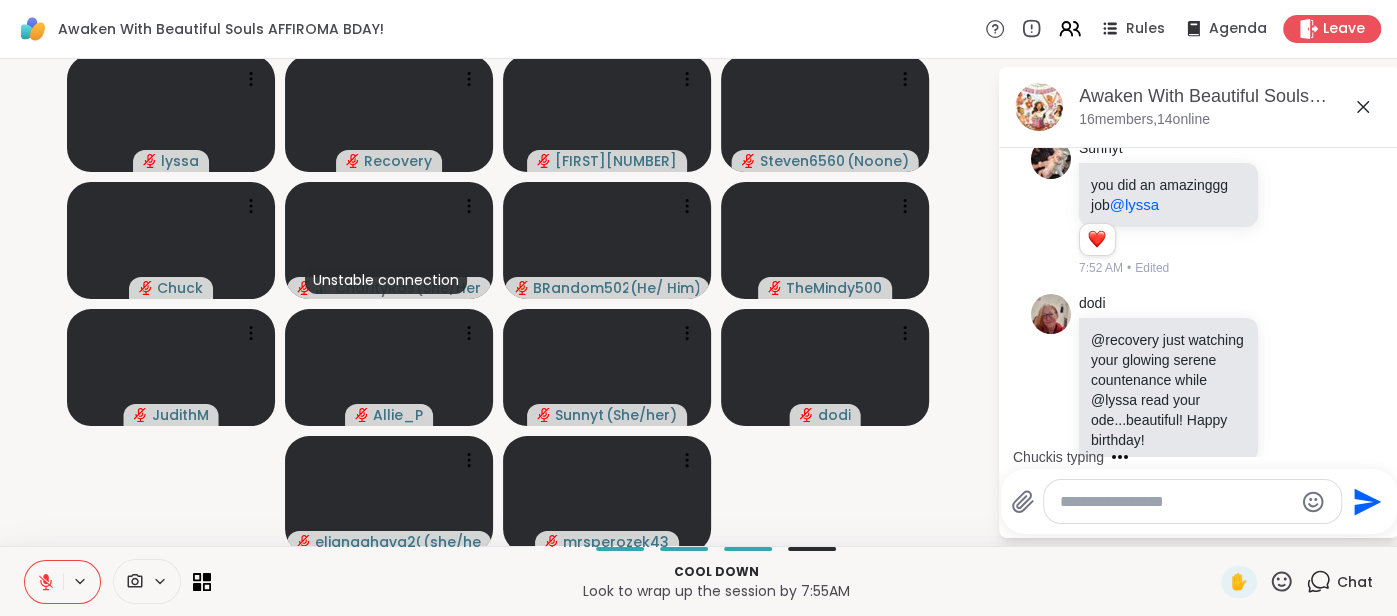 click at bounding box center [44, 582] 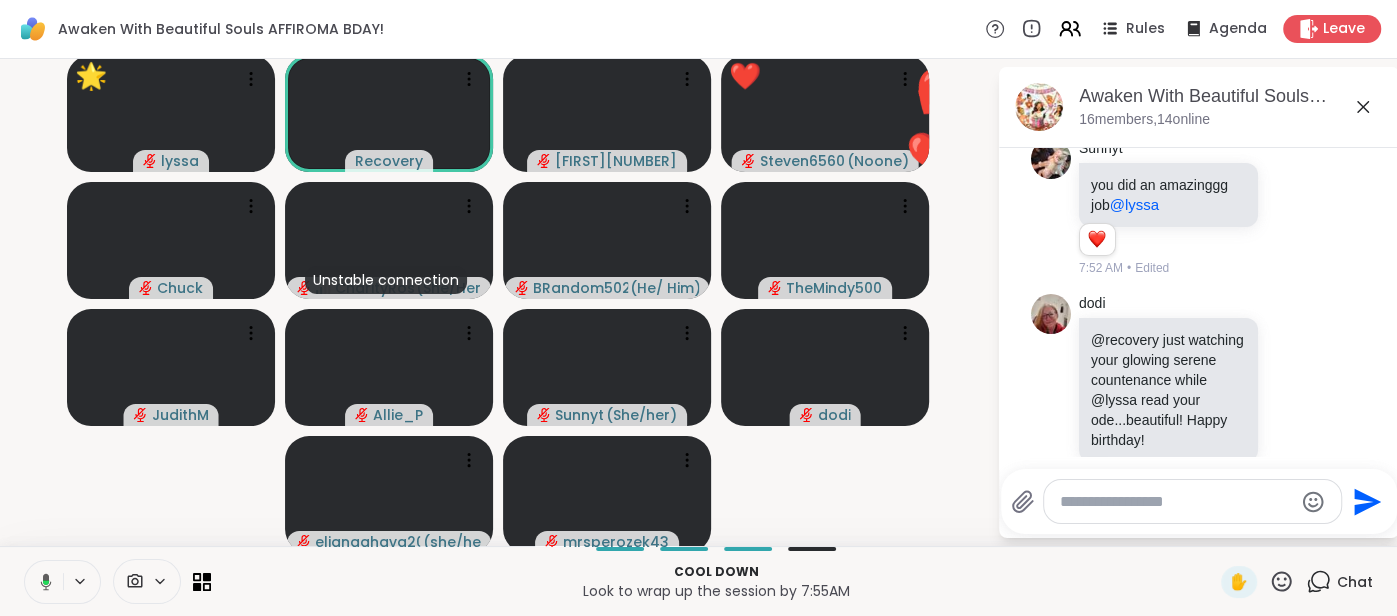 scroll, scrollTop: 12650, scrollLeft: 0, axis: vertical 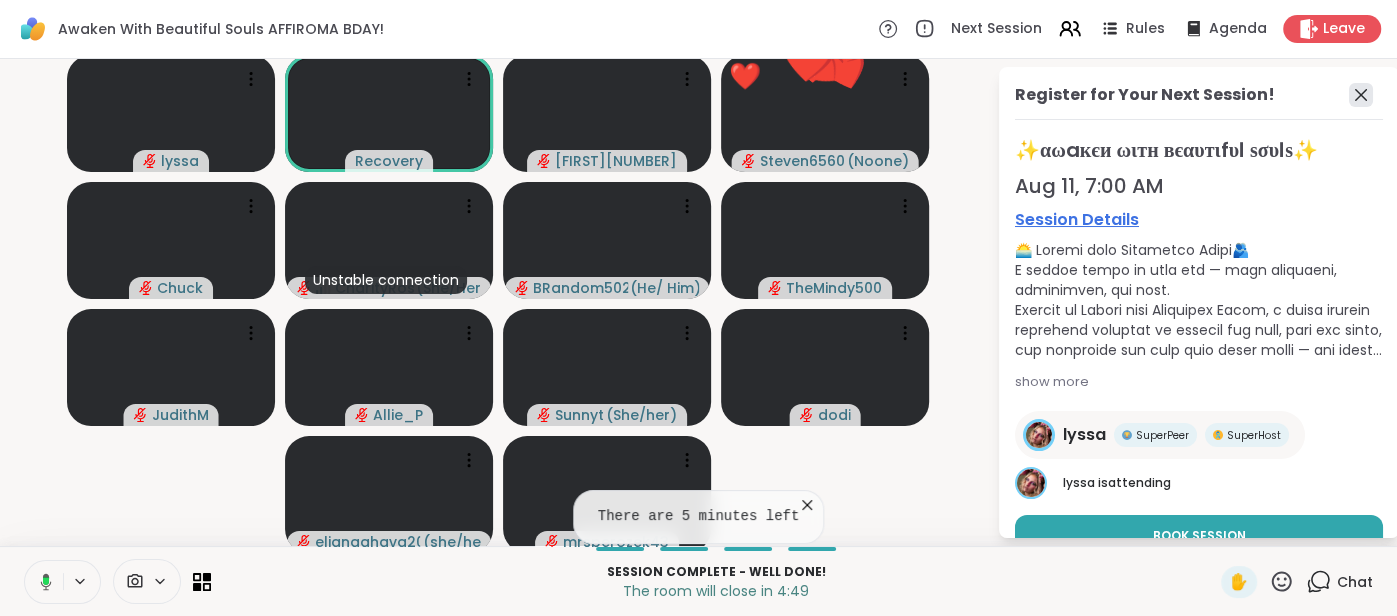 click 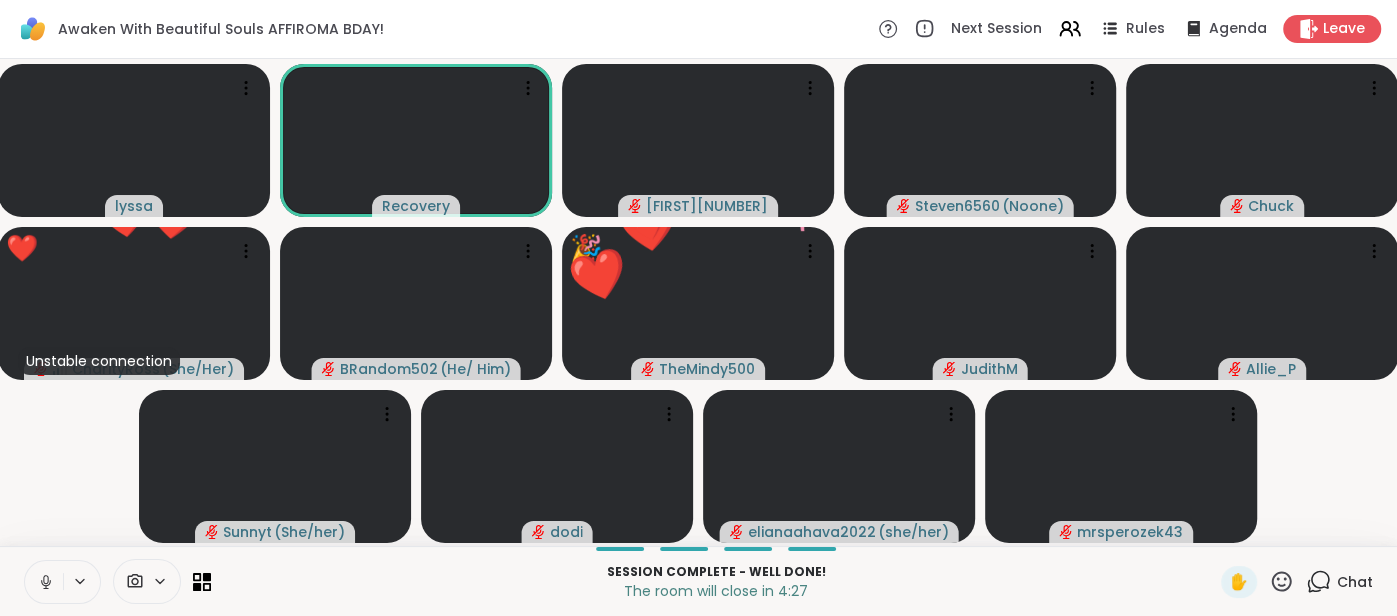 click at bounding box center [44, 582] 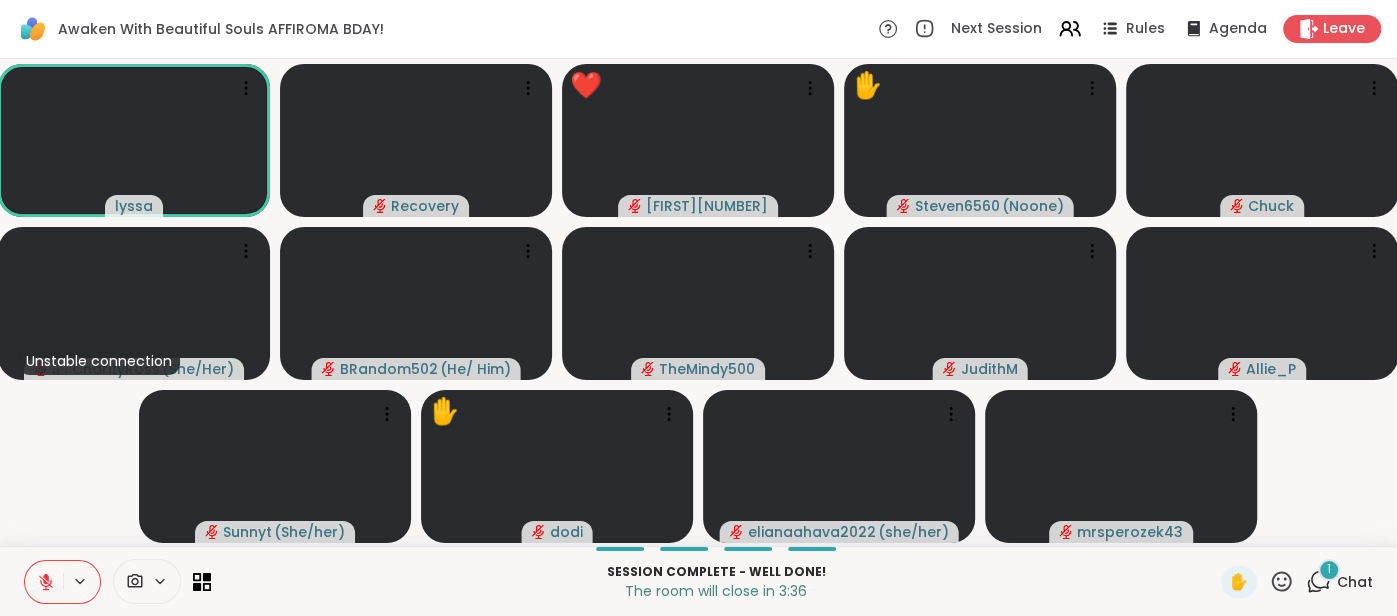 click at bounding box center (44, 582) 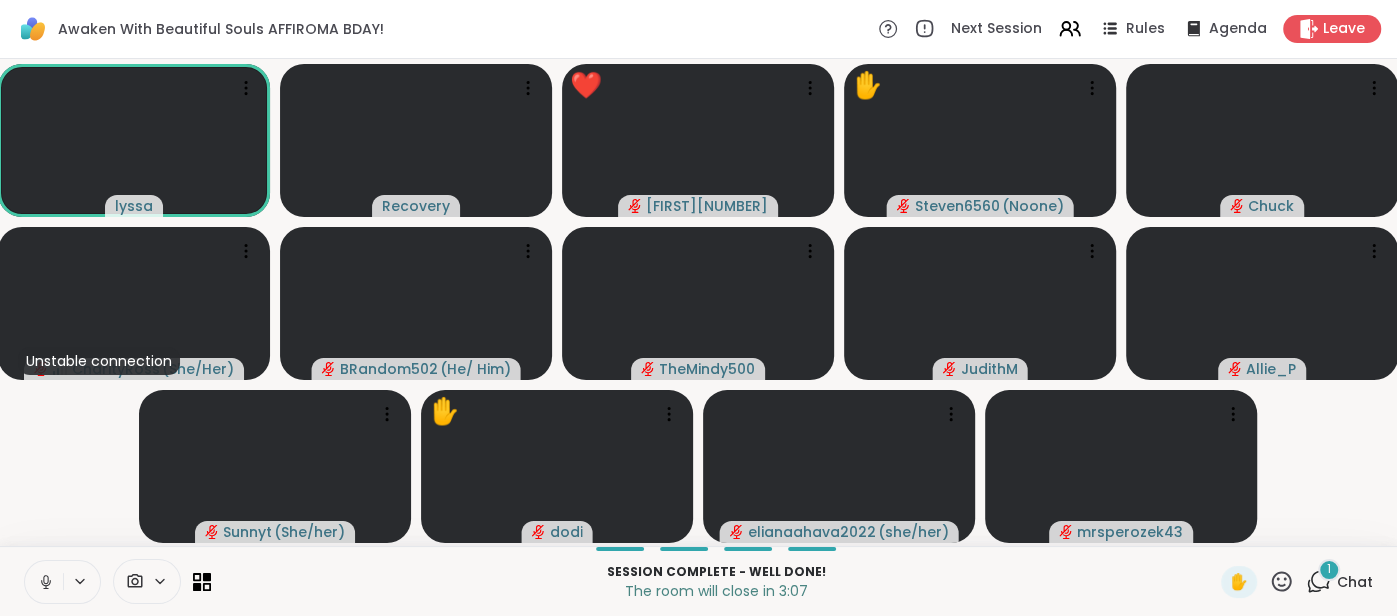click 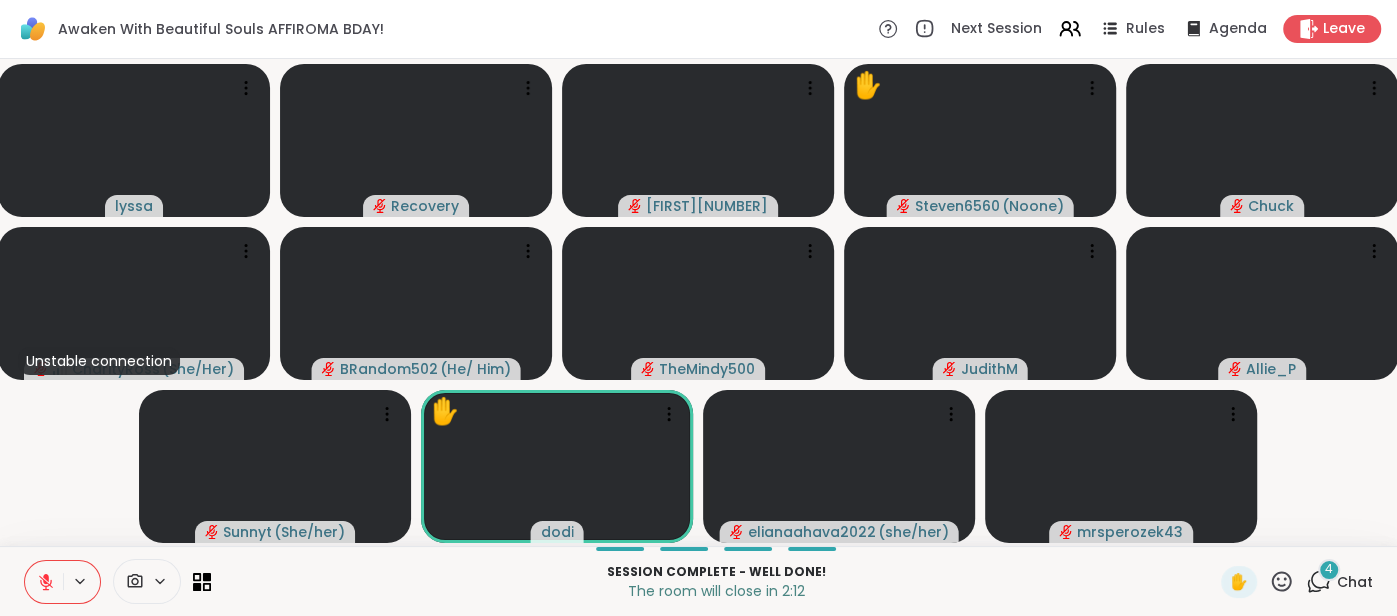 click 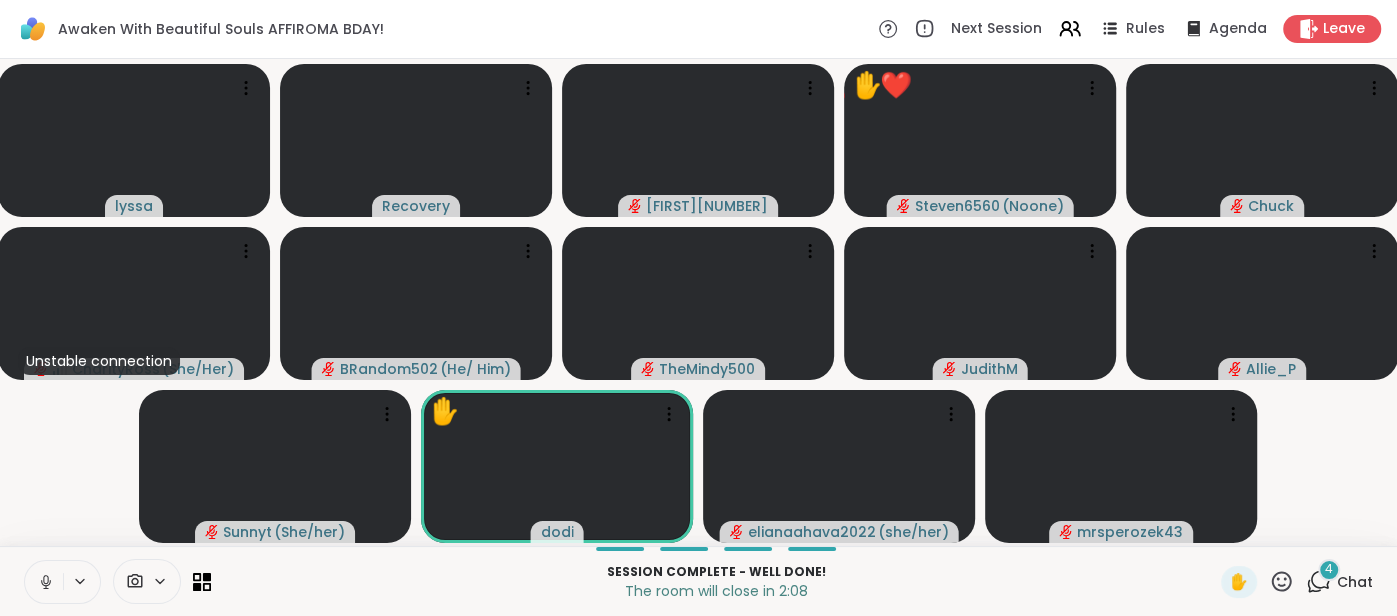 click 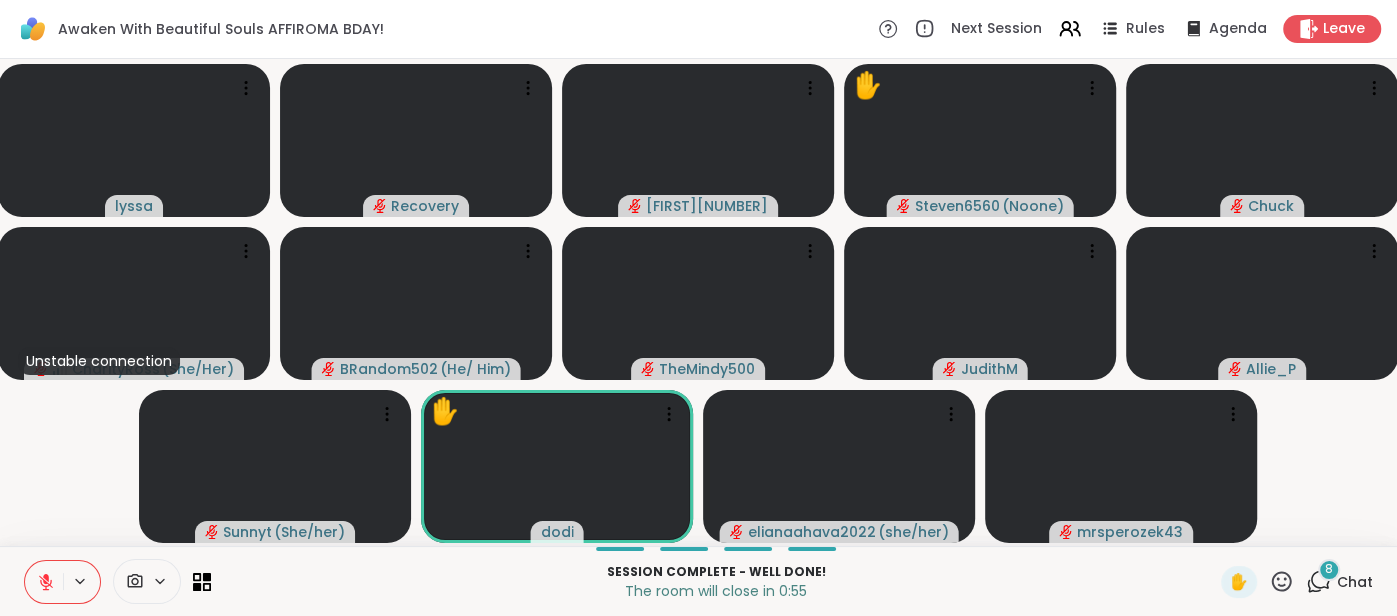 click 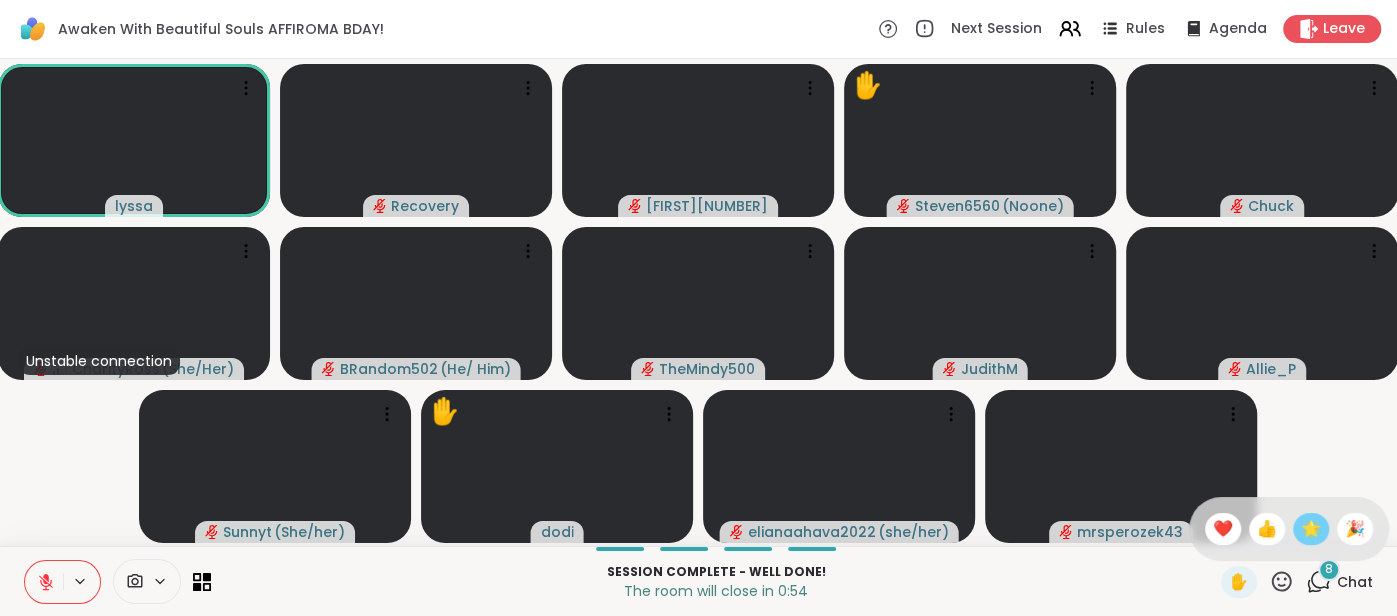 click on "🌟" at bounding box center (1311, 529) 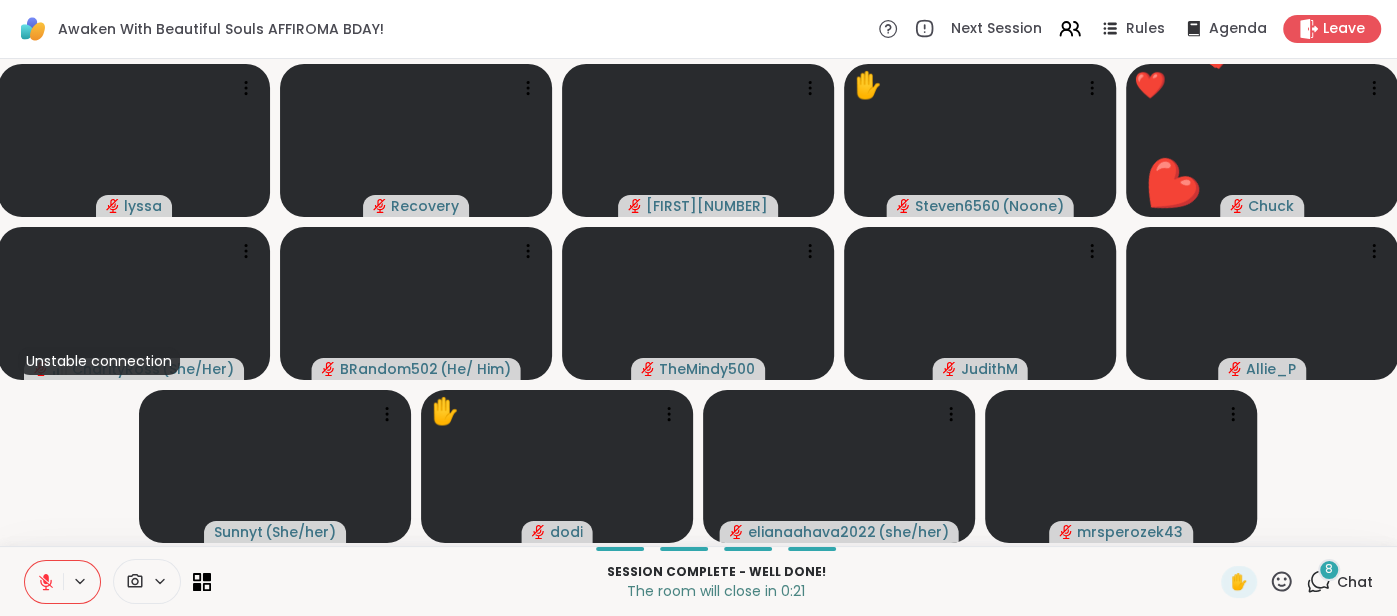 click on "Chat" at bounding box center [1355, 582] 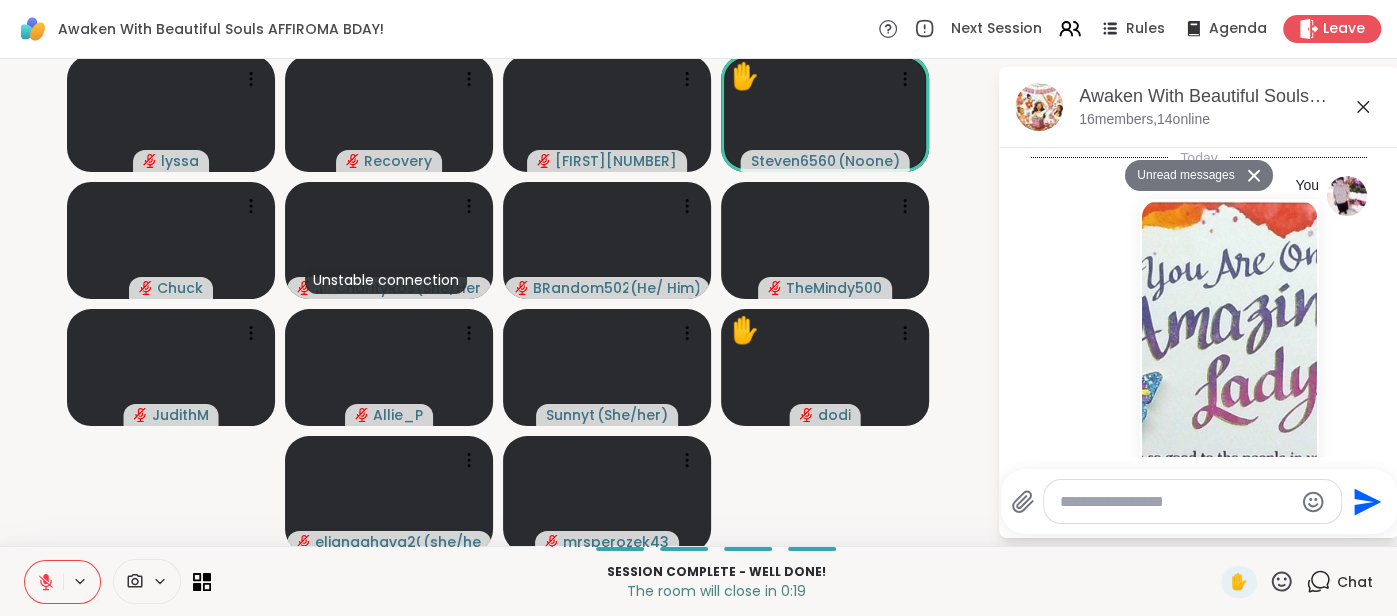 scroll, scrollTop: 14779, scrollLeft: 0, axis: vertical 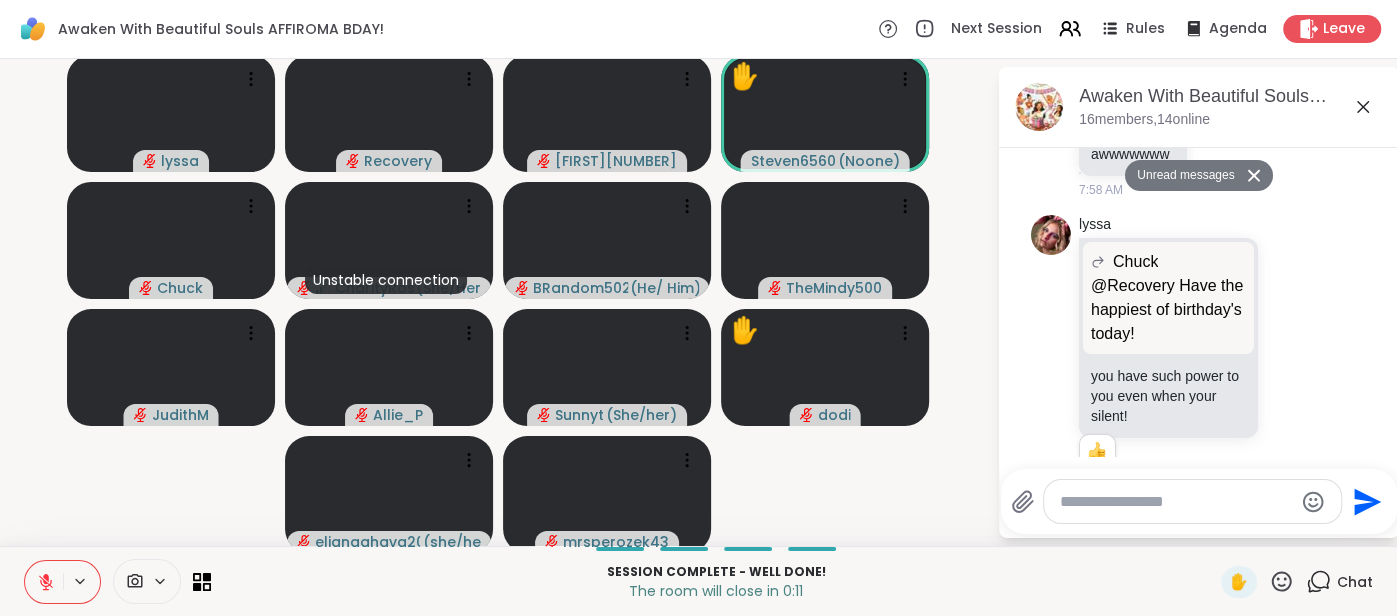 click 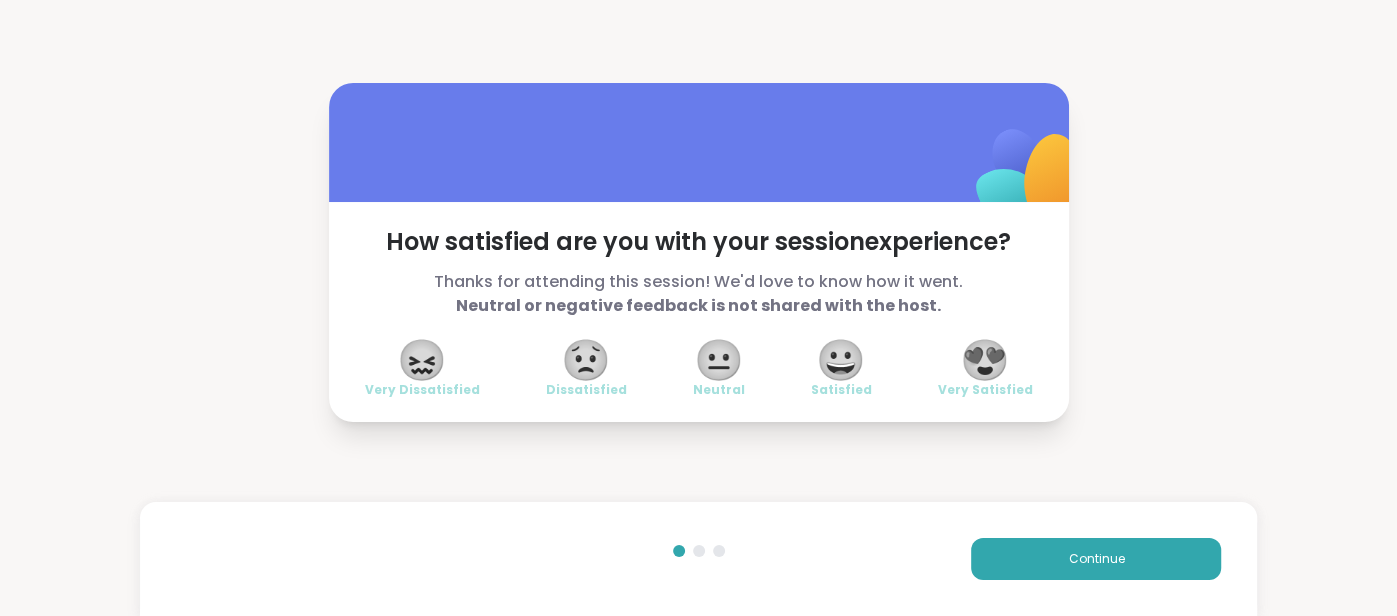 click on "😍" at bounding box center [985, 360] 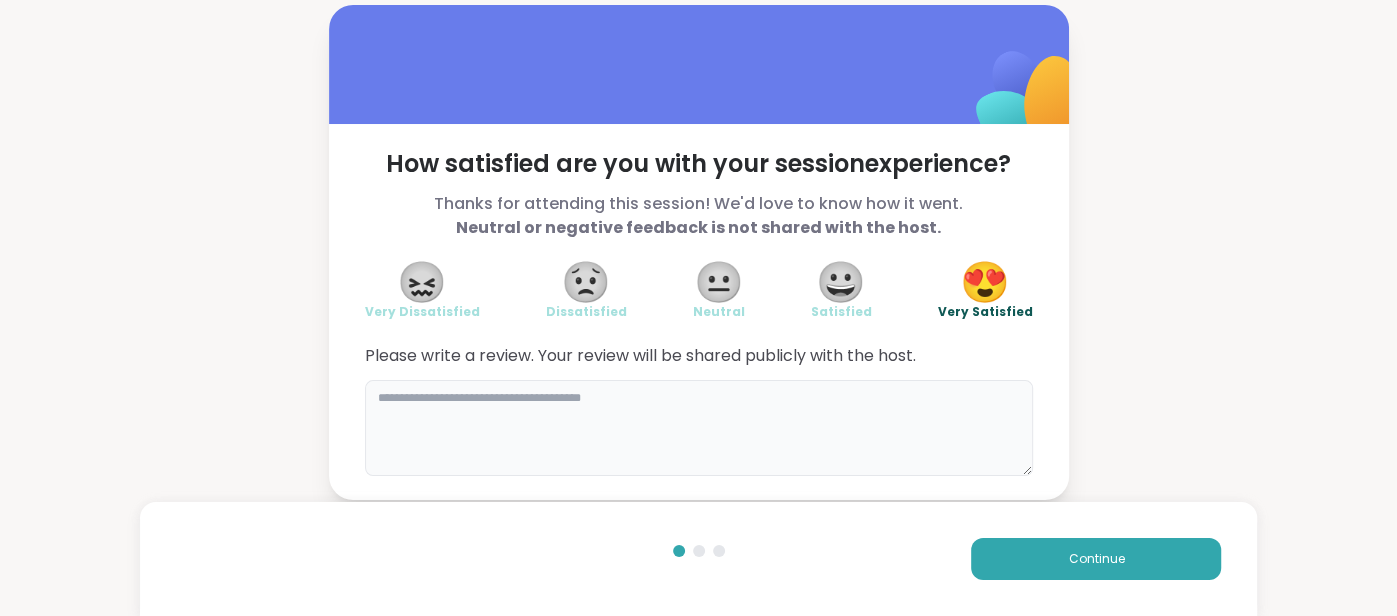click at bounding box center [699, 428] 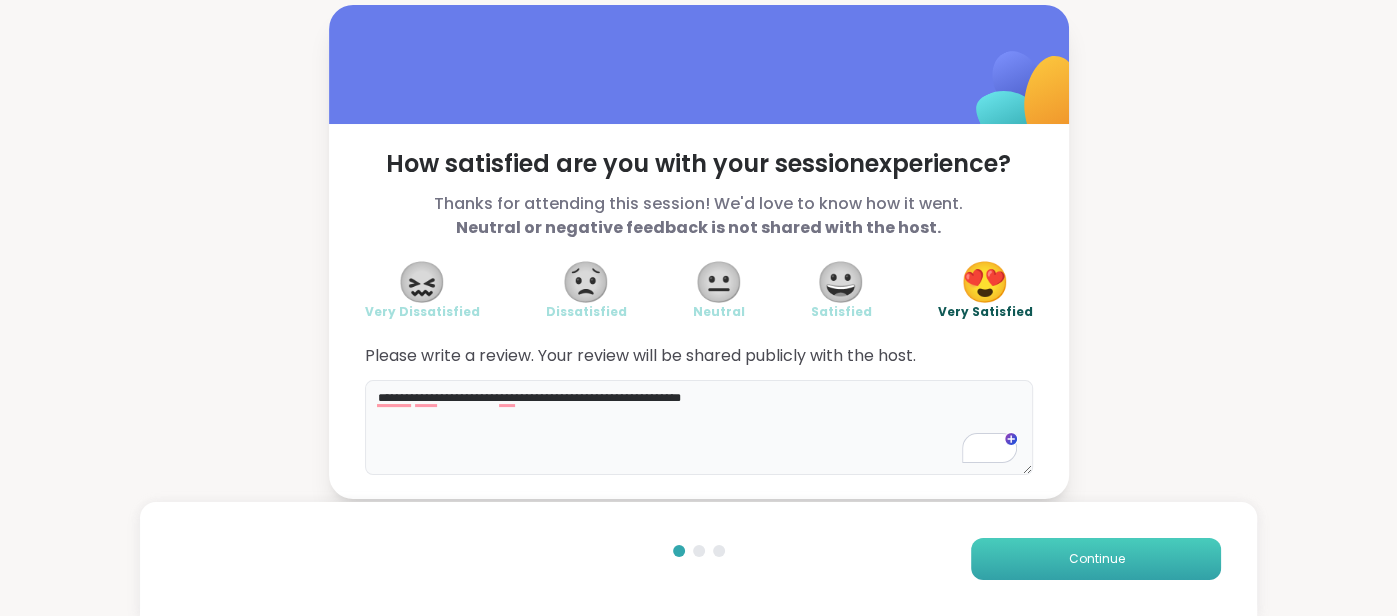 type on "**********" 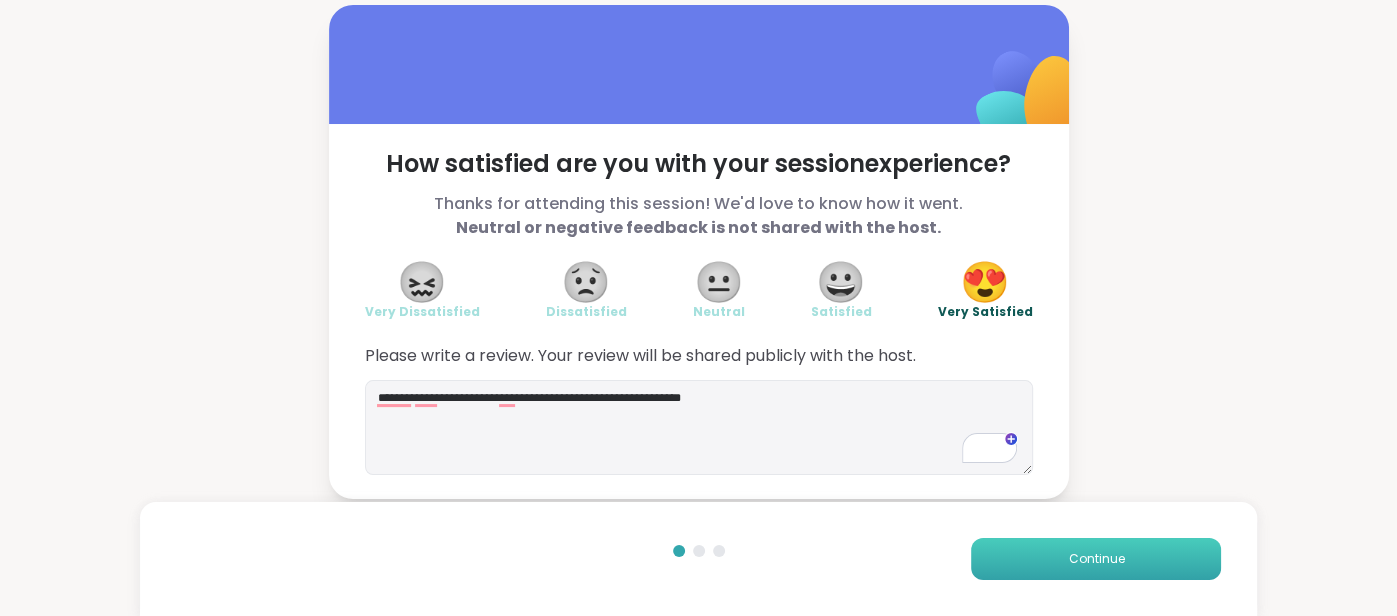 click on "Continue" at bounding box center [1096, 559] 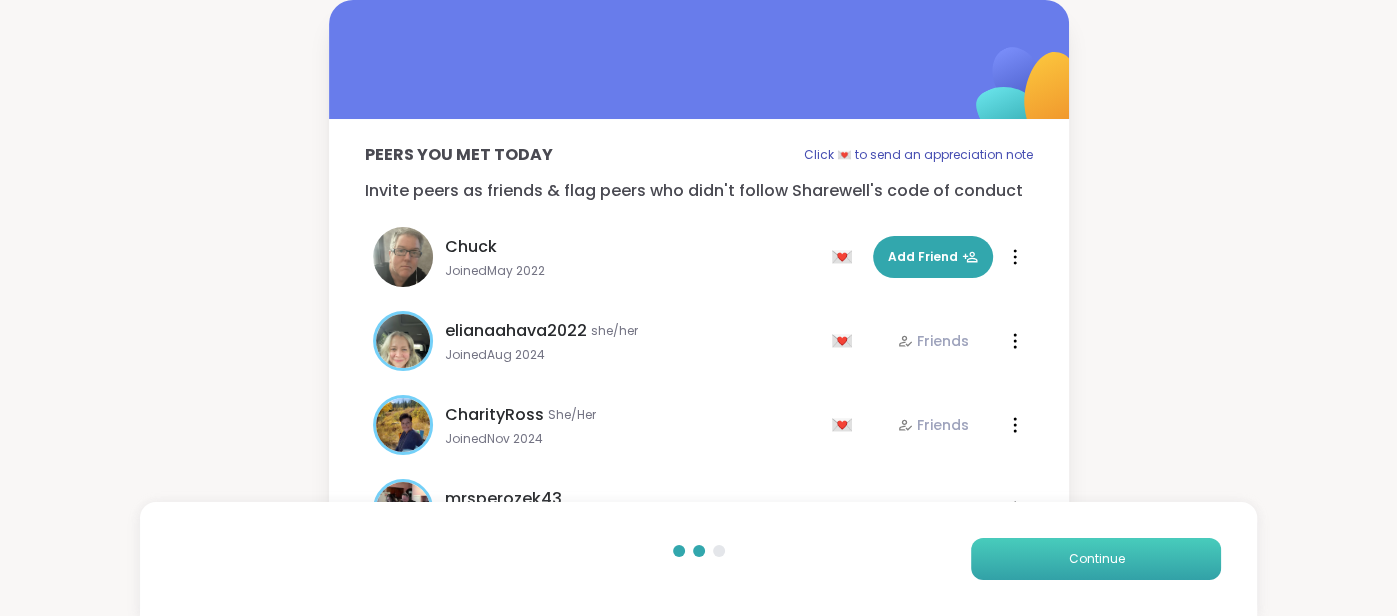 click on "Continue" at bounding box center (1096, 559) 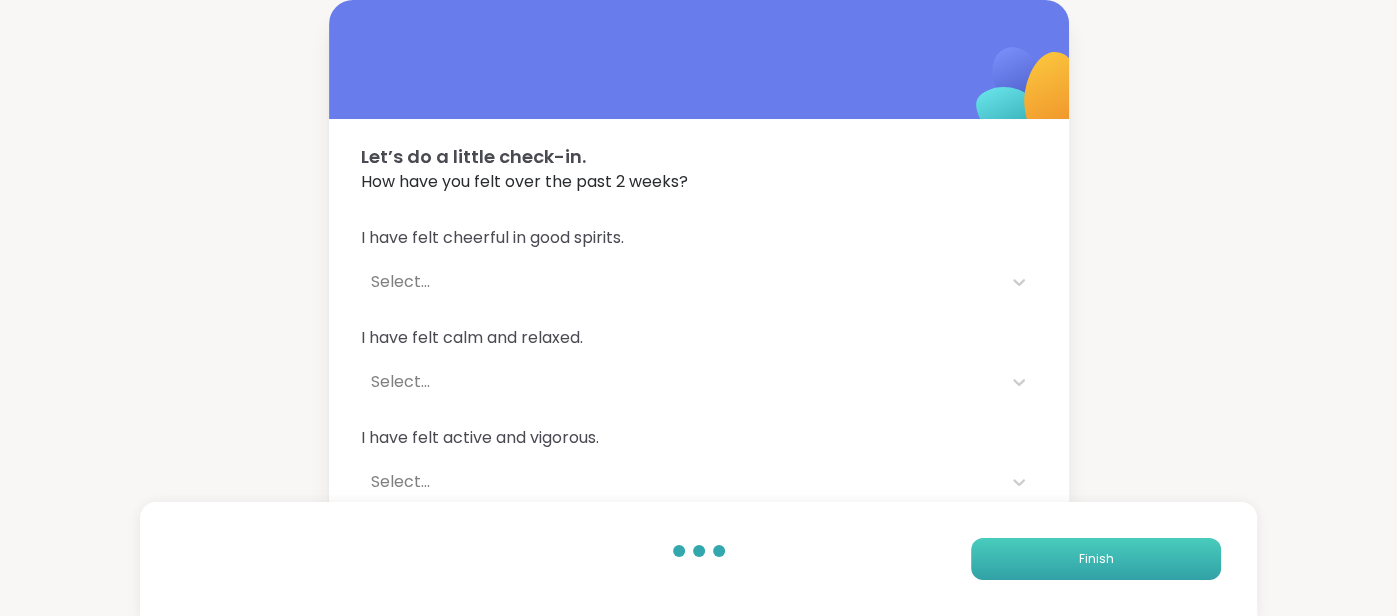 click on "Finish" at bounding box center [1096, 559] 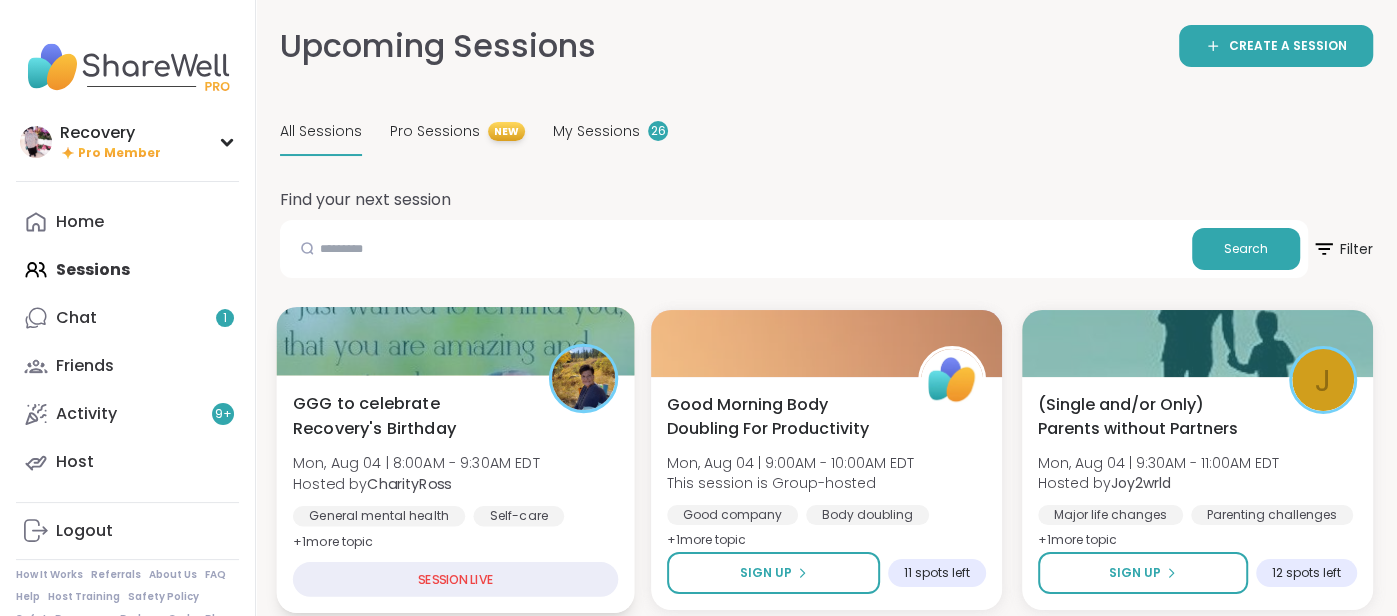 click on "GGG to celebrate Recovery's Birthday Mon, Aug 04 | 8:00AM - 9:30AM EDT Hosted by  CharityRoss General mental health Self-care Goal-setting + 1  more topic" at bounding box center [455, 472] 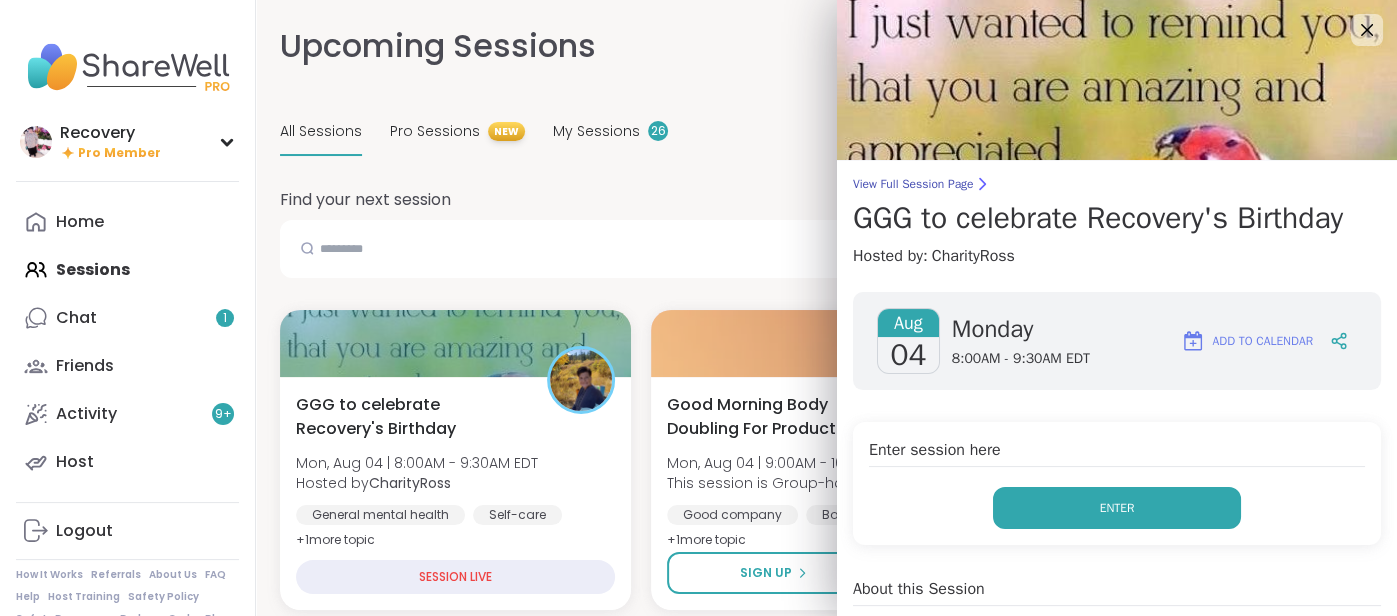 click on "Enter" at bounding box center (1117, 508) 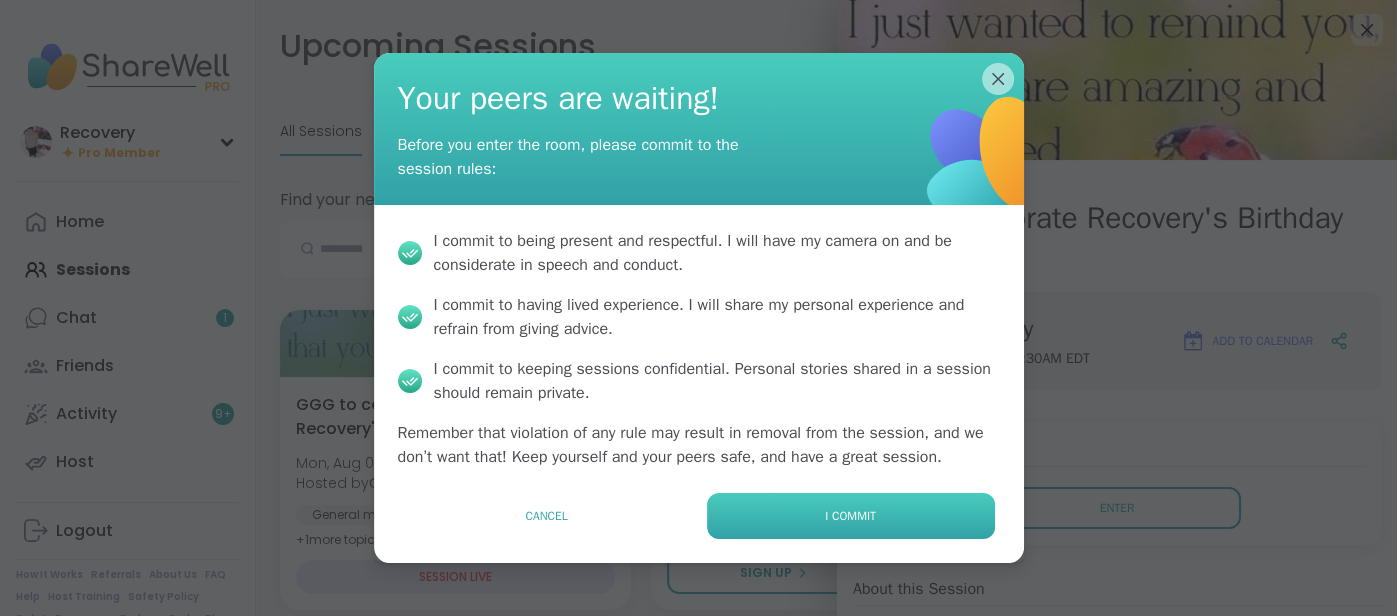 click on "I commit" at bounding box center [851, 516] 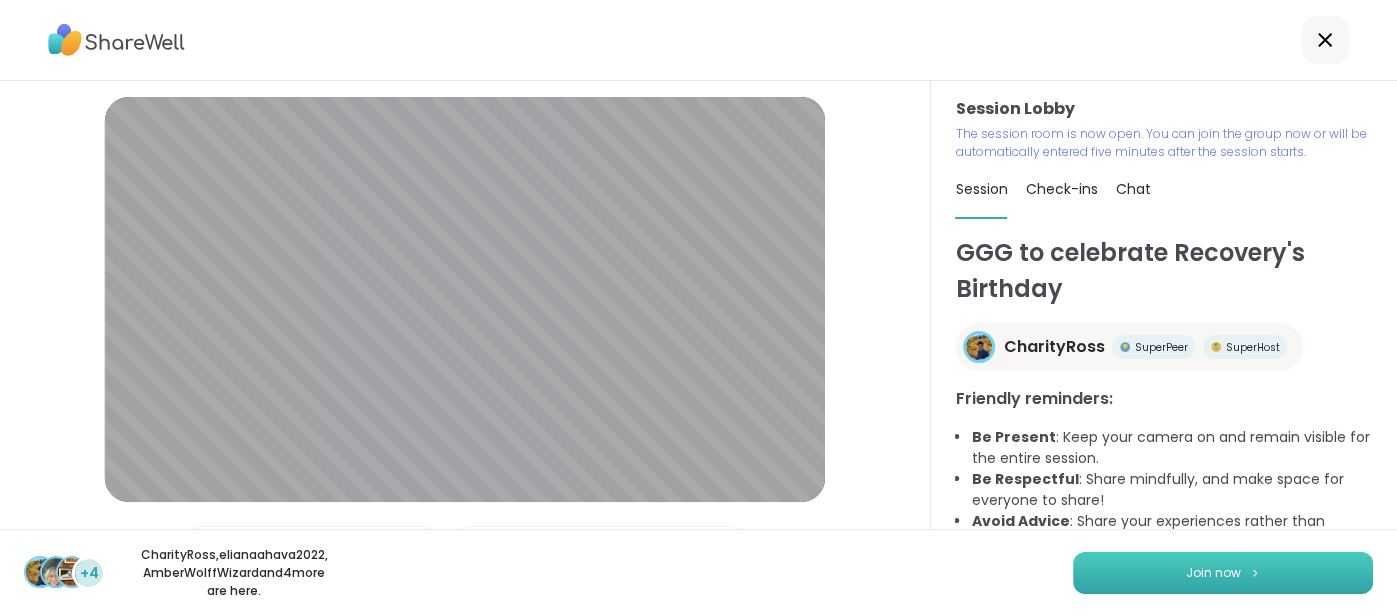 click on "Join now" at bounding box center (1223, 573) 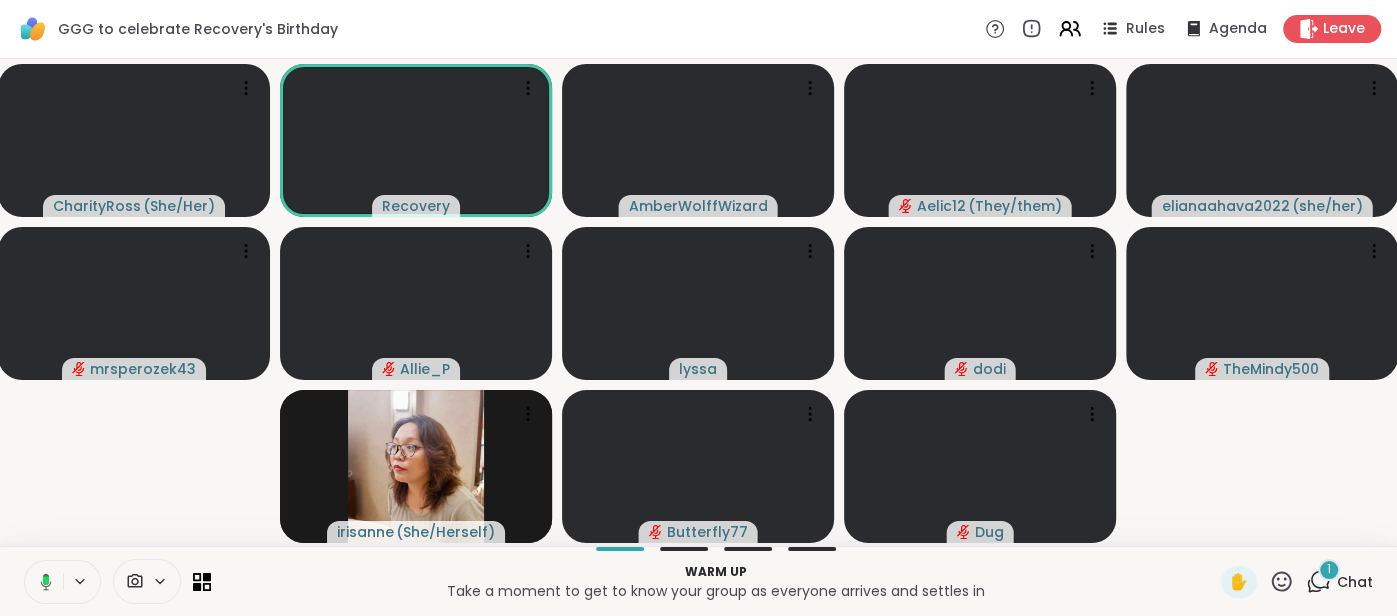 click on "Chat" at bounding box center (1355, 582) 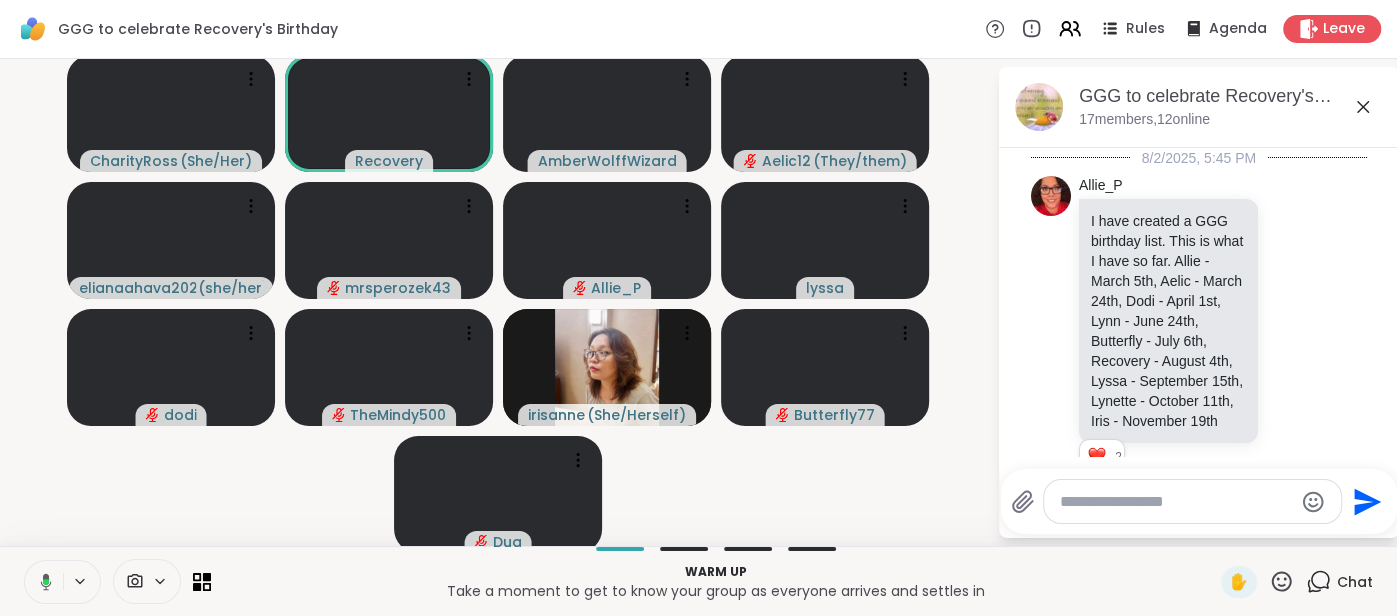 scroll, scrollTop: 2205, scrollLeft: 0, axis: vertical 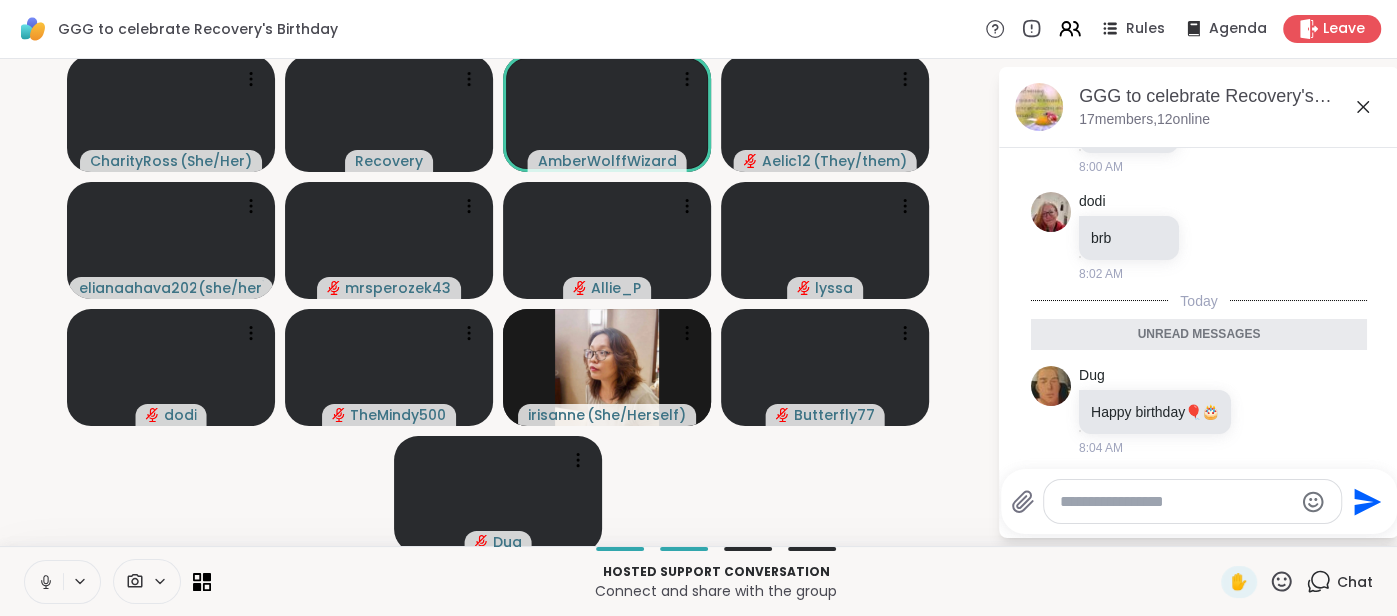 click 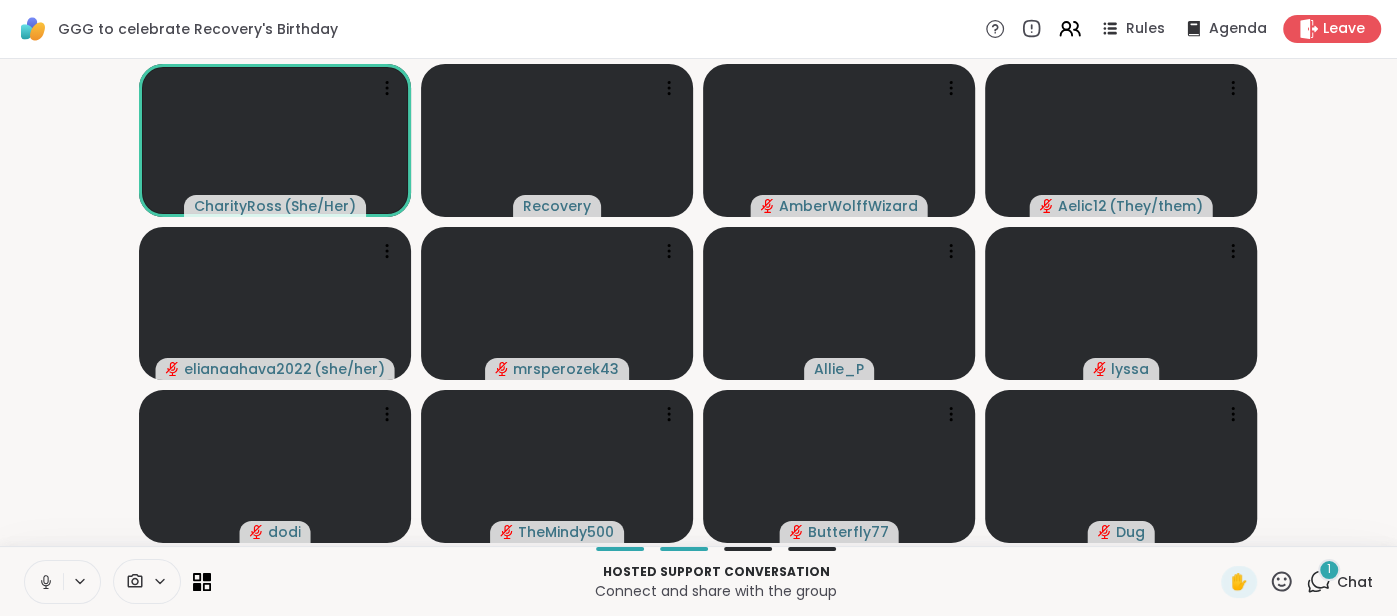 click 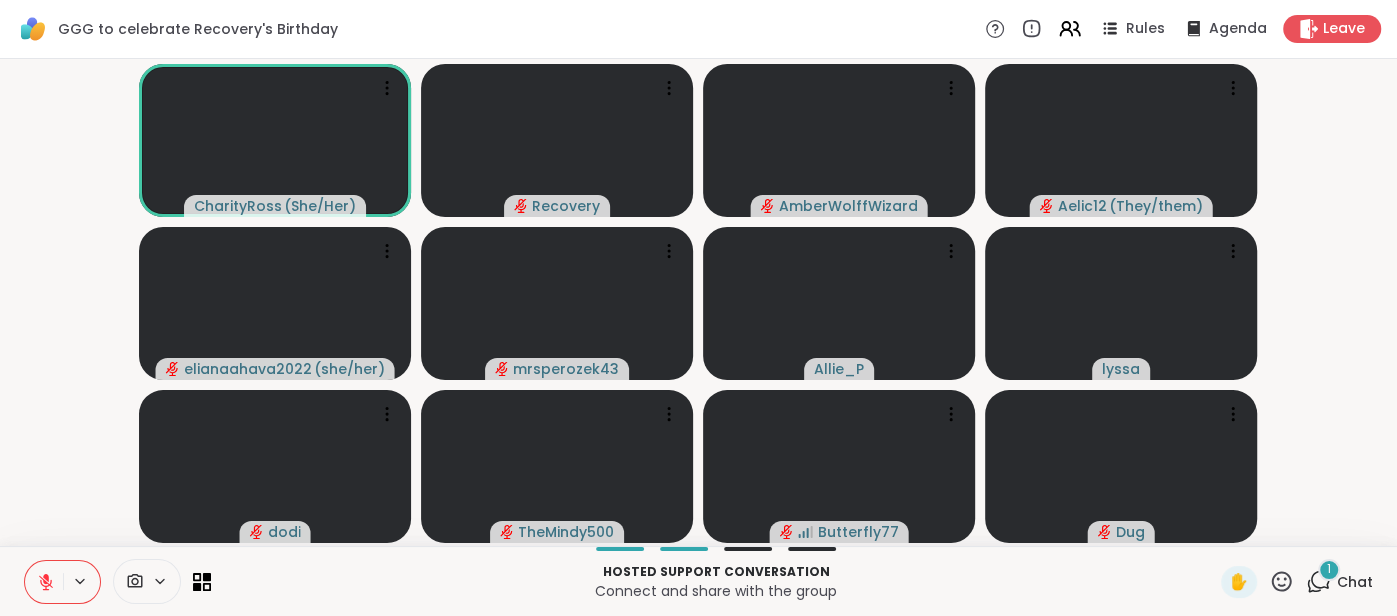 click on "Chat" at bounding box center [1355, 582] 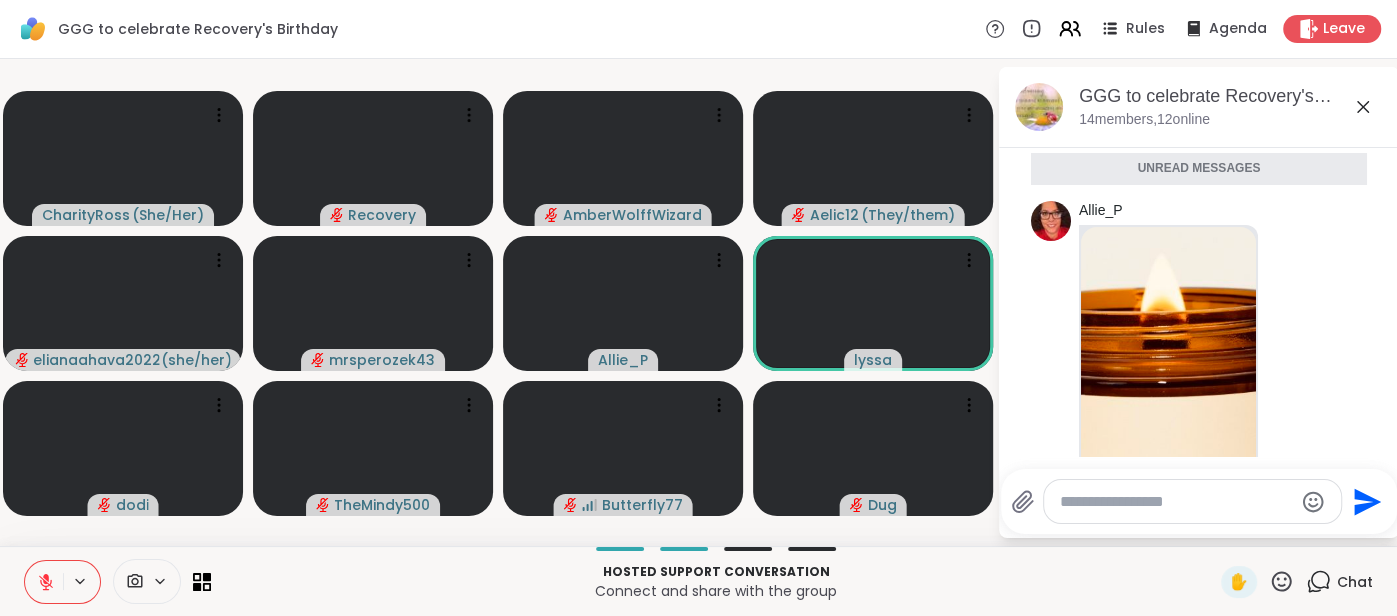 scroll, scrollTop: 2478, scrollLeft: 0, axis: vertical 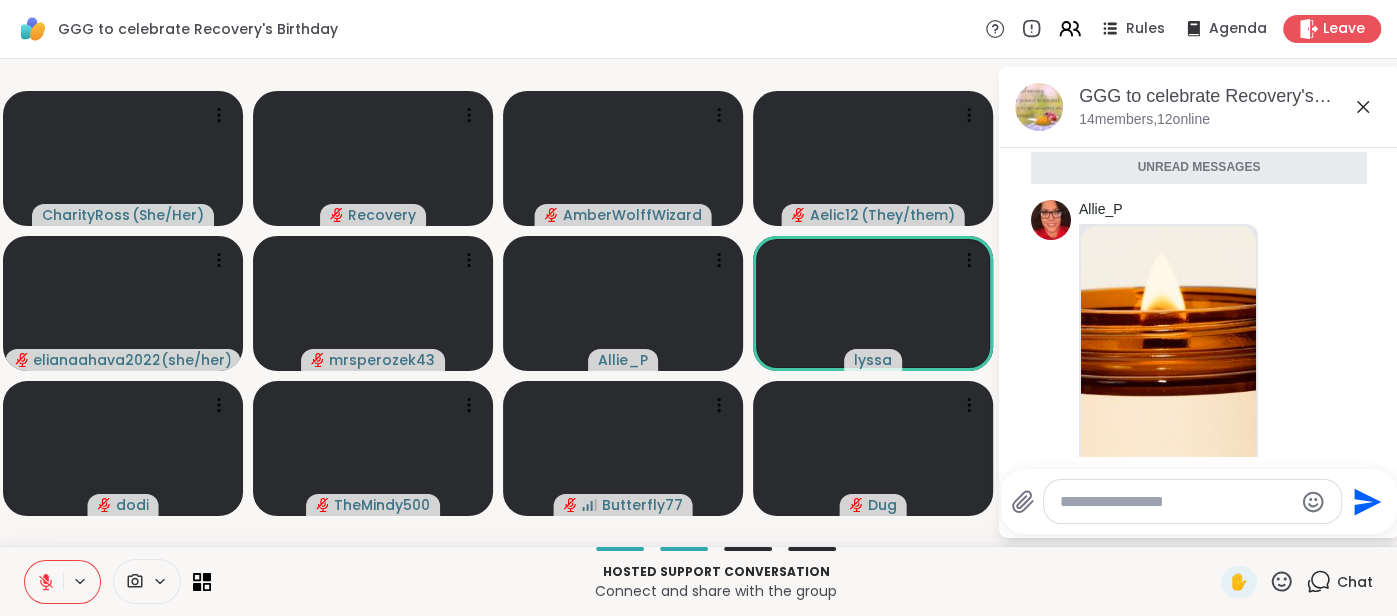 click at bounding box center (1168, 464) 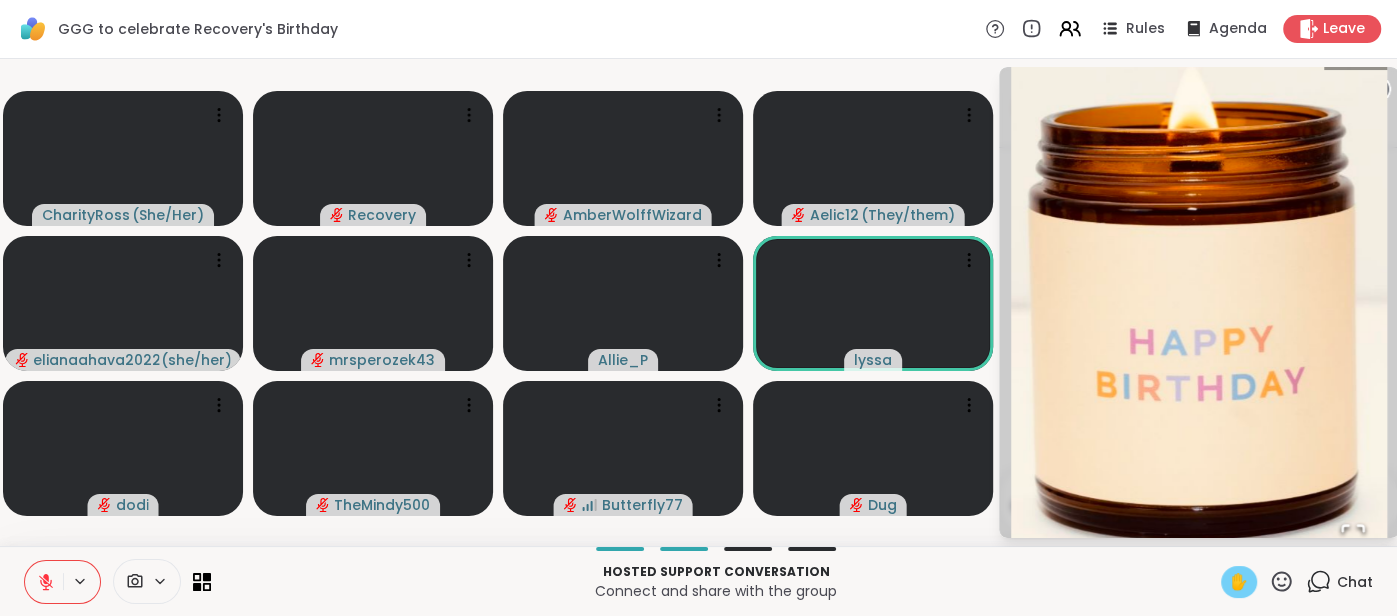click on "✋" at bounding box center (1239, 582) 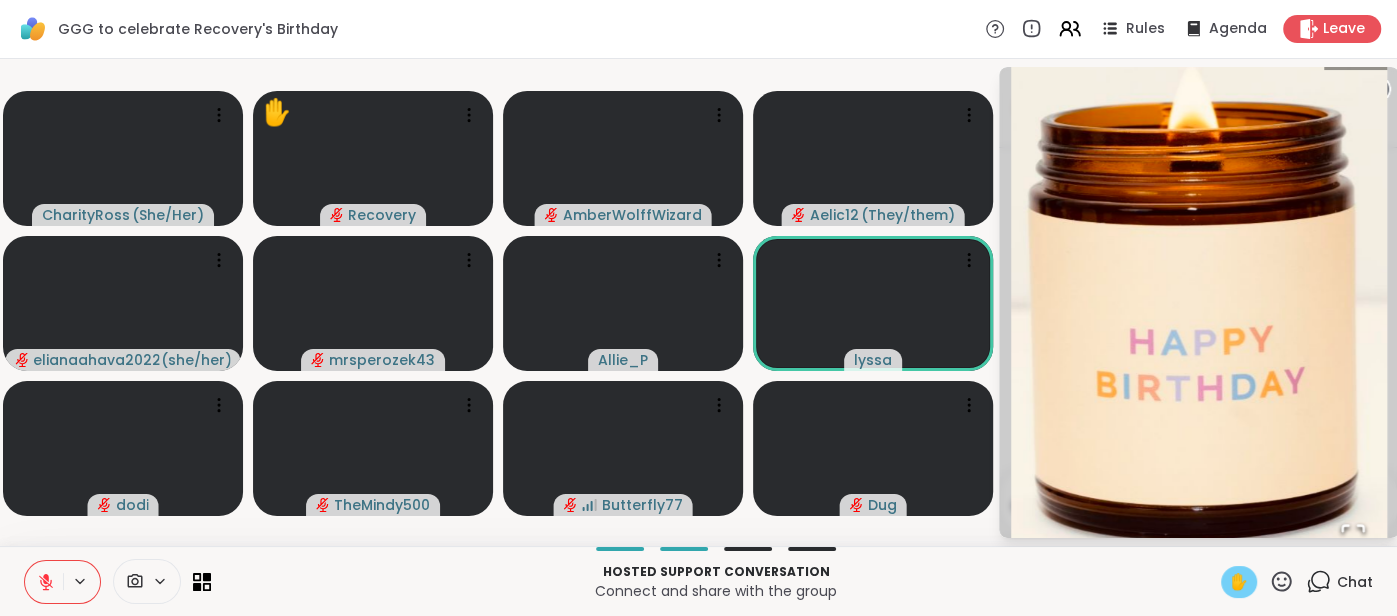 click at bounding box center [1198, 302] 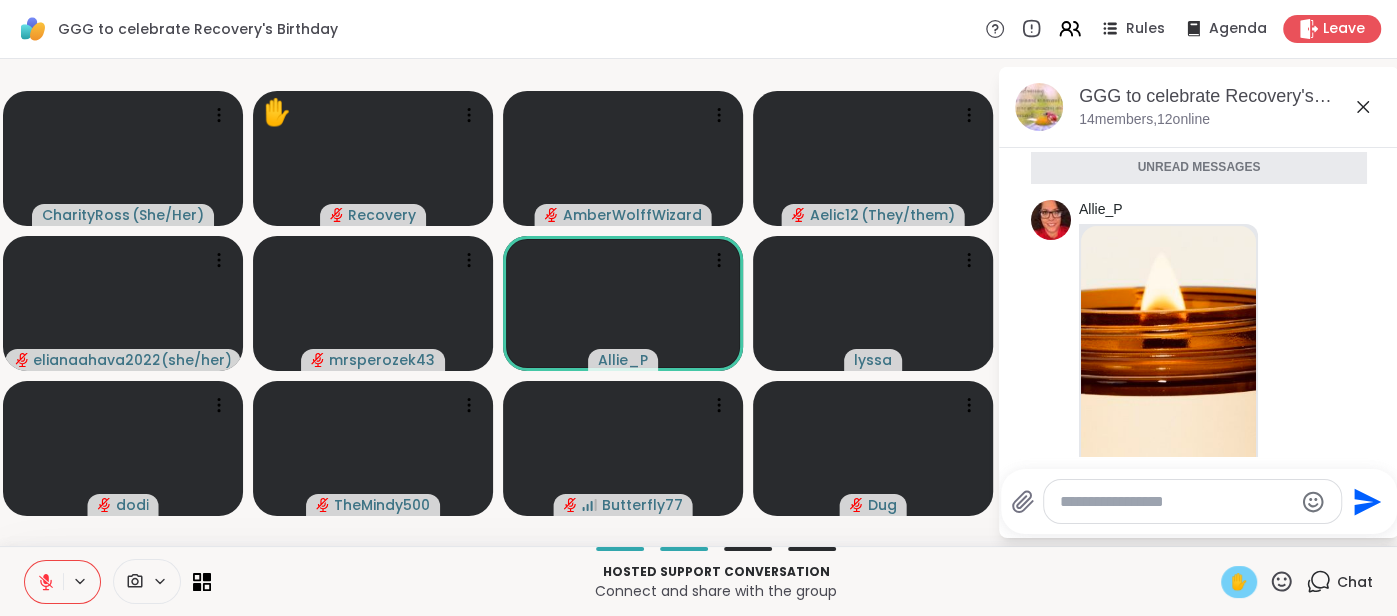 click on "✋" at bounding box center [1239, 582] 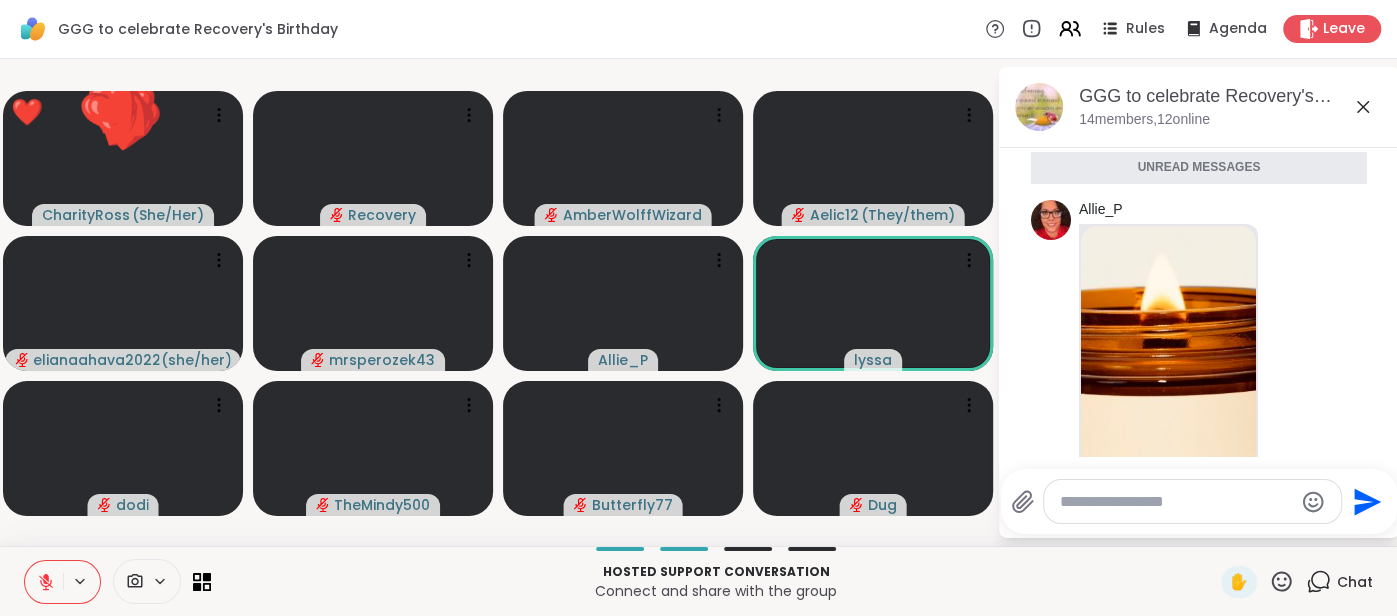 click on "Allie_P @Recovery 8:05 AM" at bounding box center (1201, 493) 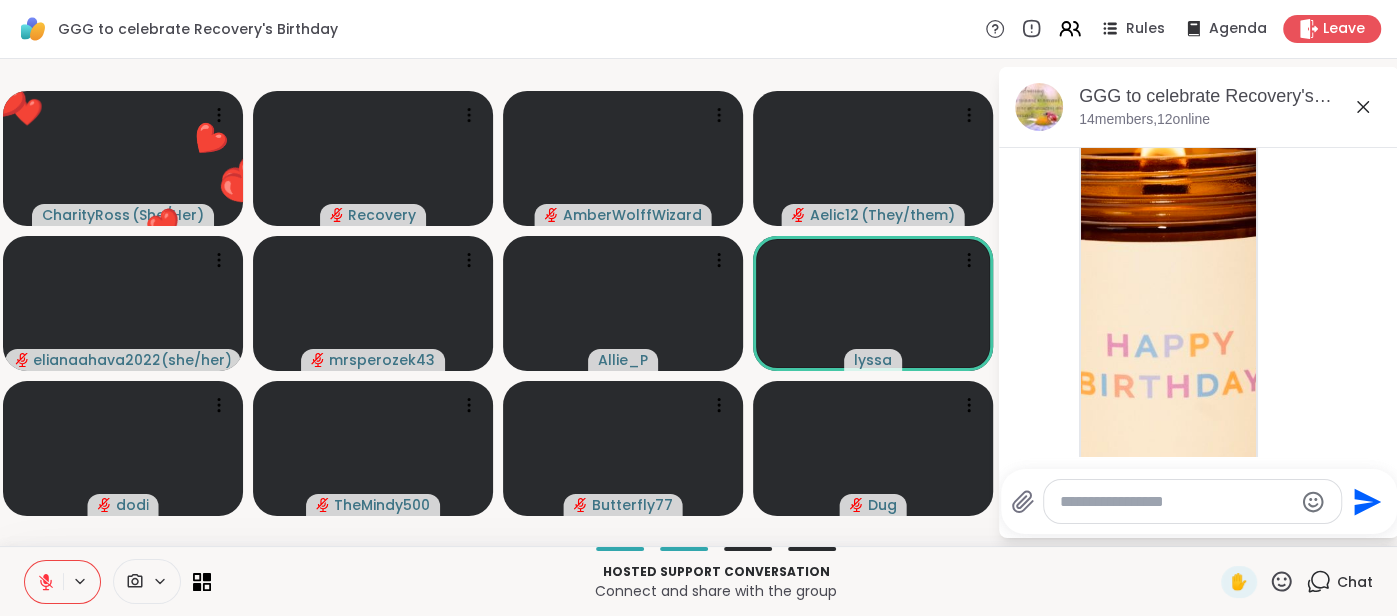 scroll, scrollTop: 2662, scrollLeft: 0, axis: vertical 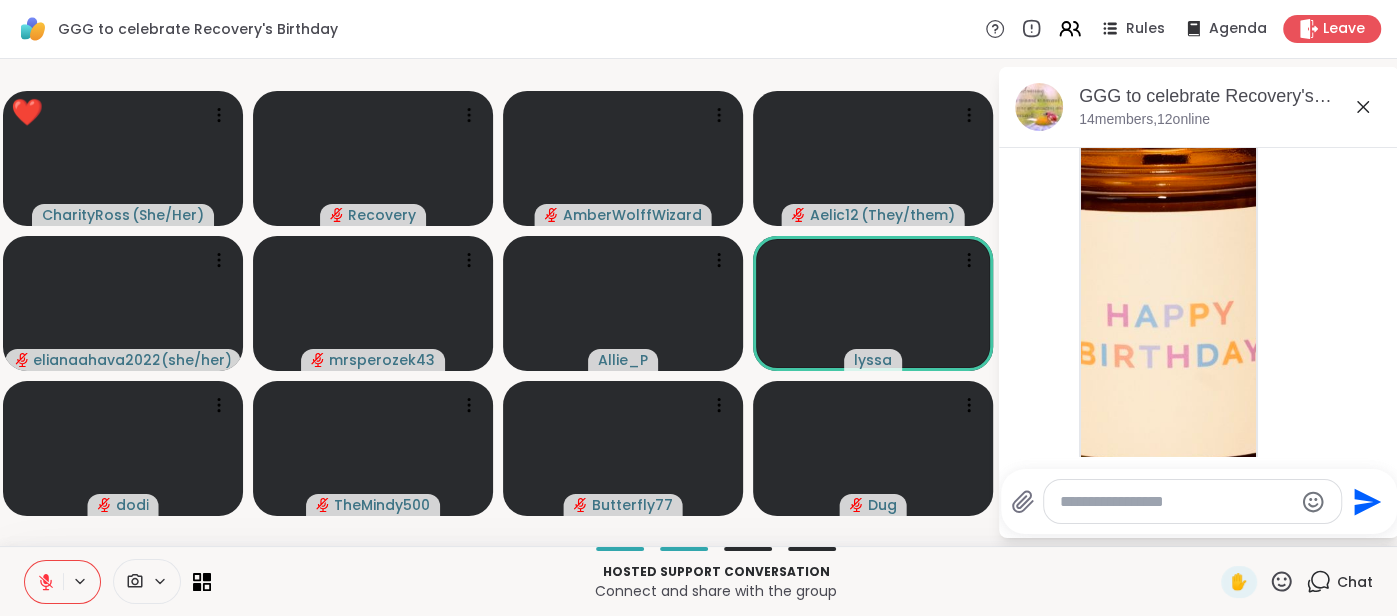 click 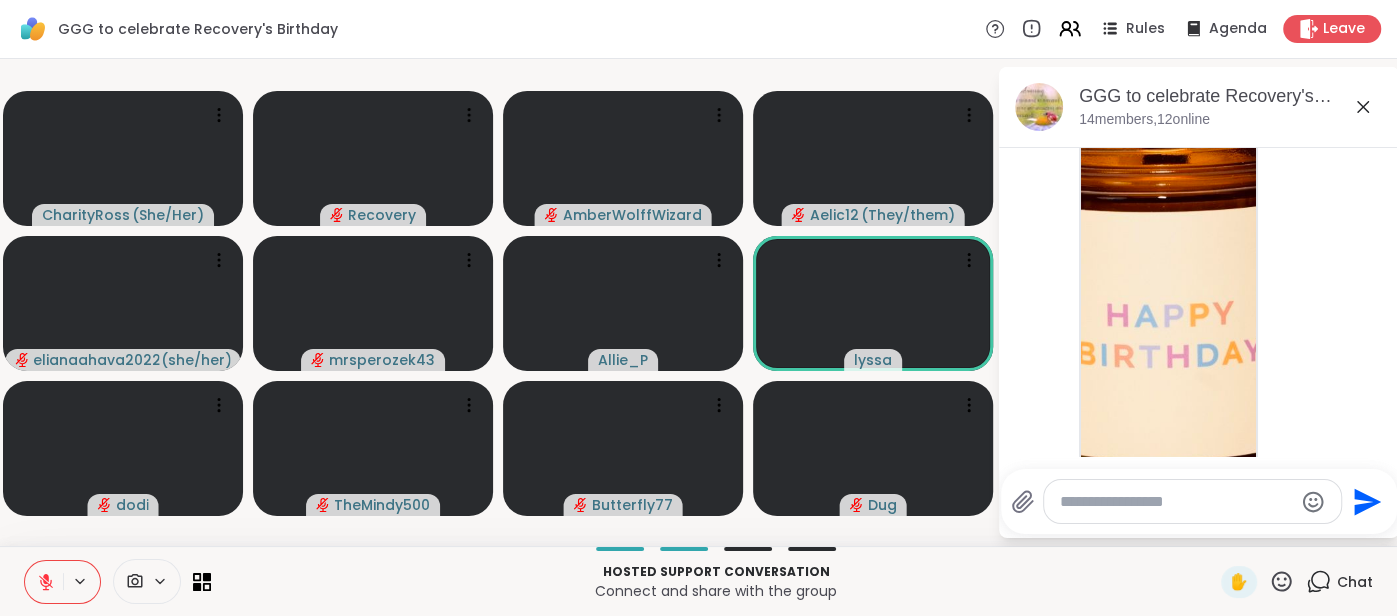 click at bounding box center [1205, 276] 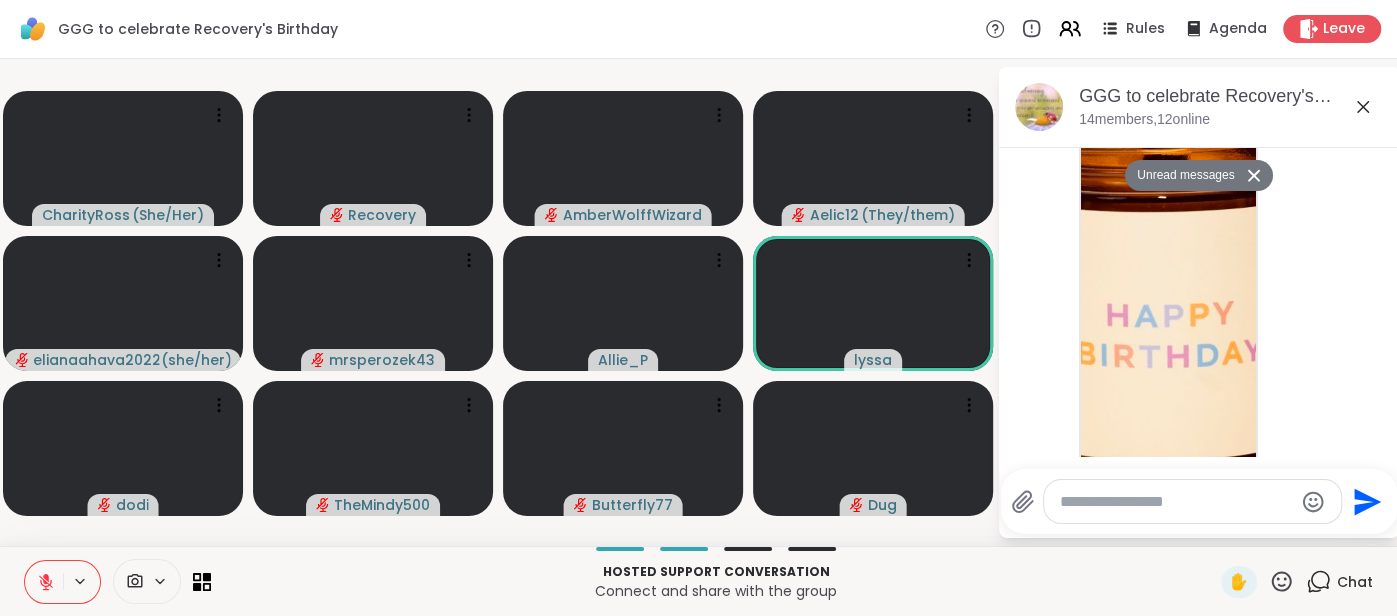 scroll, scrollTop: 2834, scrollLeft: 0, axis: vertical 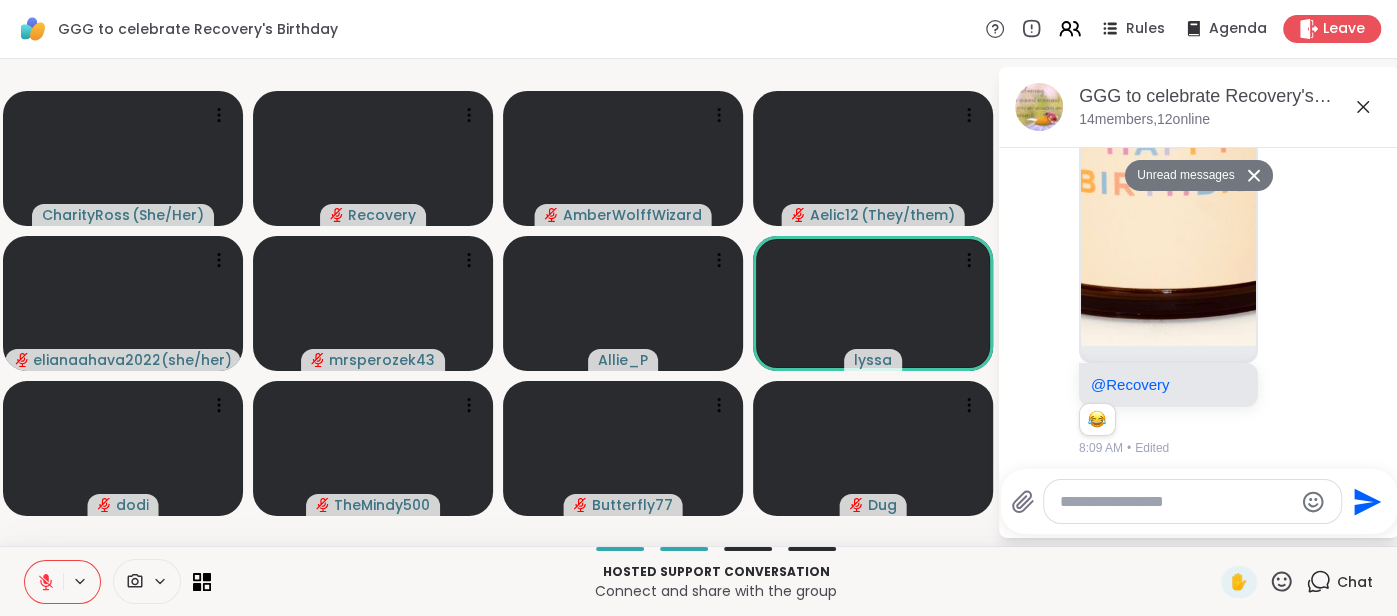 click at bounding box center (1176, 502) 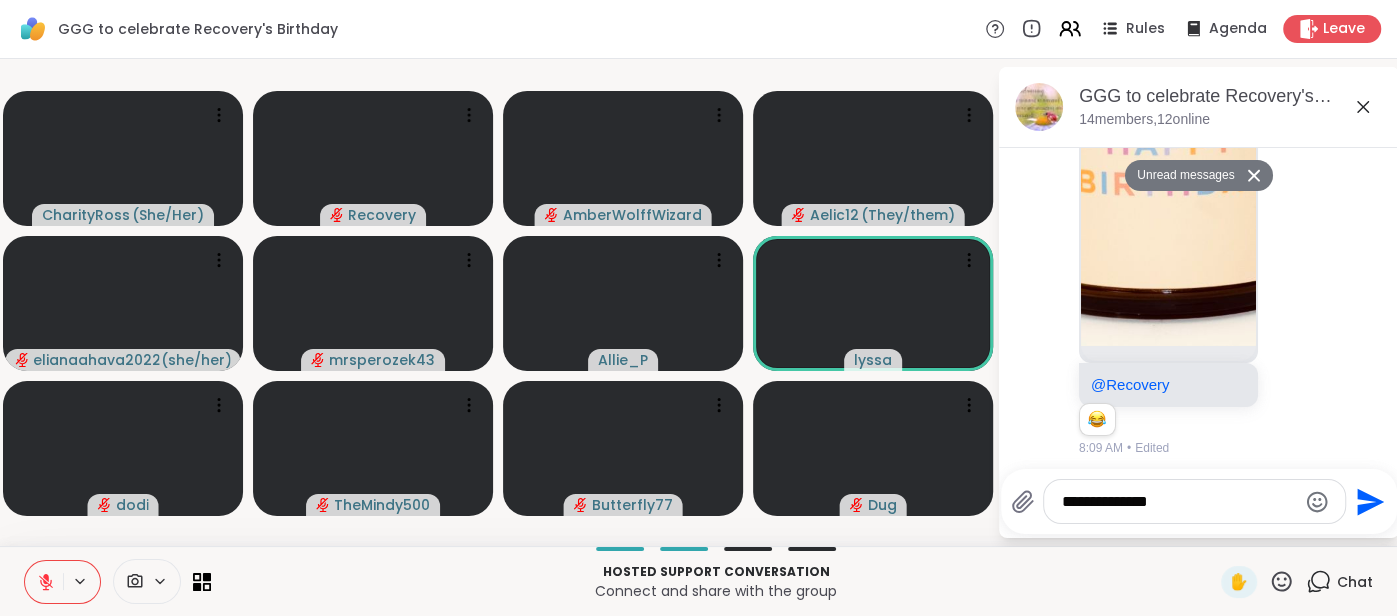 type on "**********" 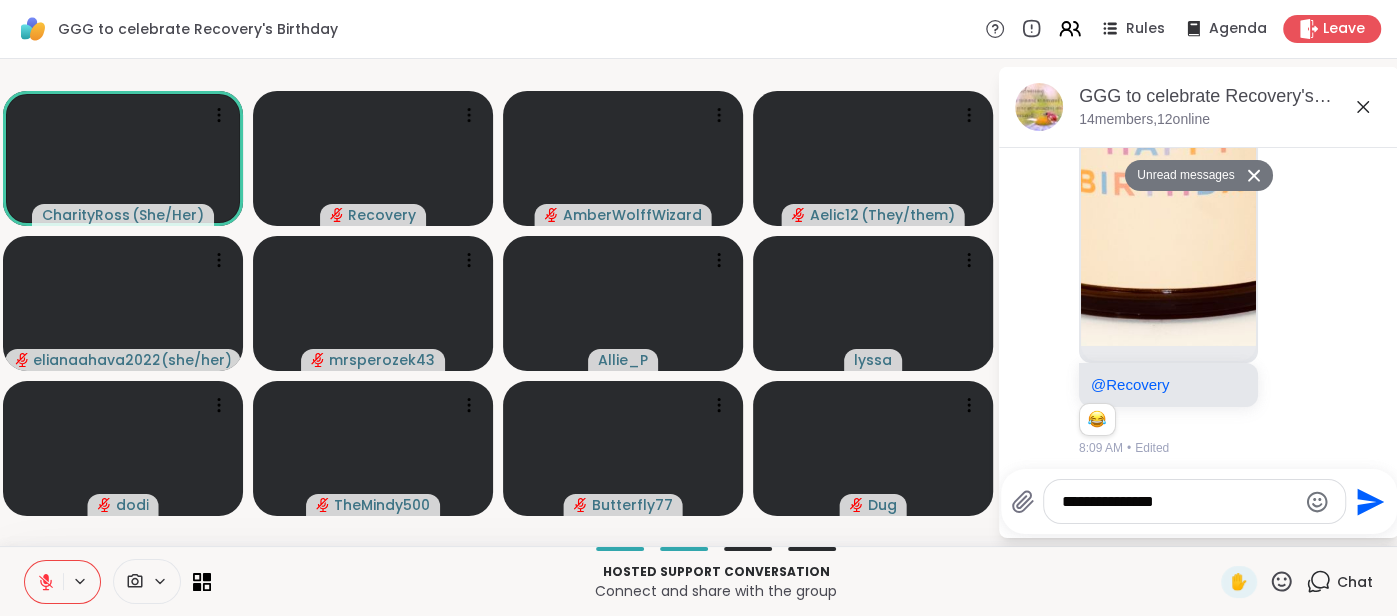 type 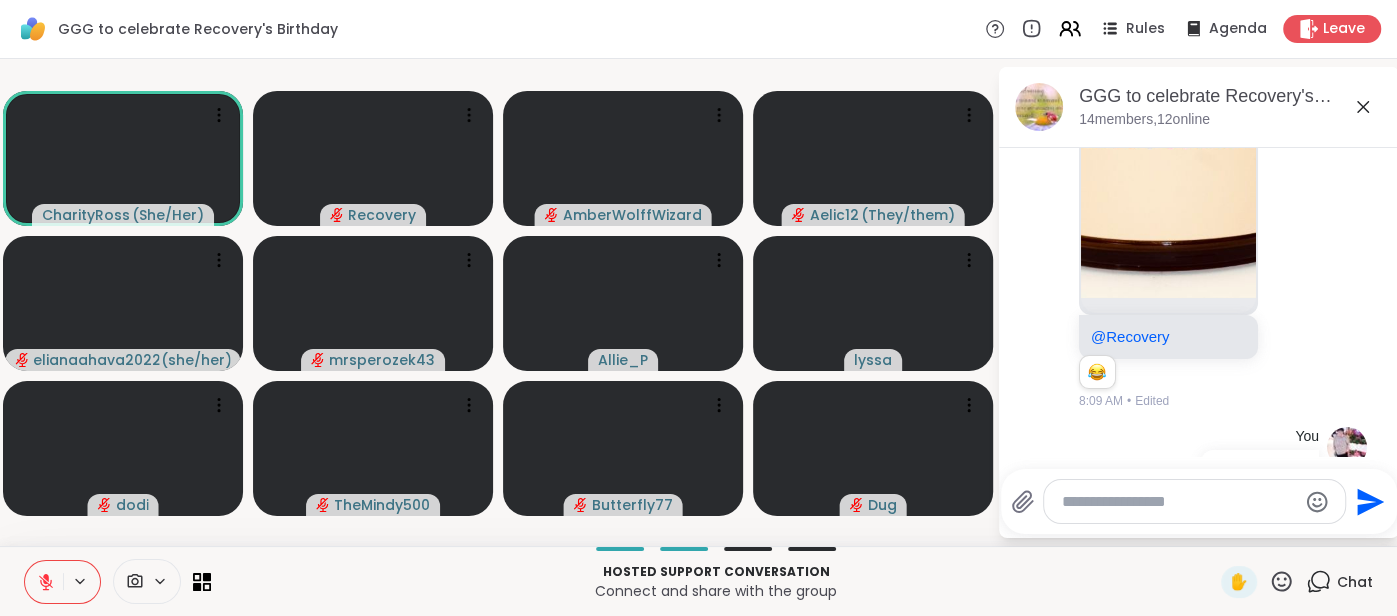 scroll, scrollTop: 2892, scrollLeft: 0, axis: vertical 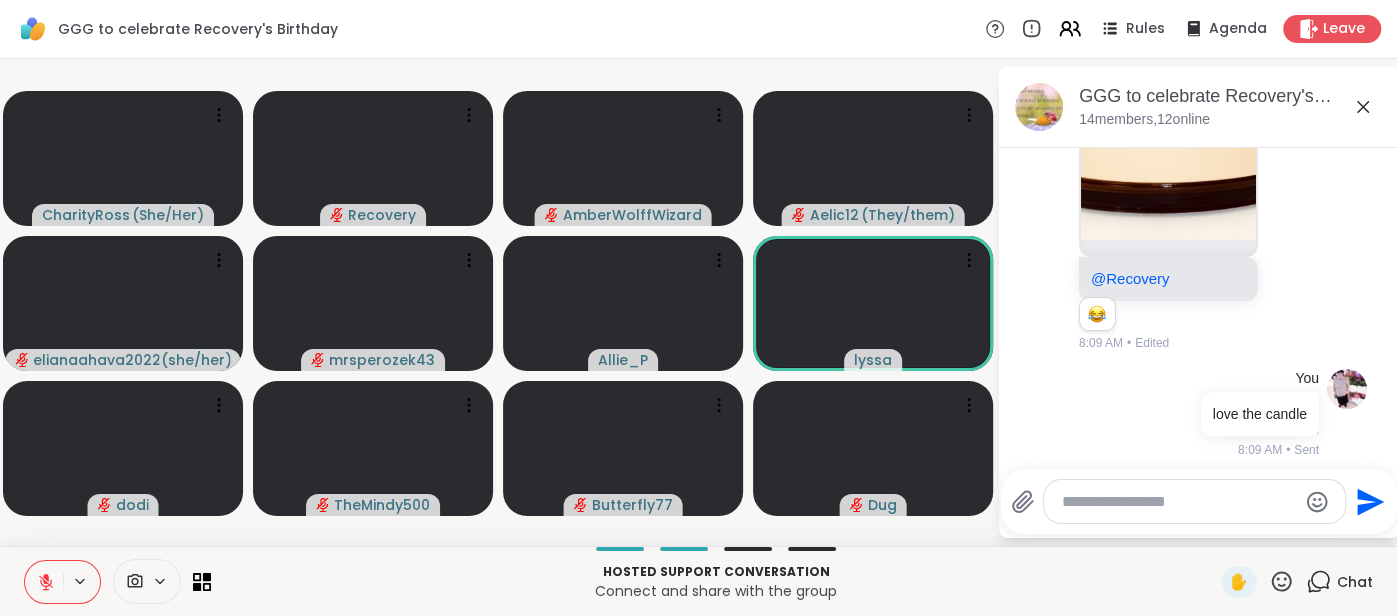 click at bounding box center [44, 582] 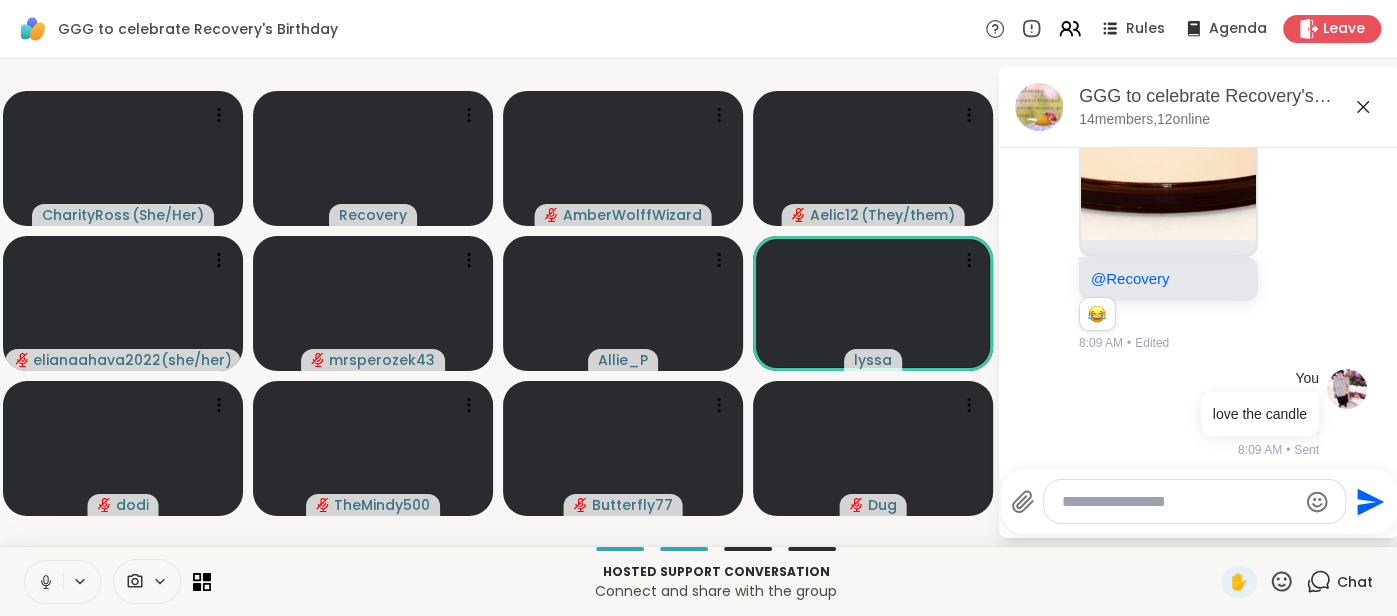 click 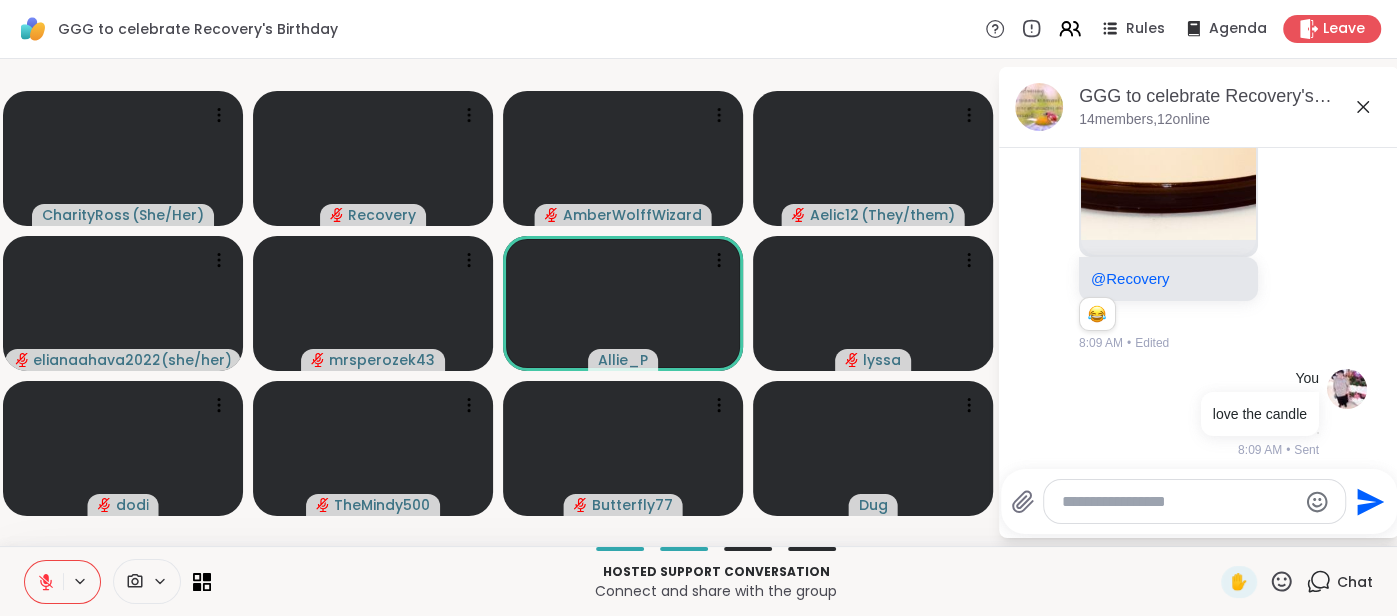 click 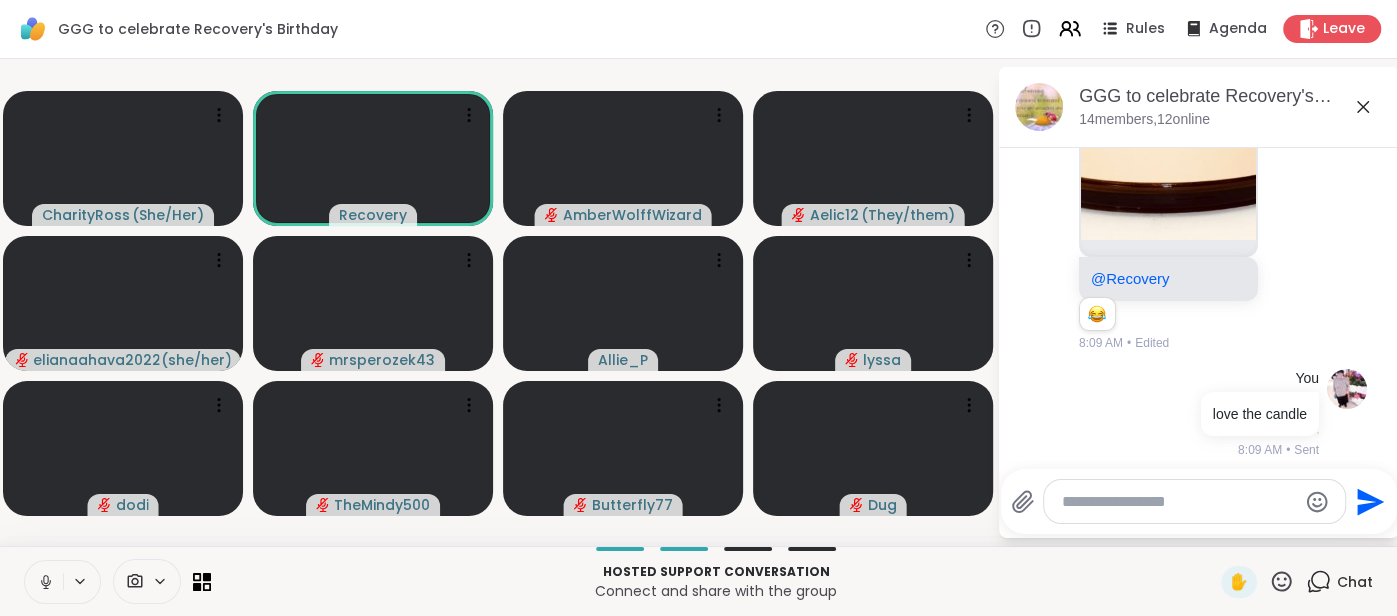 click 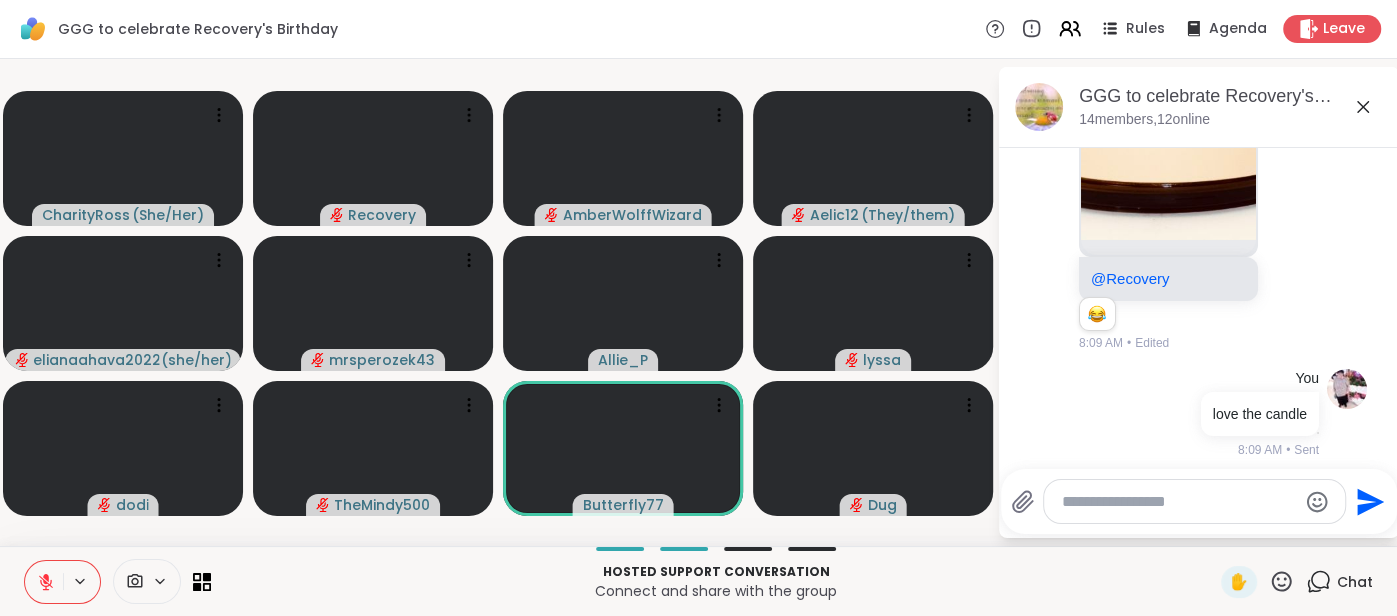 click at bounding box center [44, 582] 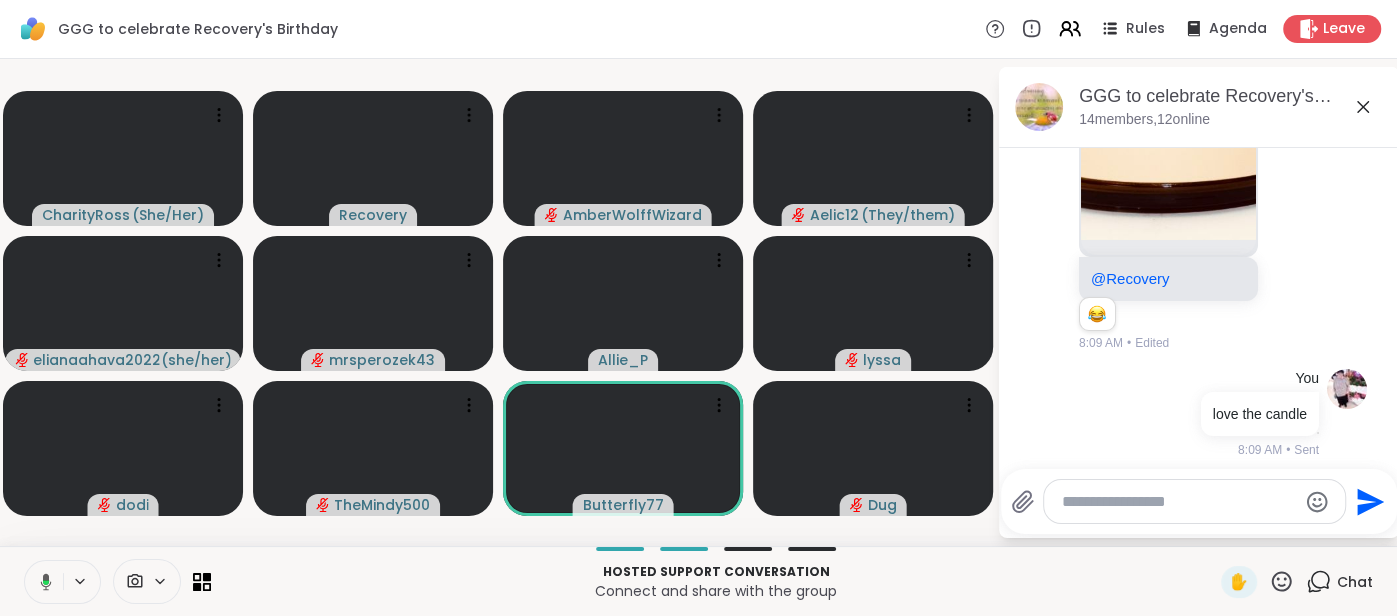 click 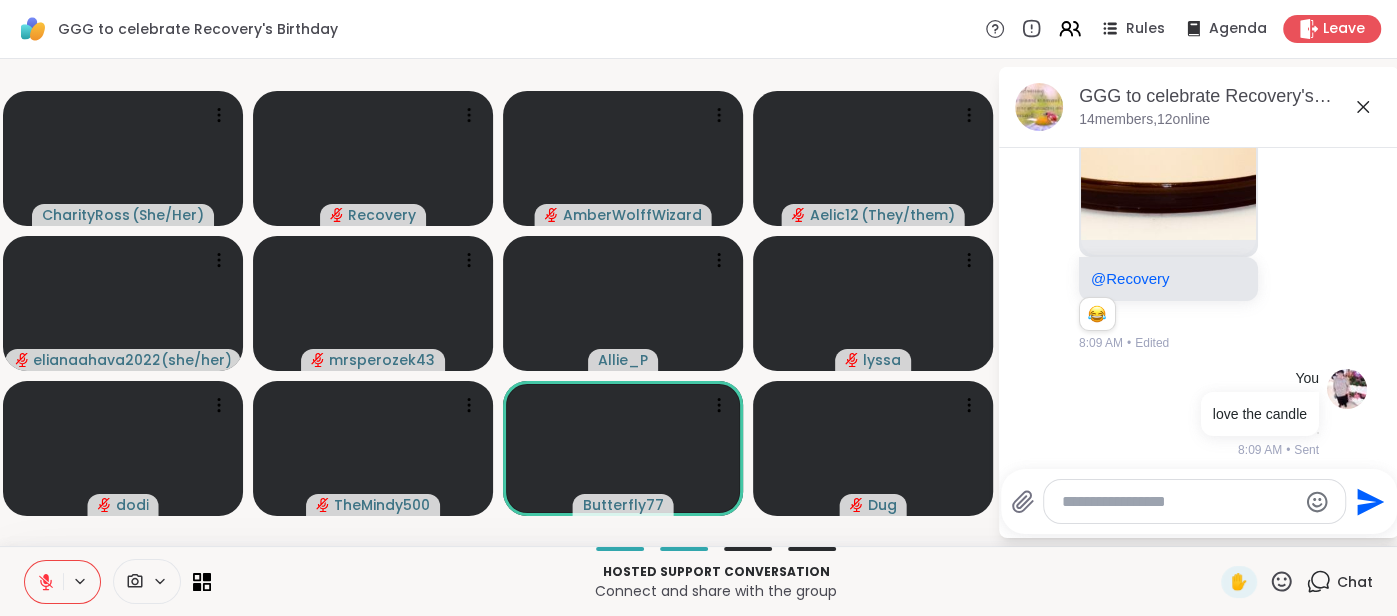 click at bounding box center (44, 582) 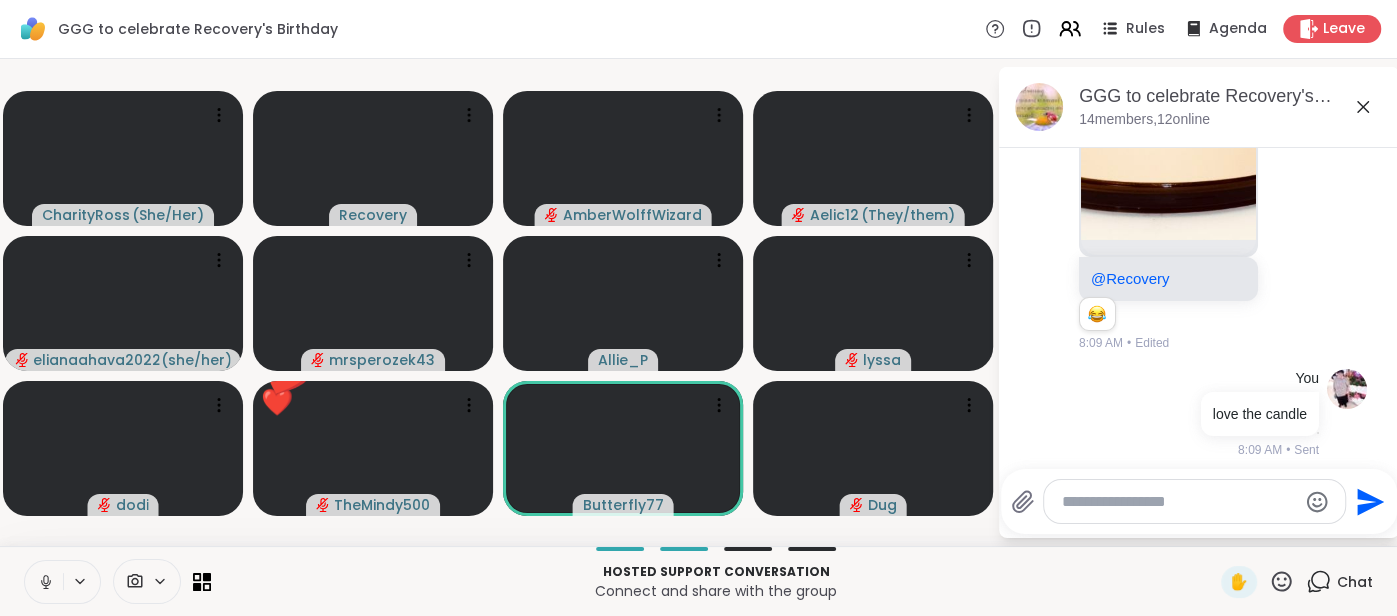 click at bounding box center [44, 582] 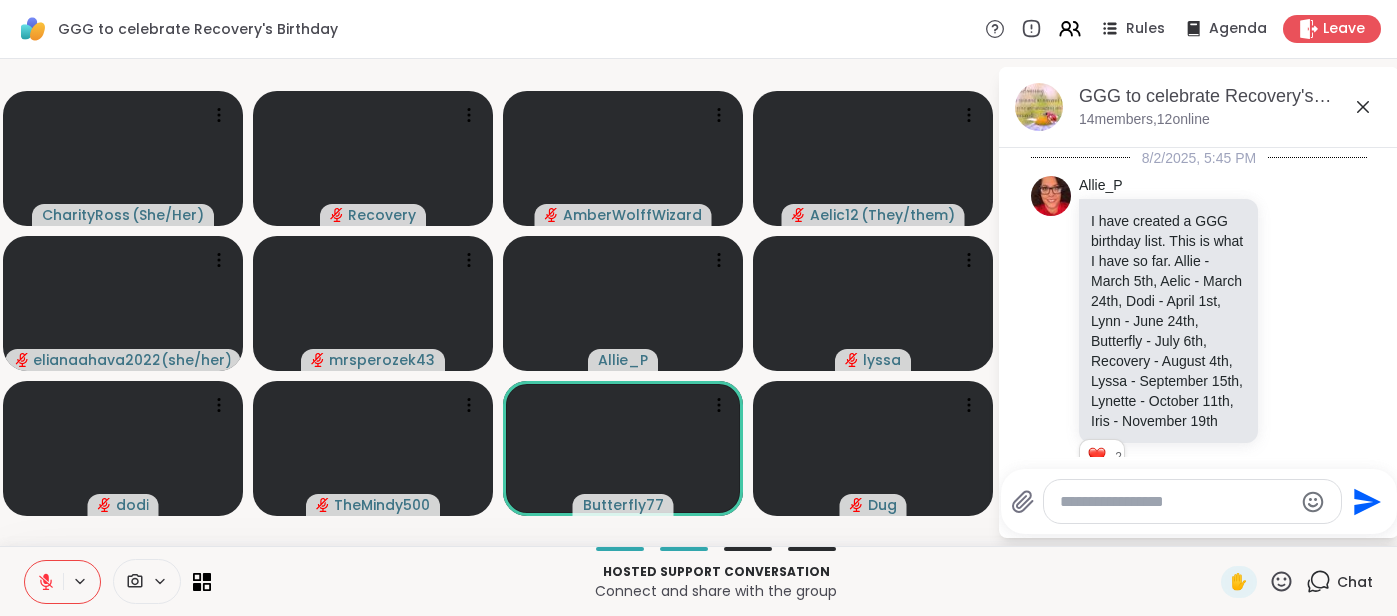 scroll, scrollTop: 0, scrollLeft: 0, axis: both 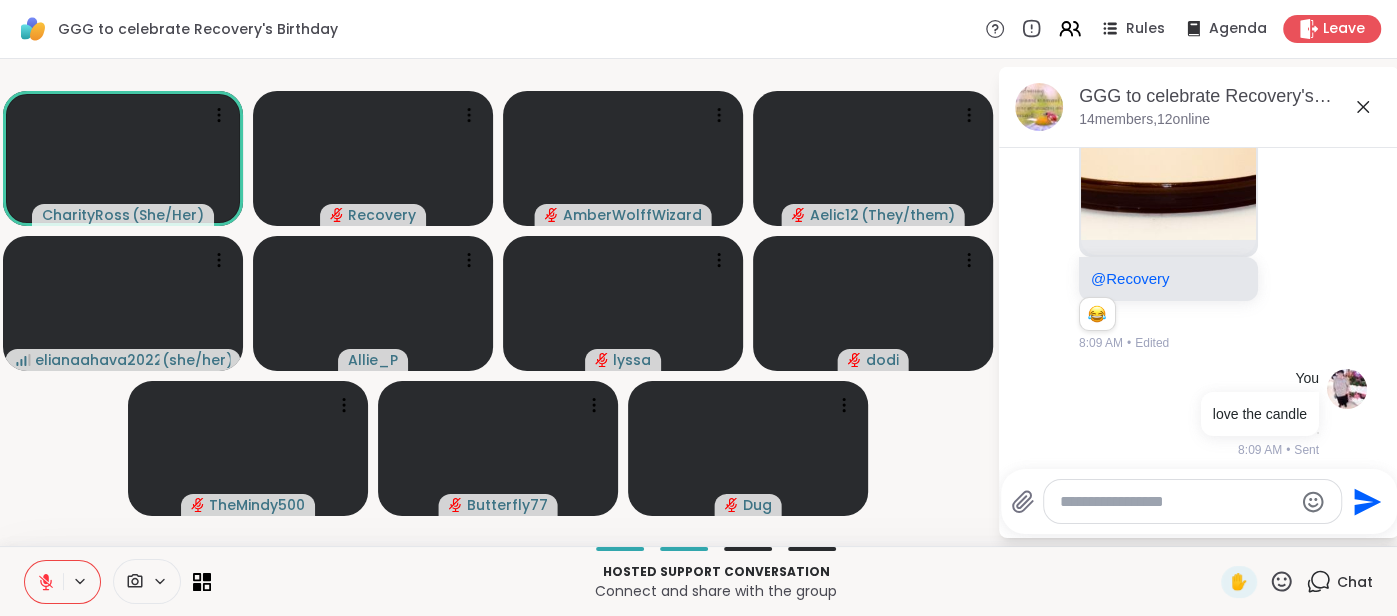 click at bounding box center (1176, 502) 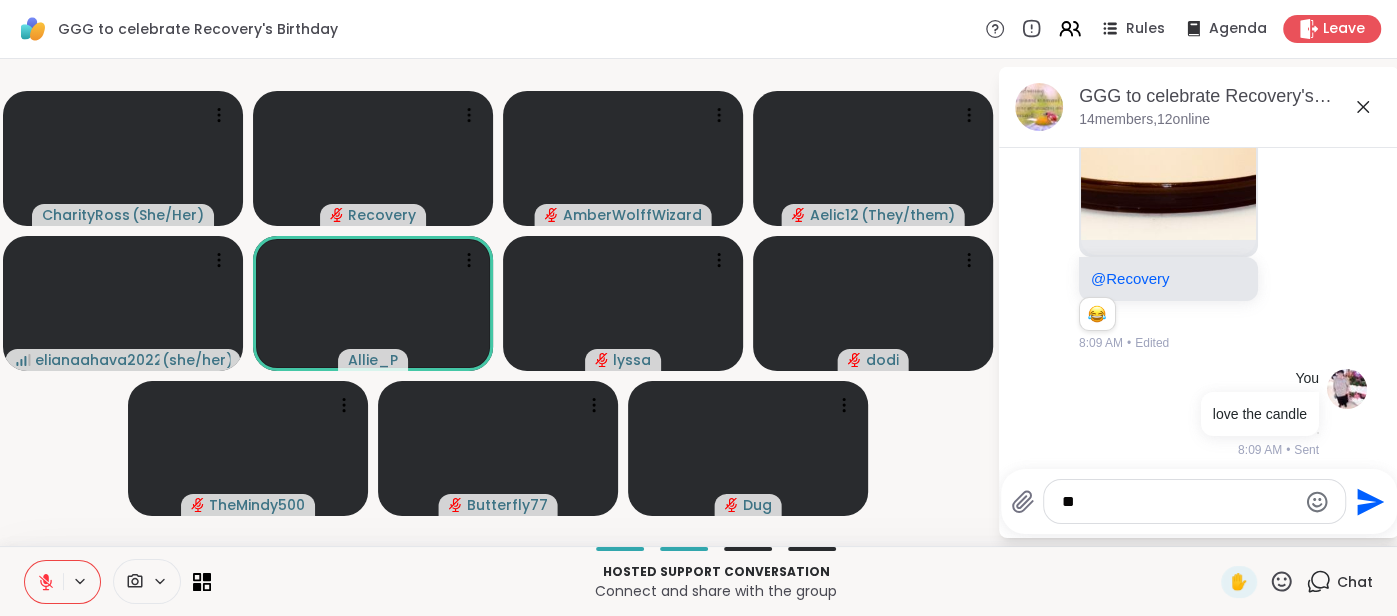 type on "***" 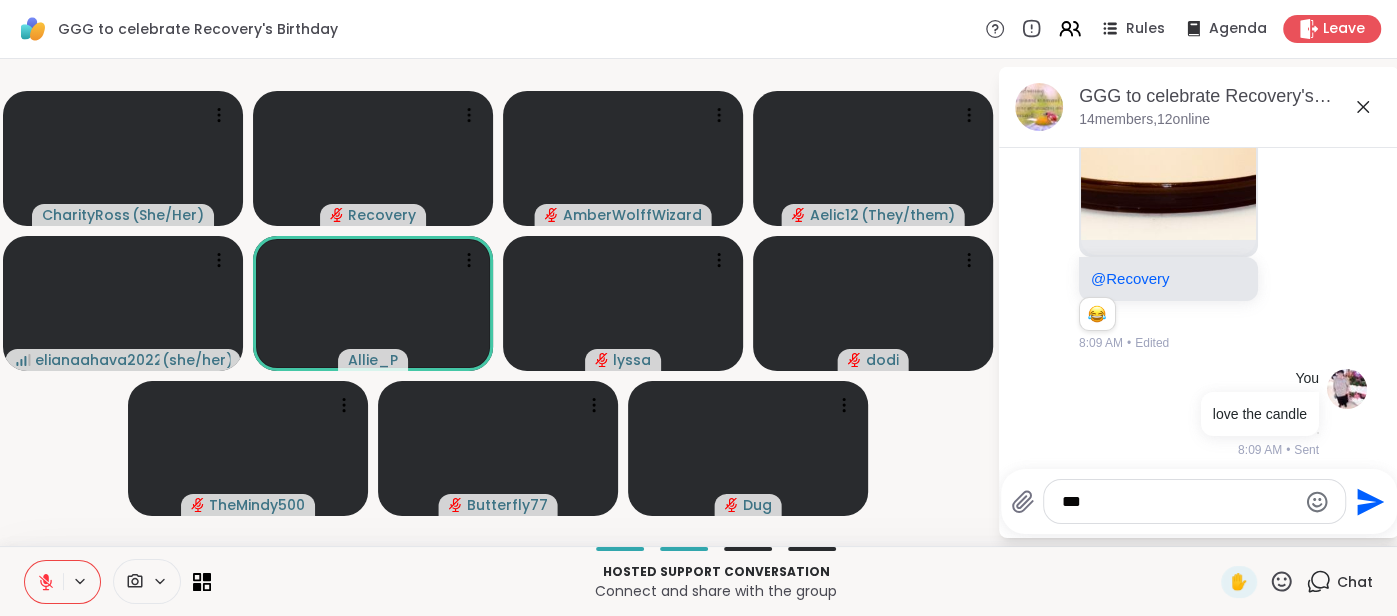 type 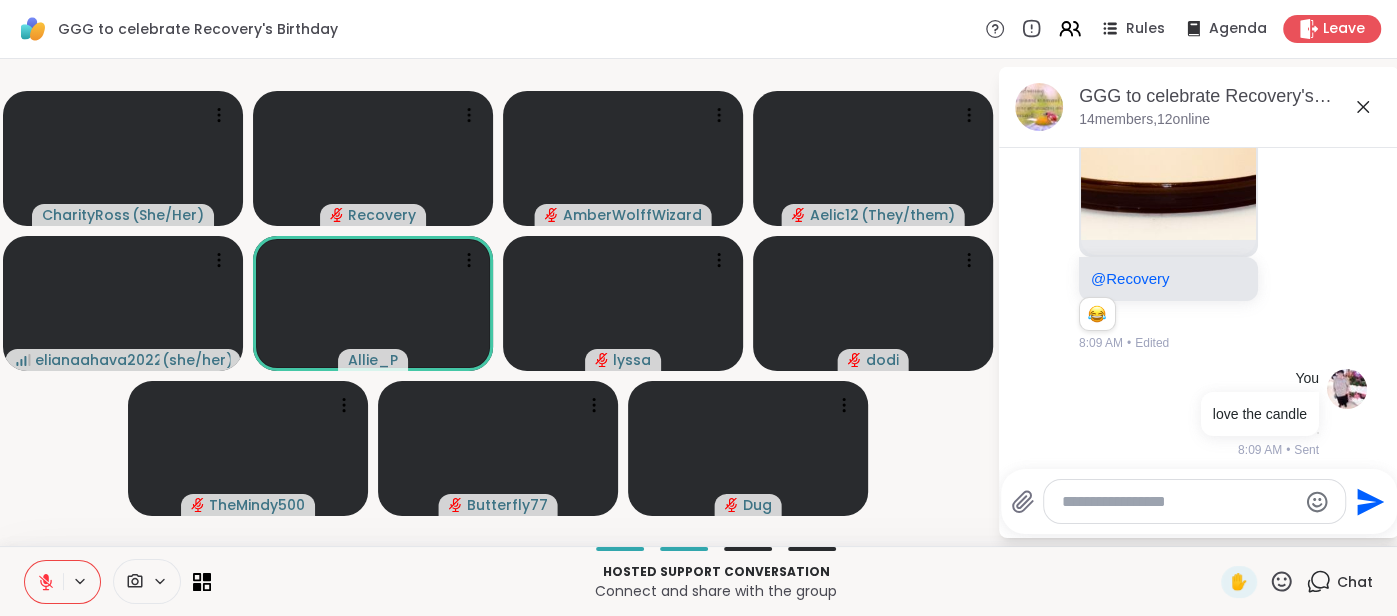 scroll, scrollTop: 2999, scrollLeft: 0, axis: vertical 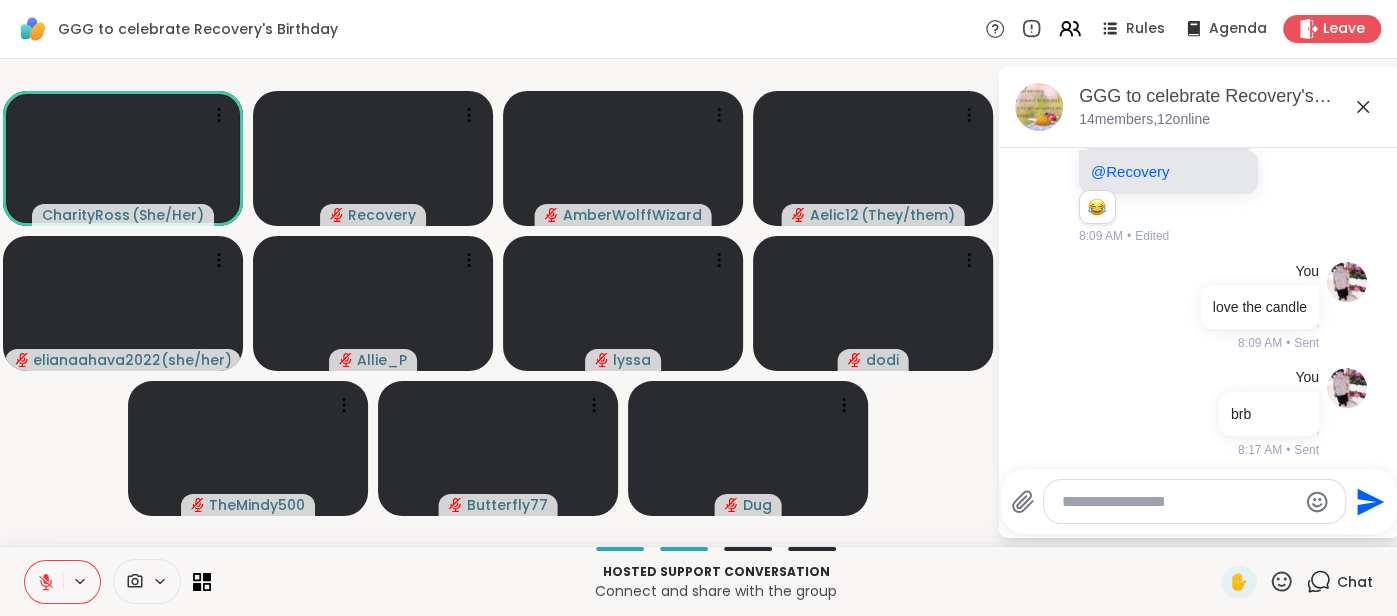 click 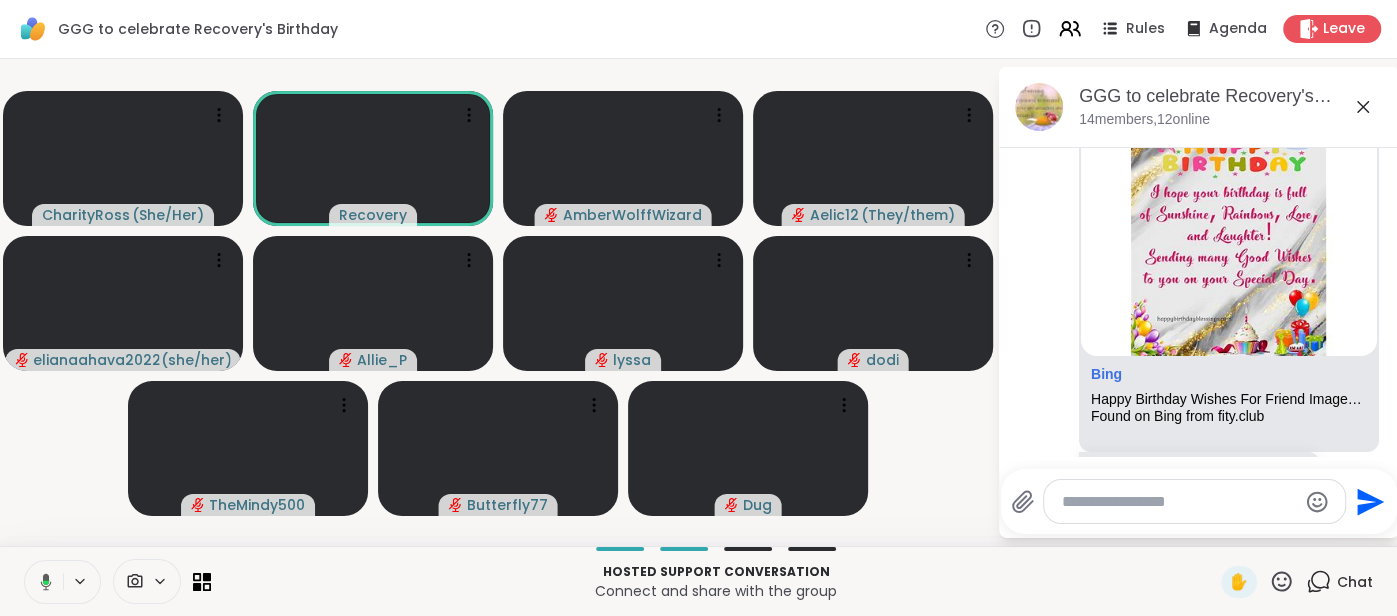 scroll, scrollTop: 569, scrollLeft: 0, axis: vertical 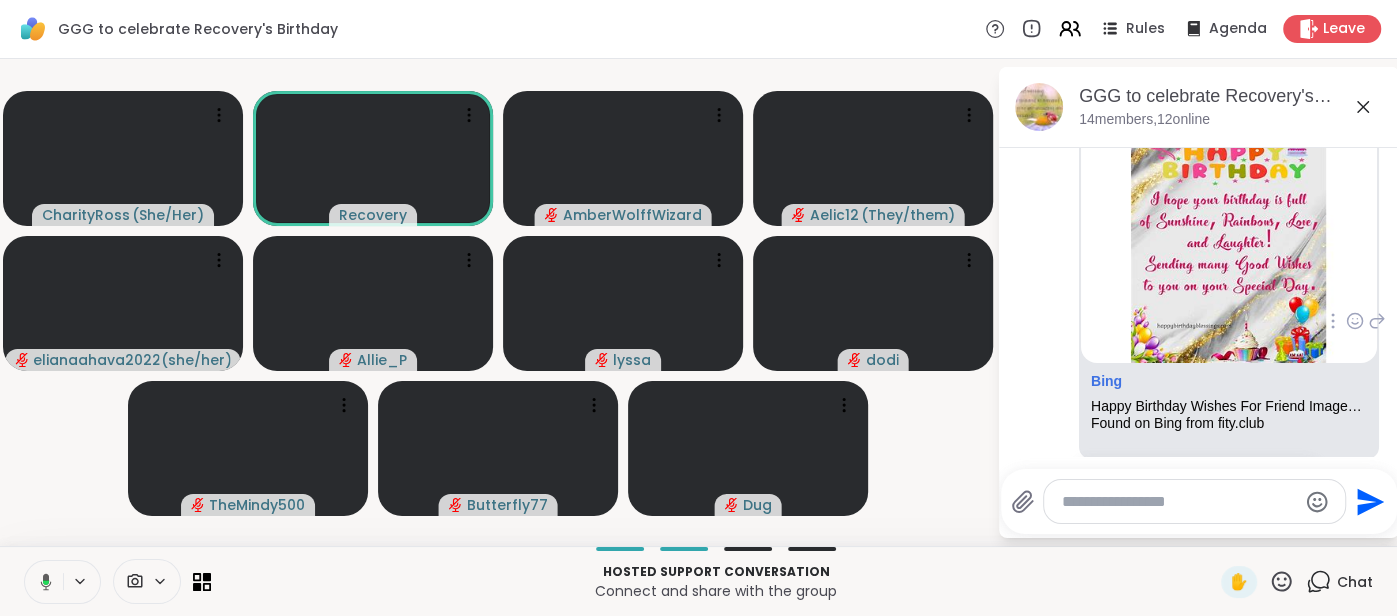 click at bounding box center [1229, 238] 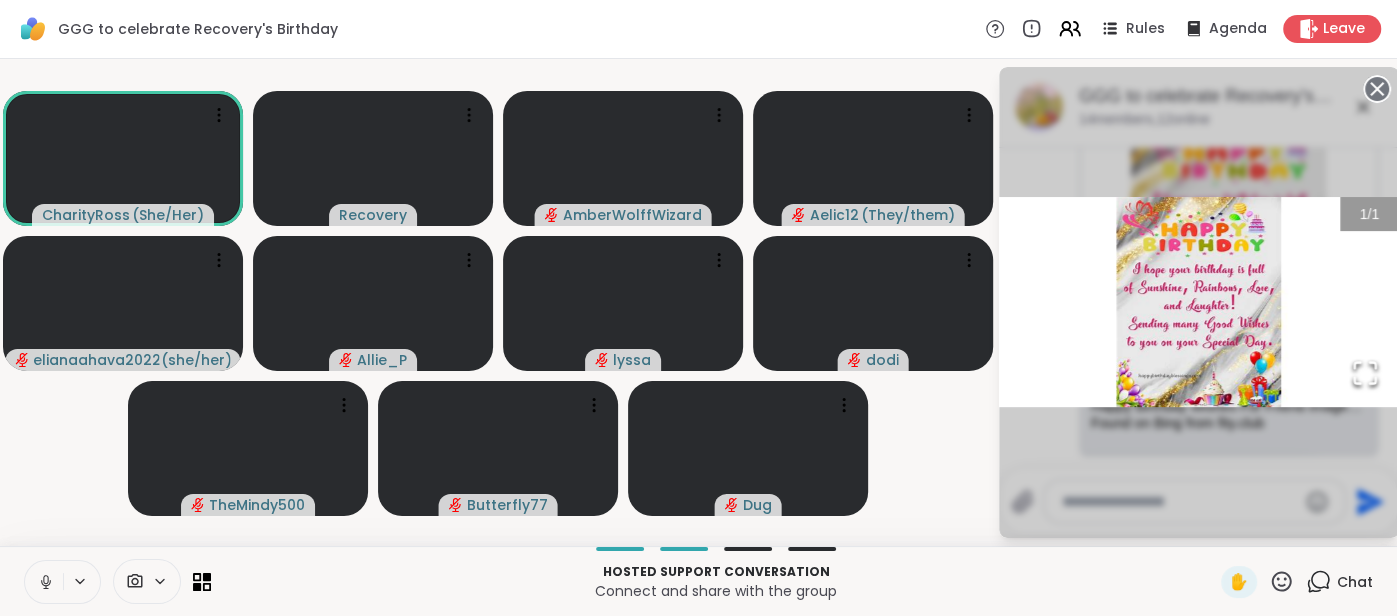 click 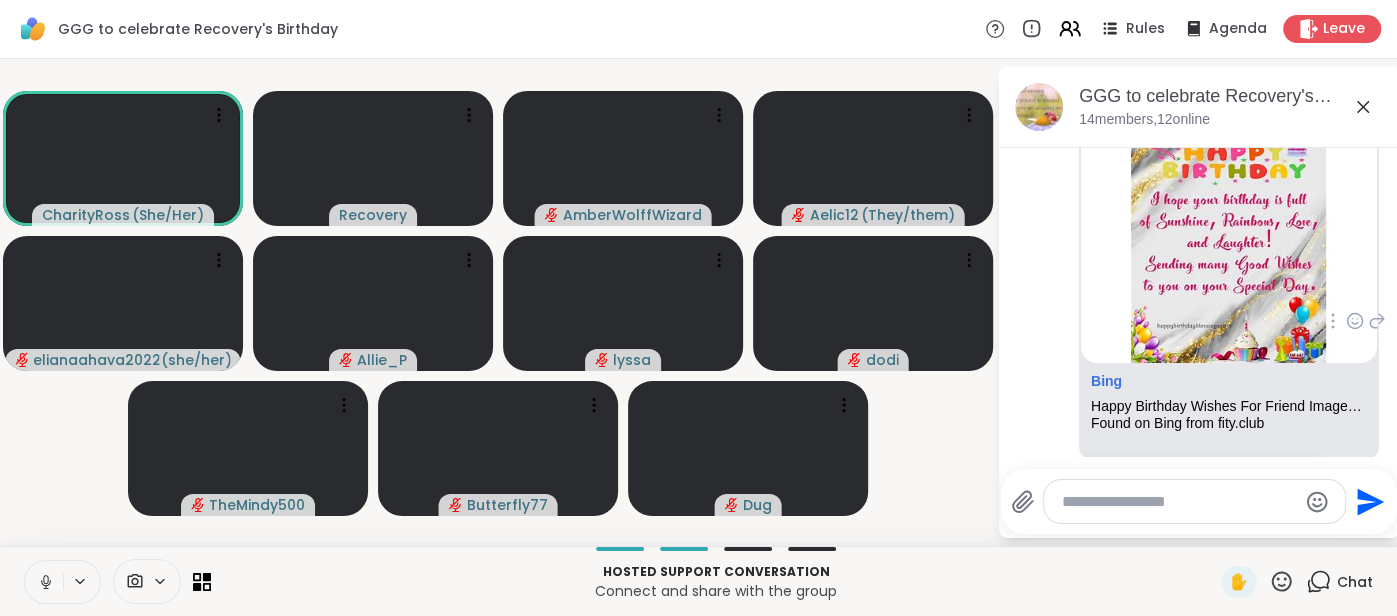 click 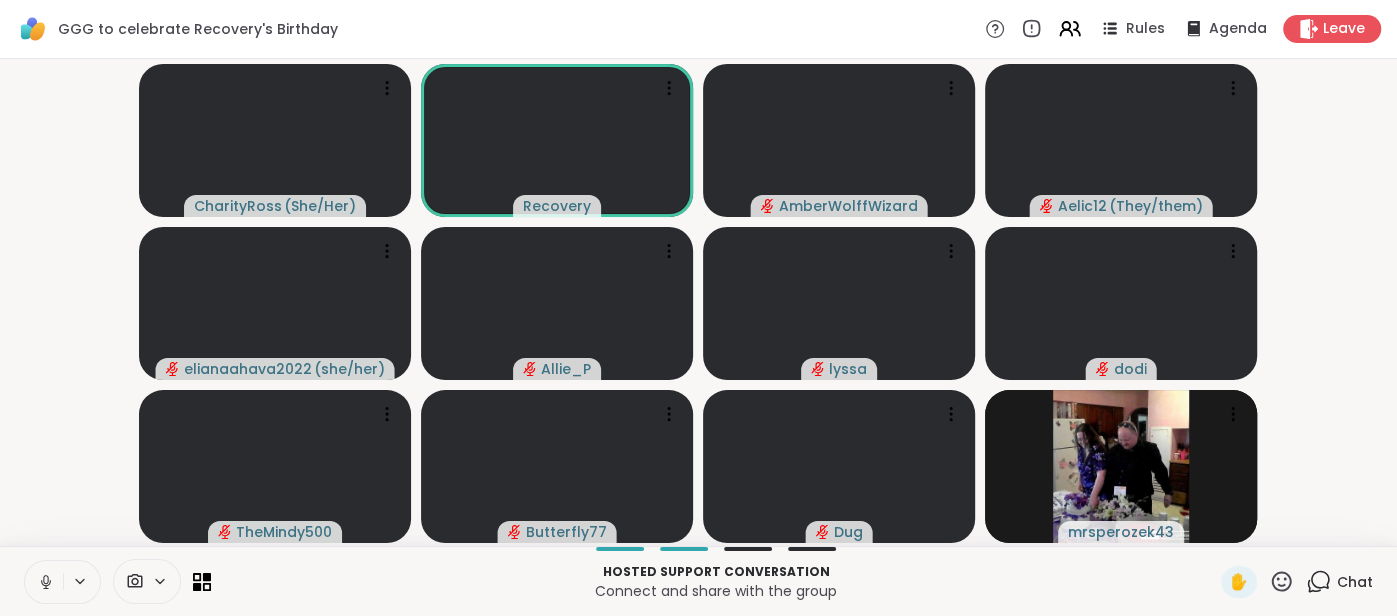 click at bounding box center [44, 582] 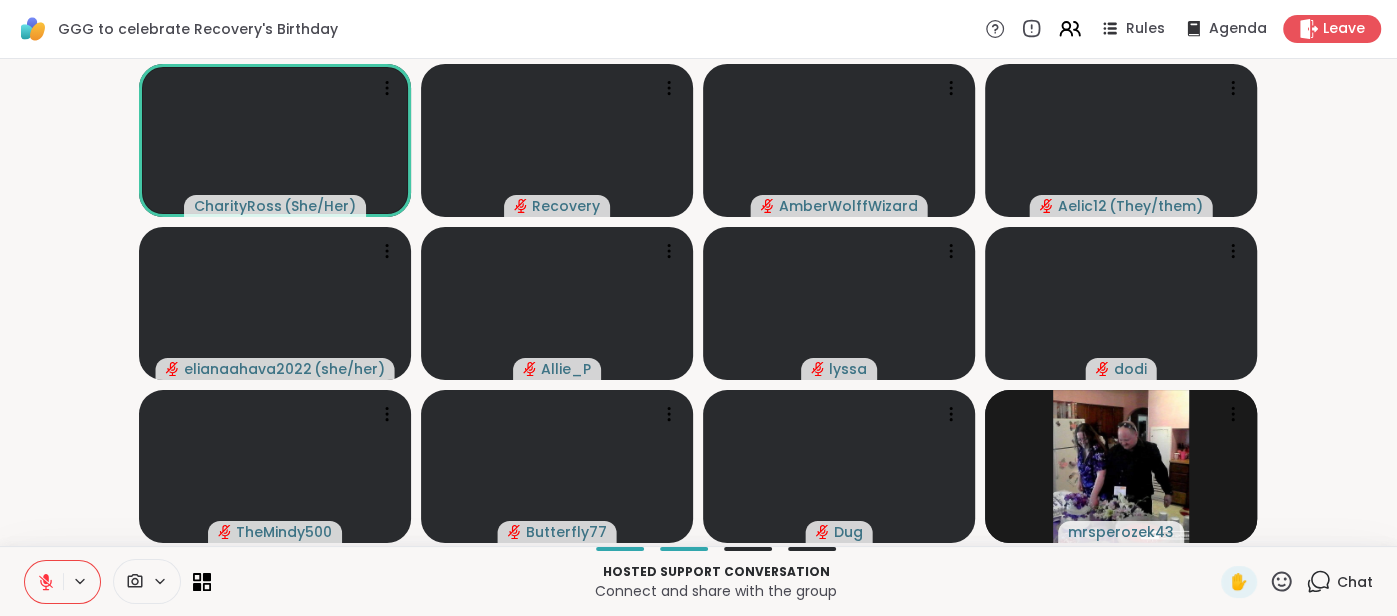 click at bounding box center [44, 582] 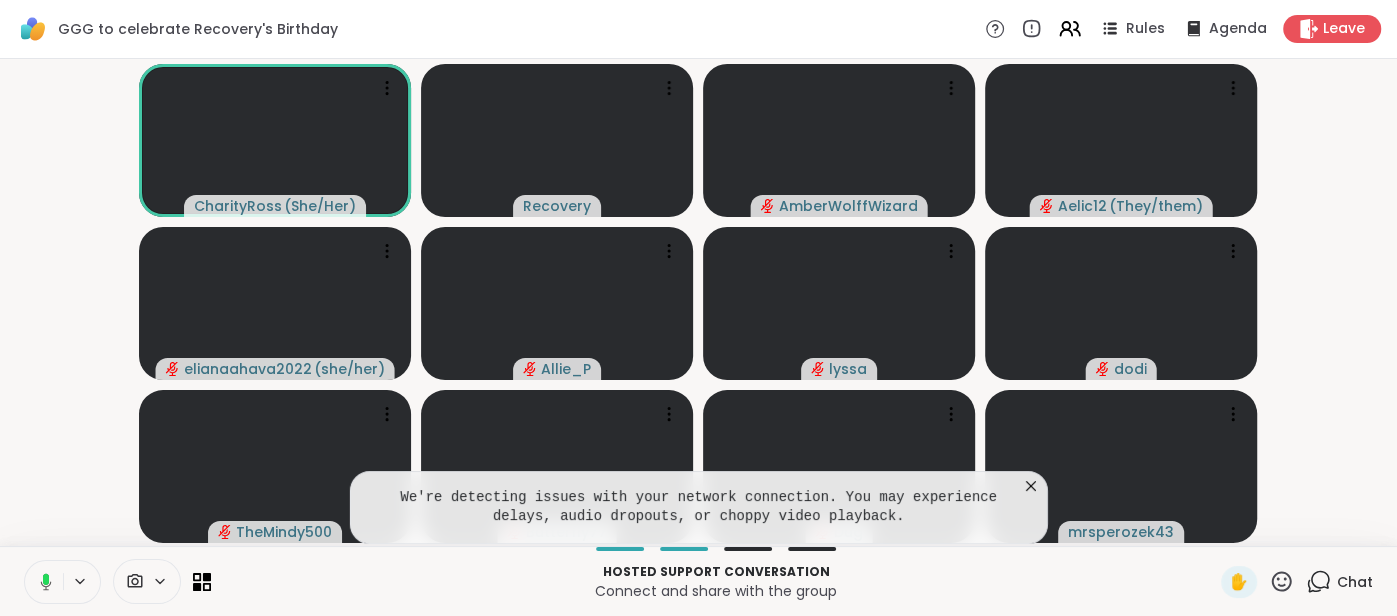 click 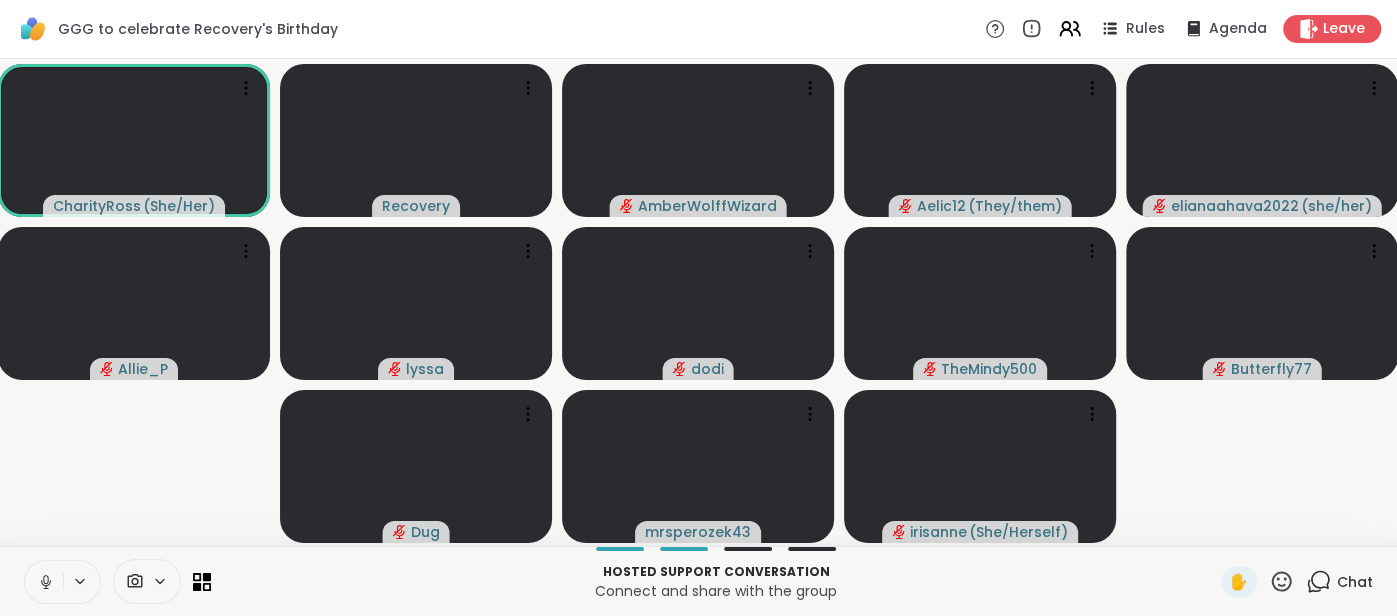 click 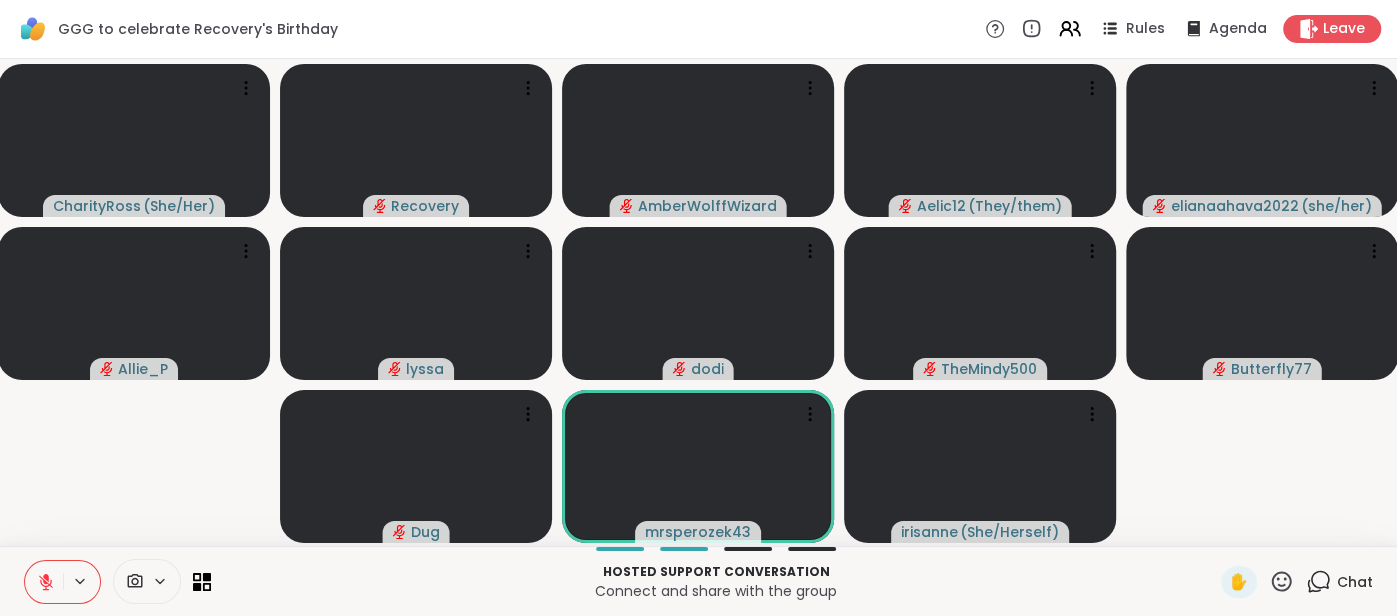 click at bounding box center (44, 582) 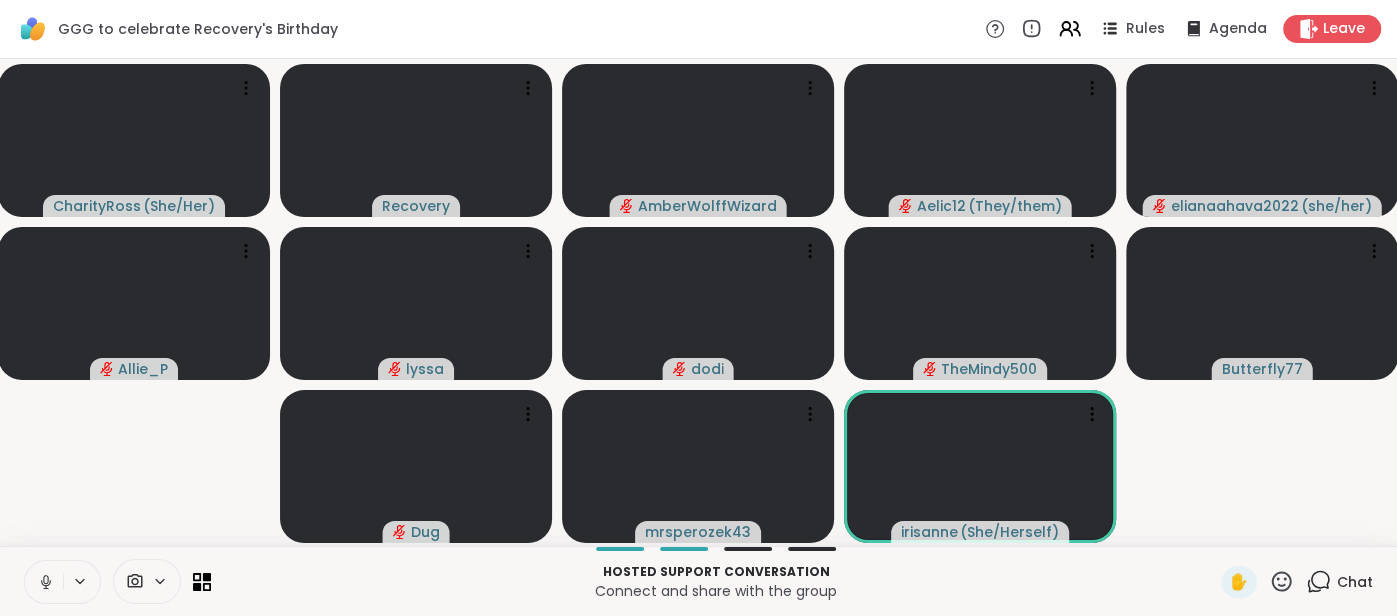 click at bounding box center [44, 582] 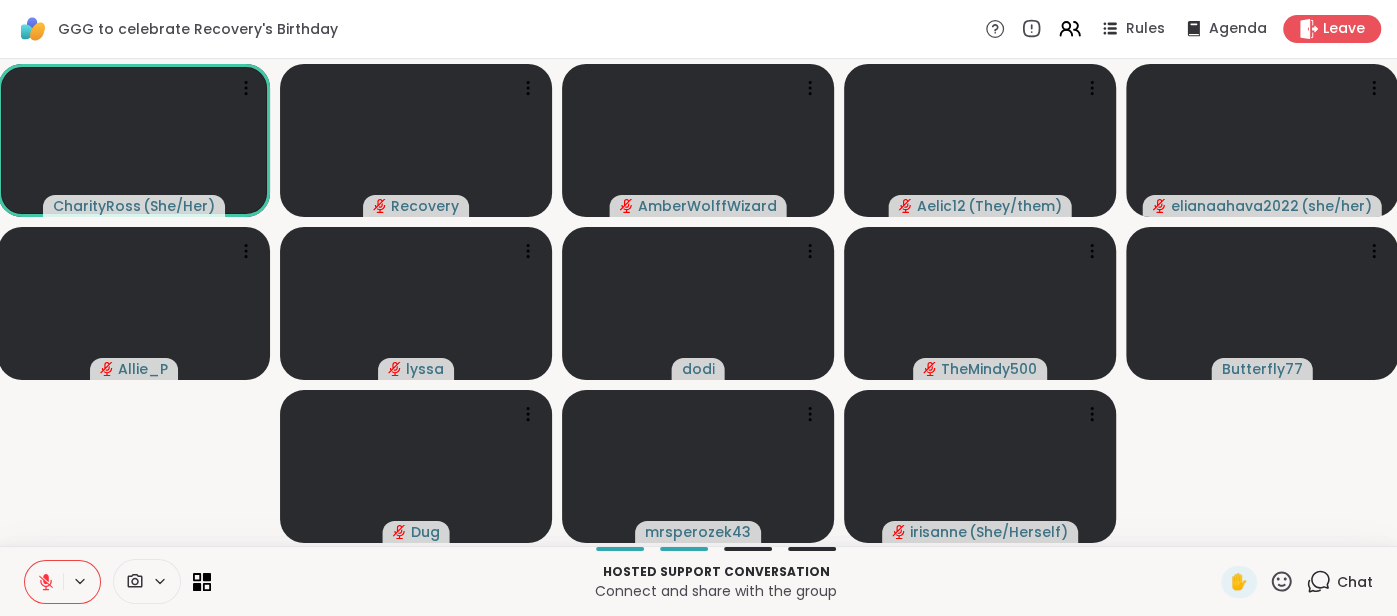 click at bounding box center (44, 582) 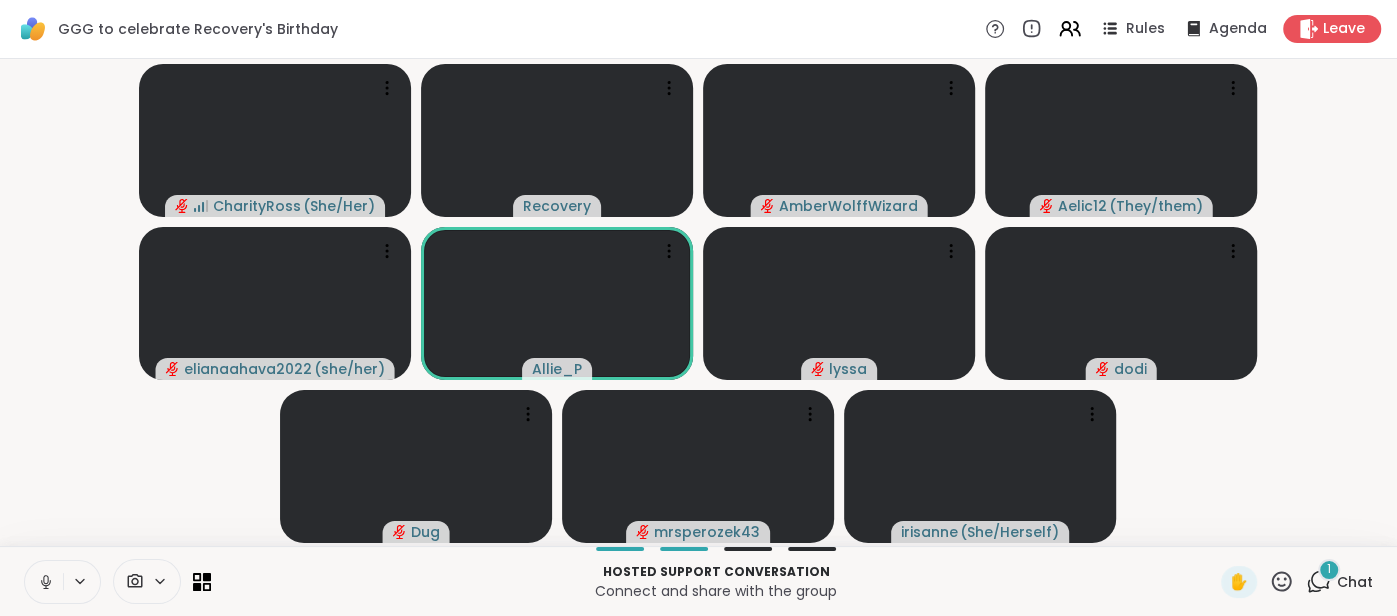 click on "Chat" at bounding box center [1355, 582] 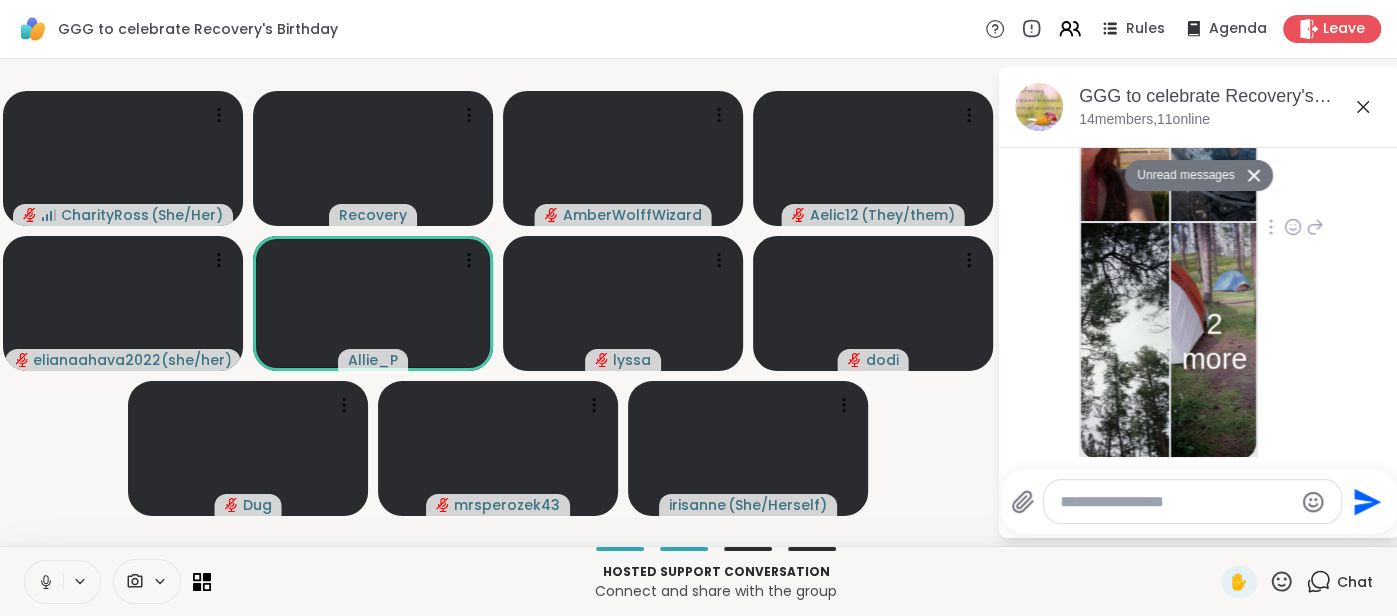 scroll, scrollTop: 3535, scrollLeft: 0, axis: vertical 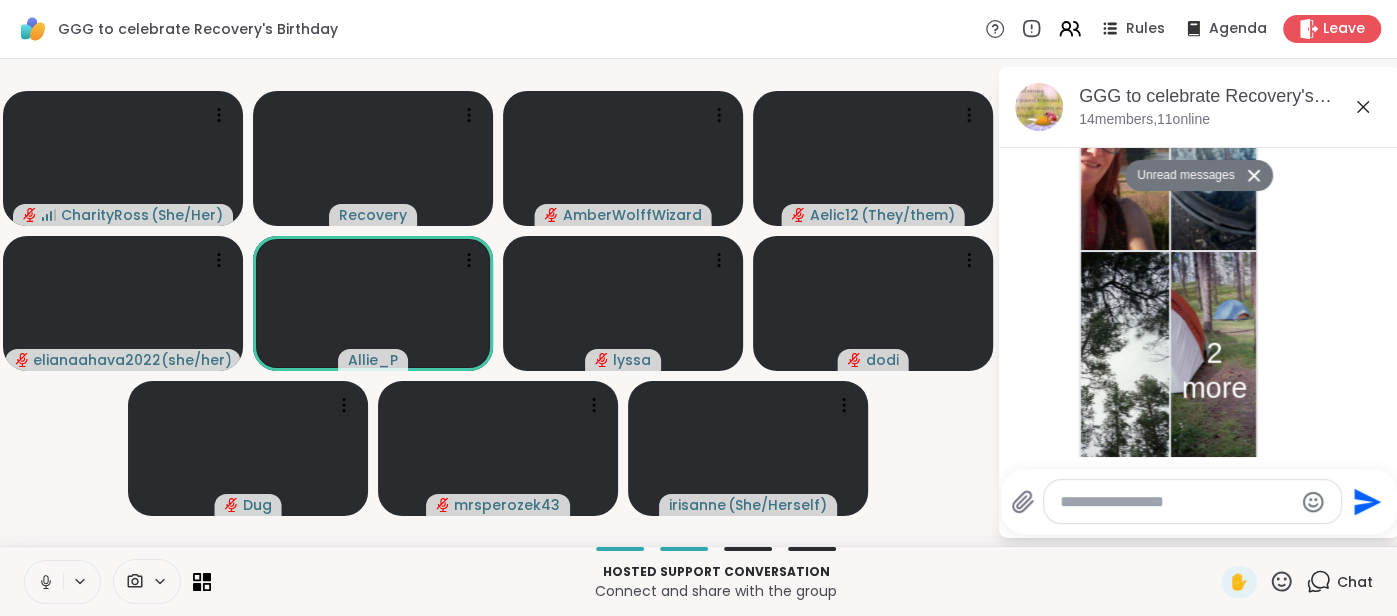 click 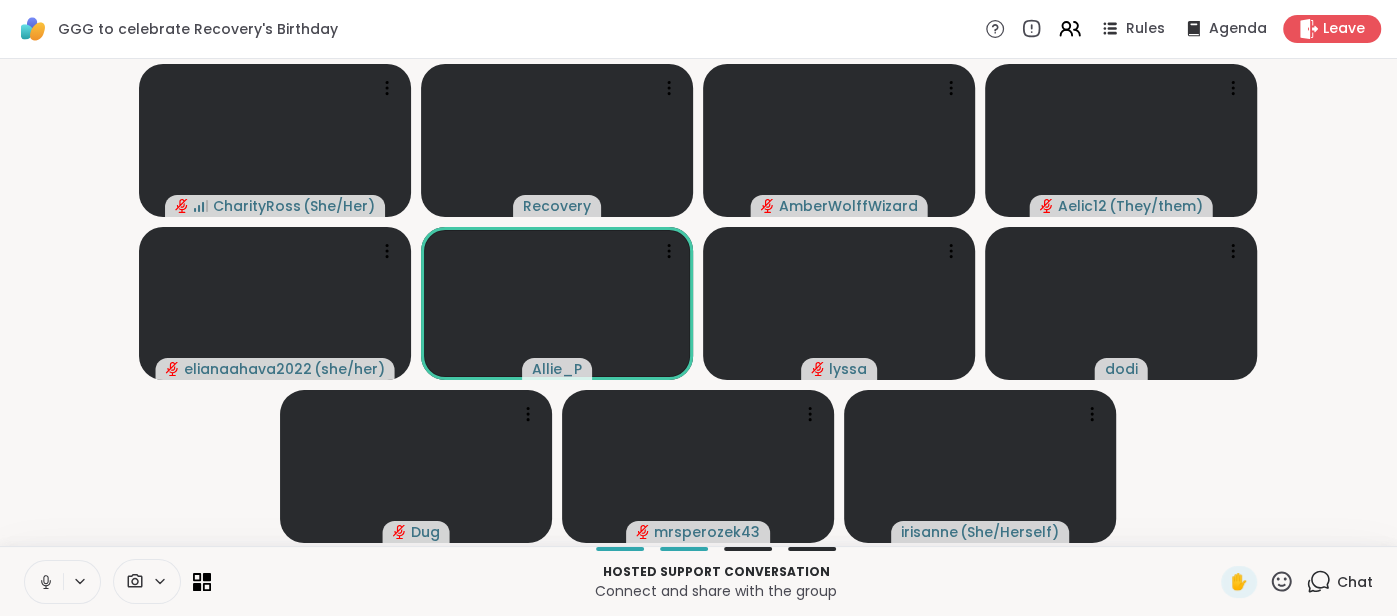 click on "Chat" at bounding box center [1355, 582] 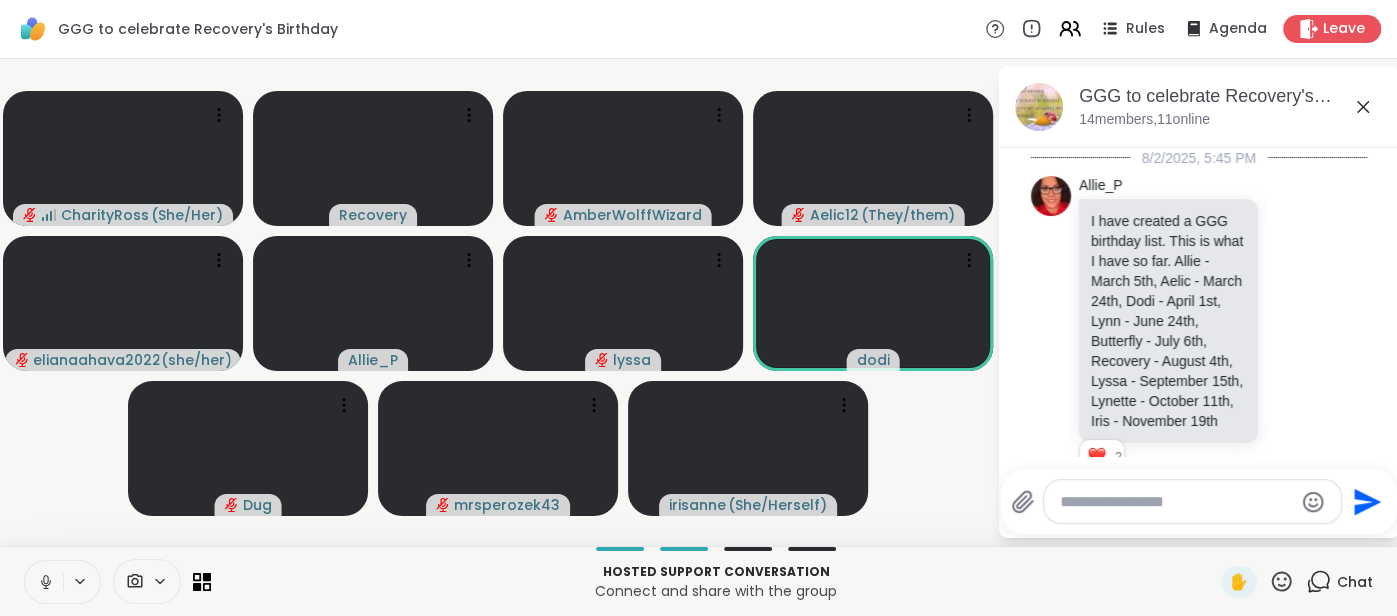 scroll, scrollTop: 3535, scrollLeft: 0, axis: vertical 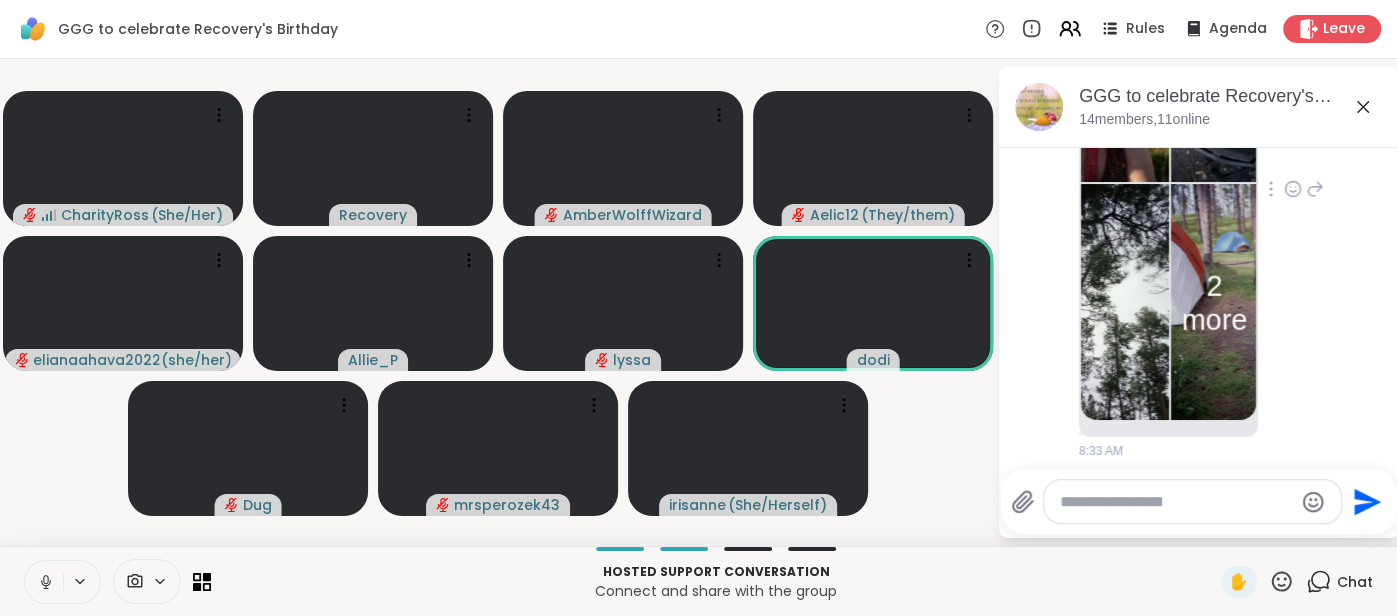 click at bounding box center [1125, 303] 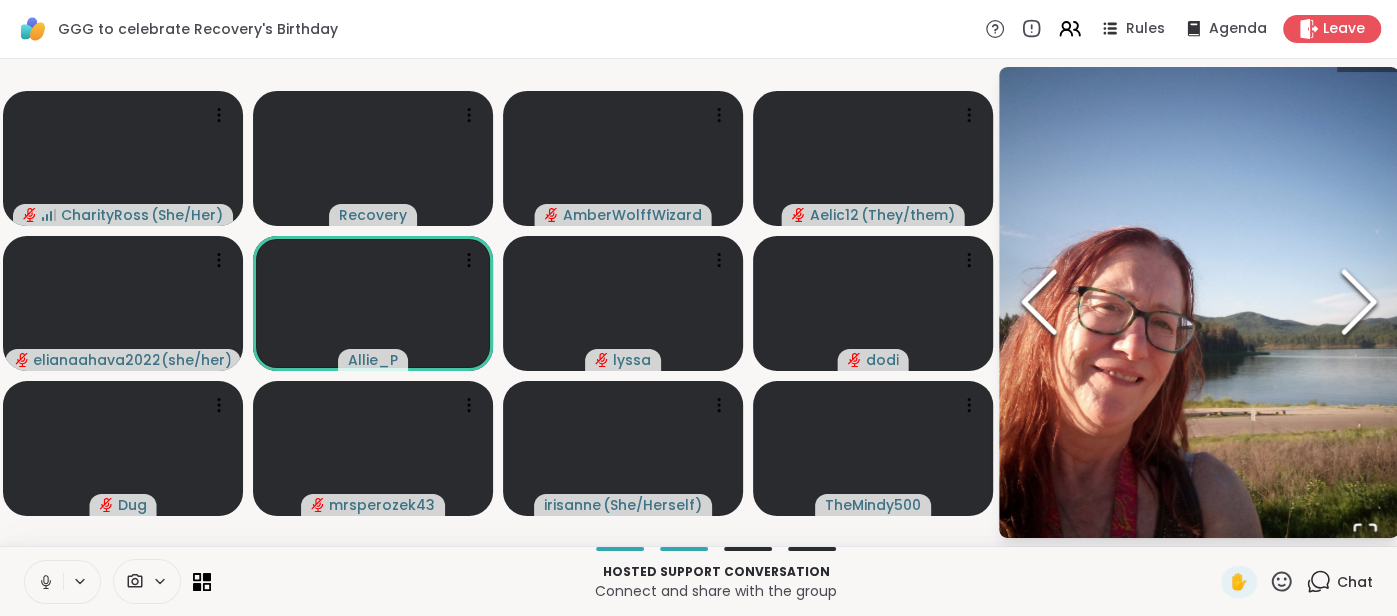 click on "Chat" at bounding box center (1355, 582) 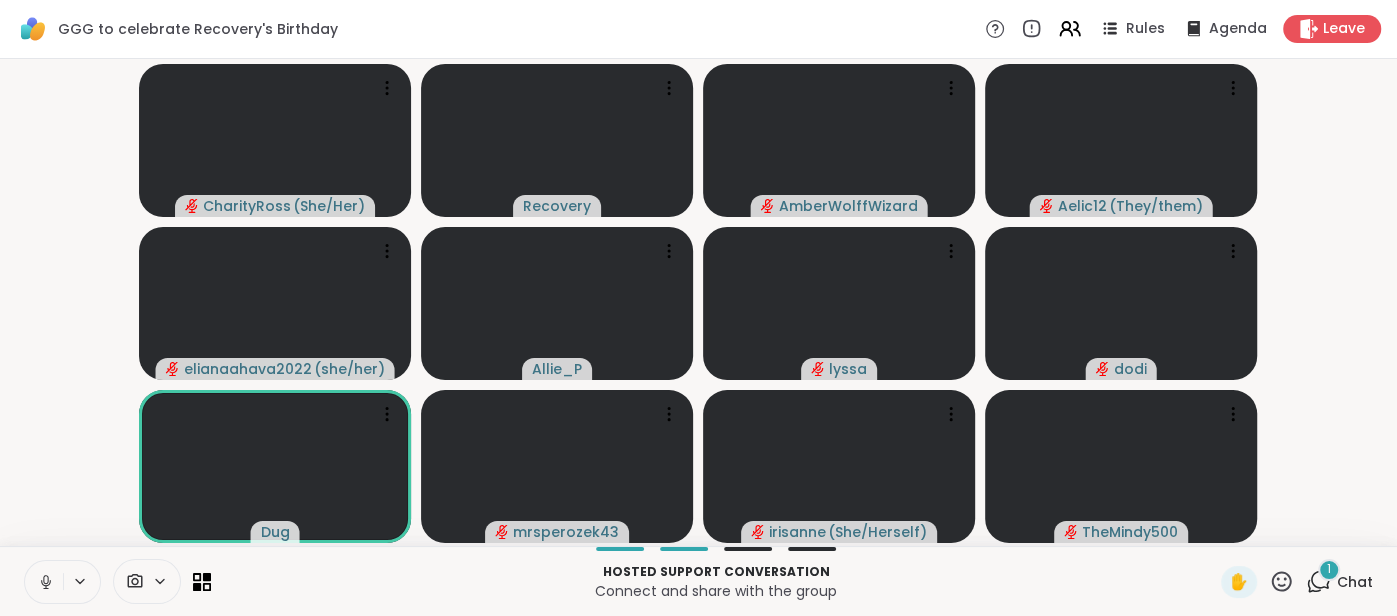 click 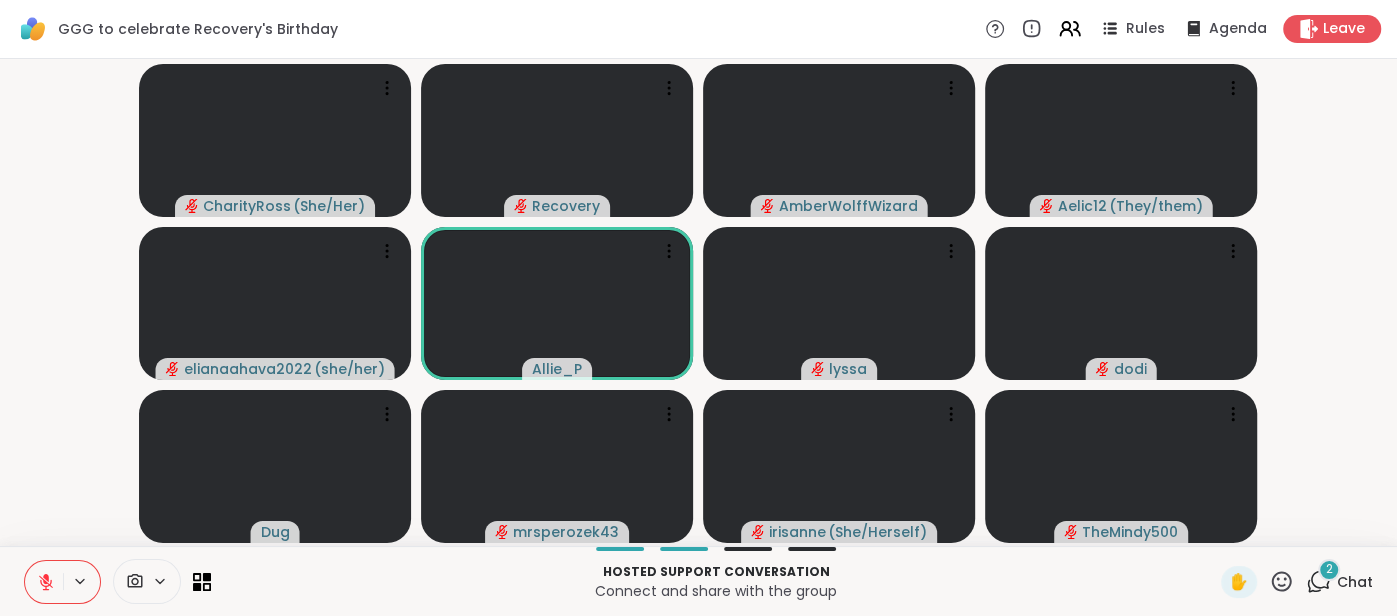 click at bounding box center (44, 582) 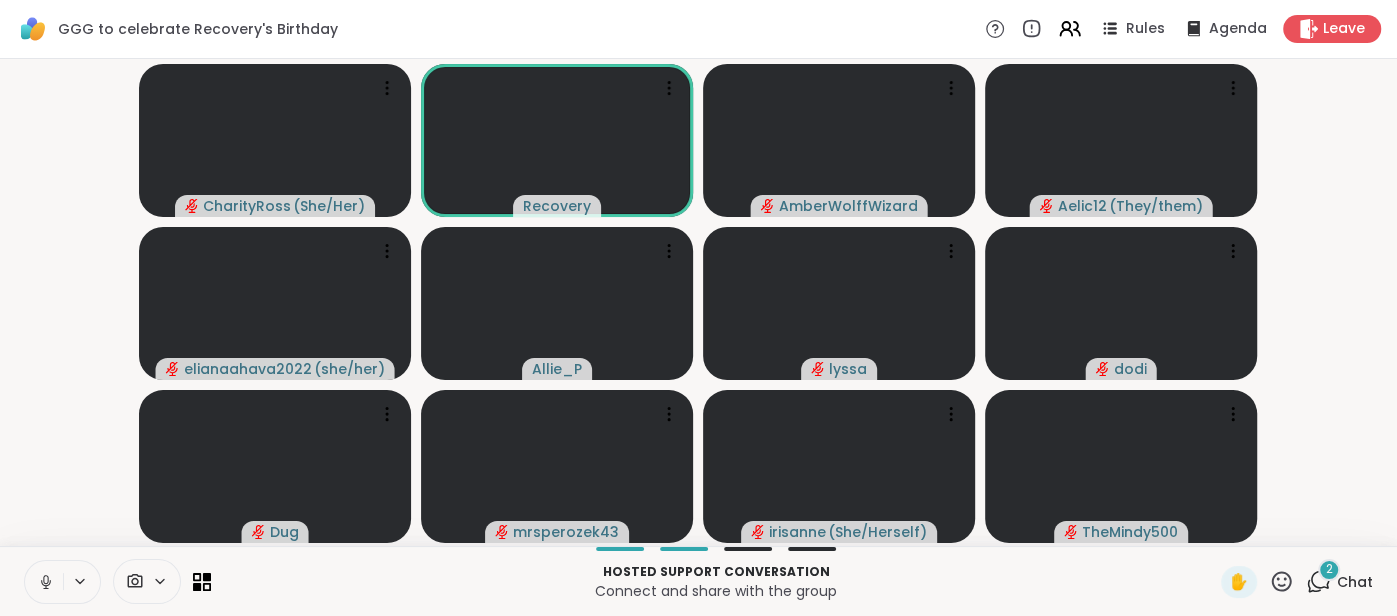 click at bounding box center [44, 582] 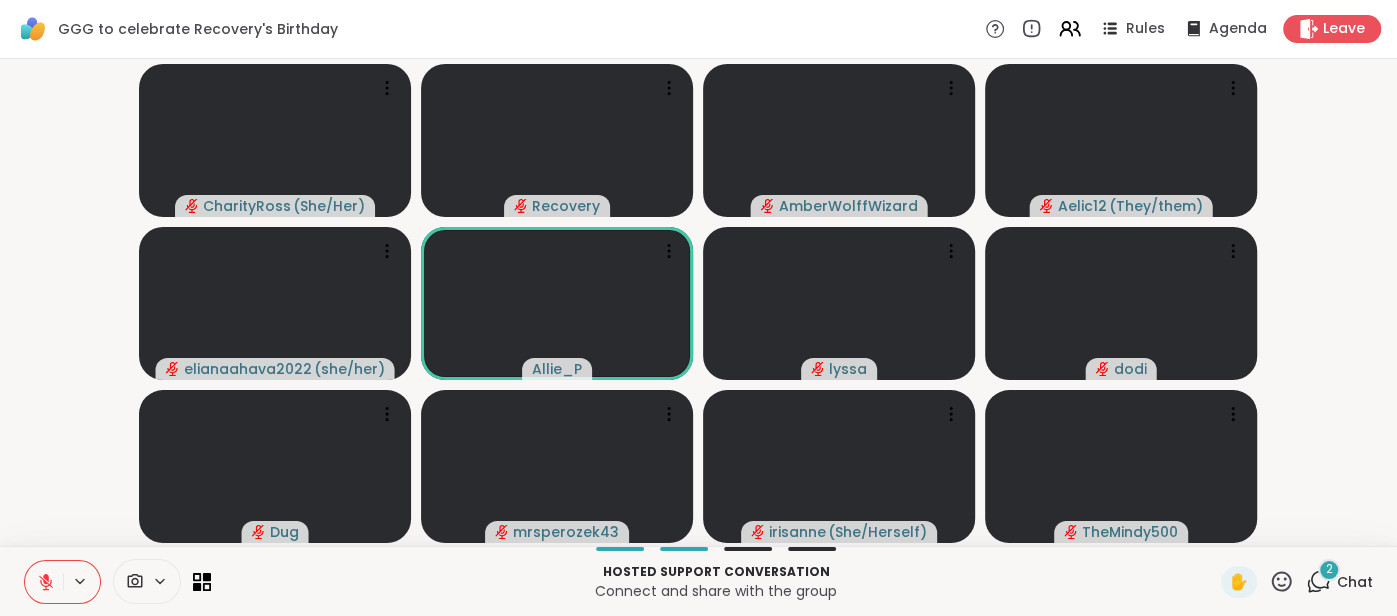 click 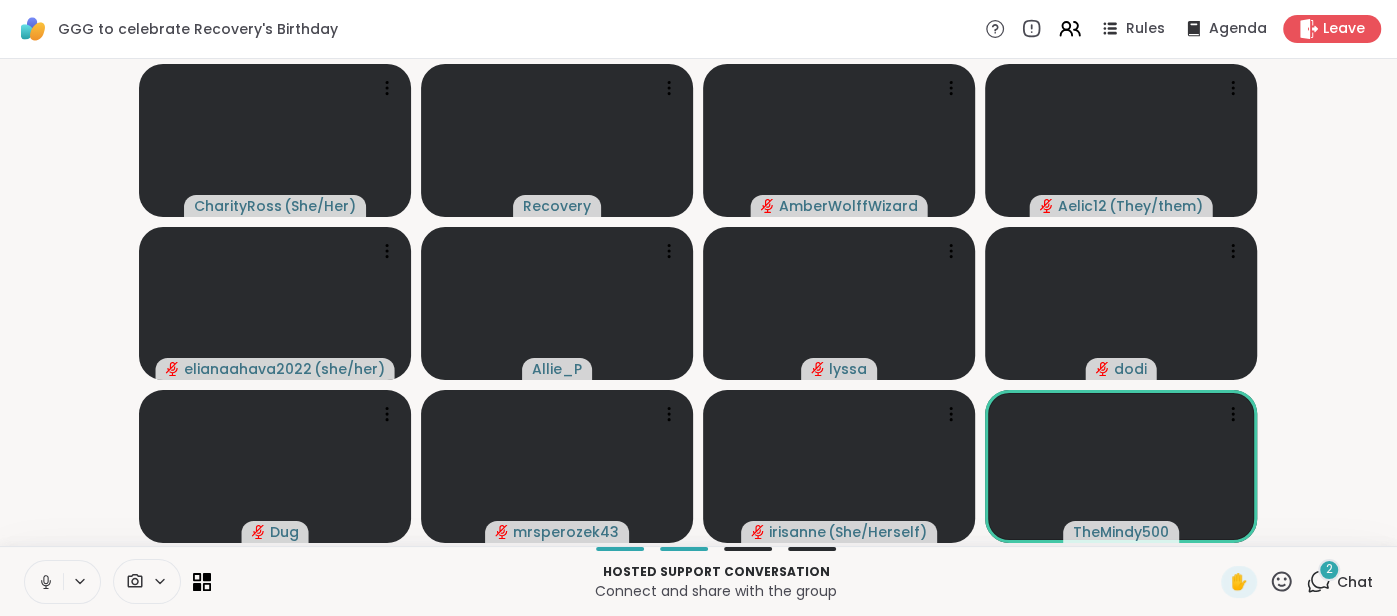 click at bounding box center [44, 582] 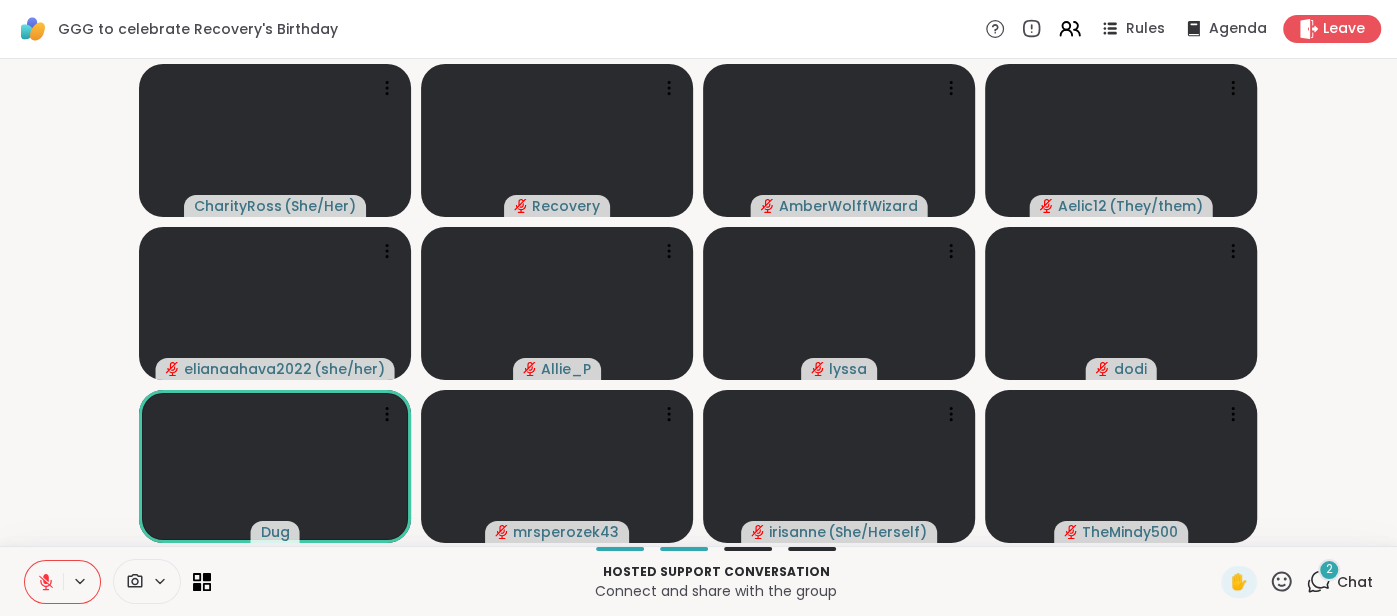 click on "2 Chat" at bounding box center (1339, 582) 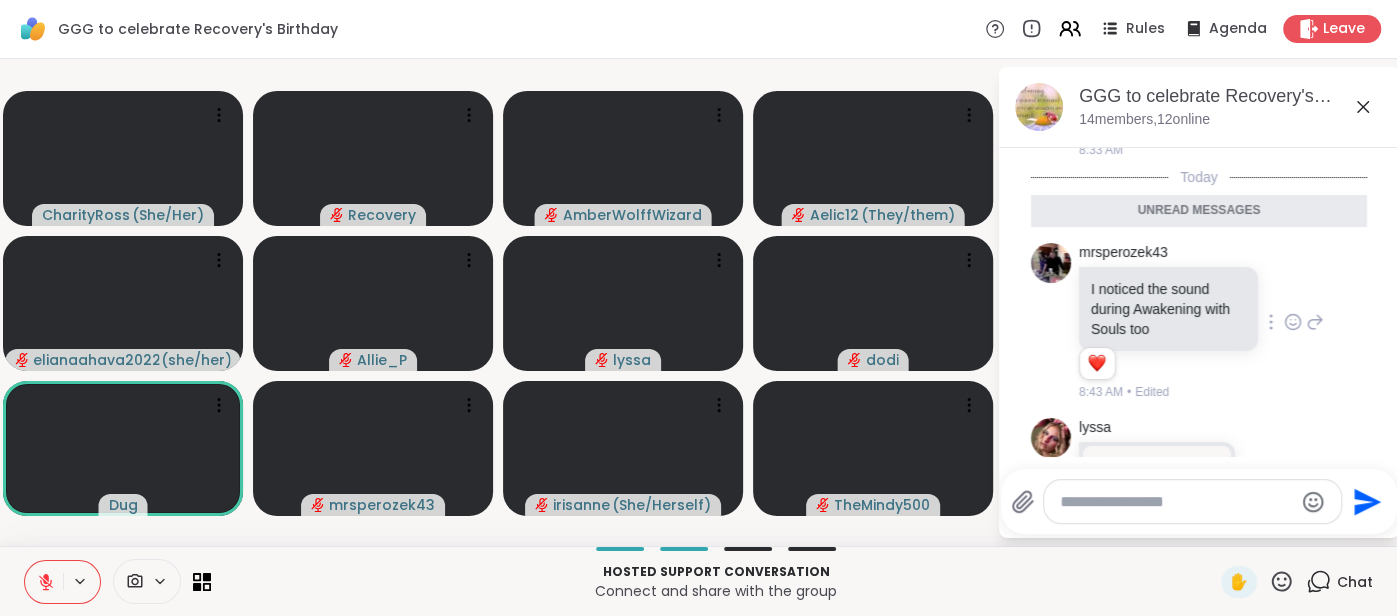 scroll, scrollTop: 3928, scrollLeft: 0, axis: vertical 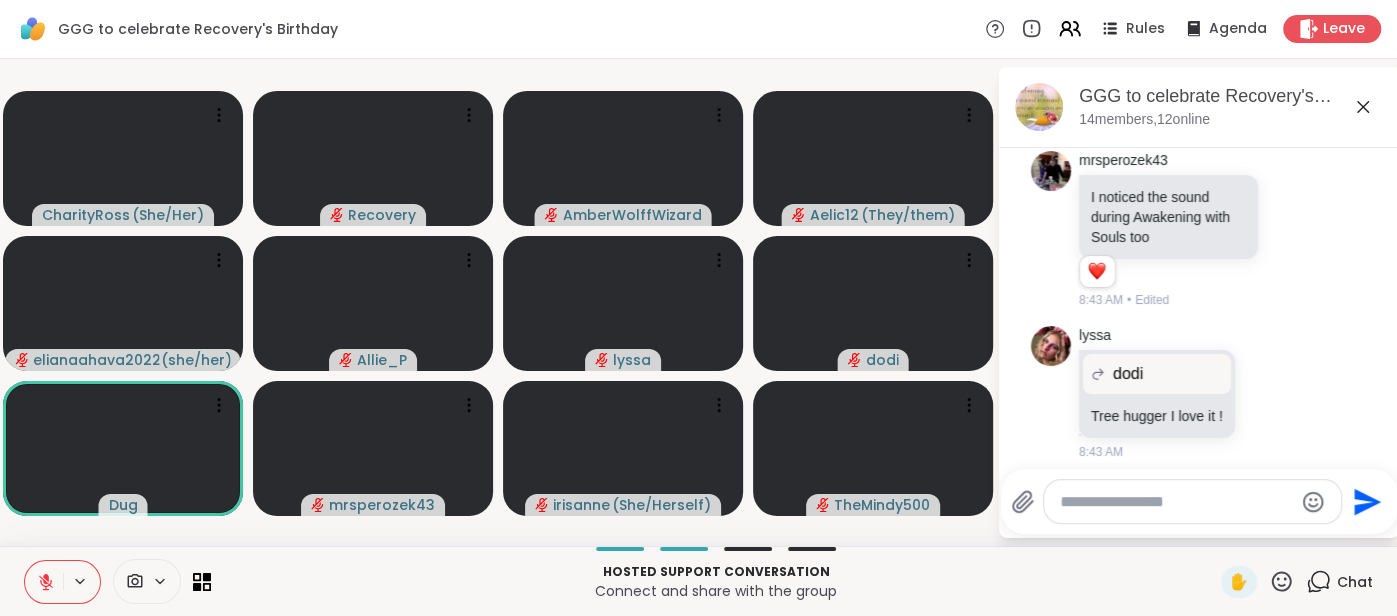 click 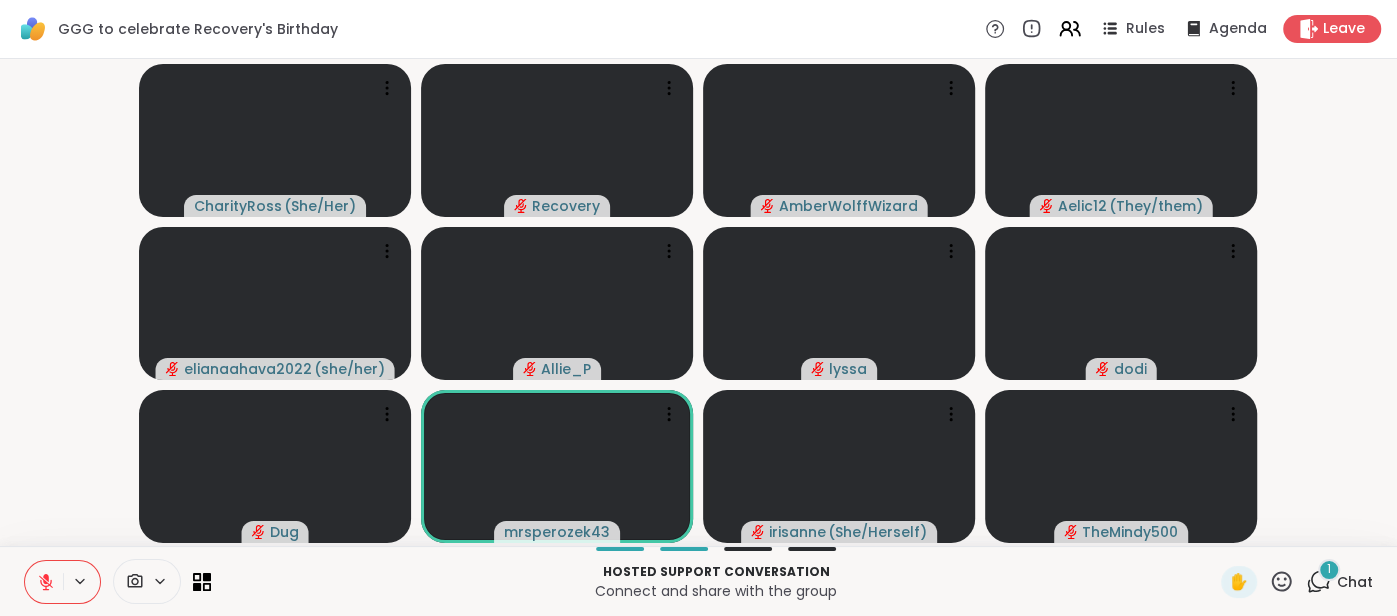 click on "Chat" at bounding box center [1355, 582] 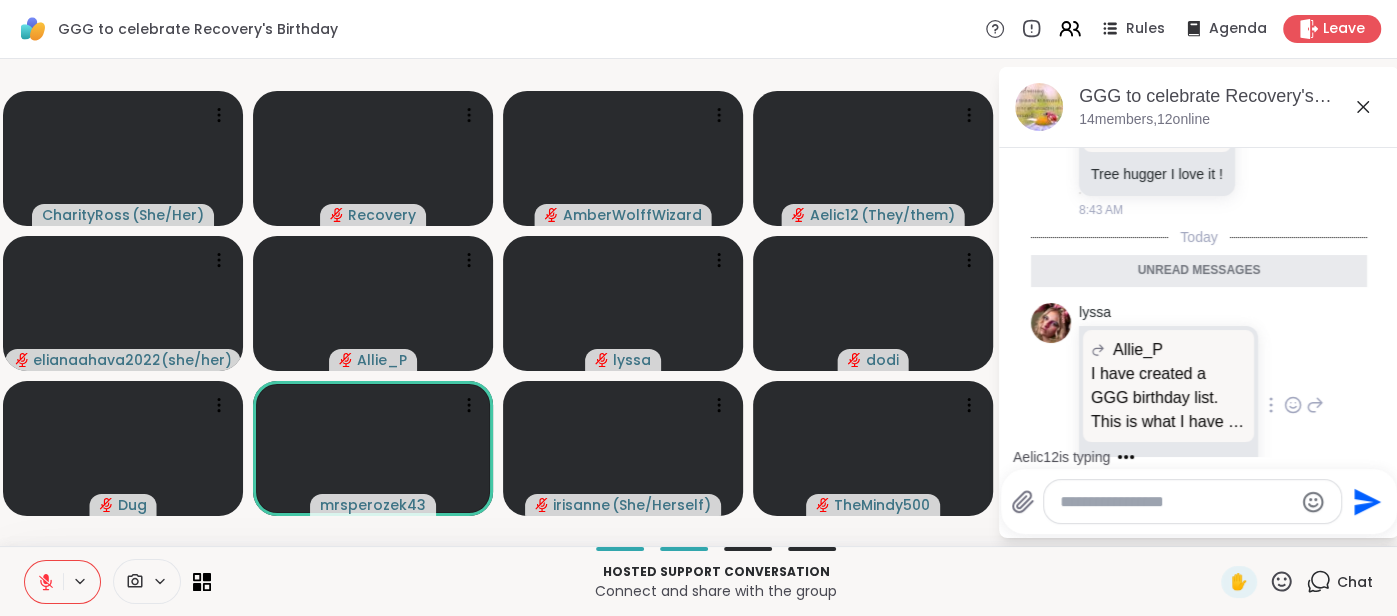 scroll, scrollTop: 4150, scrollLeft: 0, axis: vertical 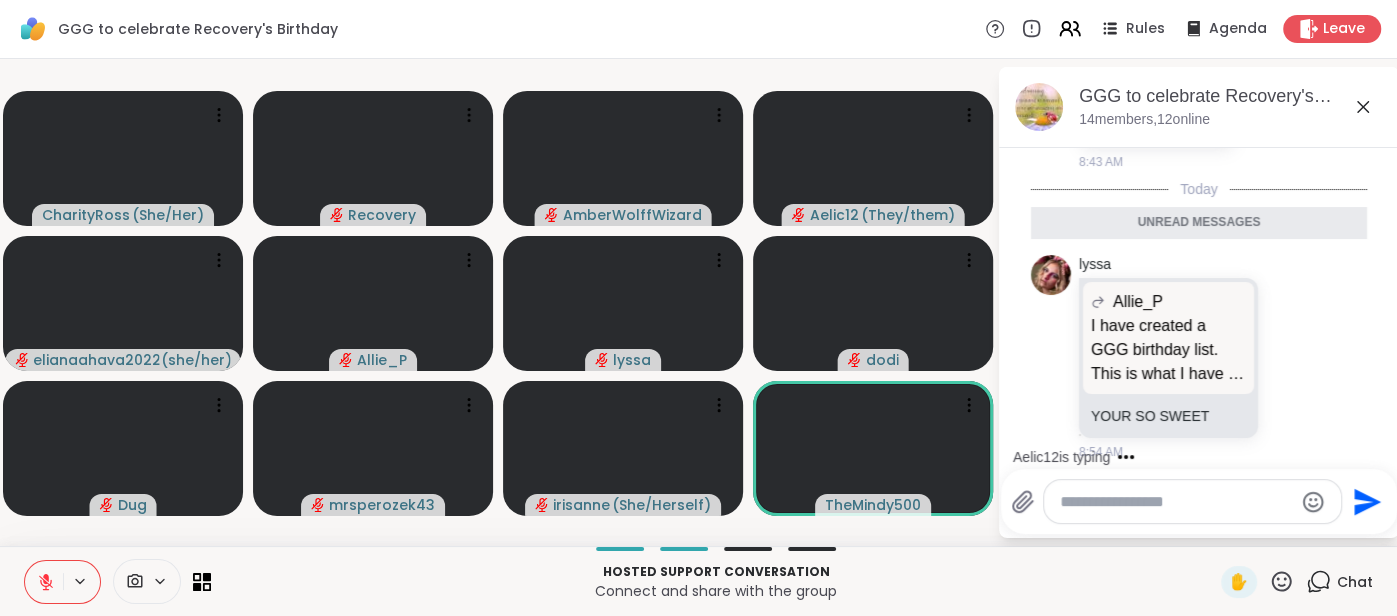 click 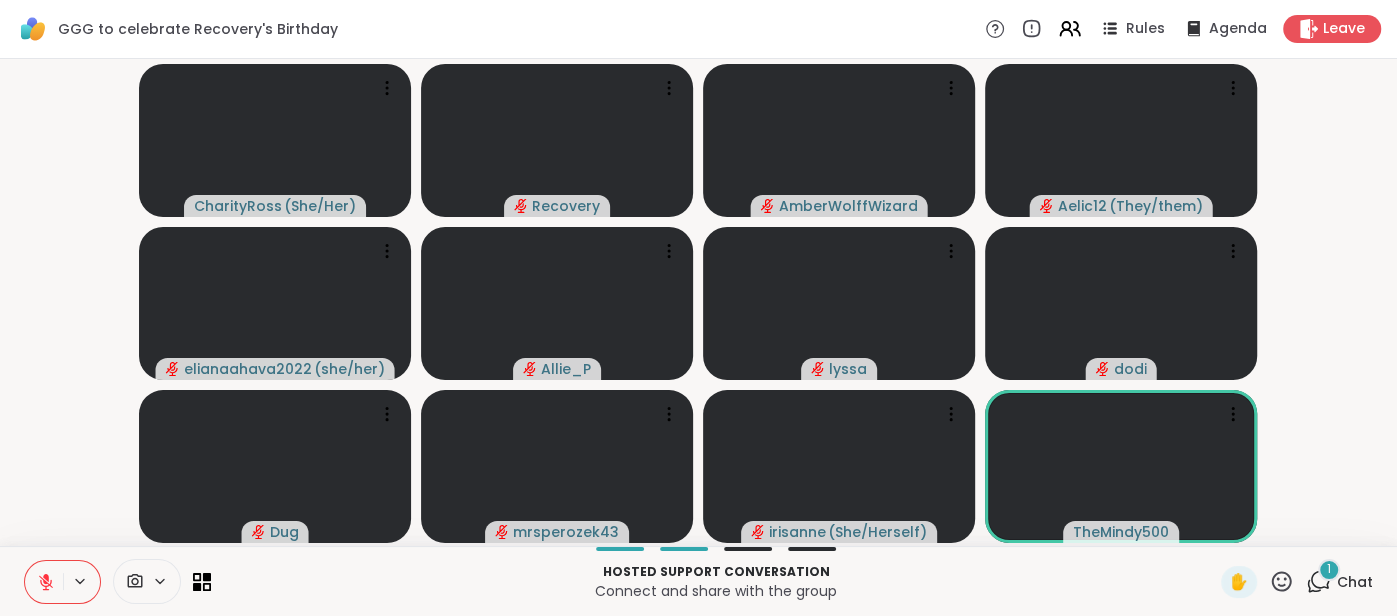 click on "Chat" at bounding box center (1355, 582) 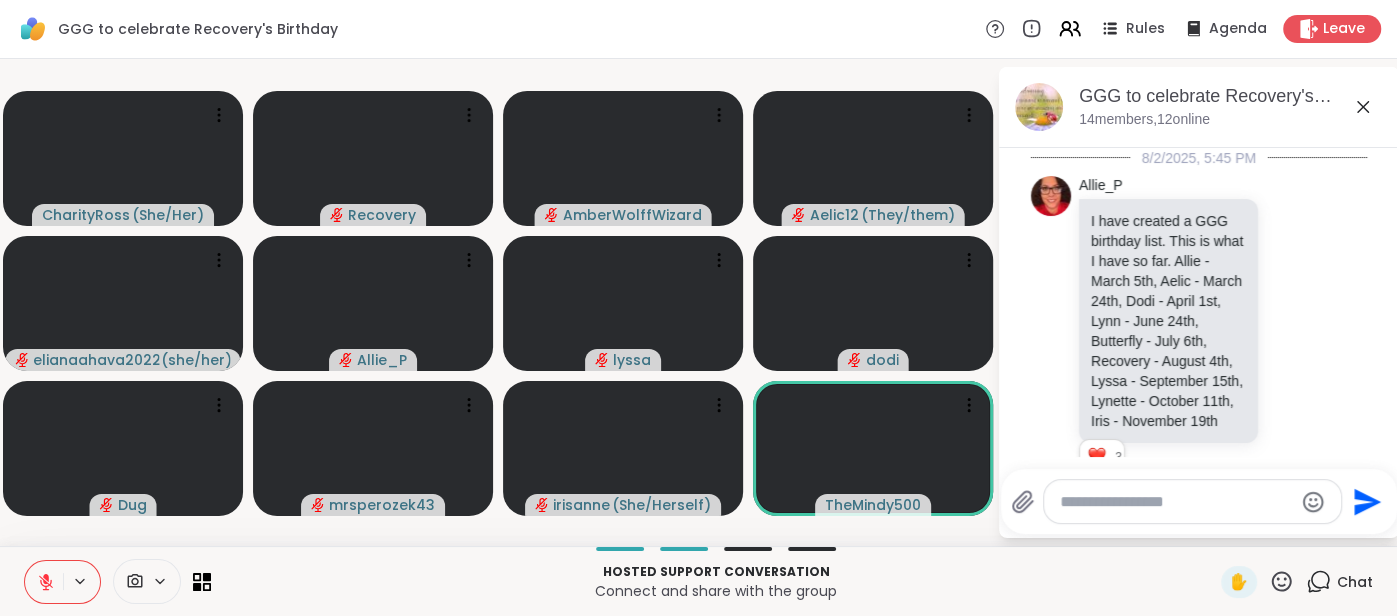 scroll, scrollTop: 4276, scrollLeft: 0, axis: vertical 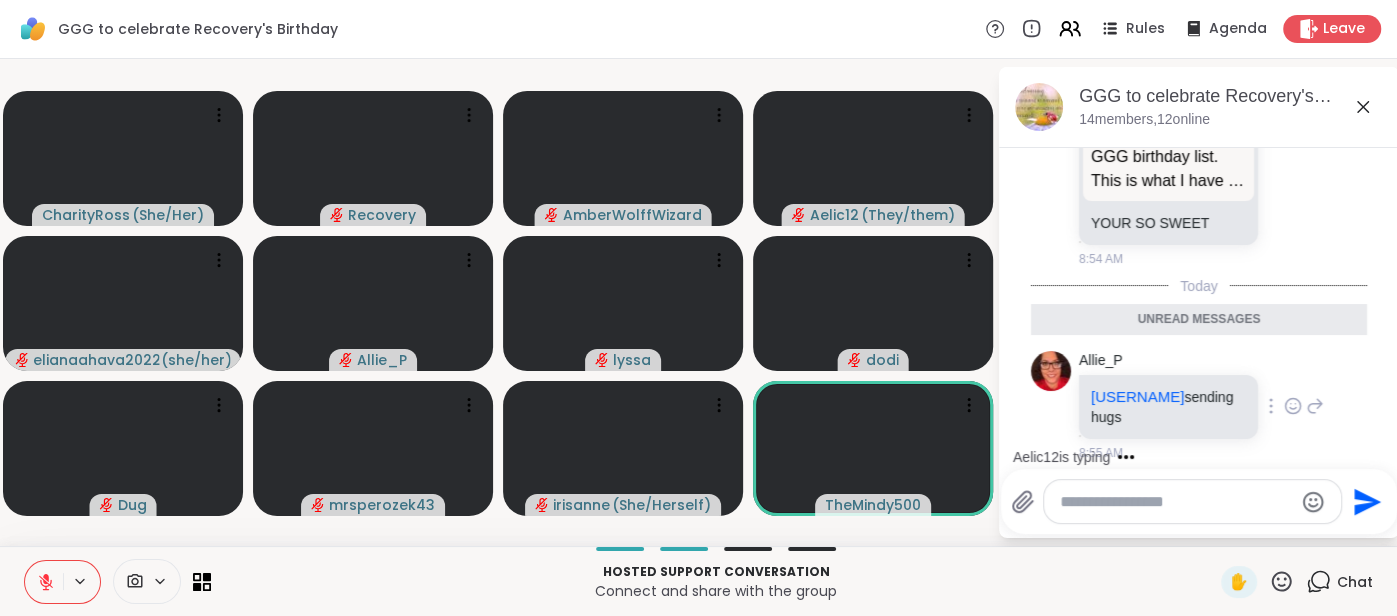 click 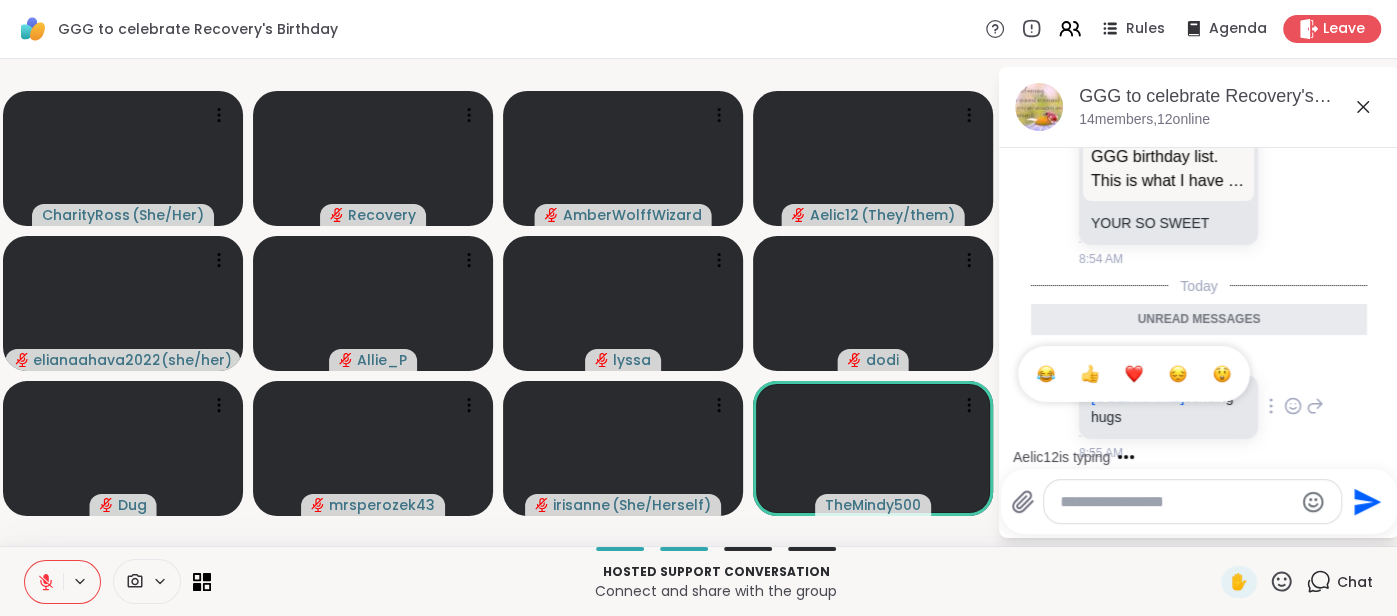 click at bounding box center [1134, 374] 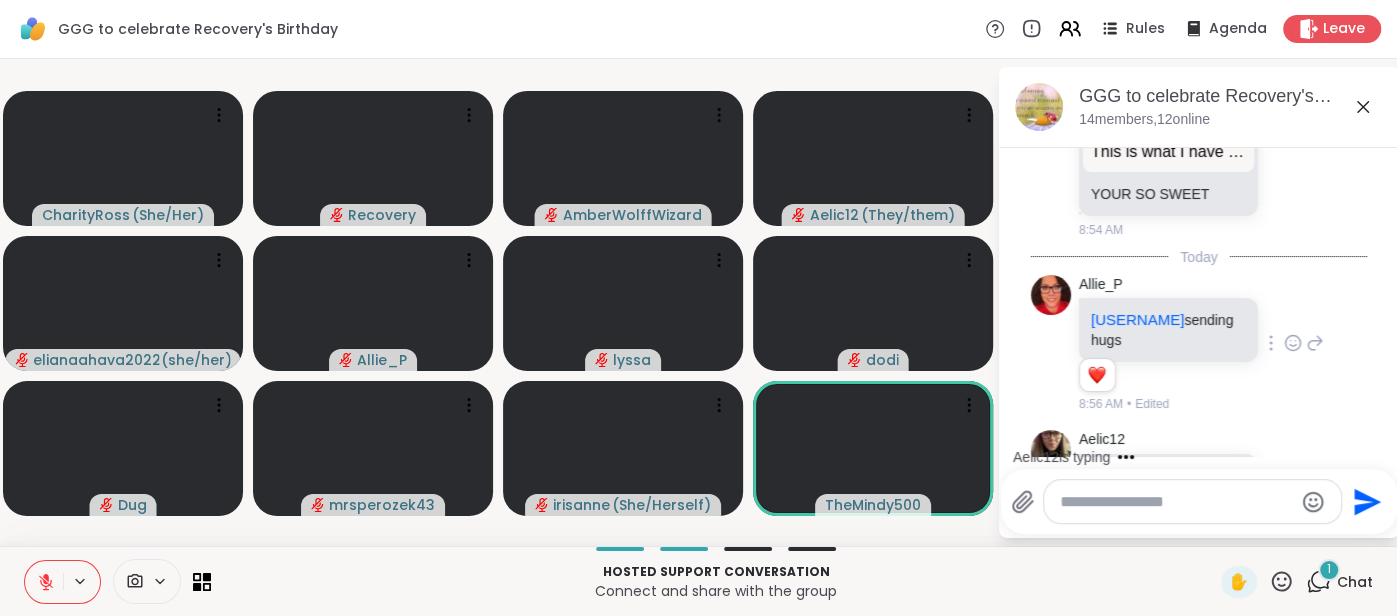 scroll, scrollTop: 4502, scrollLeft: 0, axis: vertical 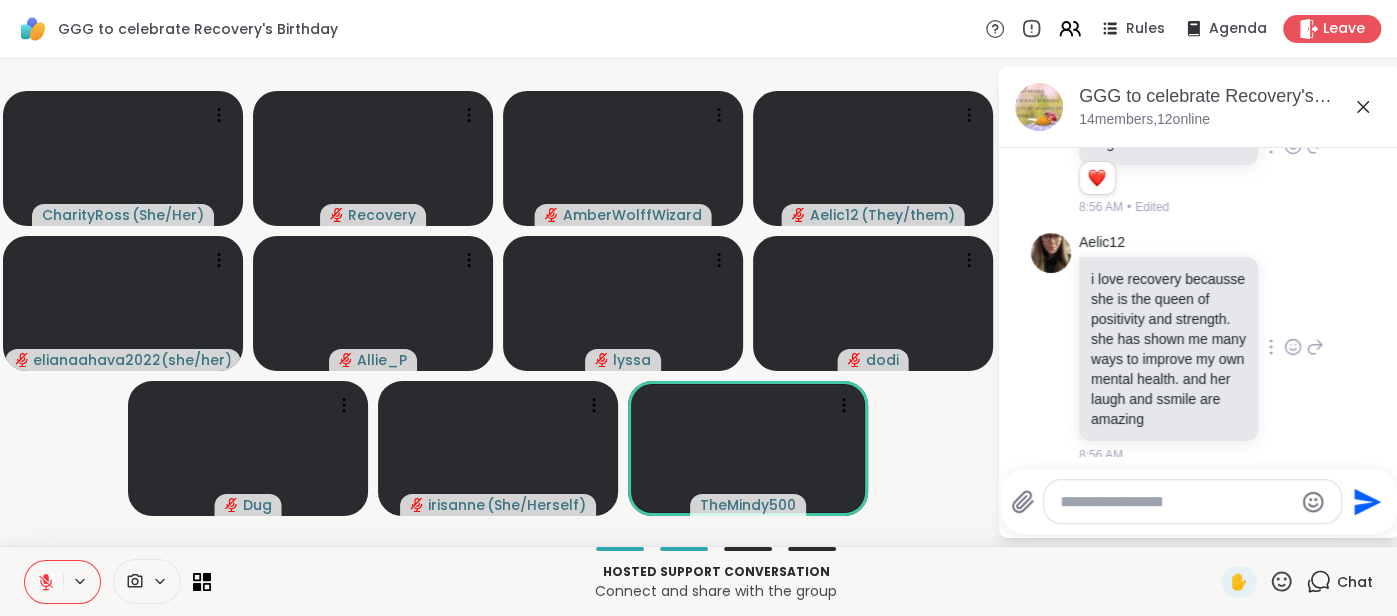 click 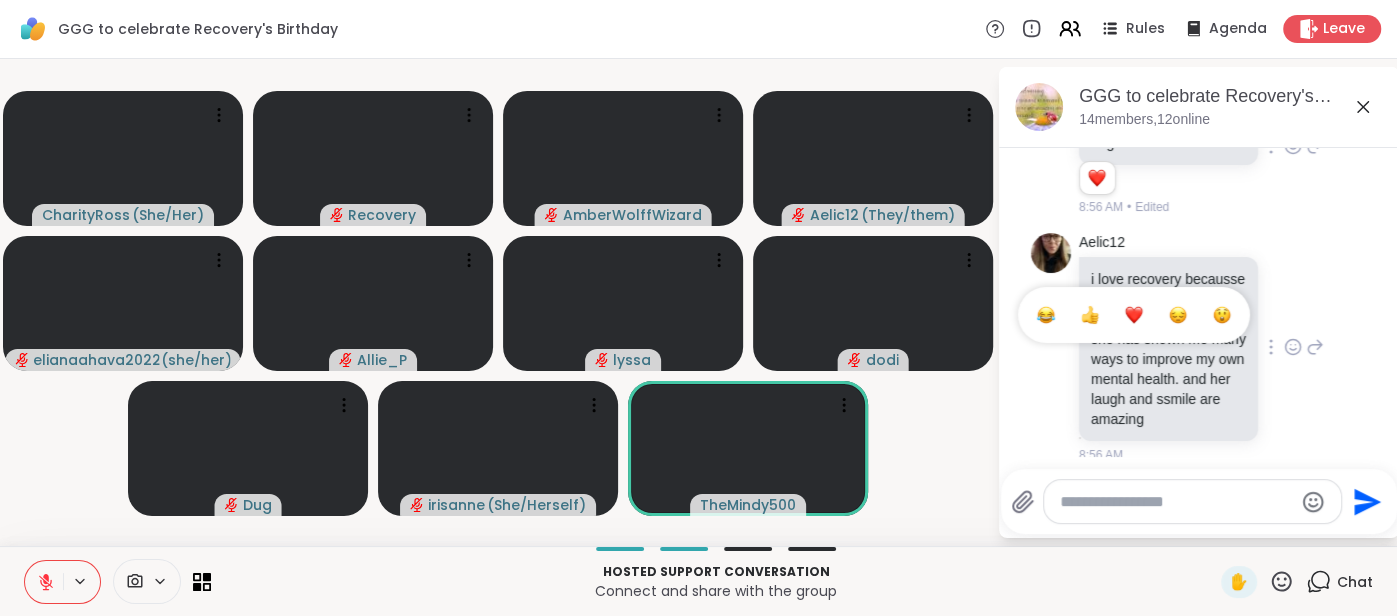 click at bounding box center (1046, 315) 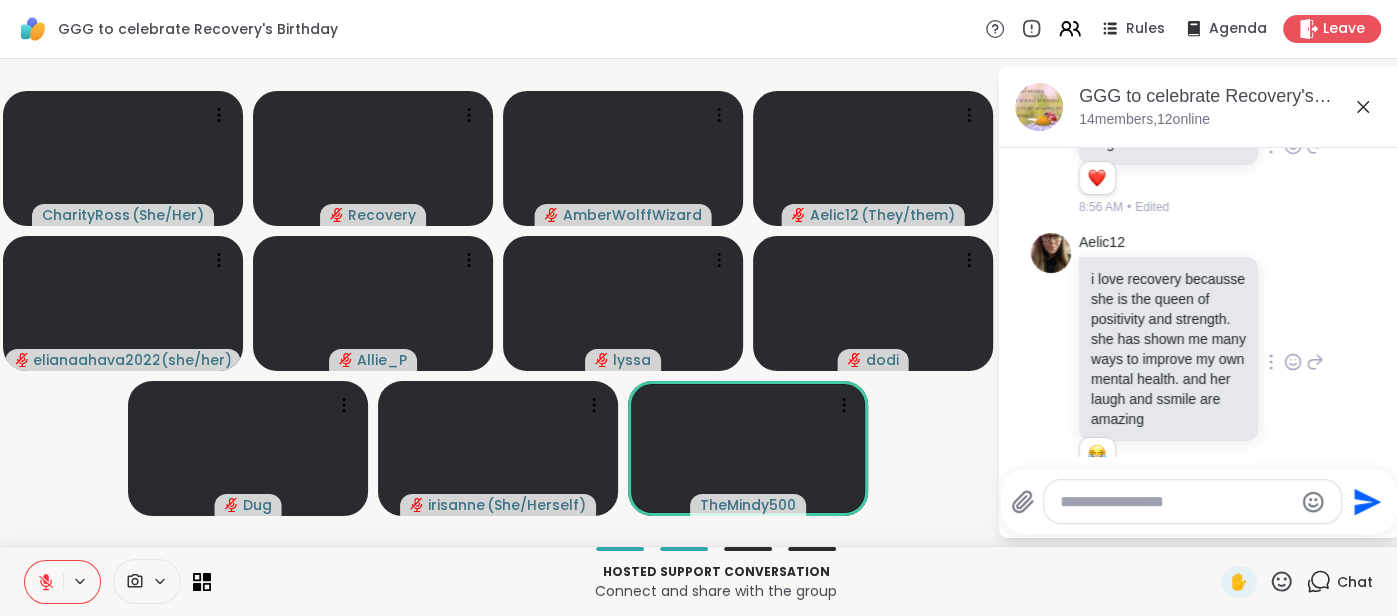 scroll, scrollTop: 4531, scrollLeft: 0, axis: vertical 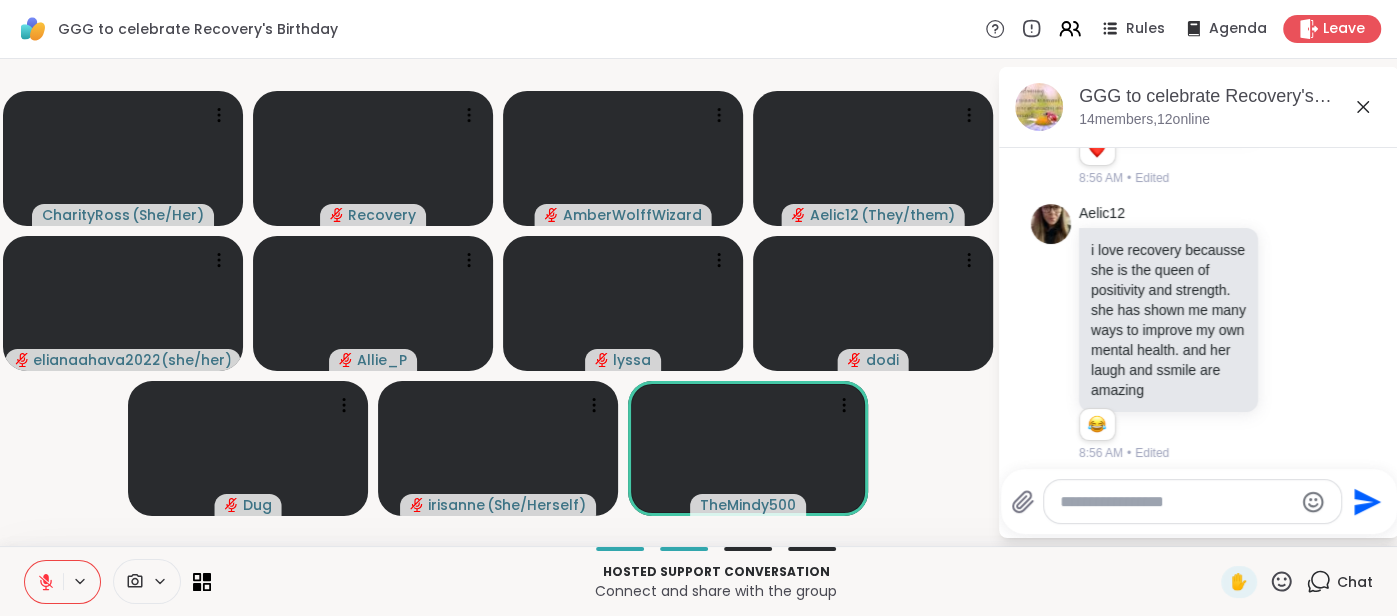 click at bounding box center (1176, 502) 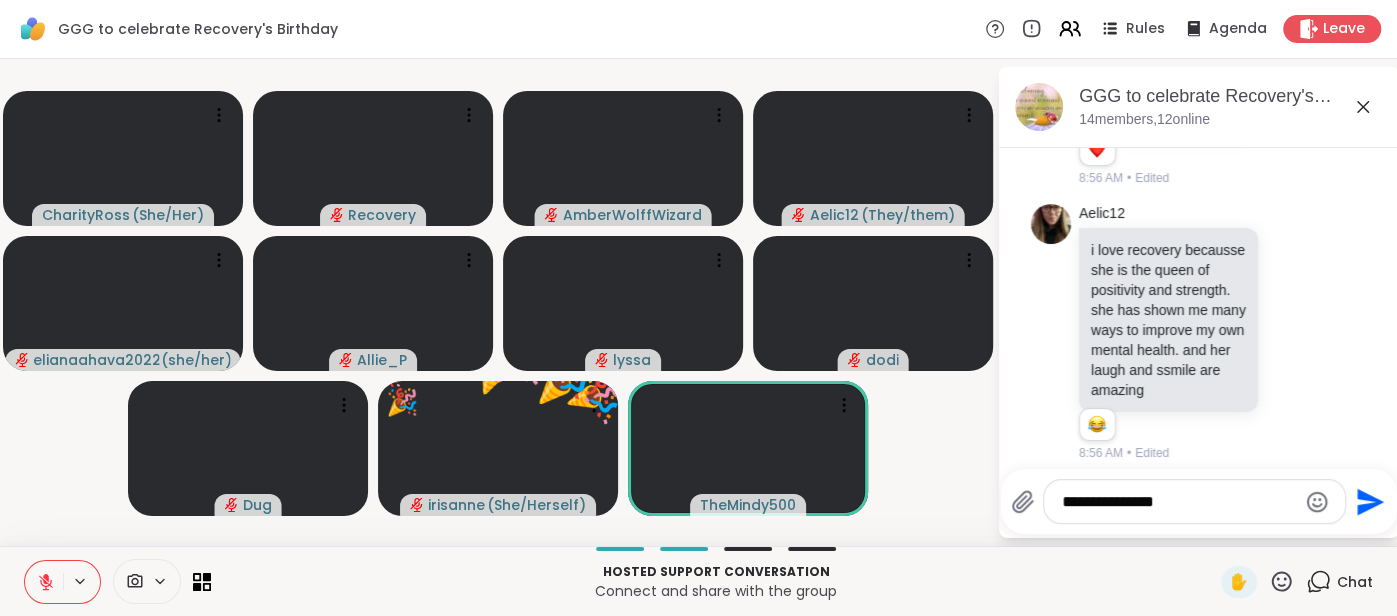 type on "**********" 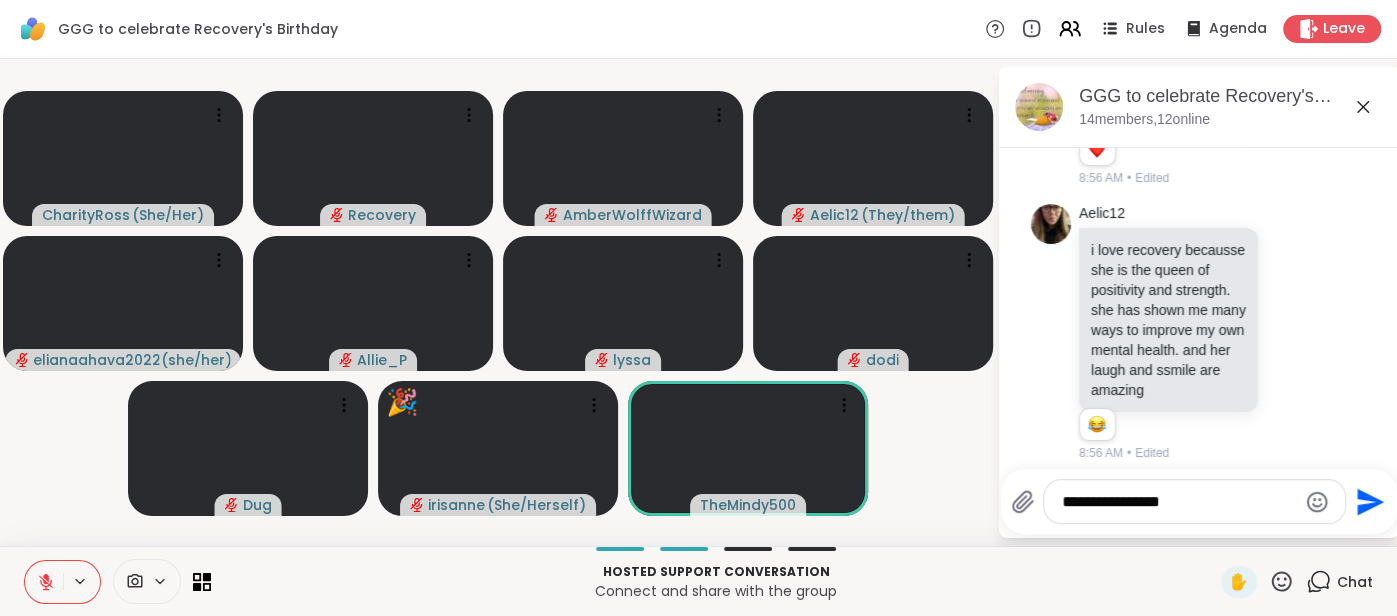 type 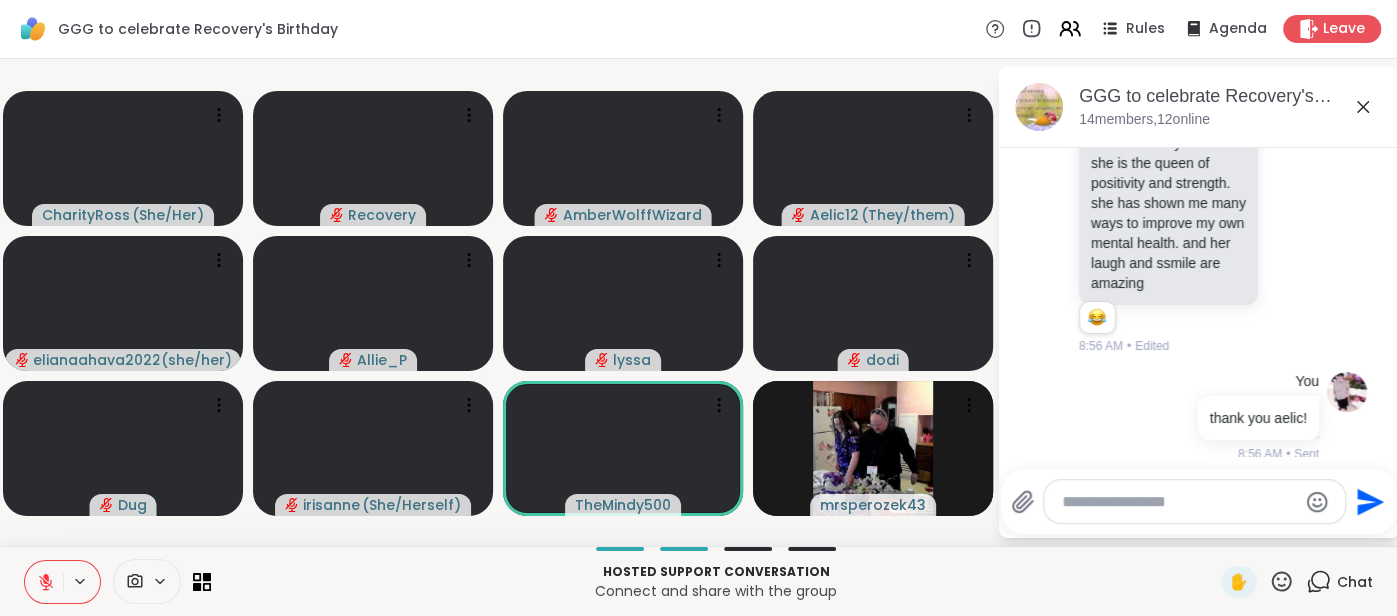 scroll, scrollTop: 4666, scrollLeft: 0, axis: vertical 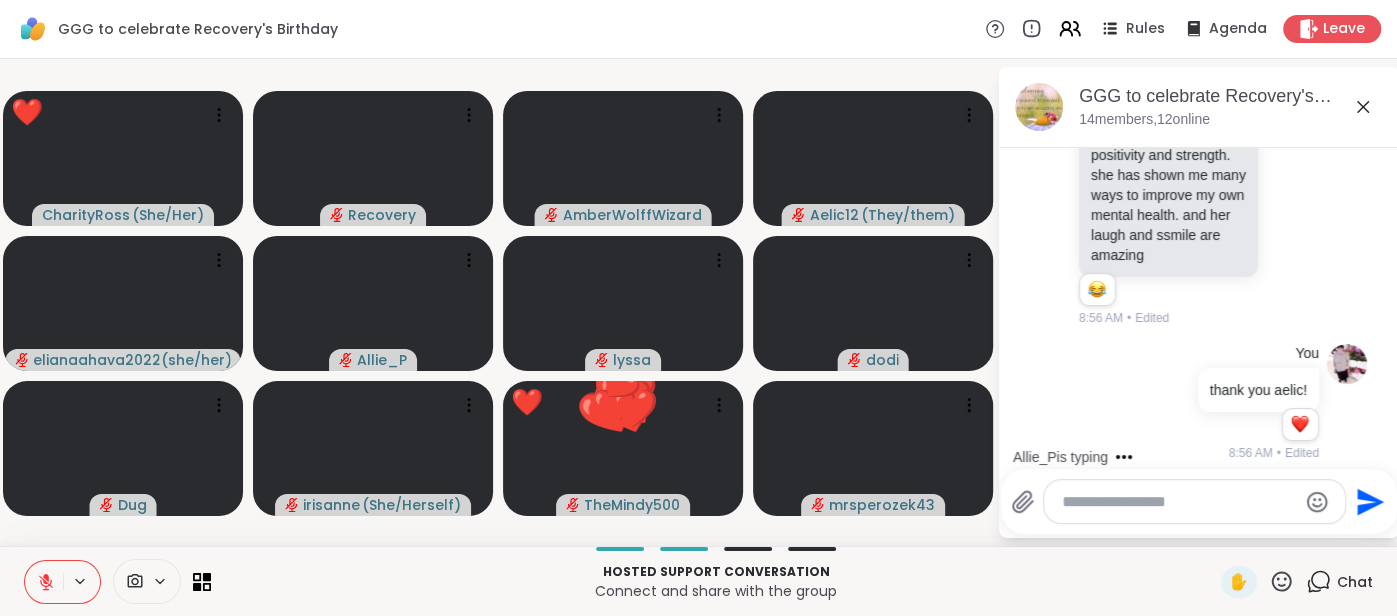 click 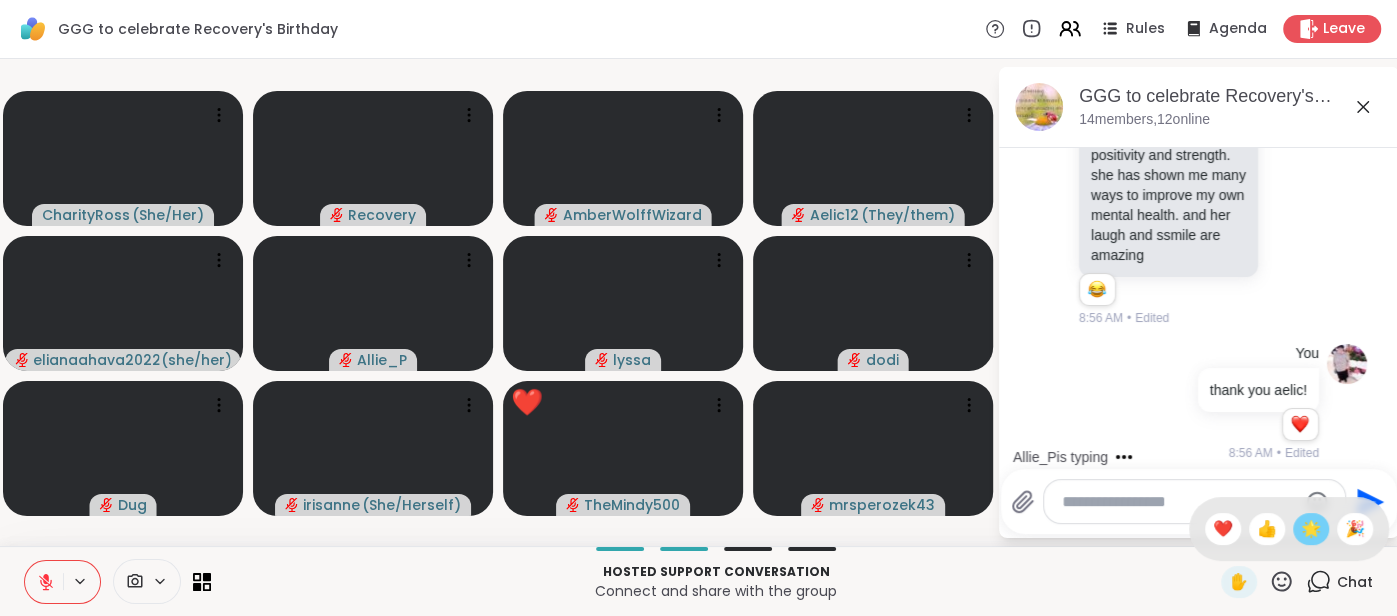 click on "🌟" at bounding box center [1311, 529] 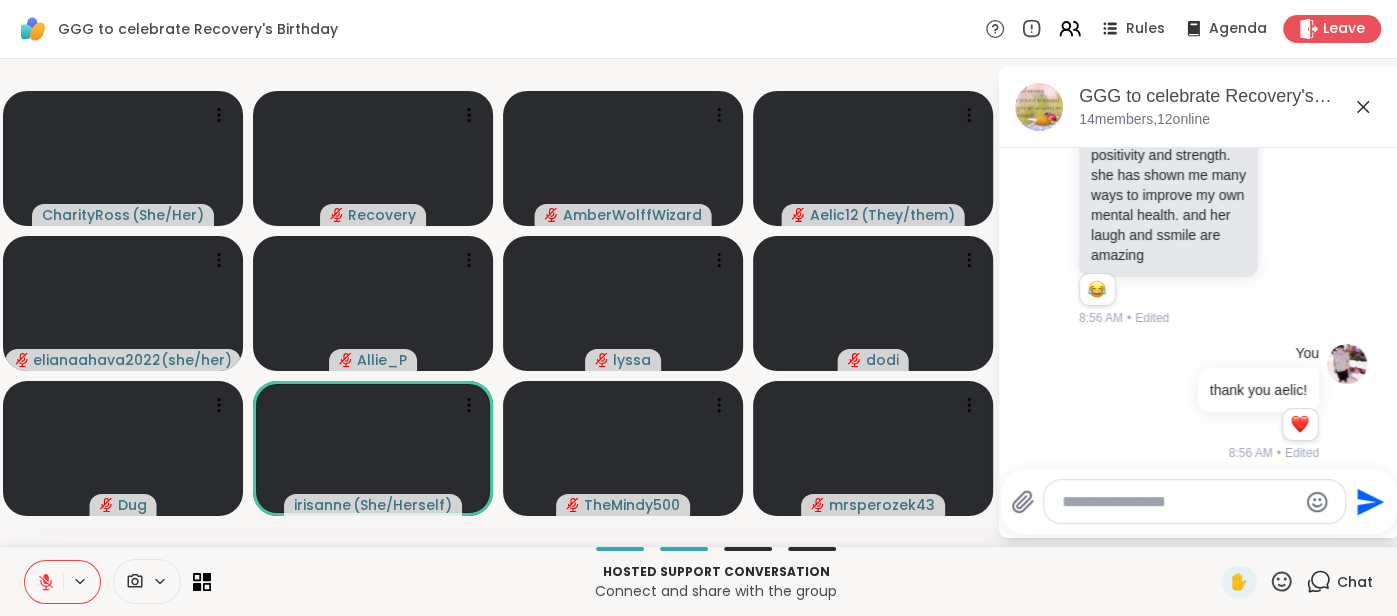 scroll, scrollTop: 4992, scrollLeft: 0, axis: vertical 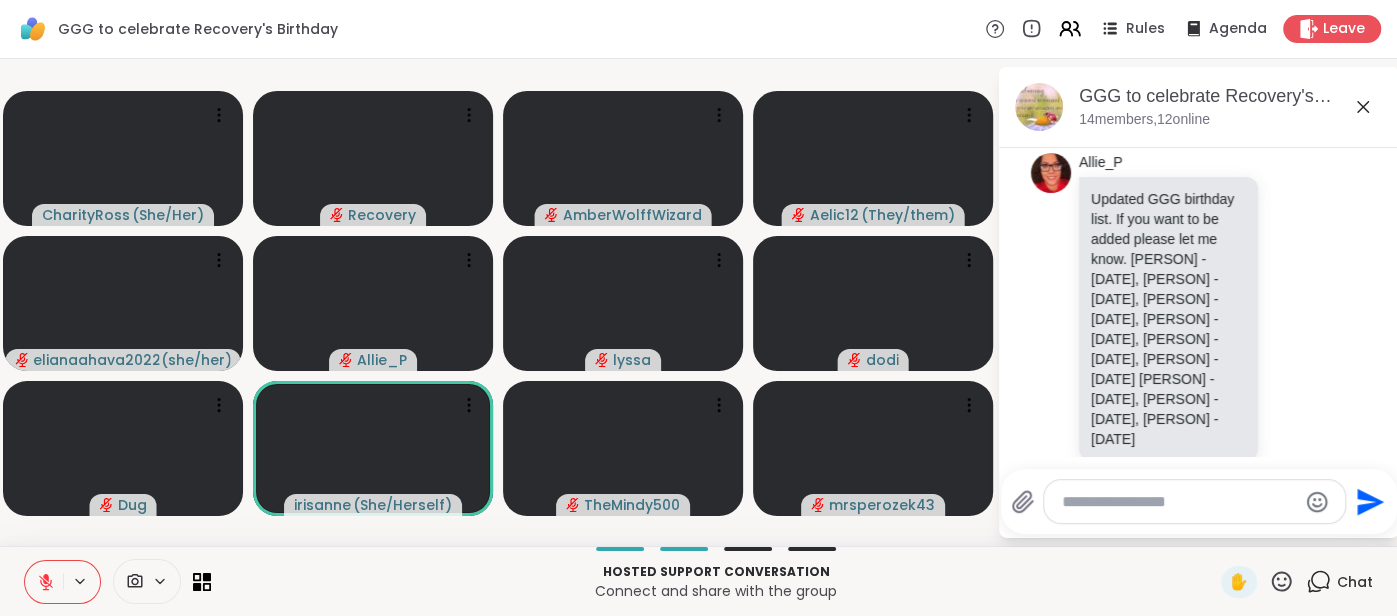click 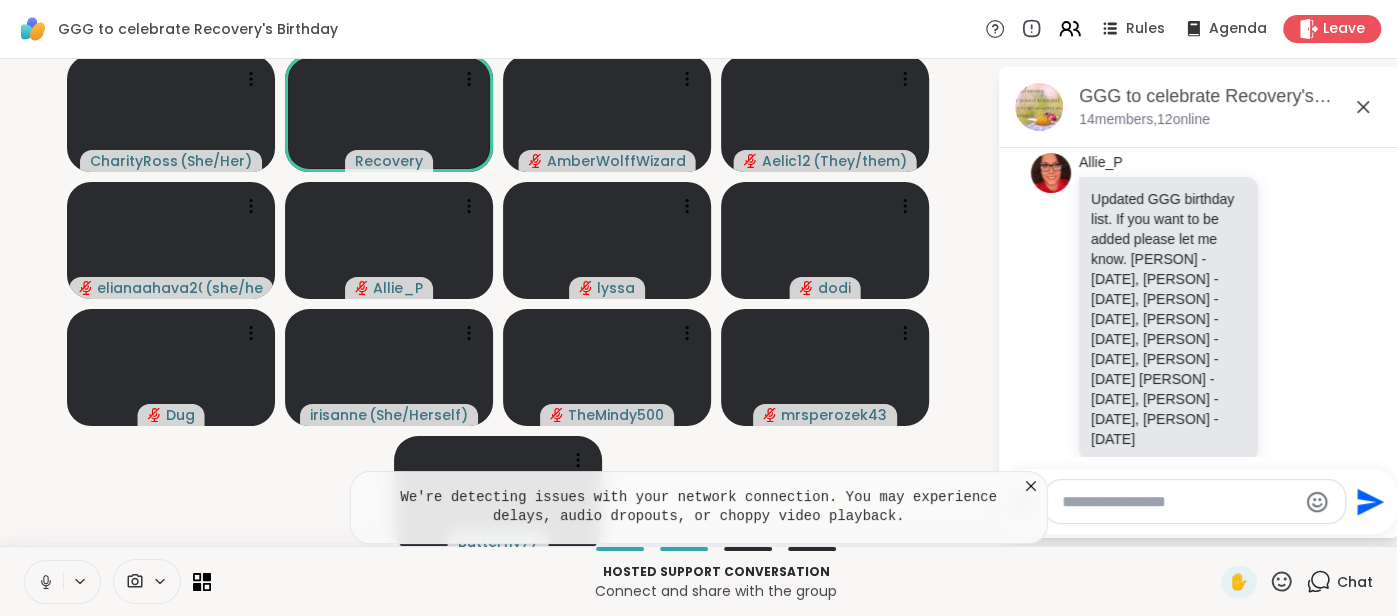 click 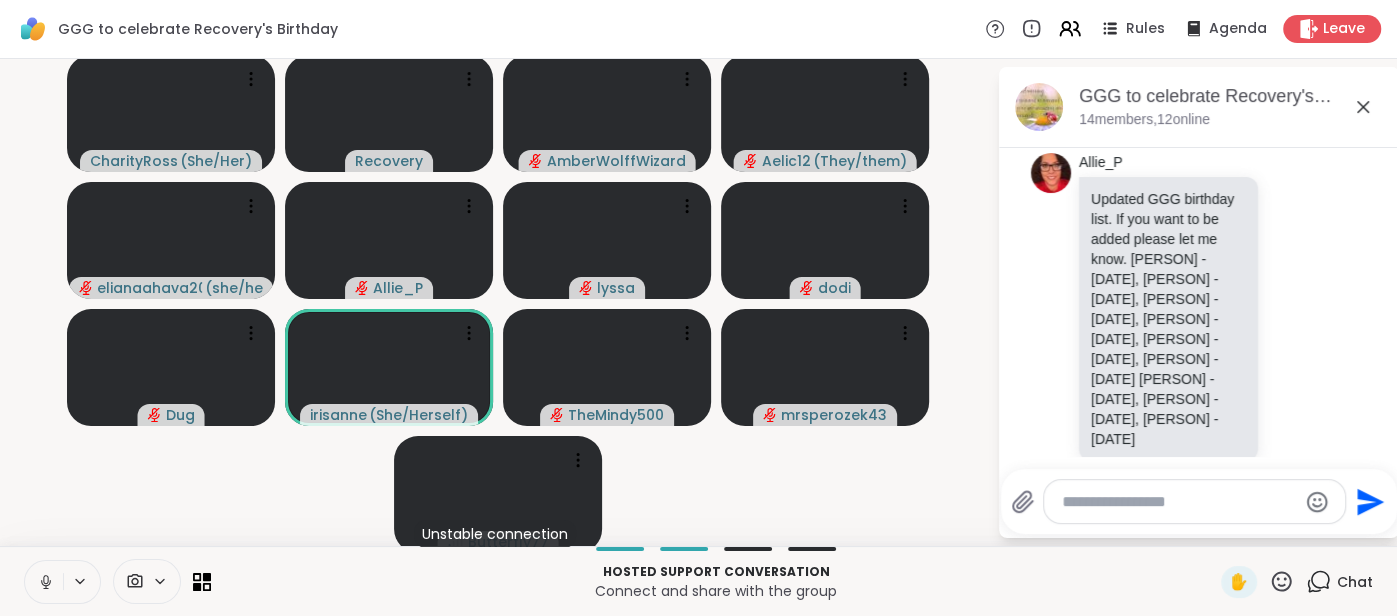 click 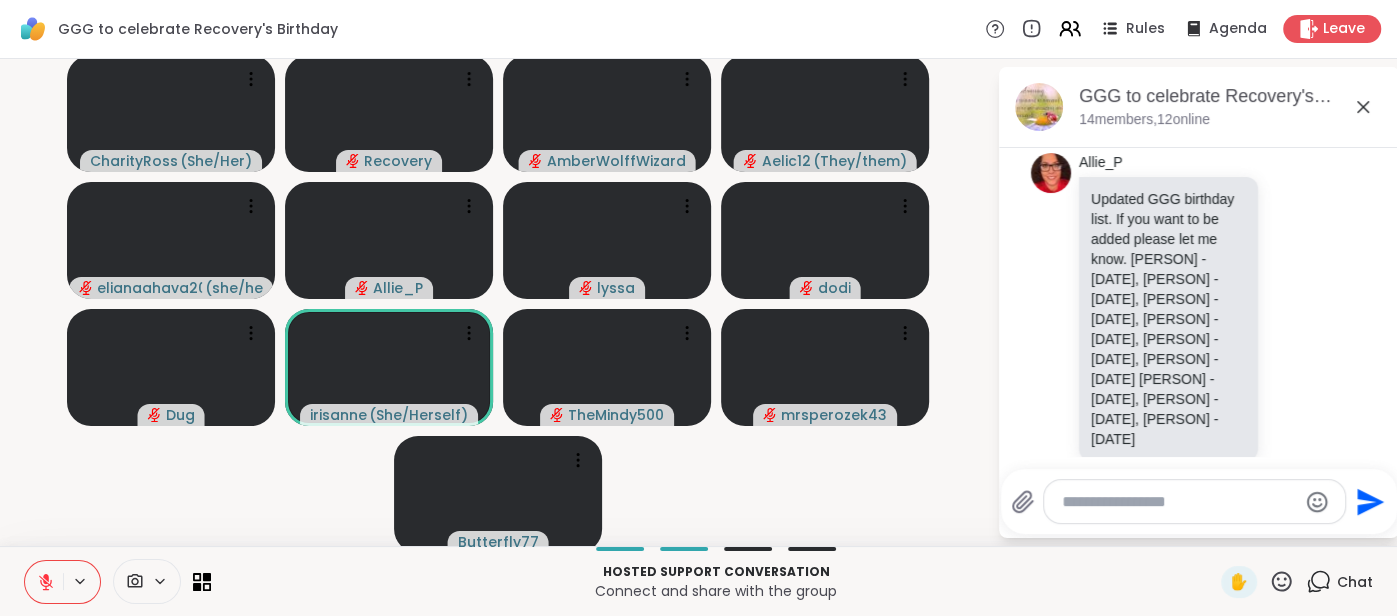 click 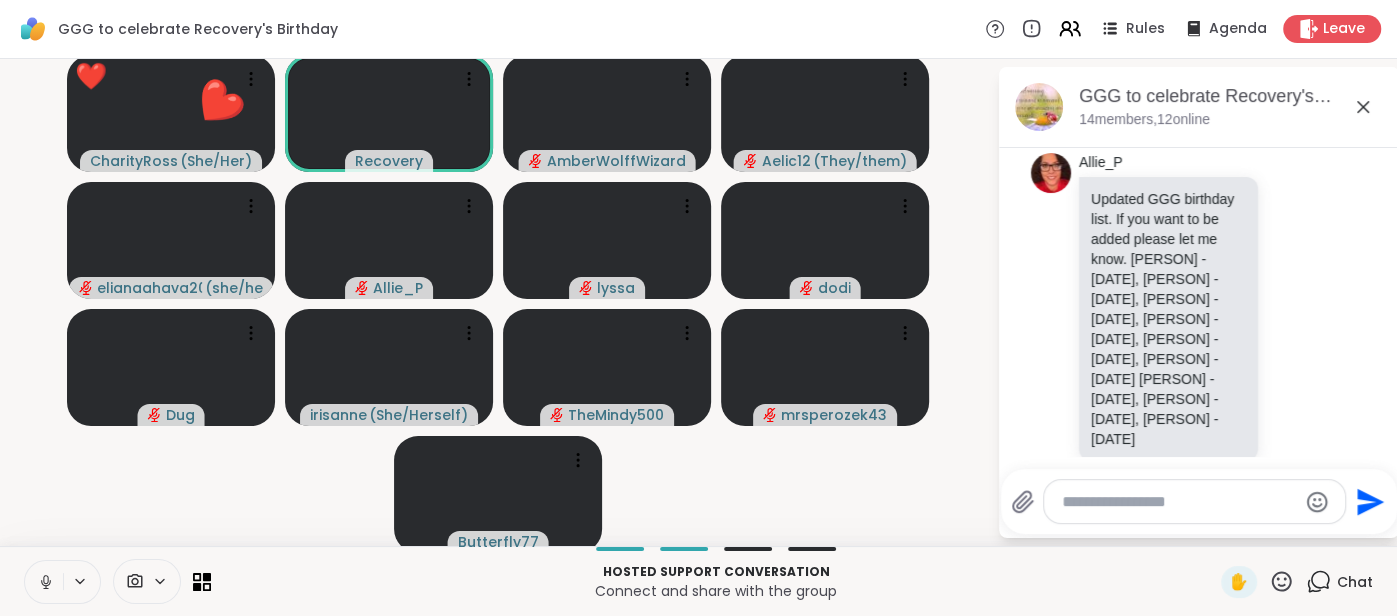 click 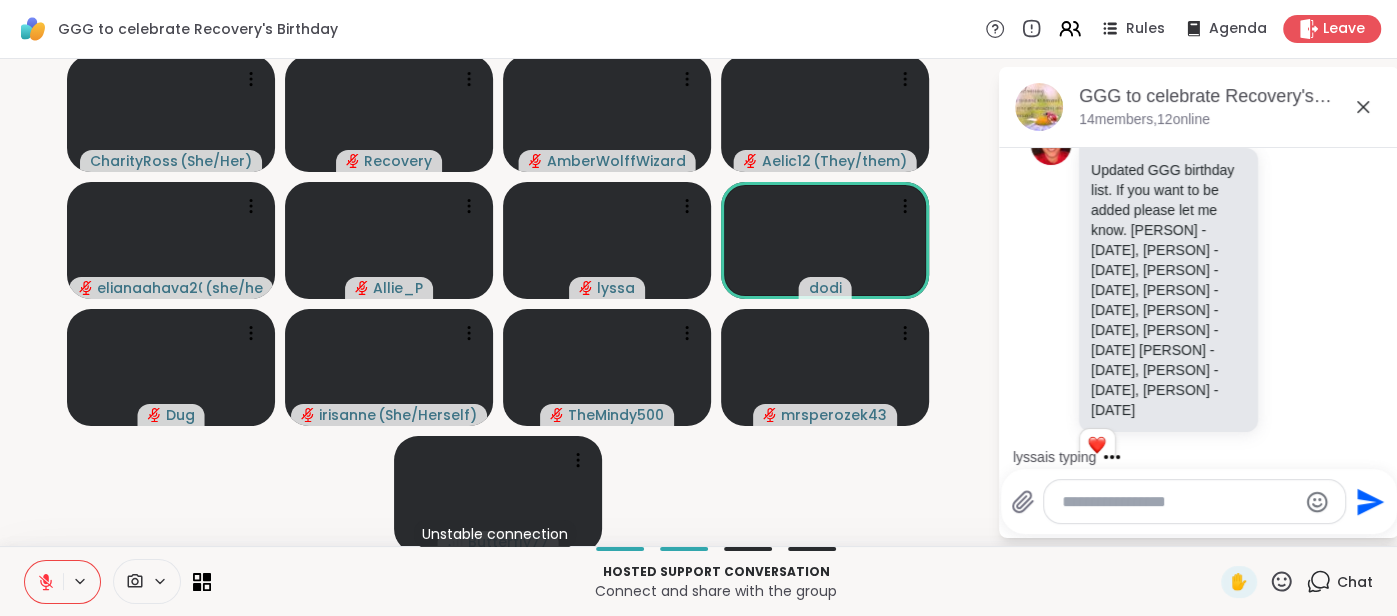 scroll, scrollTop: 5271, scrollLeft: 0, axis: vertical 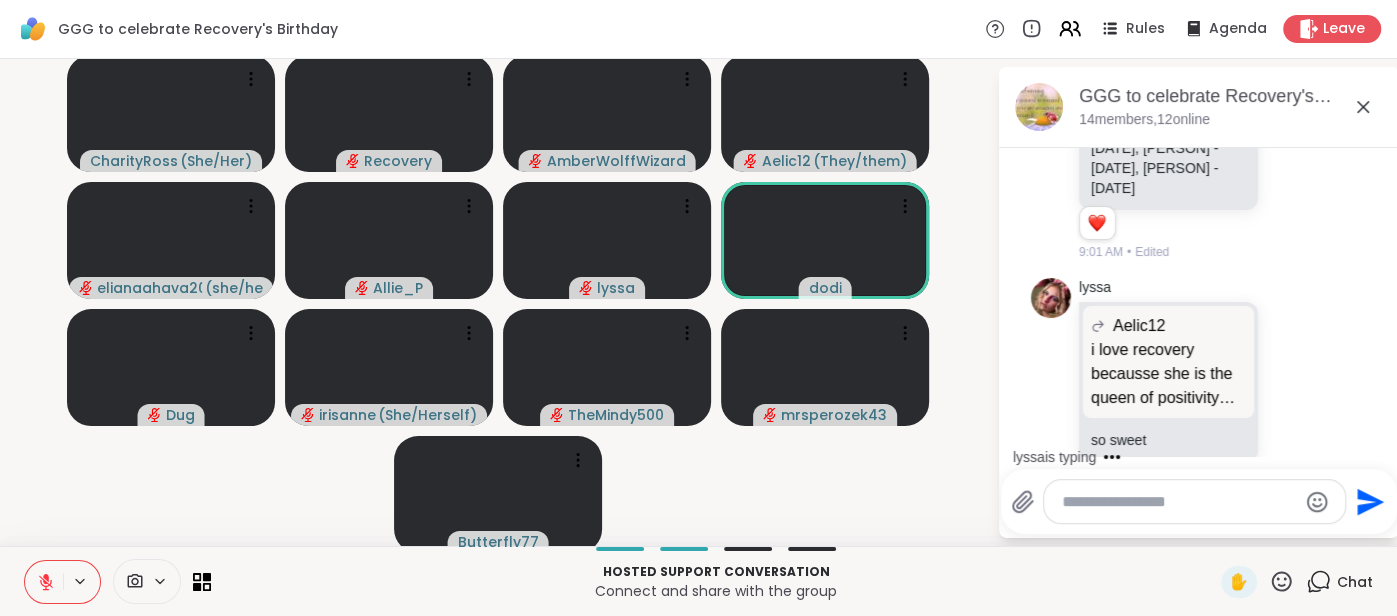 click 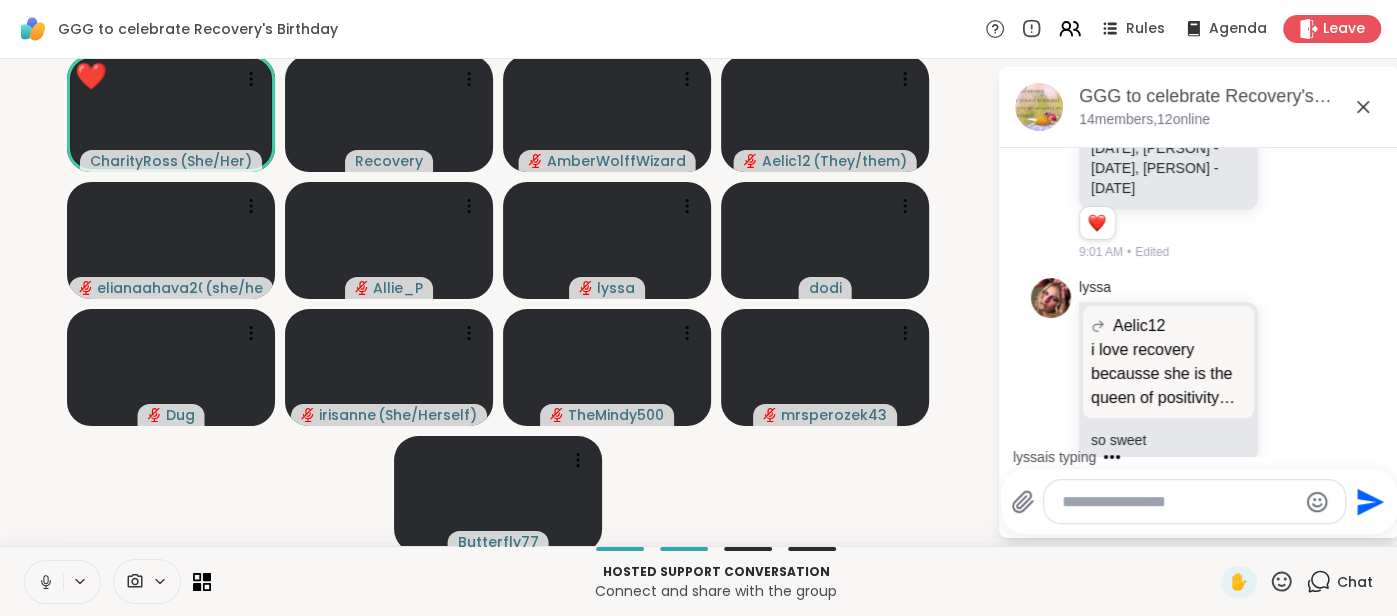click at bounding box center (44, 582) 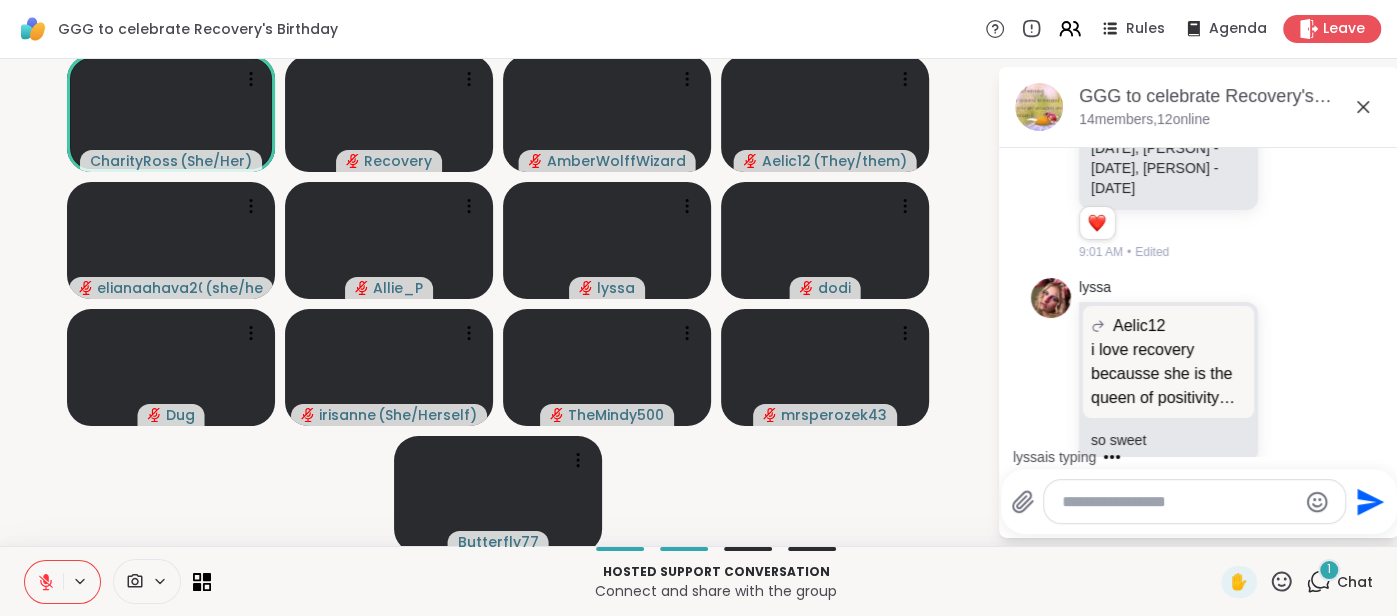 scroll, scrollTop: 5417, scrollLeft: 0, axis: vertical 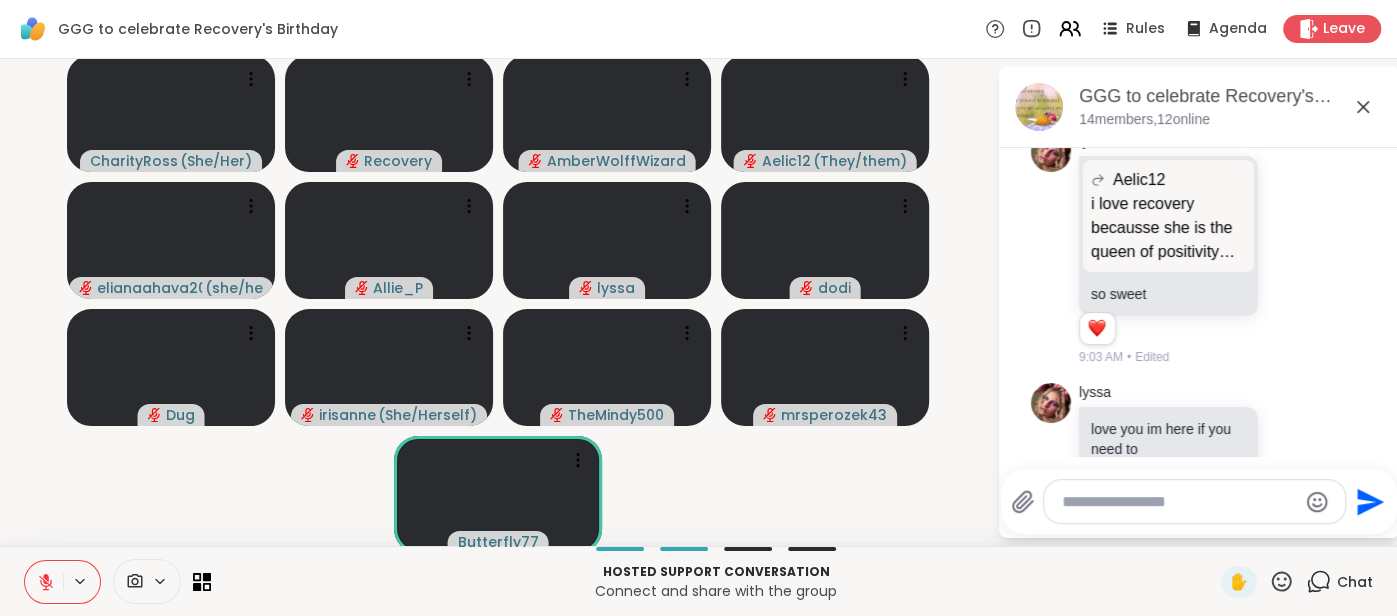 click 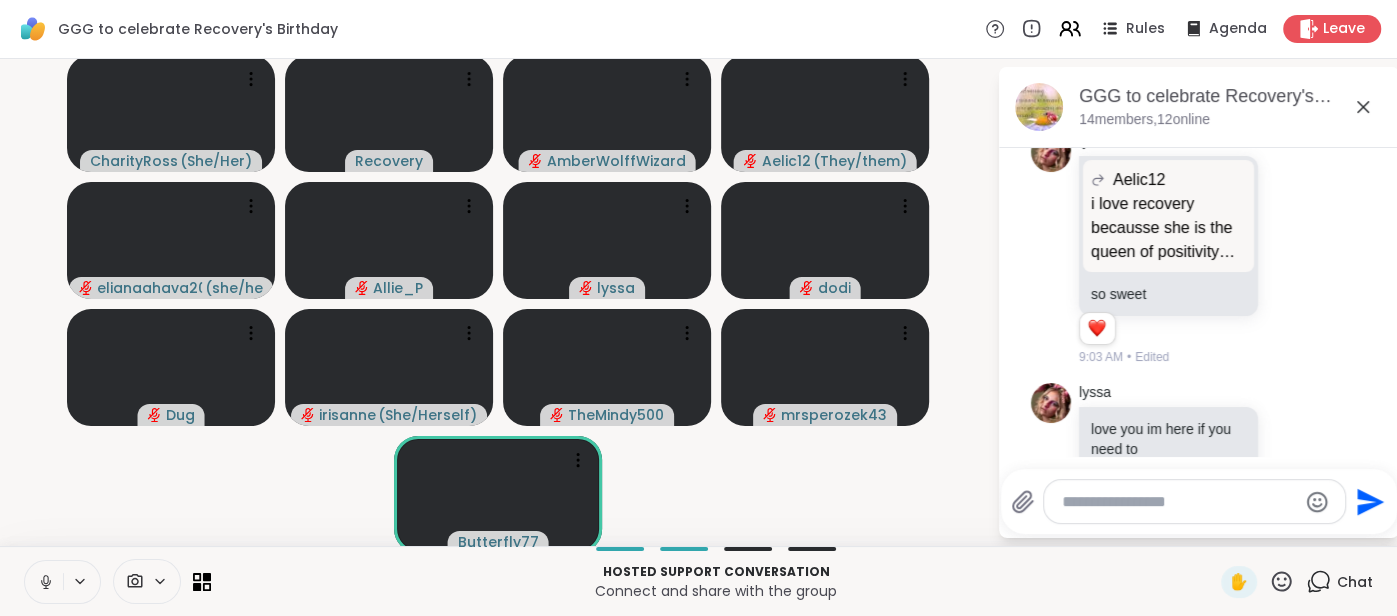 click 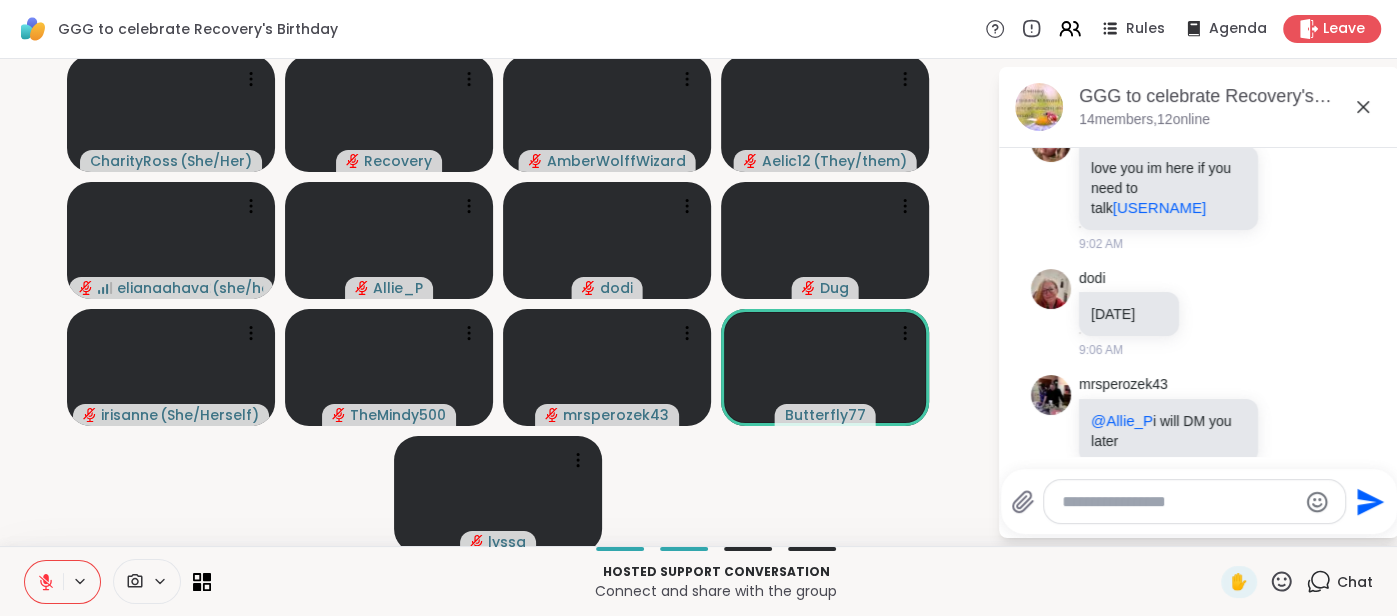 scroll, scrollTop: 5706, scrollLeft: 0, axis: vertical 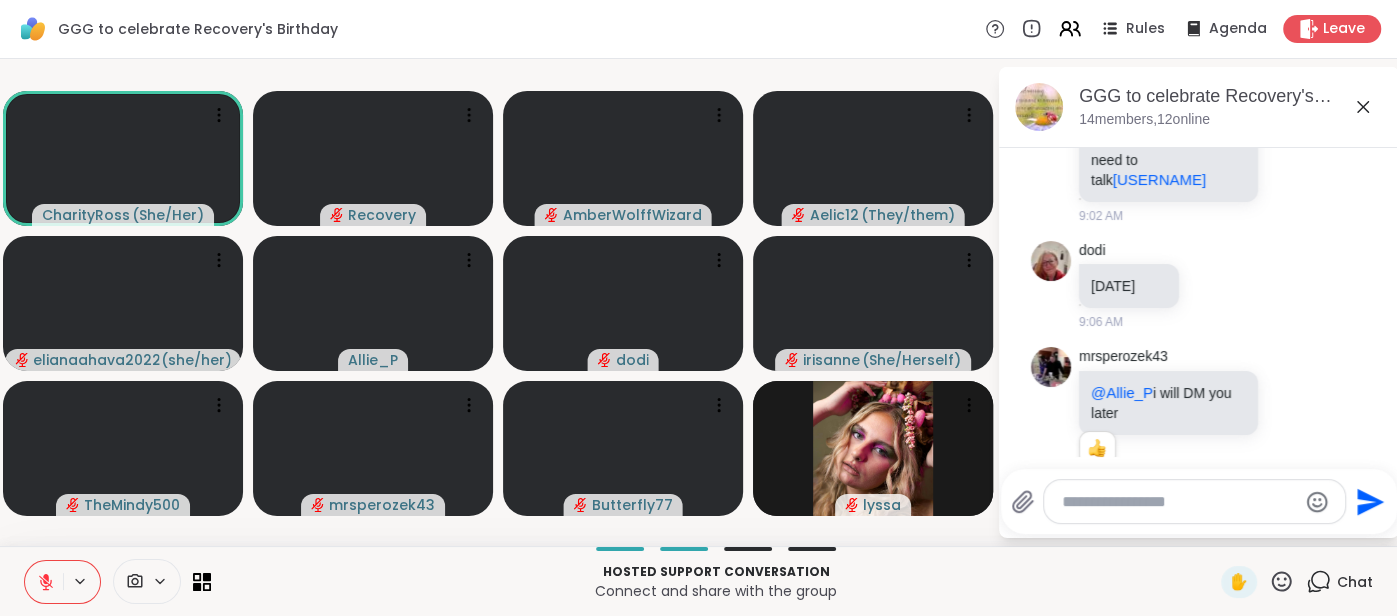 click 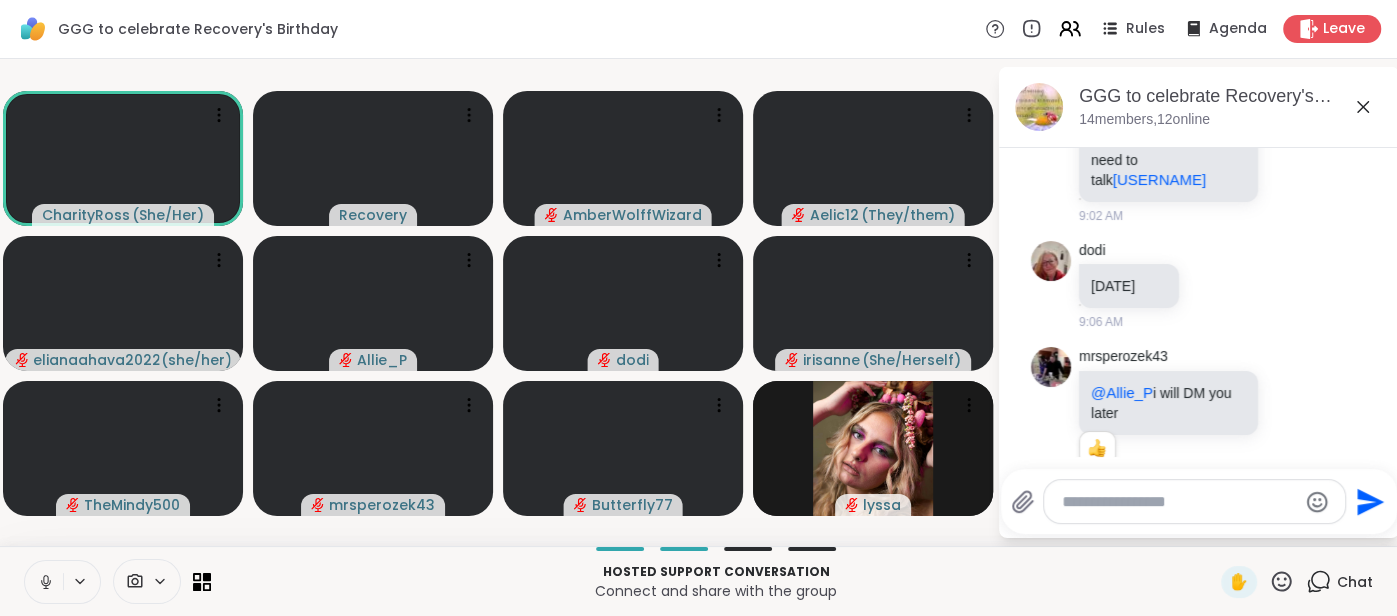 click 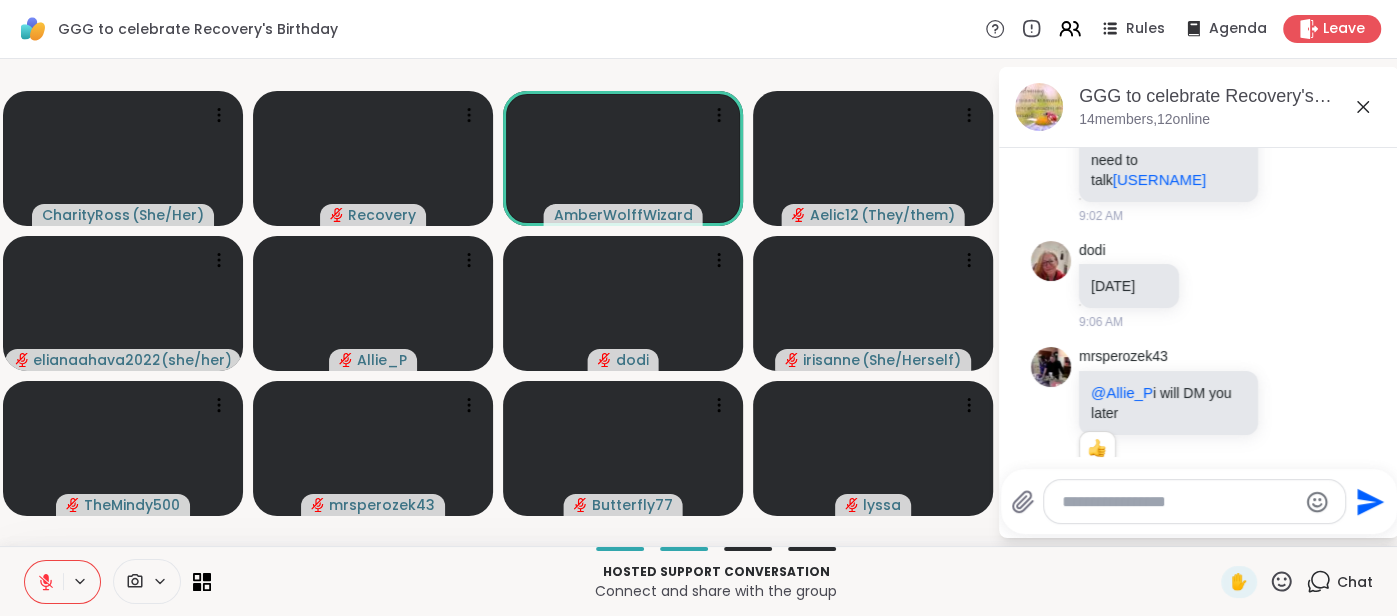 click 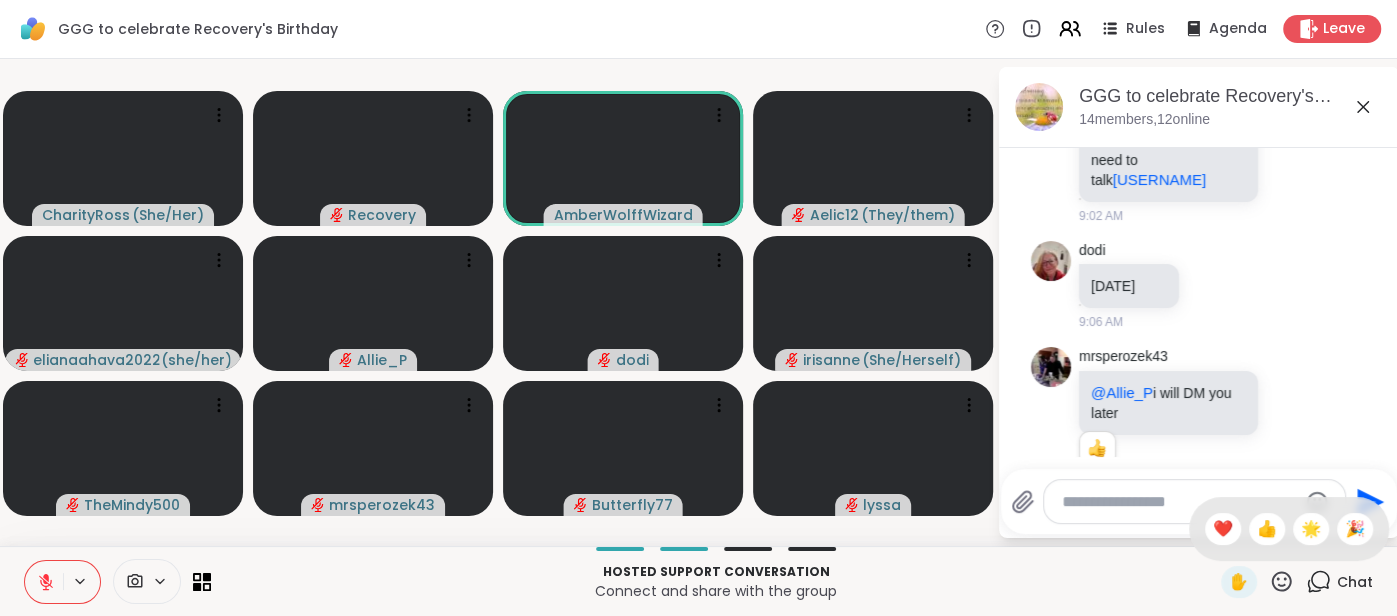 click on "✋ ❤️ 👍 🌟 🎉" at bounding box center (1289, 529) 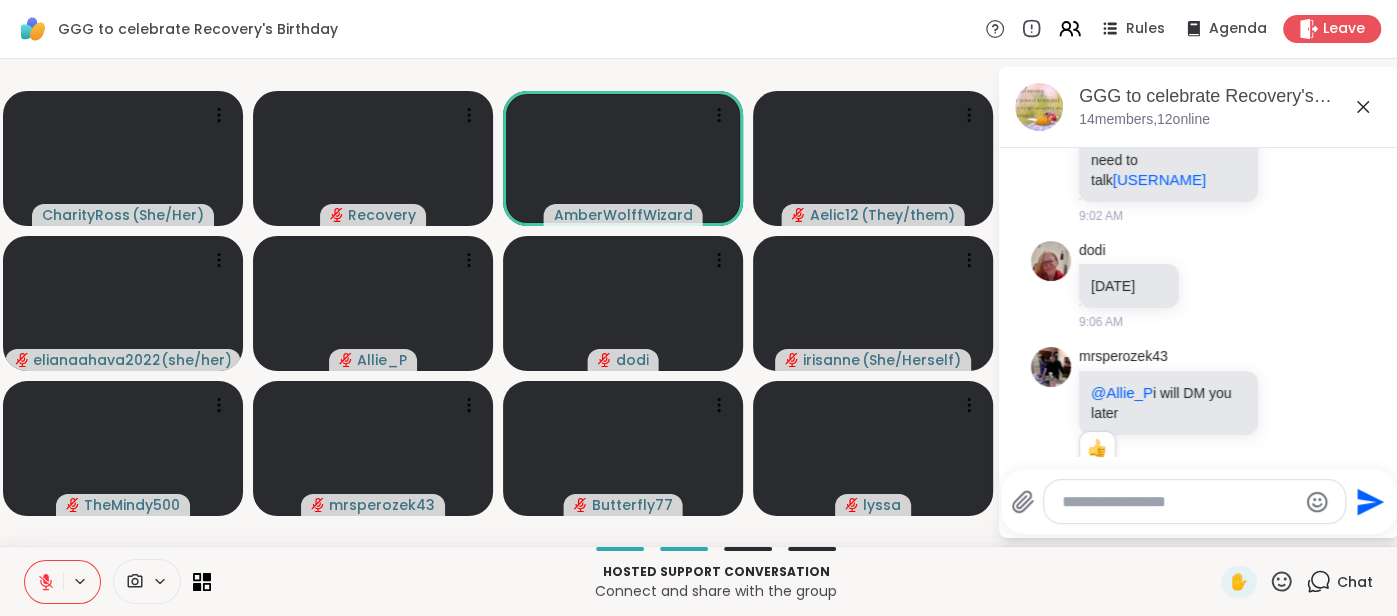 click 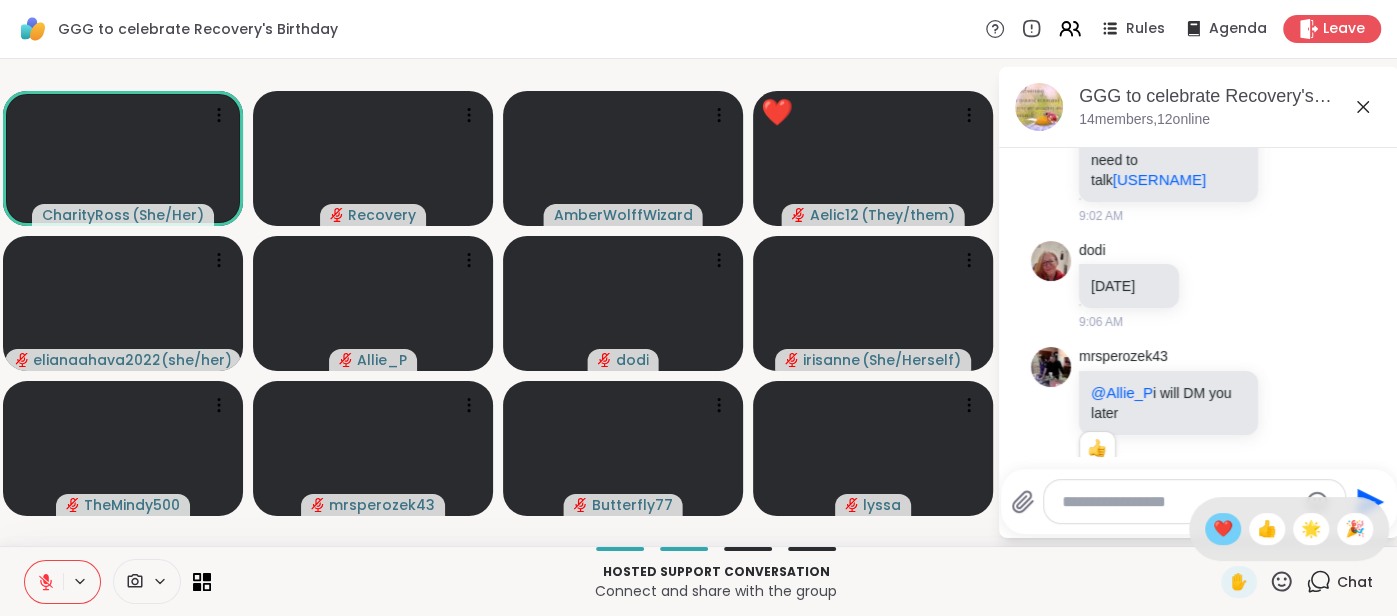 click on "❤️" at bounding box center [1223, 529] 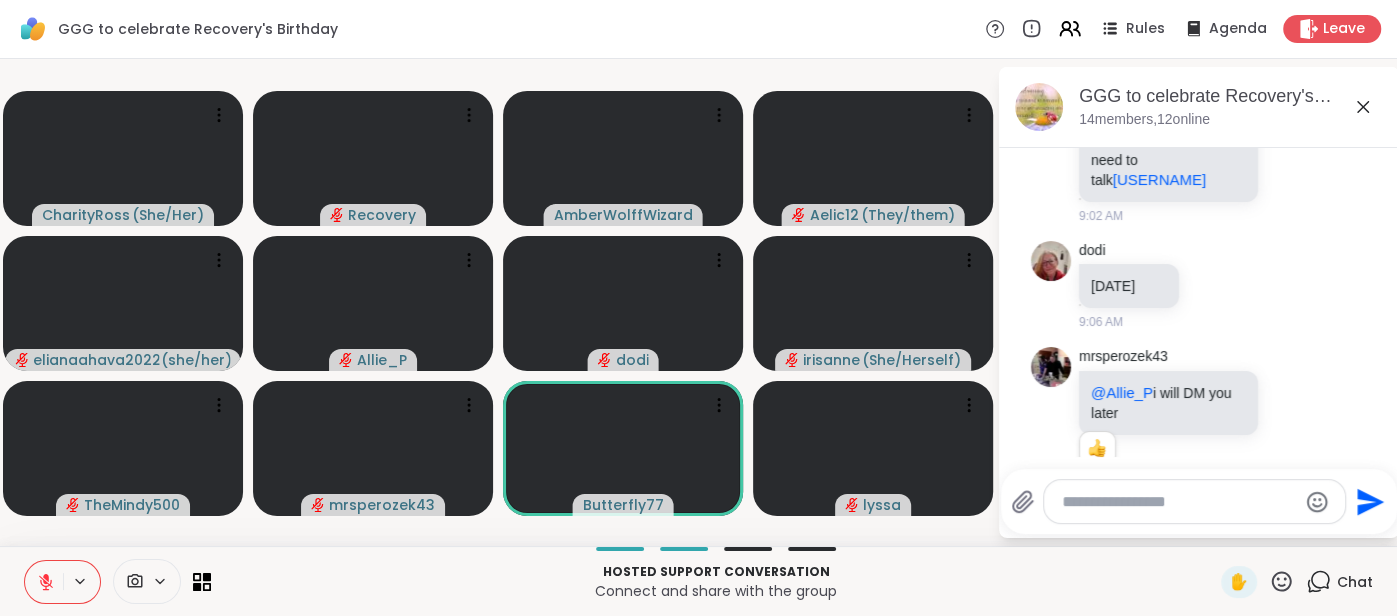 scroll, scrollTop: 5832, scrollLeft: 0, axis: vertical 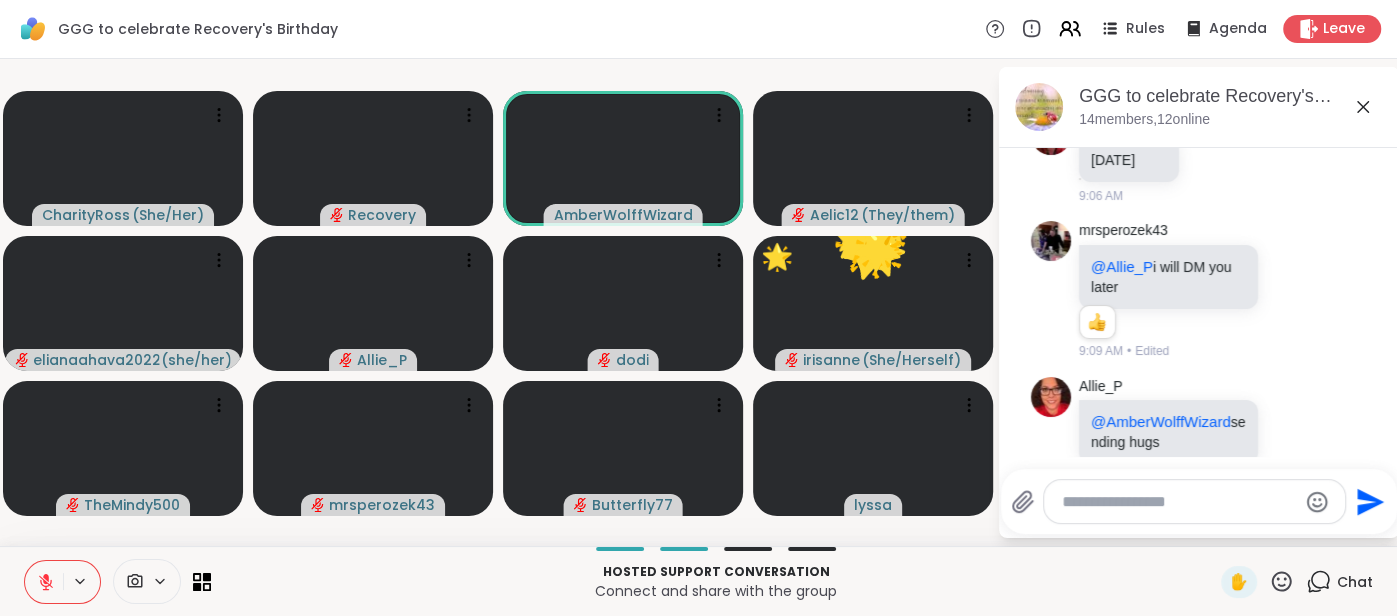 click 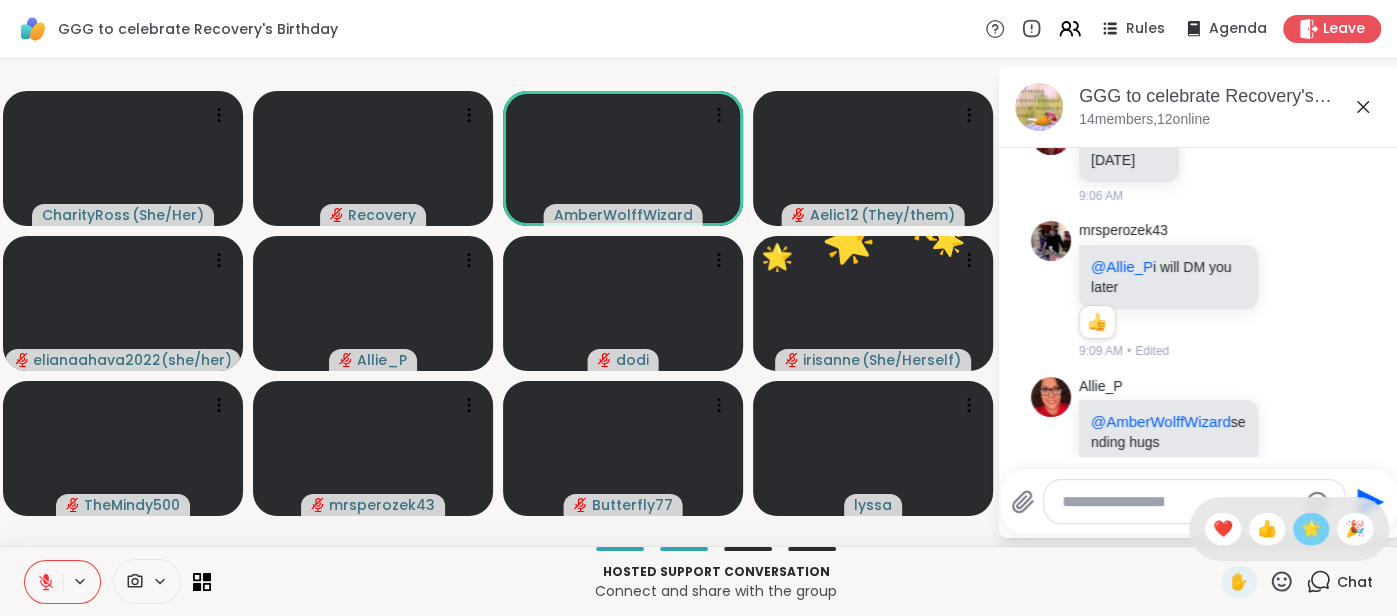 click on "🌟" at bounding box center (1311, 529) 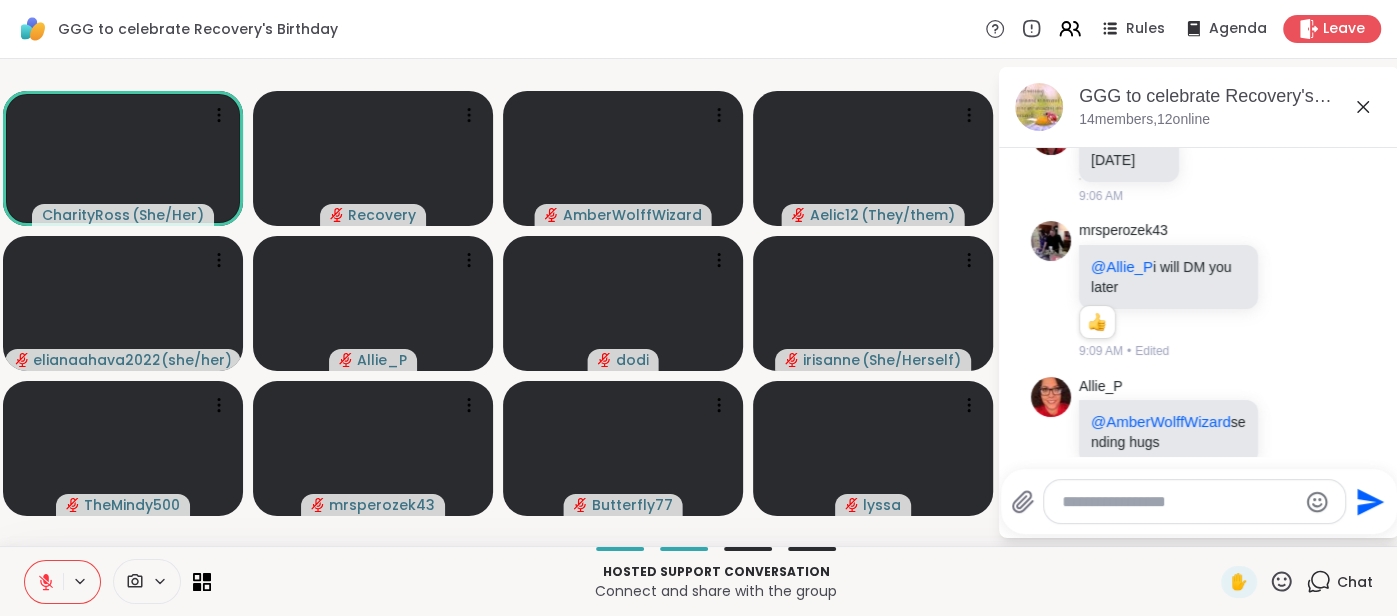 click at bounding box center [44, 582] 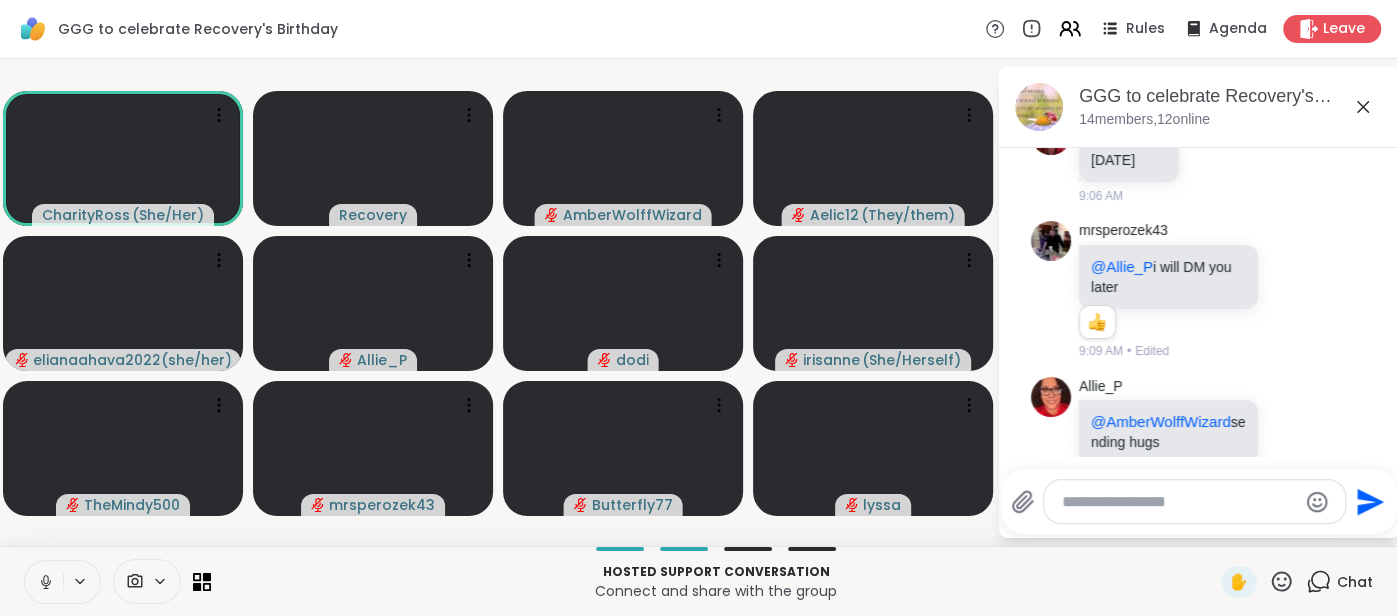 click at bounding box center [44, 582] 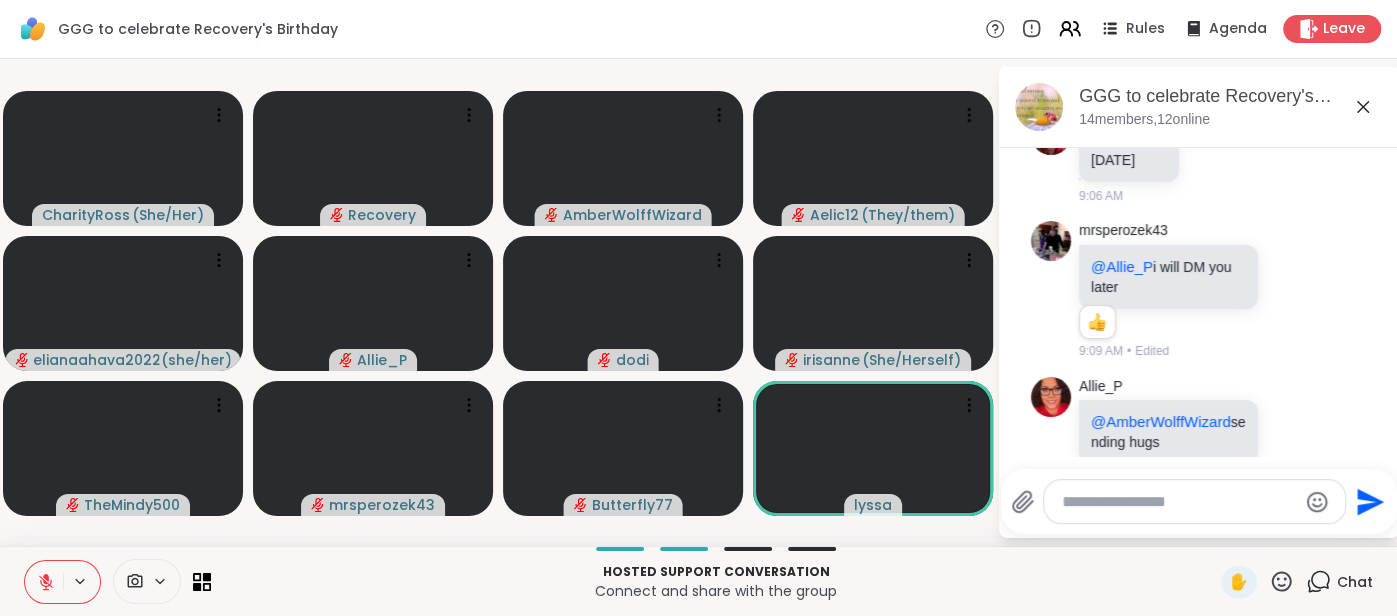 scroll, scrollTop: 5861, scrollLeft: 0, axis: vertical 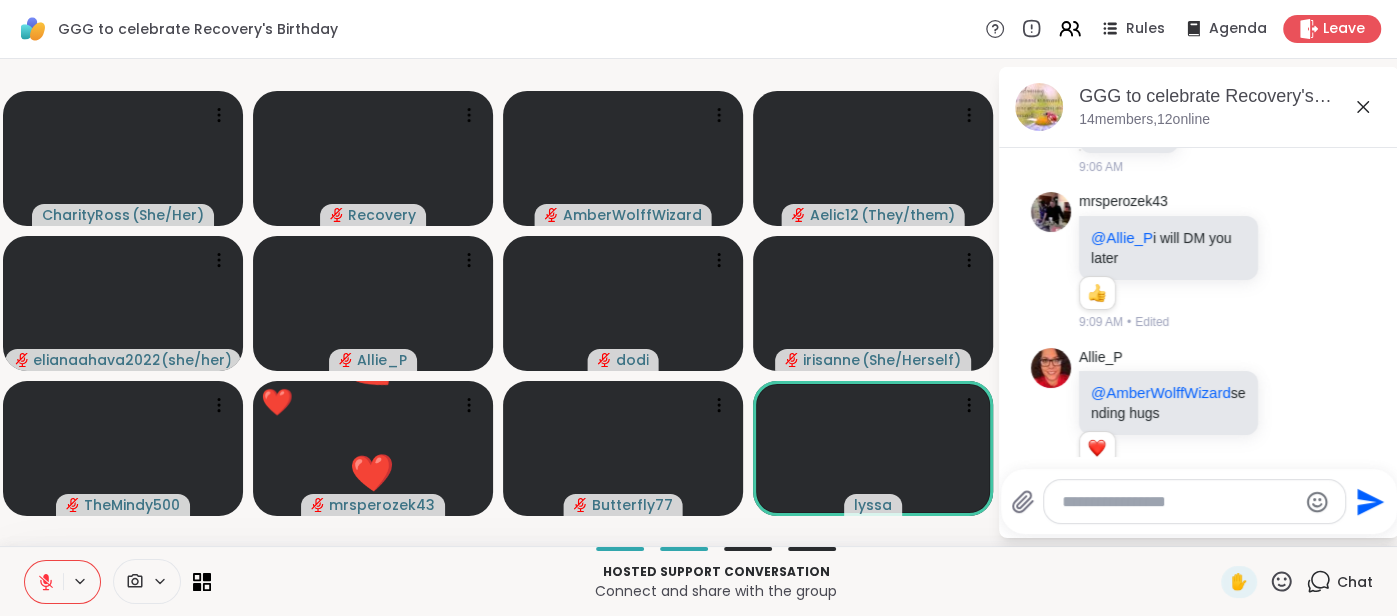 click at bounding box center (44, 582) 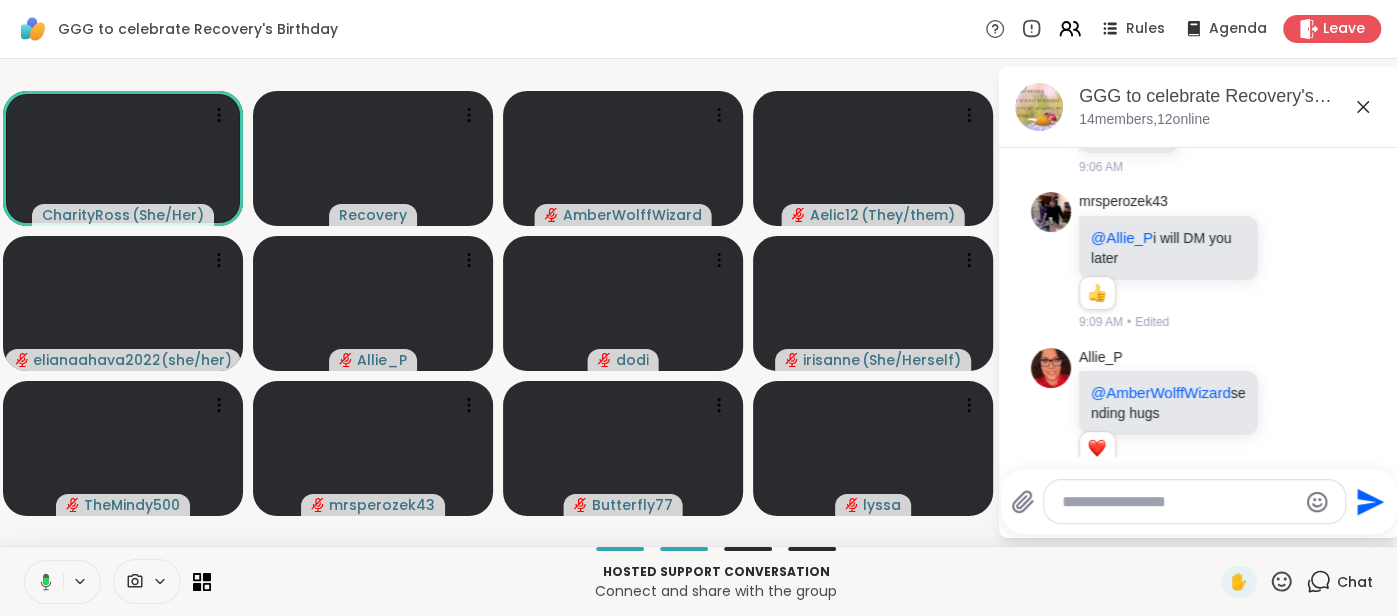 click 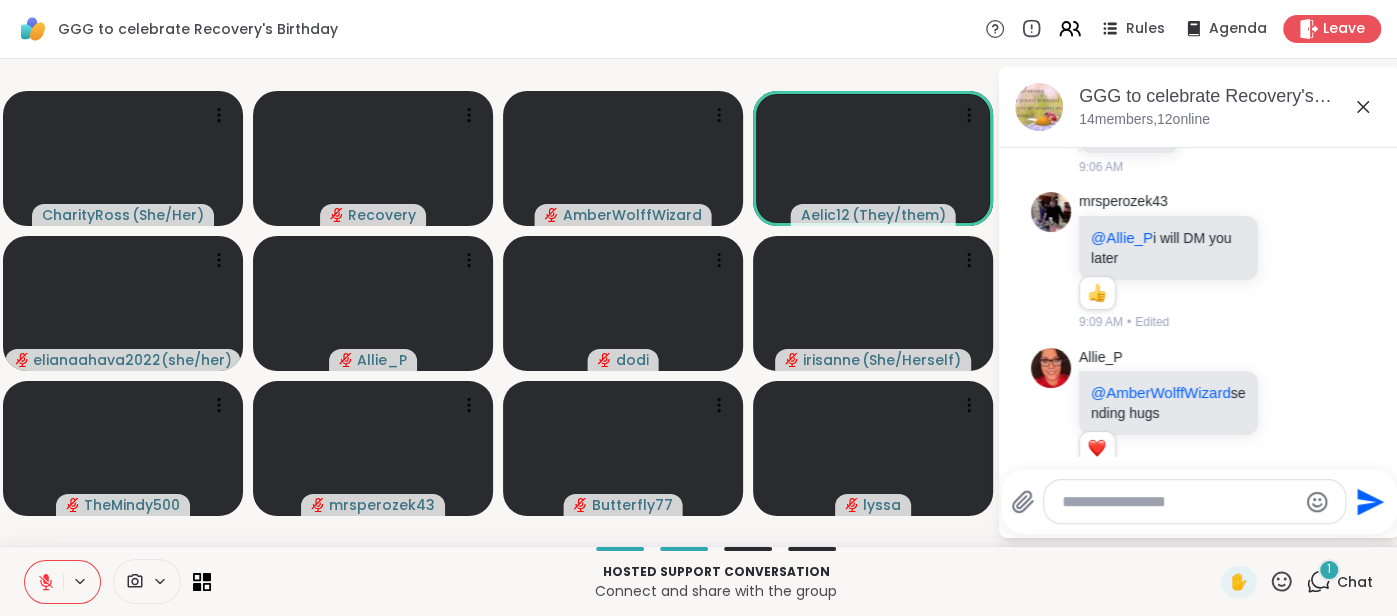 scroll, scrollTop: 6027, scrollLeft: 0, axis: vertical 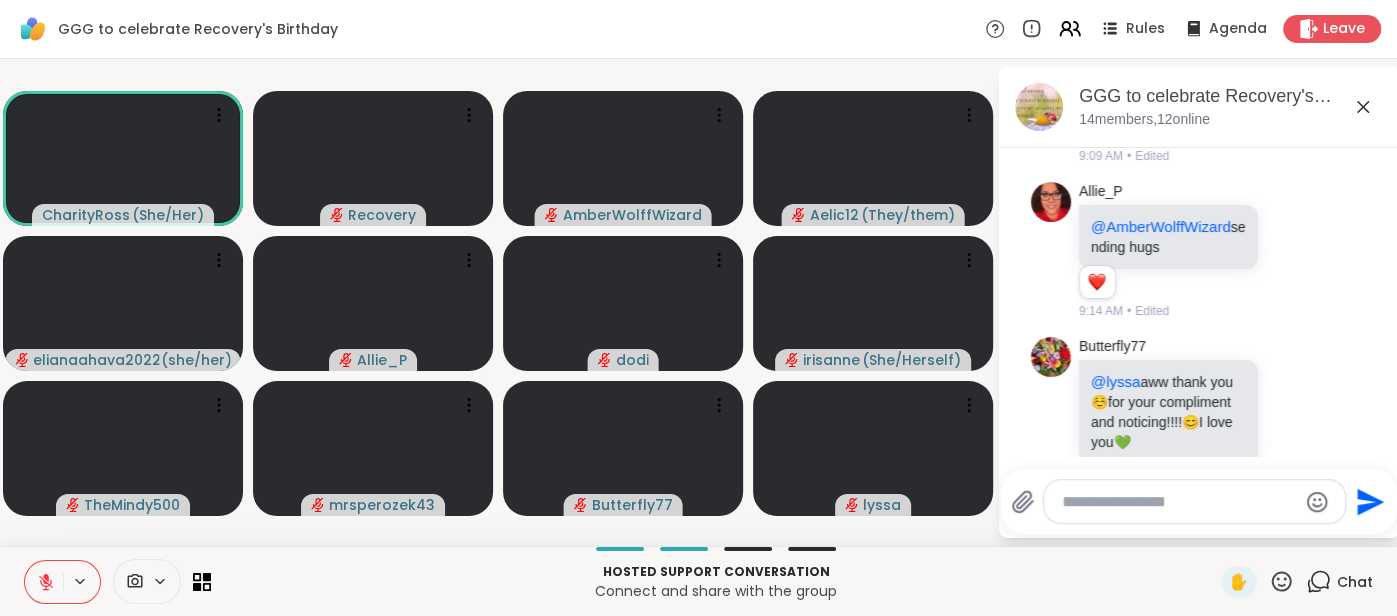 click 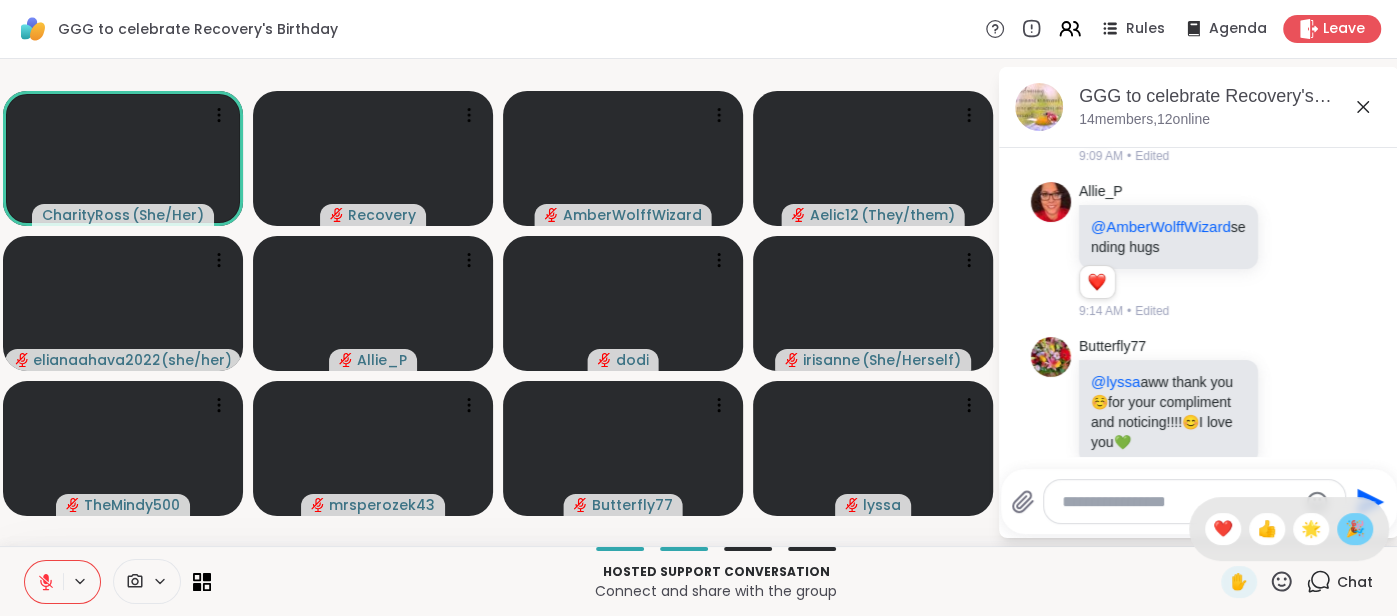 click on "🎉" at bounding box center (1355, 529) 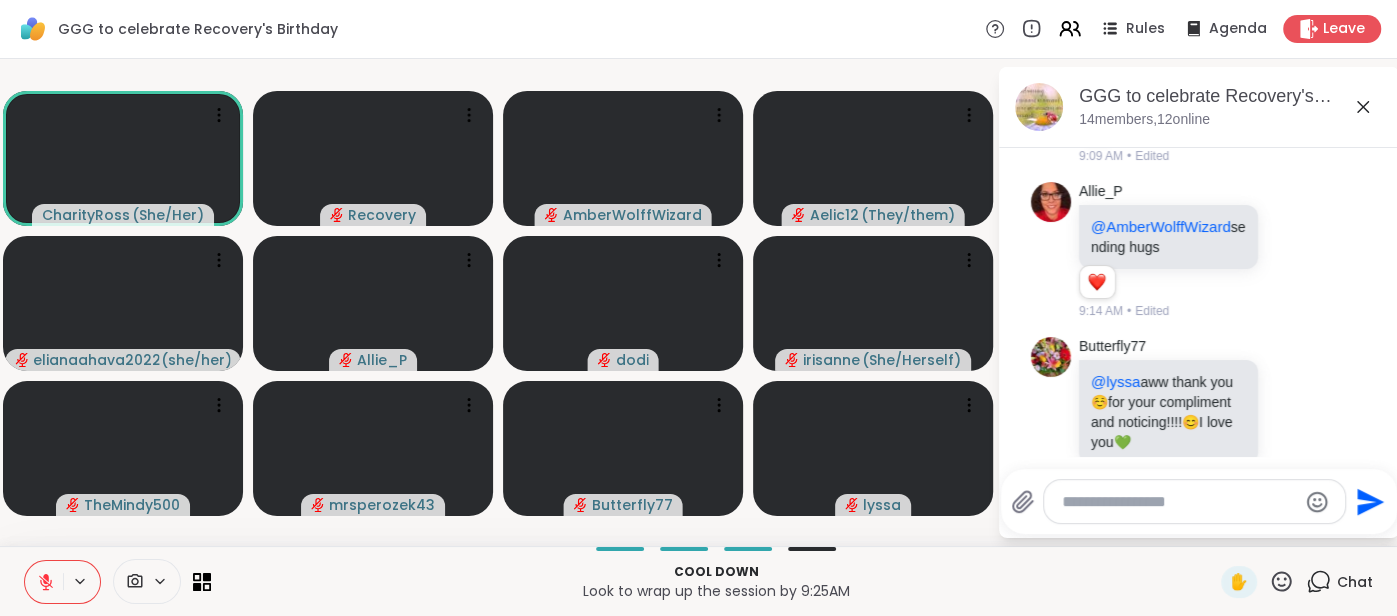 click 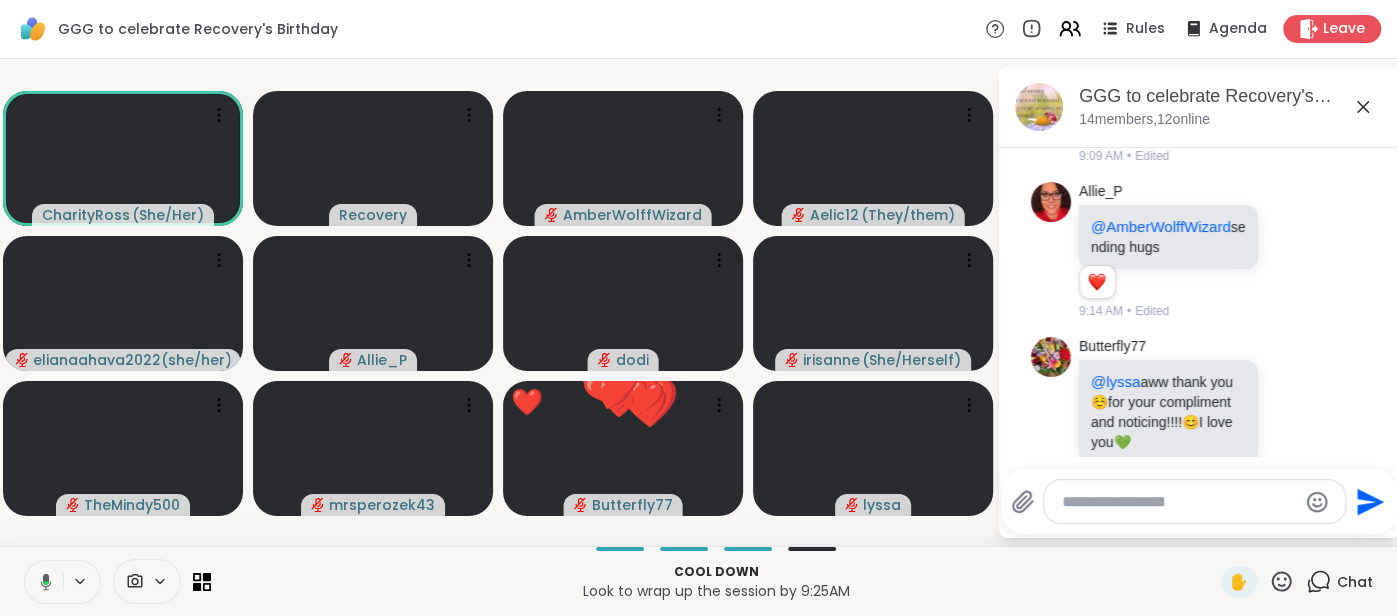 click 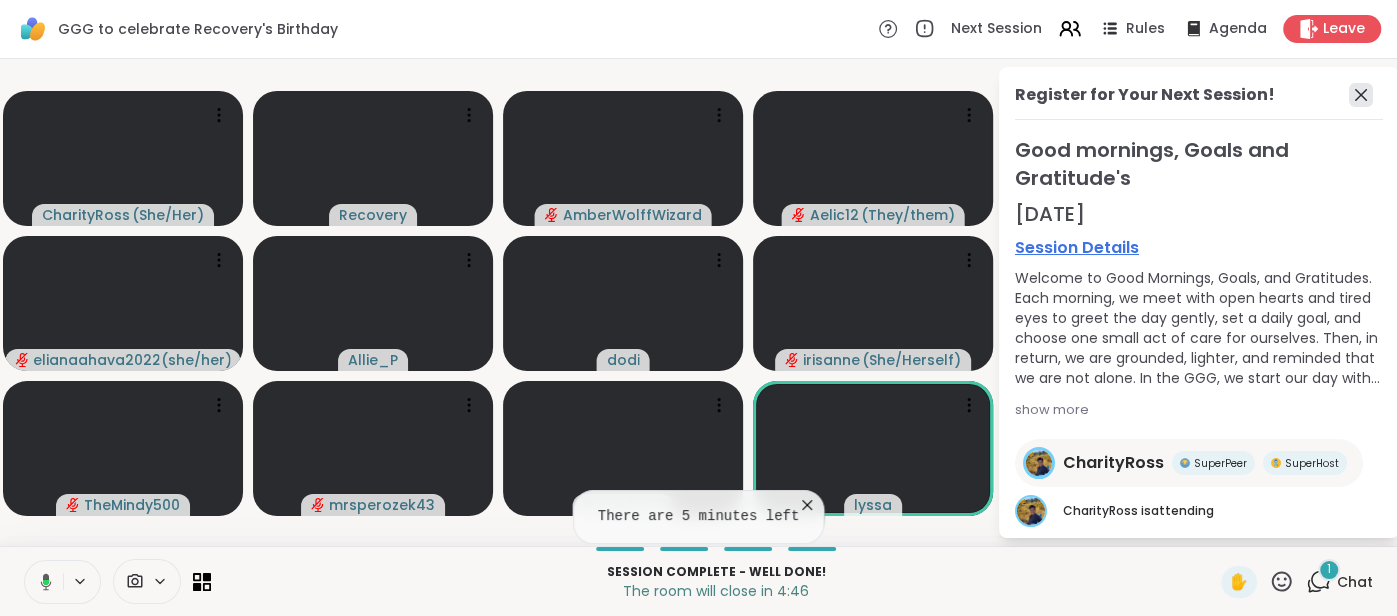 click 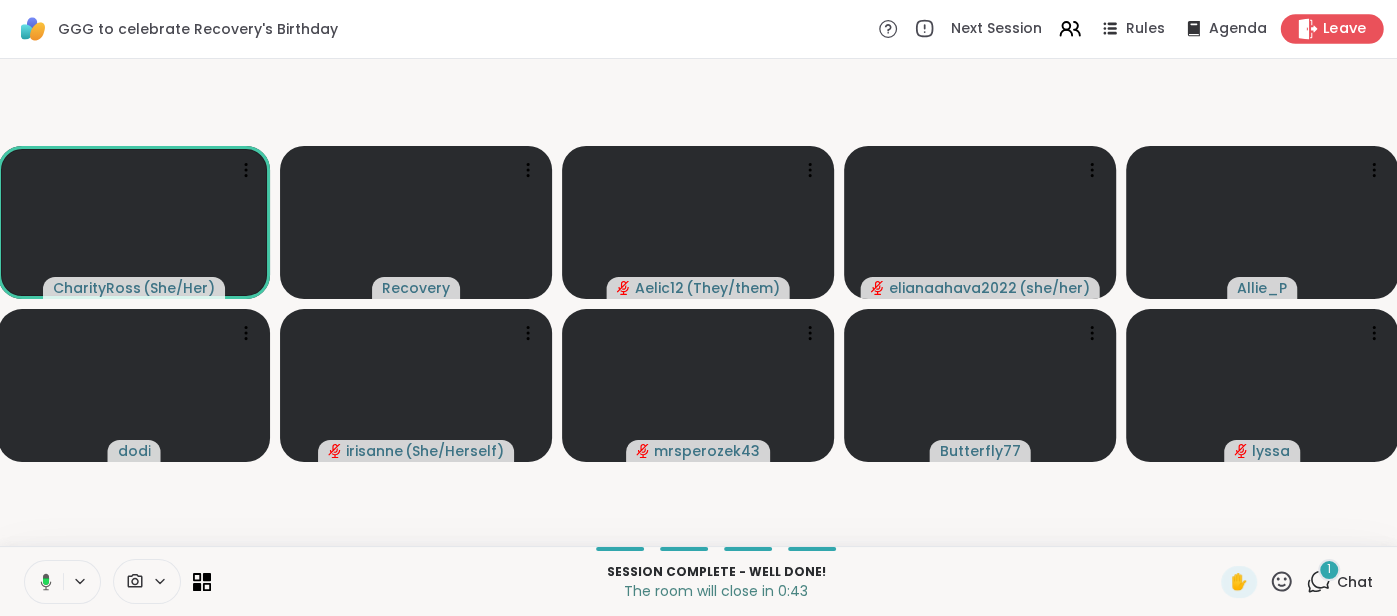 click on "Leave" at bounding box center [1345, 29] 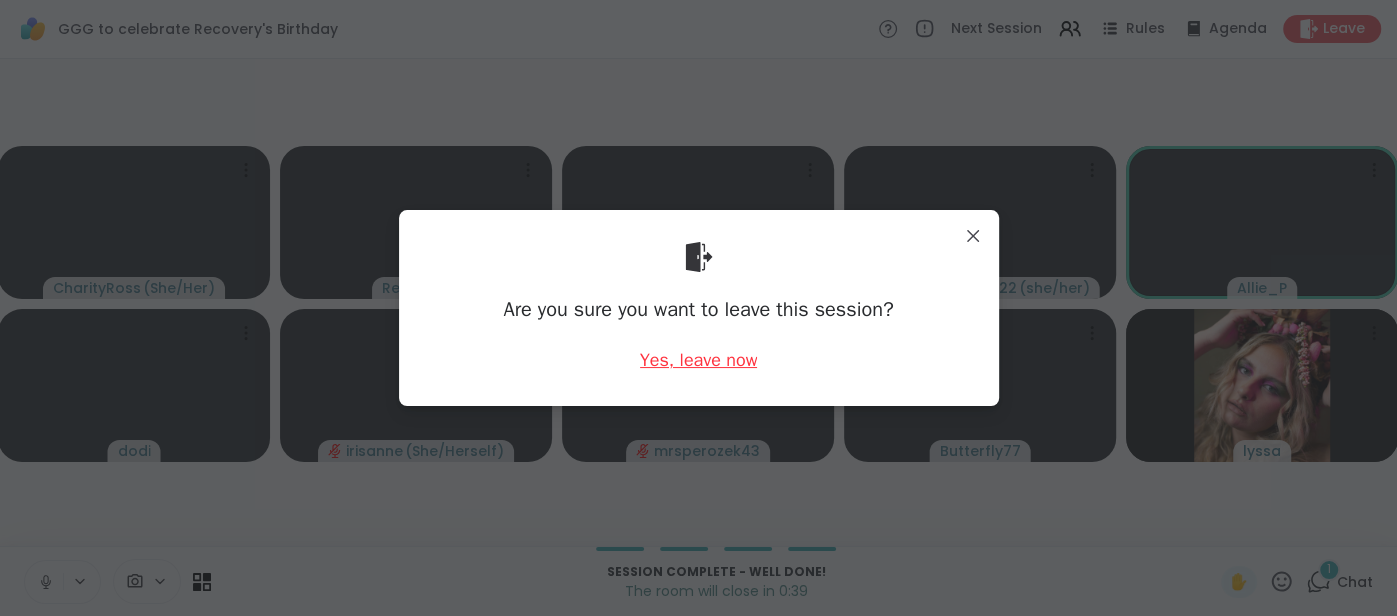 click on "Yes, leave now" at bounding box center (699, 360) 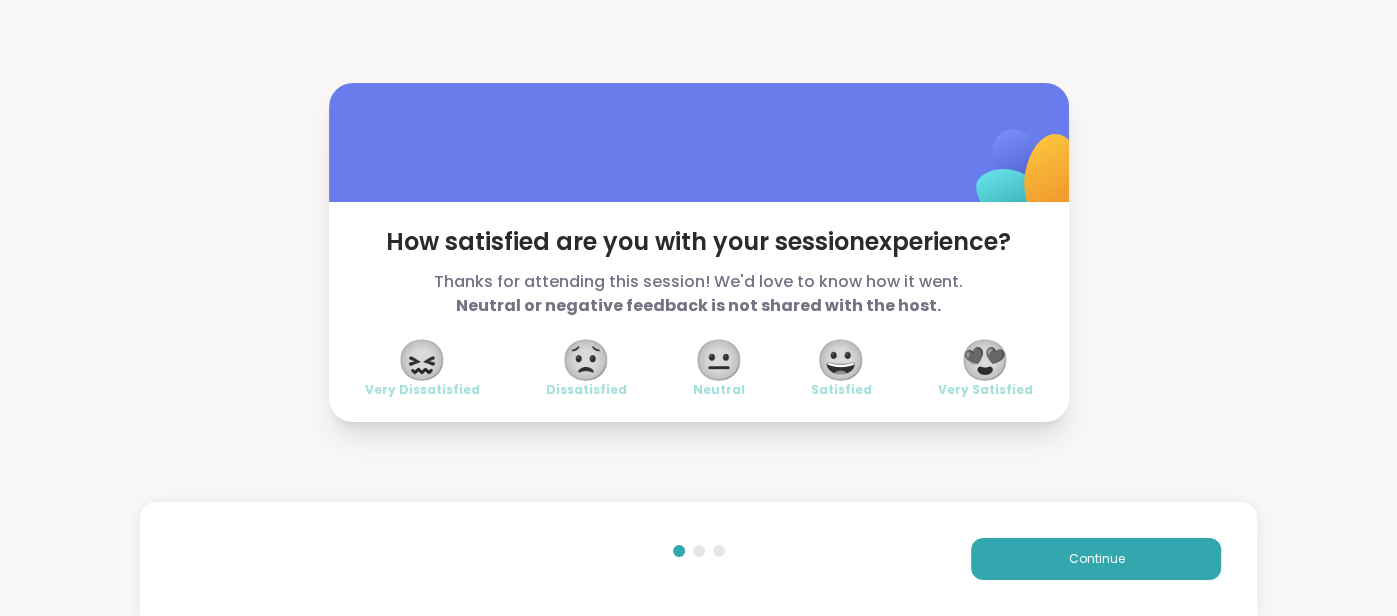 click on "😍" at bounding box center [985, 360] 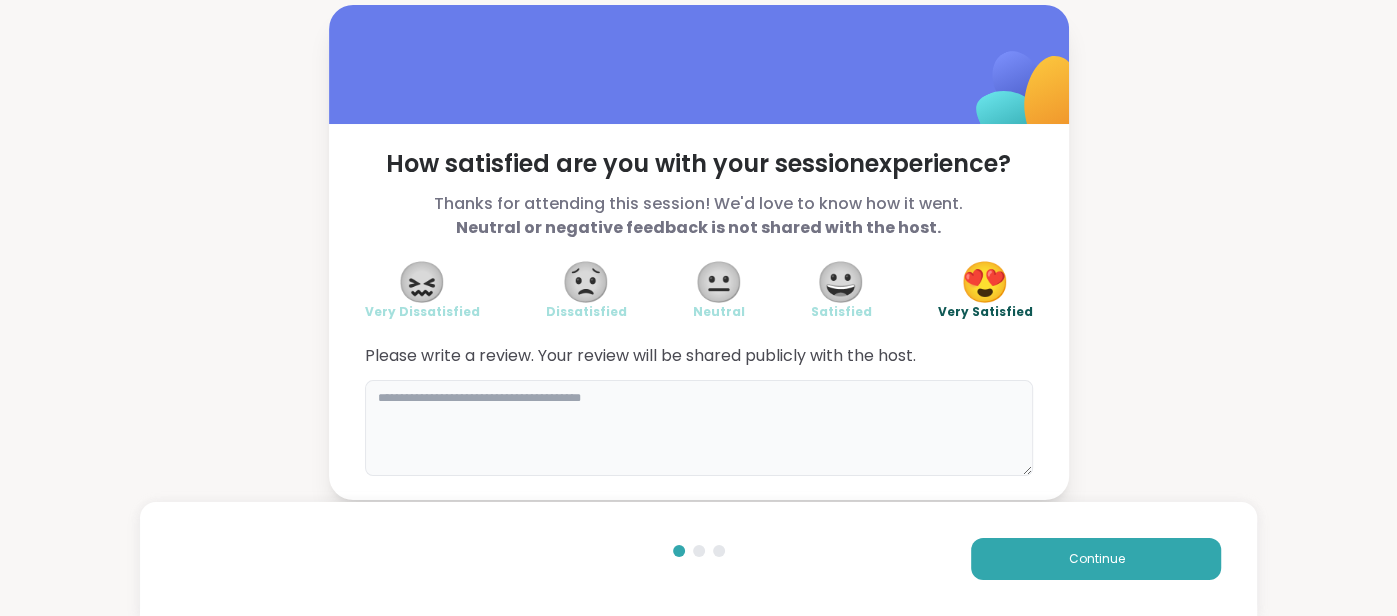 click at bounding box center (699, 428) 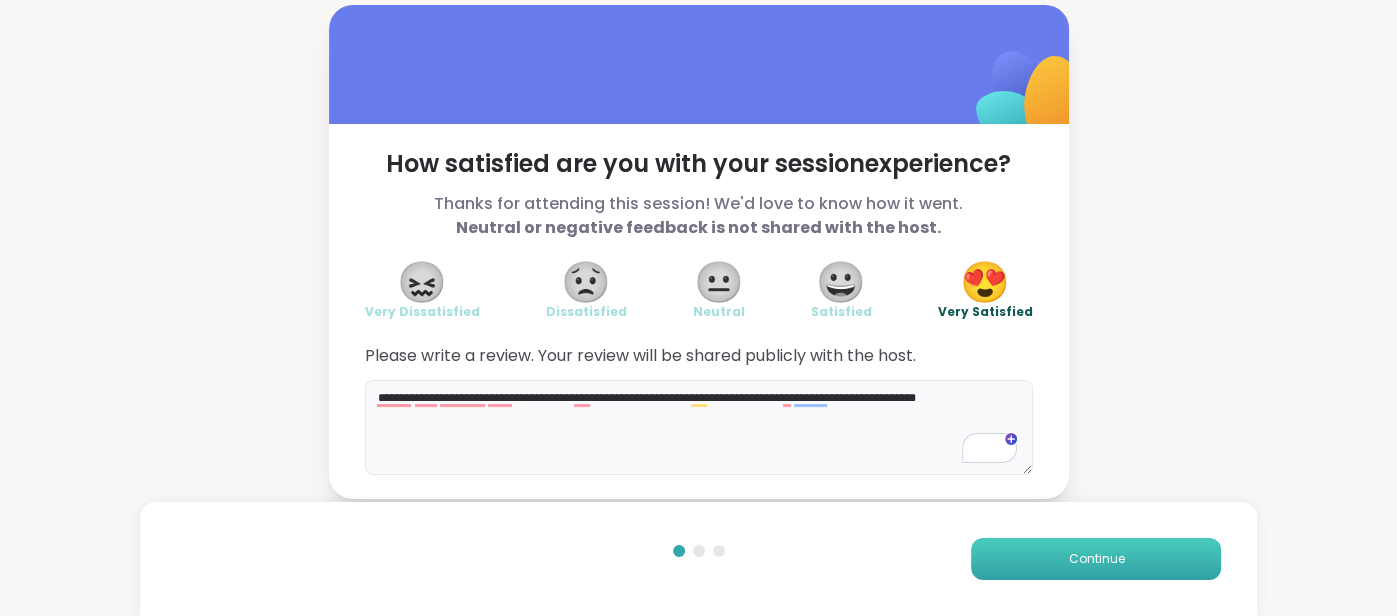 type on "**********" 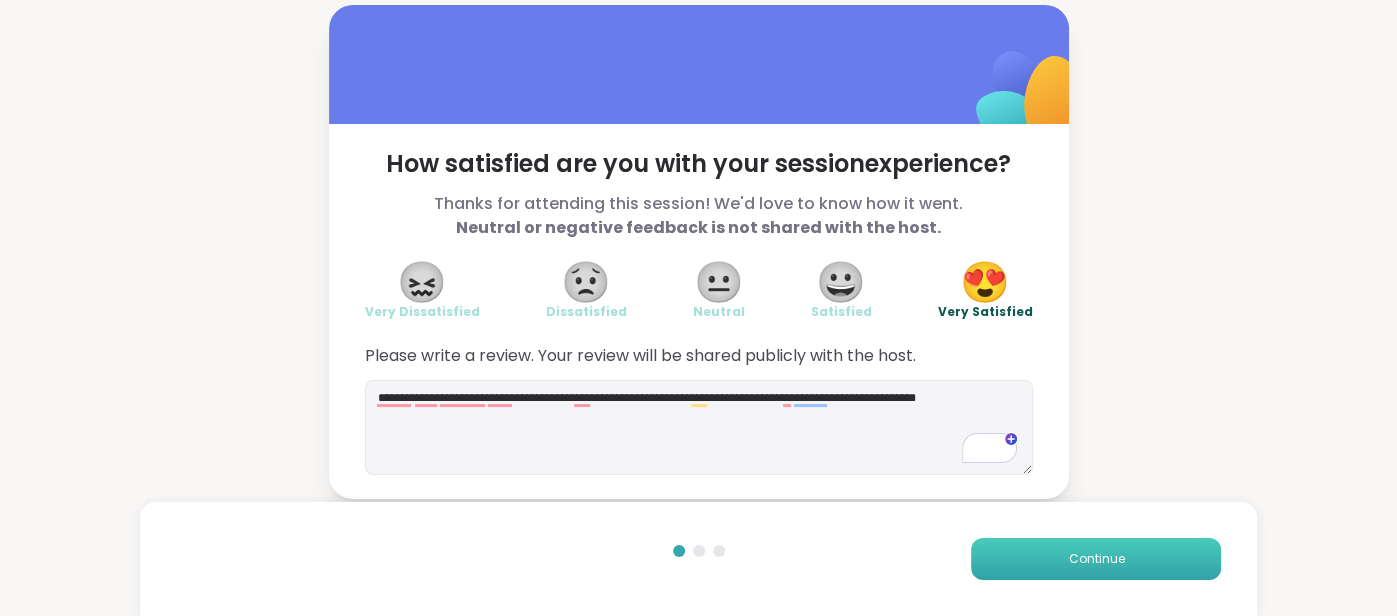 click on "Continue" at bounding box center [1096, 559] 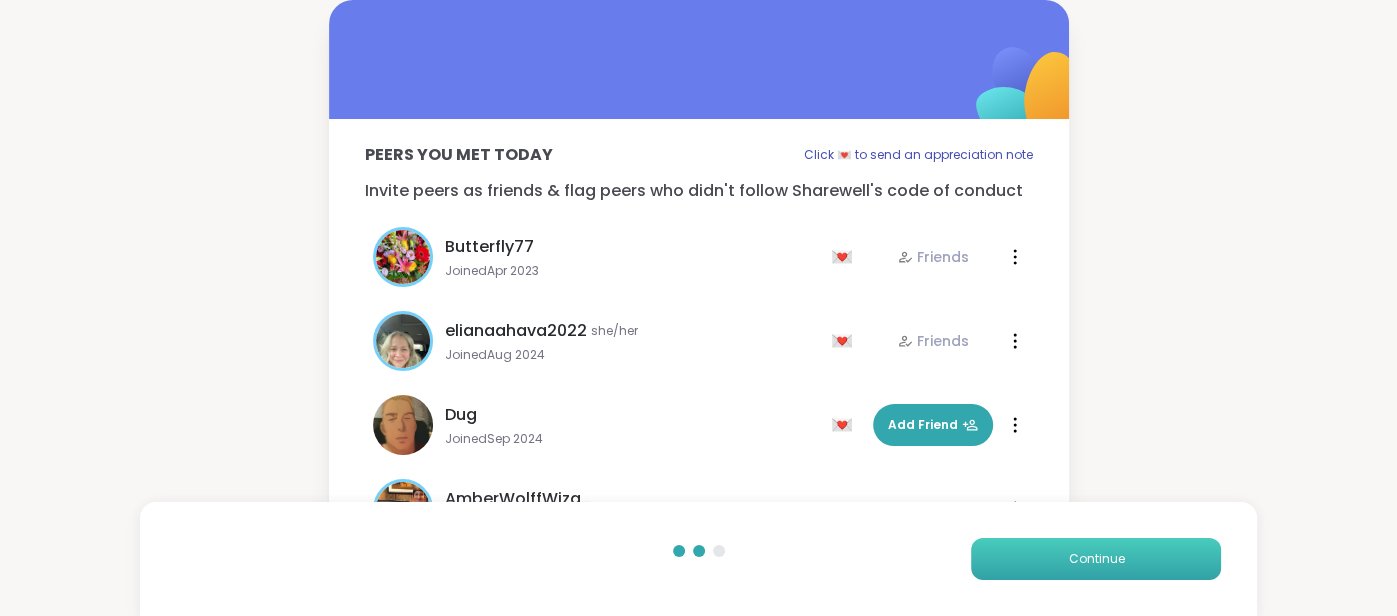 click on "Continue" at bounding box center [1096, 559] 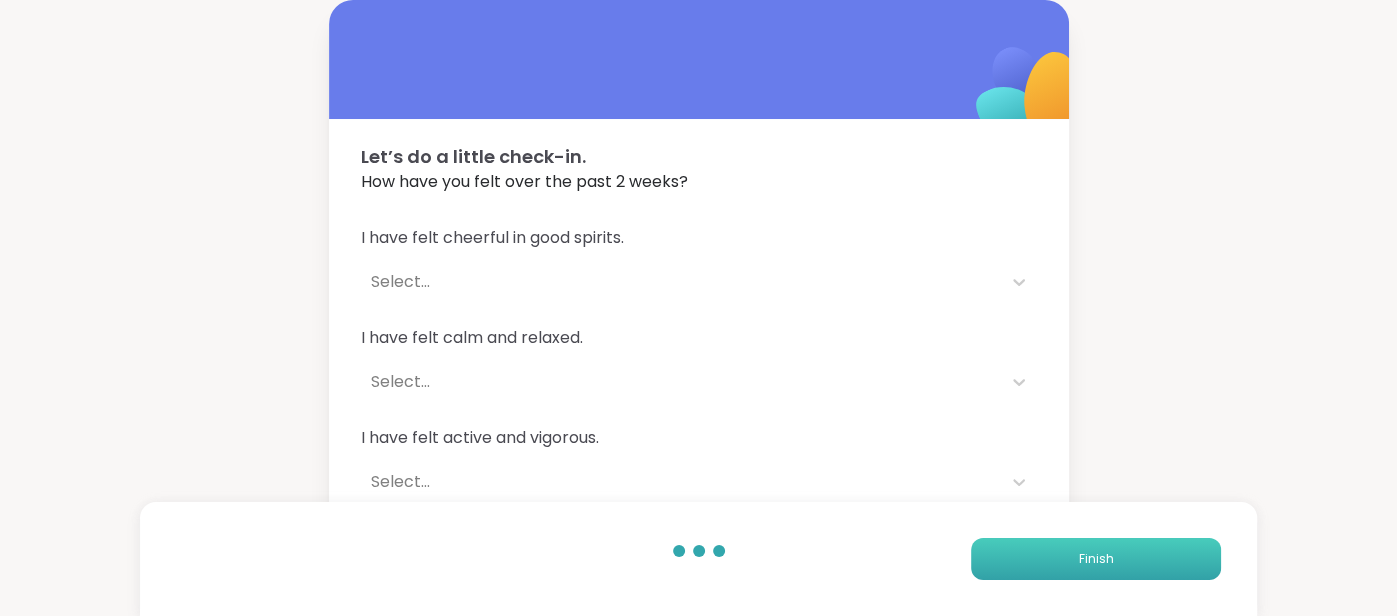 click on "Finish" at bounding box center [1096, 559] 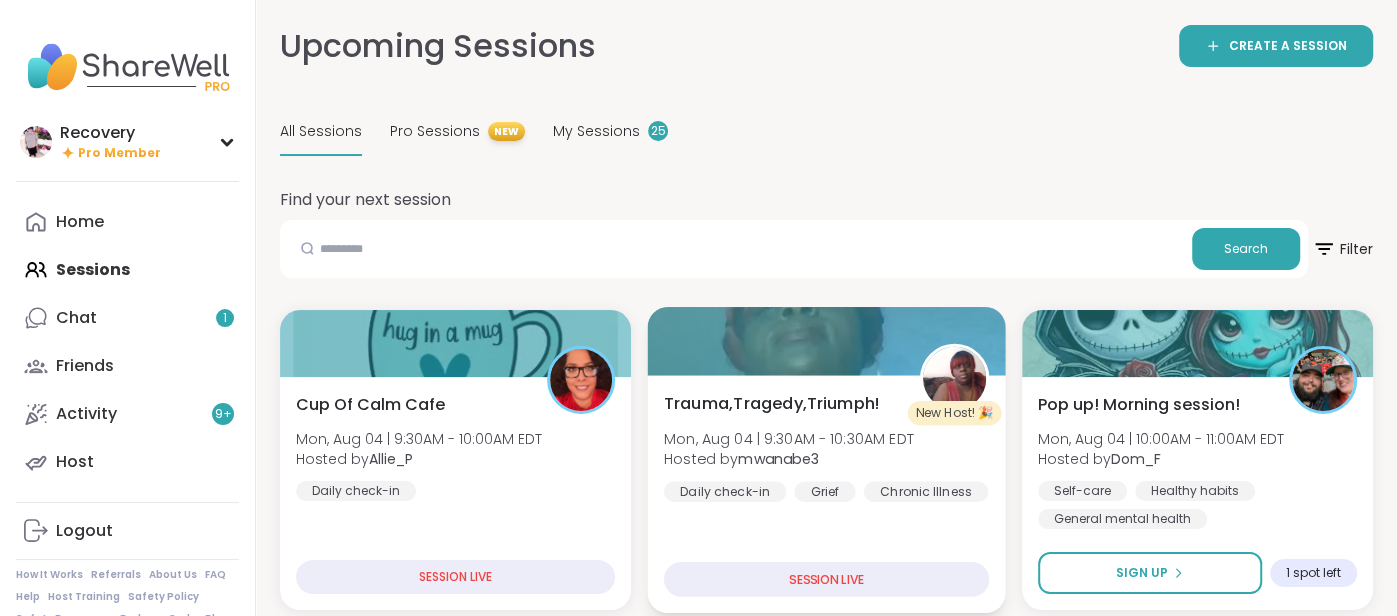 click at bounding box center [826, 341] 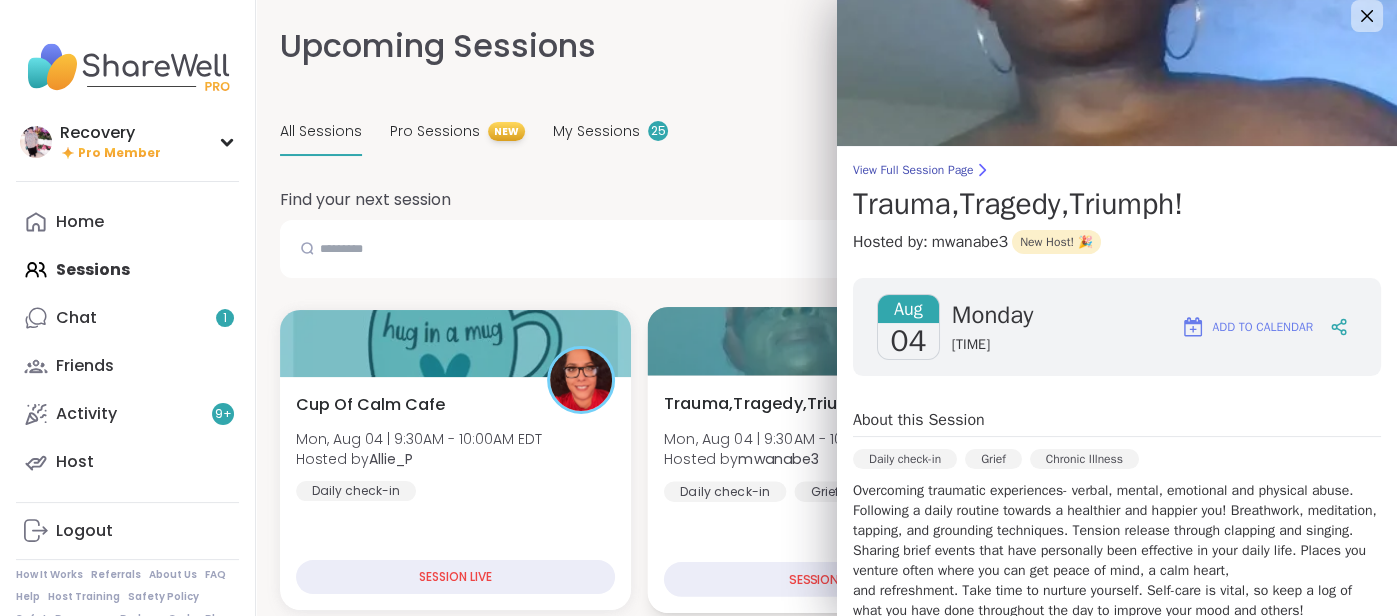 scroll, scrollTop: 10, scrollLeft: 0, axis: vertical 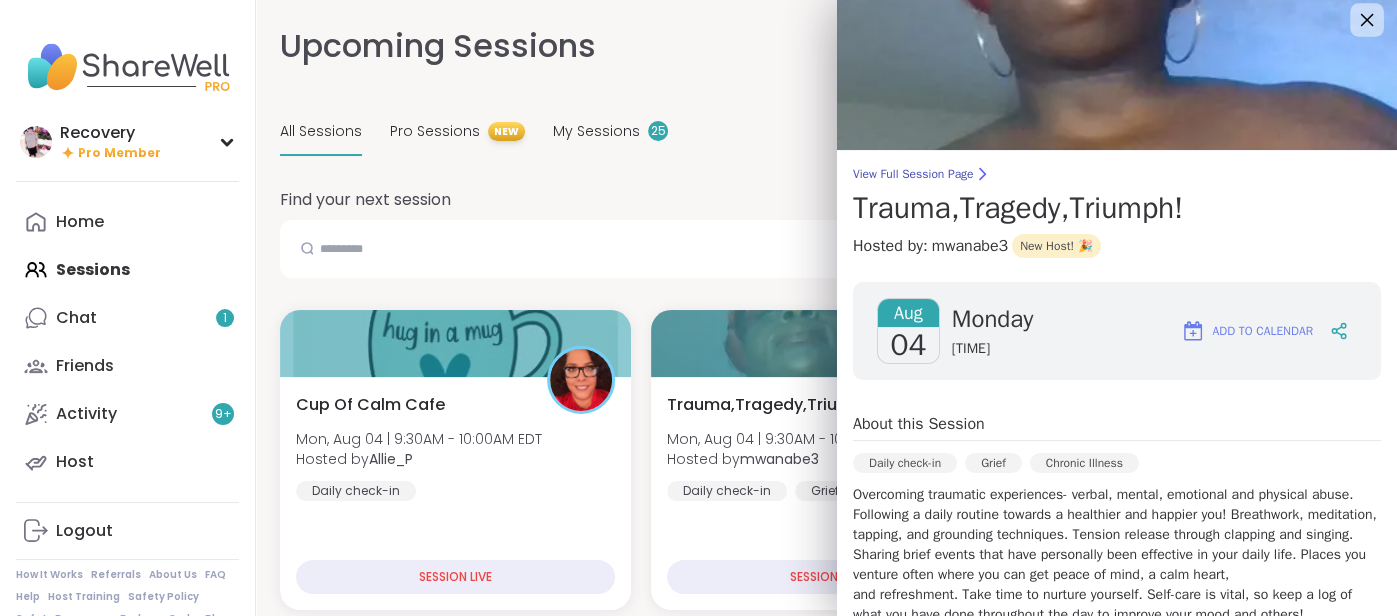 click 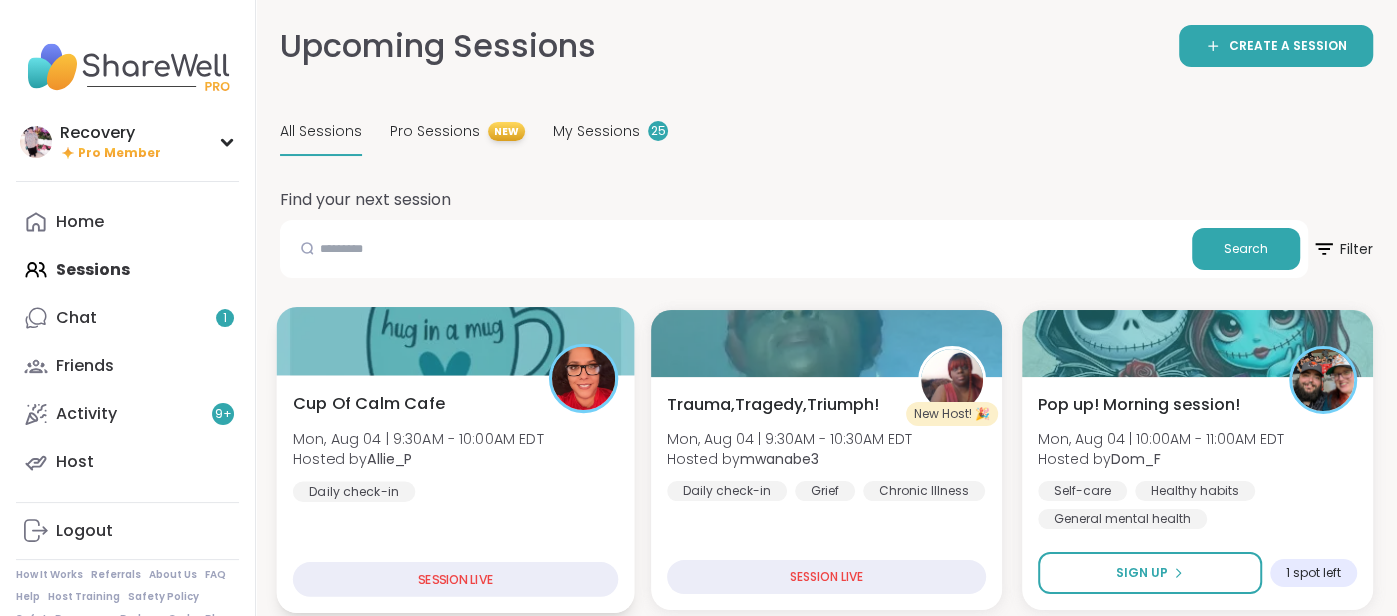 click at bounding box center (583, 378) 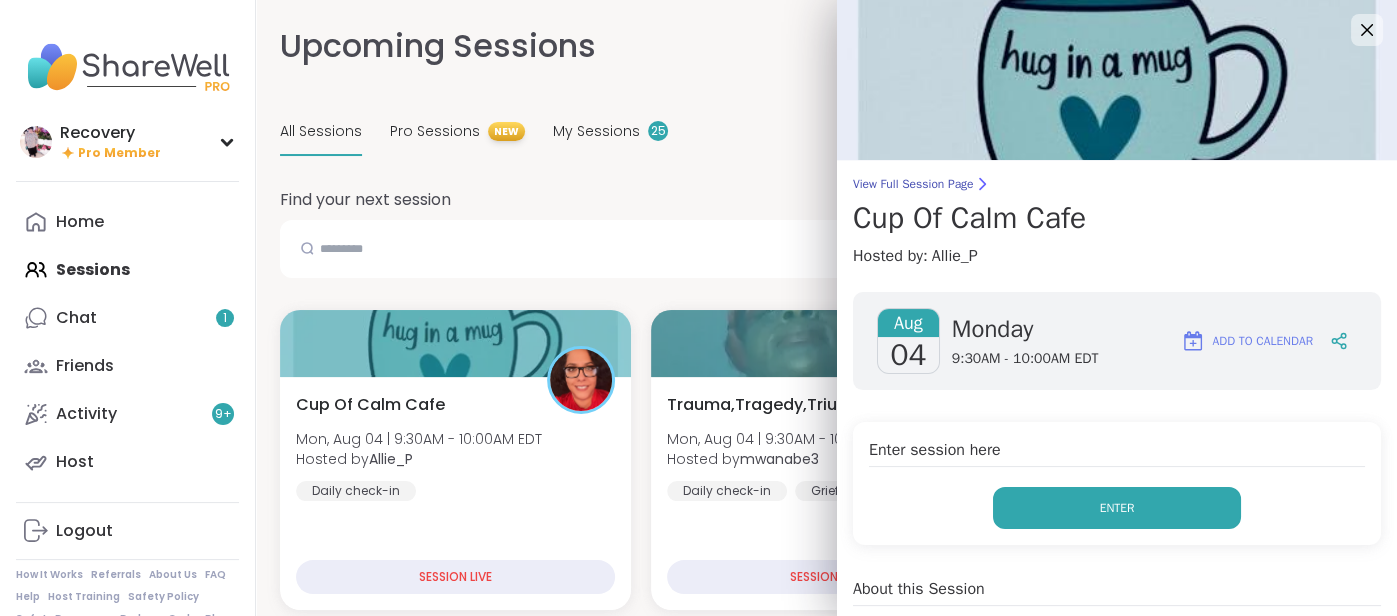 click on "Enter" at bounding box center [1117, 508] 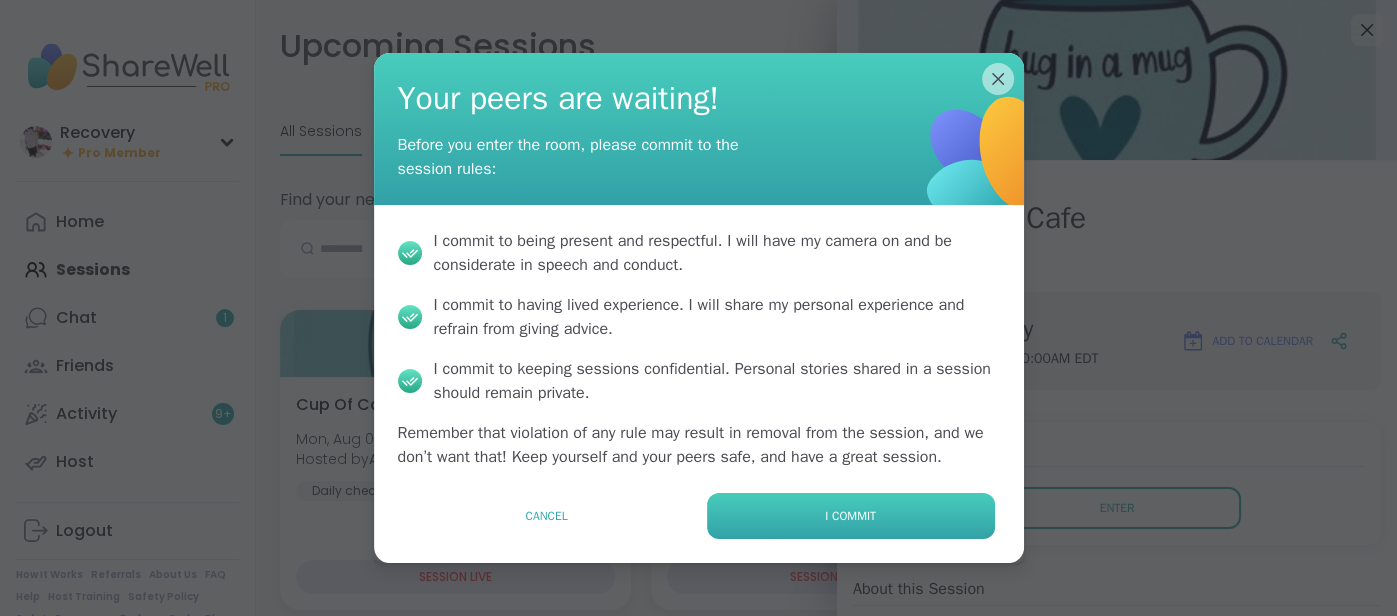click on "I commit" at bounding box center (851, 516) 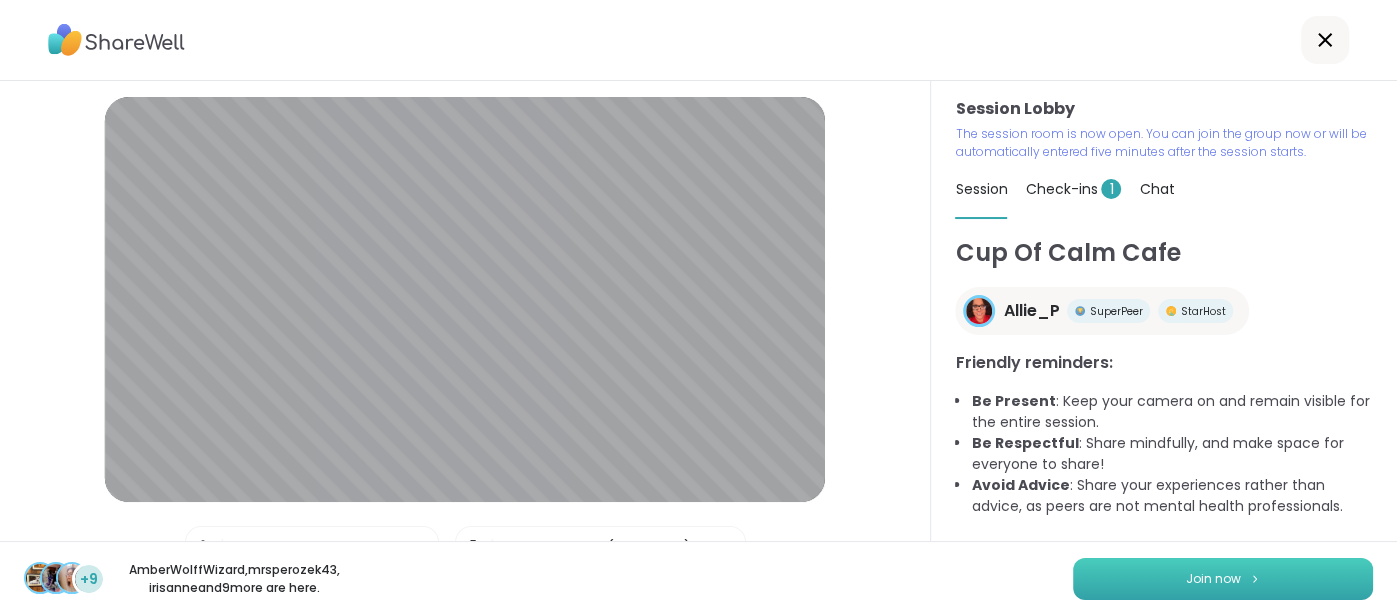 click on "Join now" at bounding box center (1223, 579) 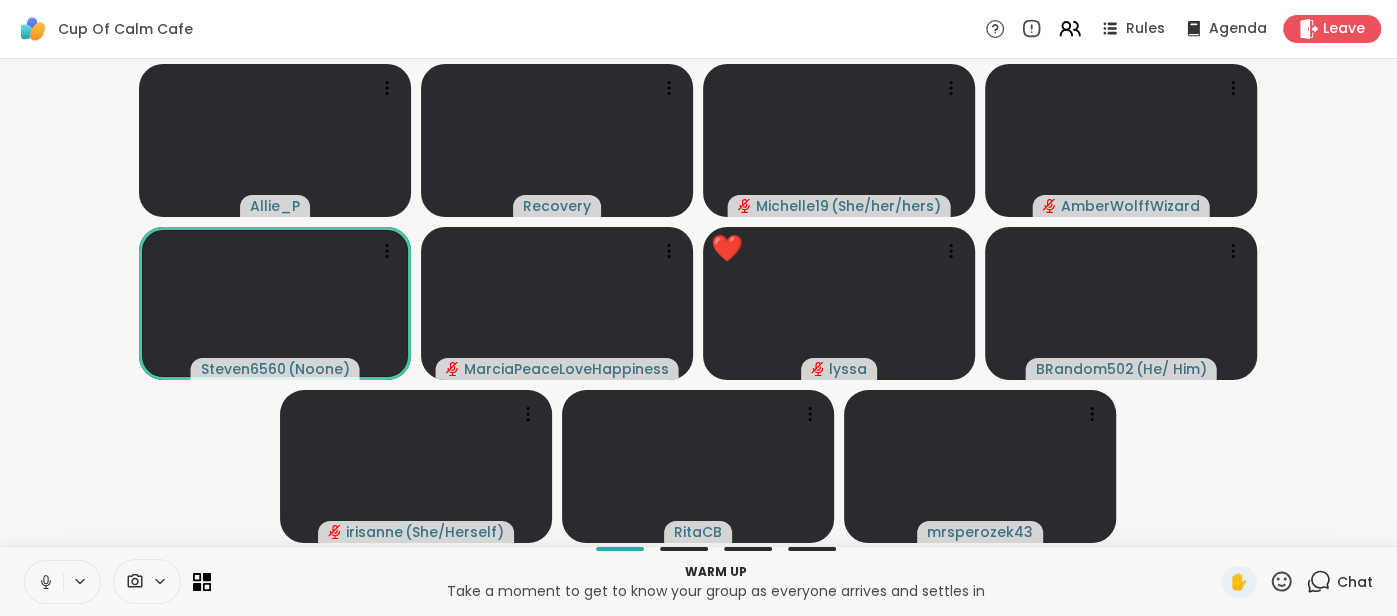 click 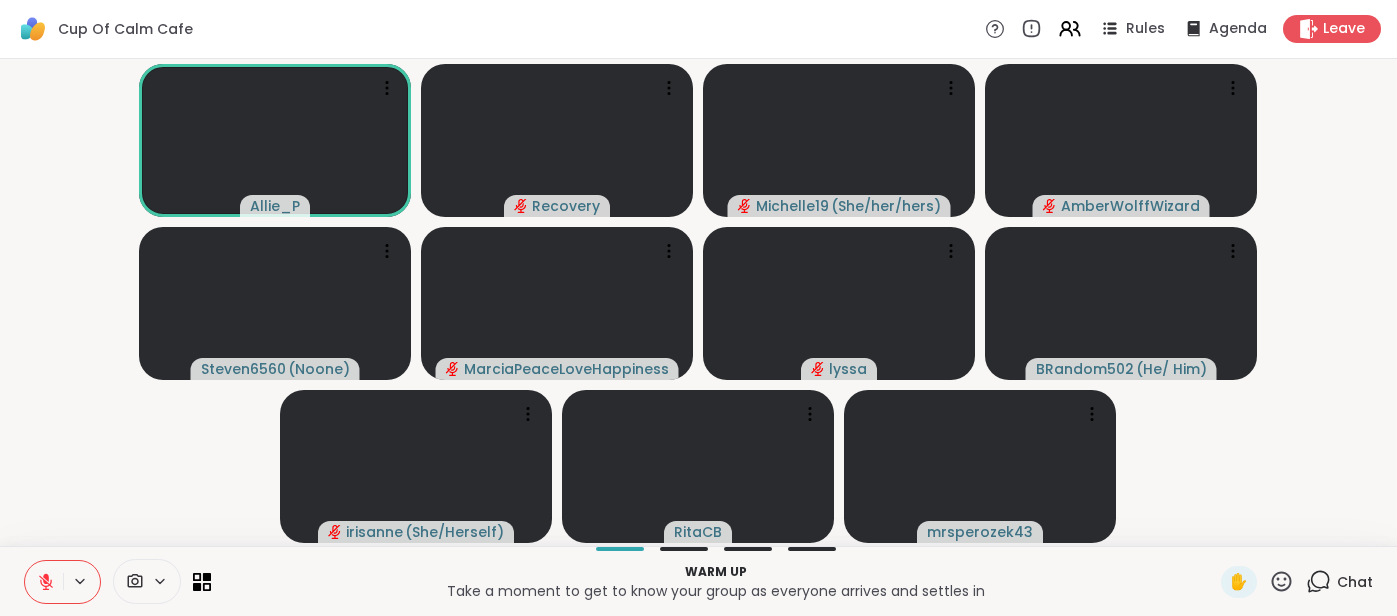 scroll, scrollTop: 0, scrollLeft: 0, axis: both 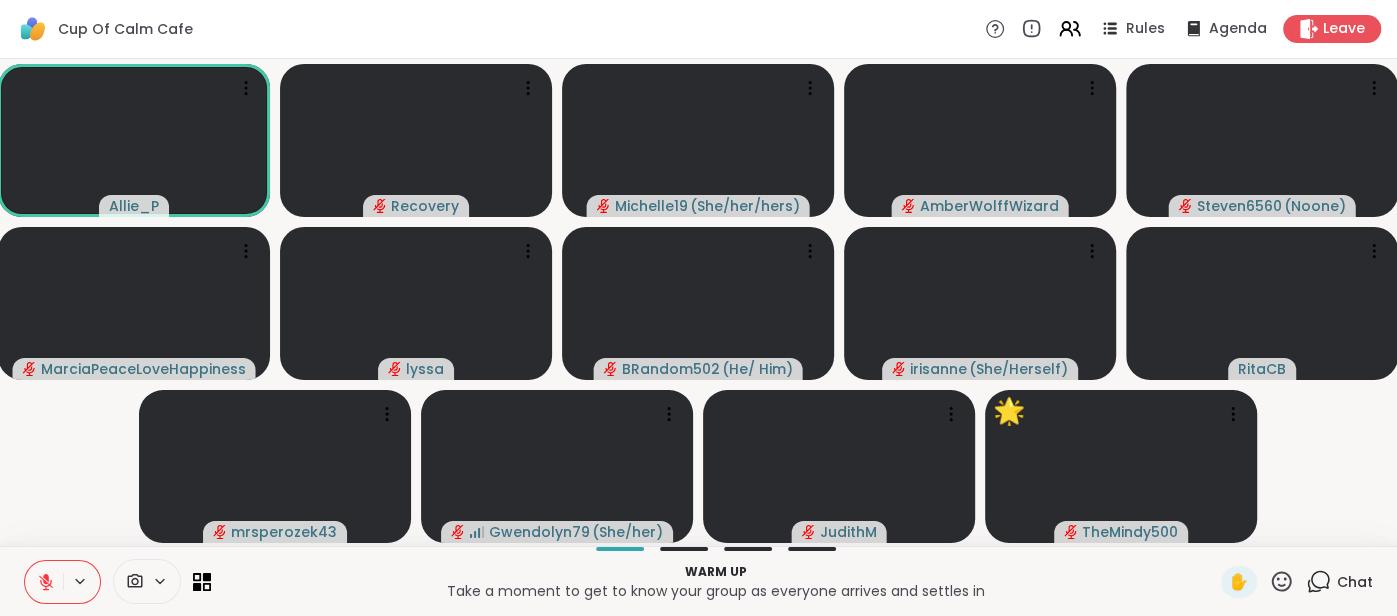 click at bounding box center (44, 582) 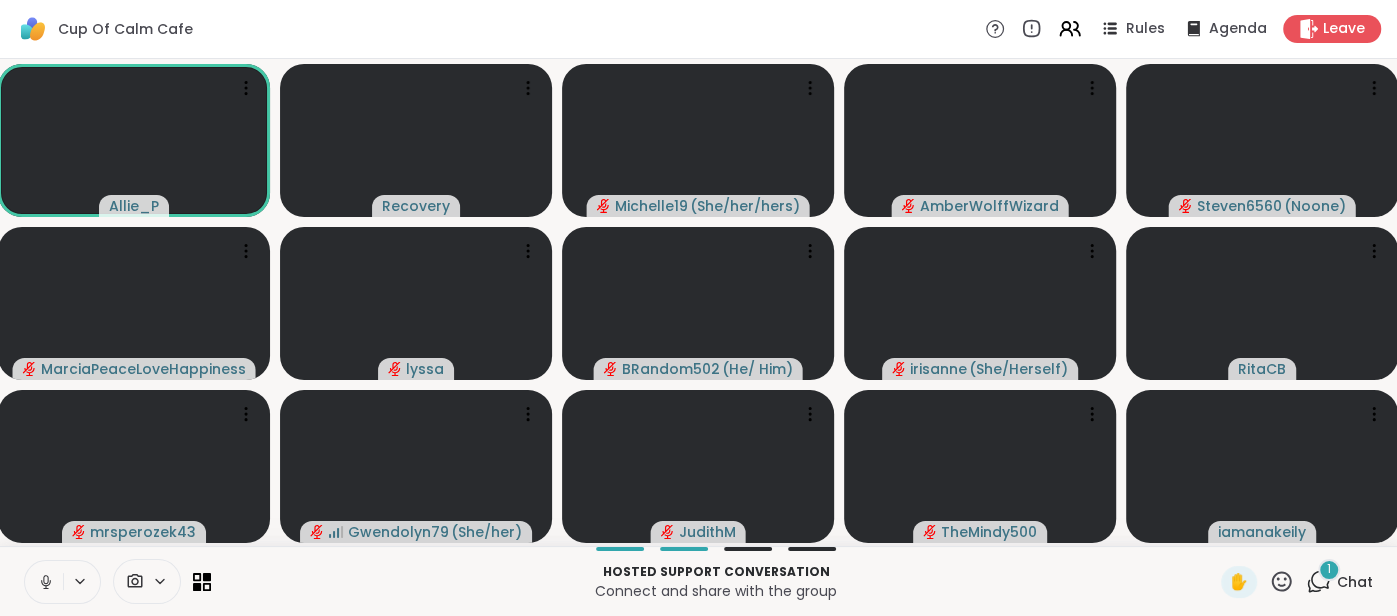 click 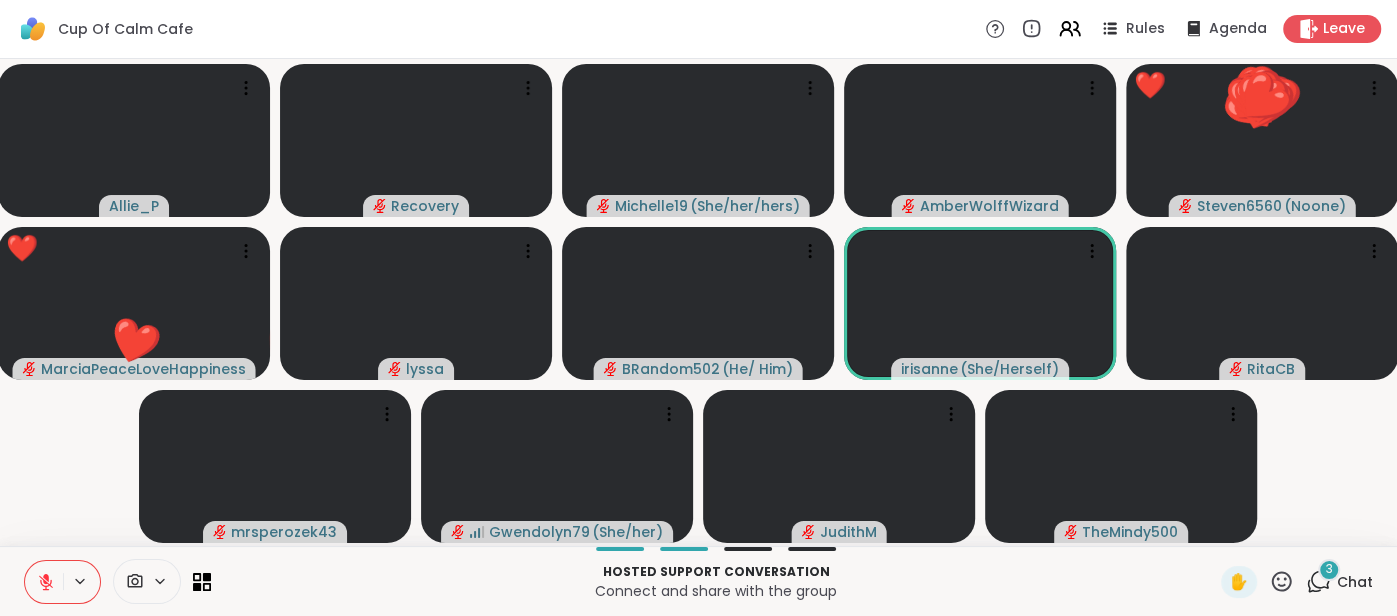 click on "Chat" at bounding box center (1355, 582) 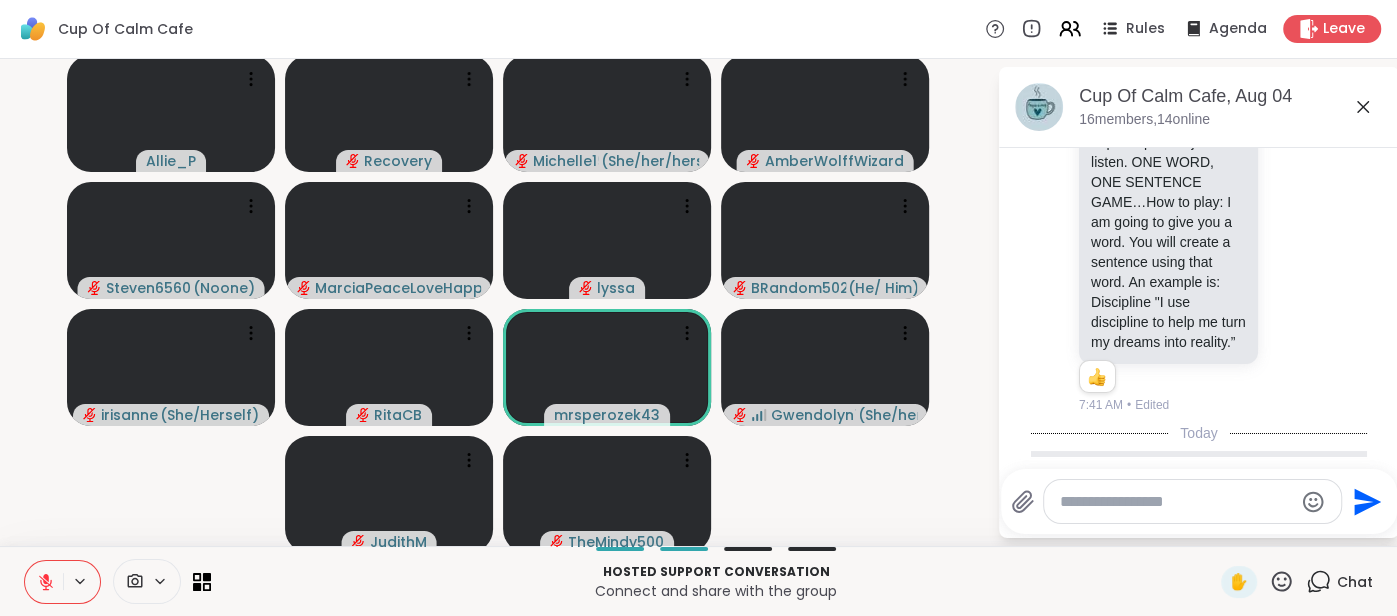 scroll, scrollTop: 975, scrollLeft: 0, axis: vertical 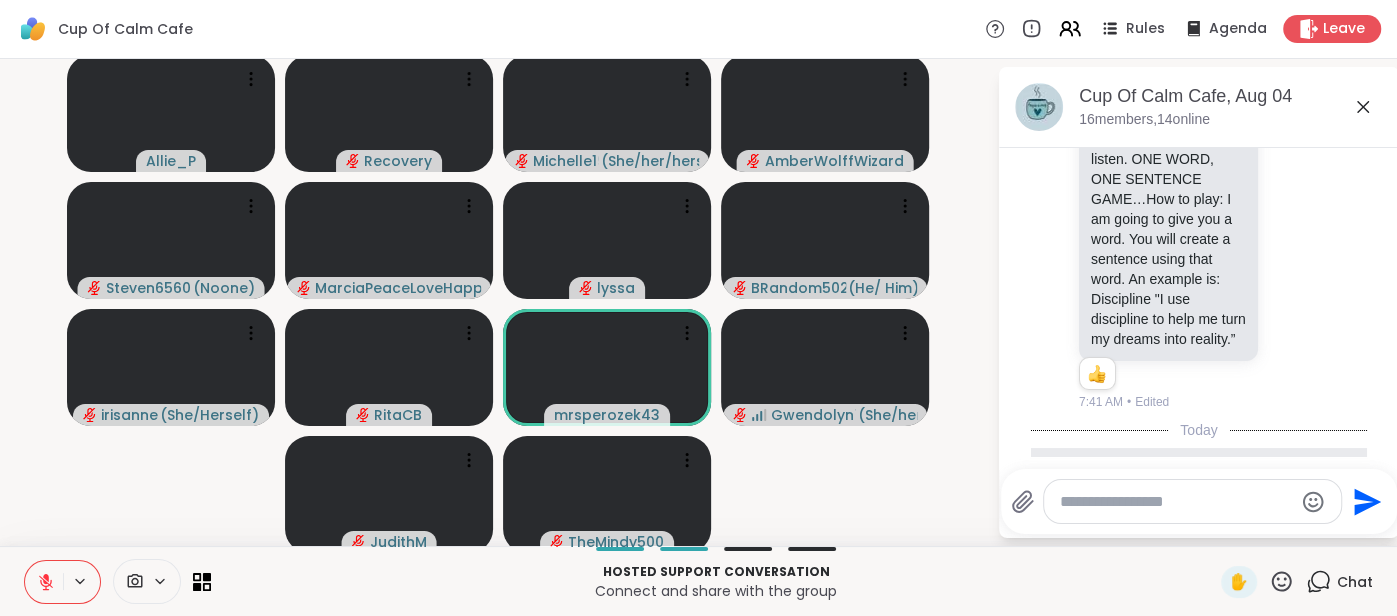 click 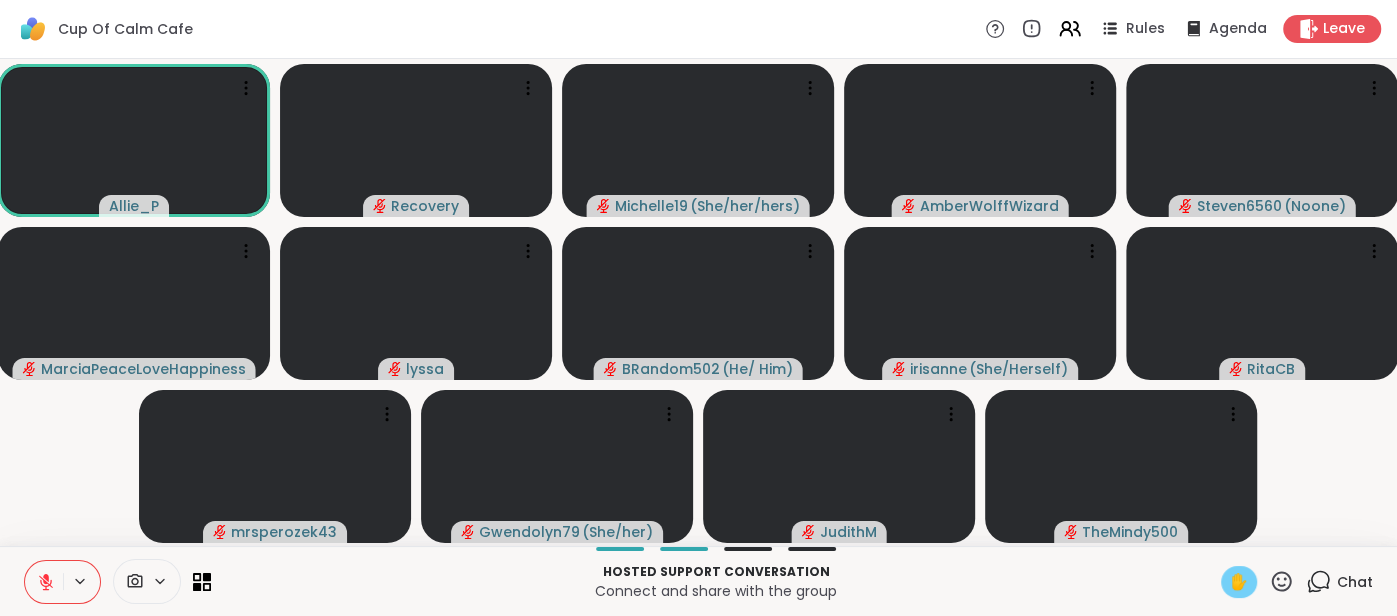 click on "✋" at bounding box center (1239, 582) 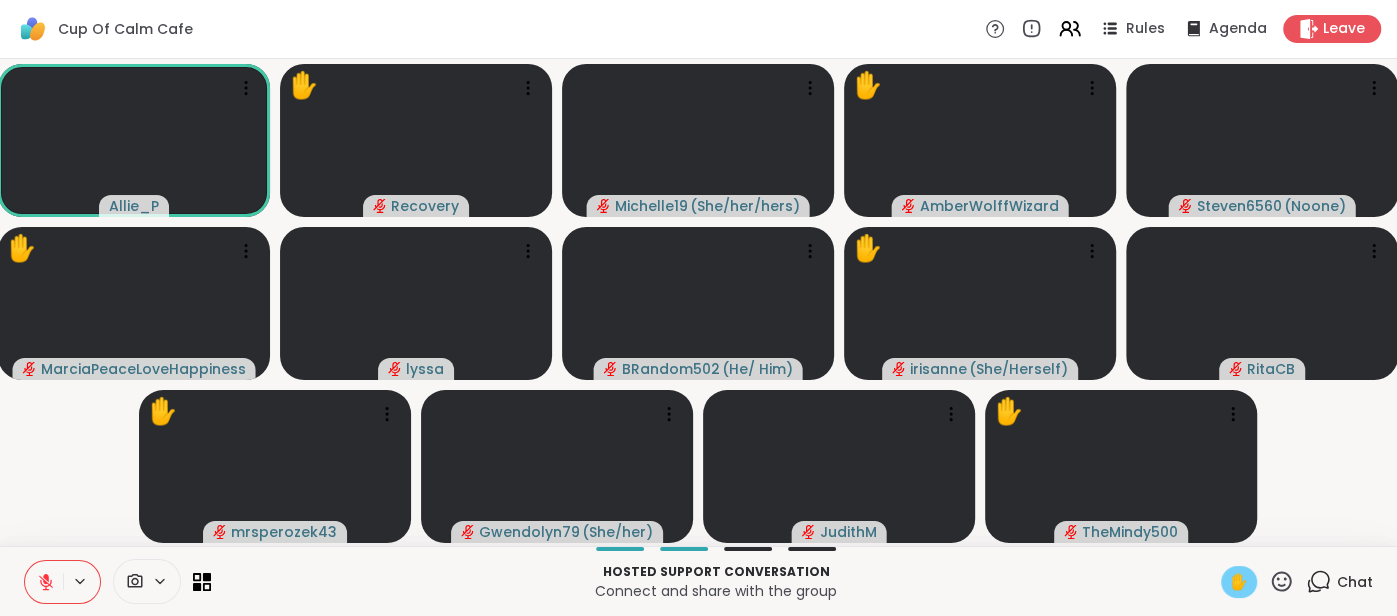 click 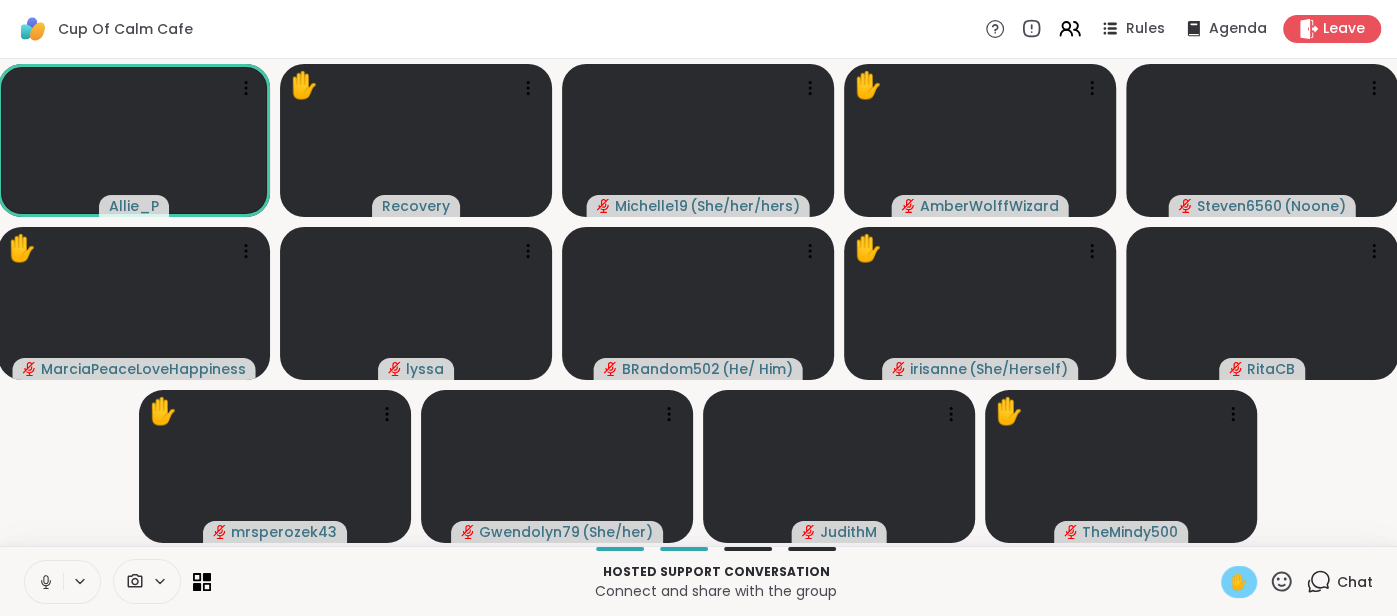 click 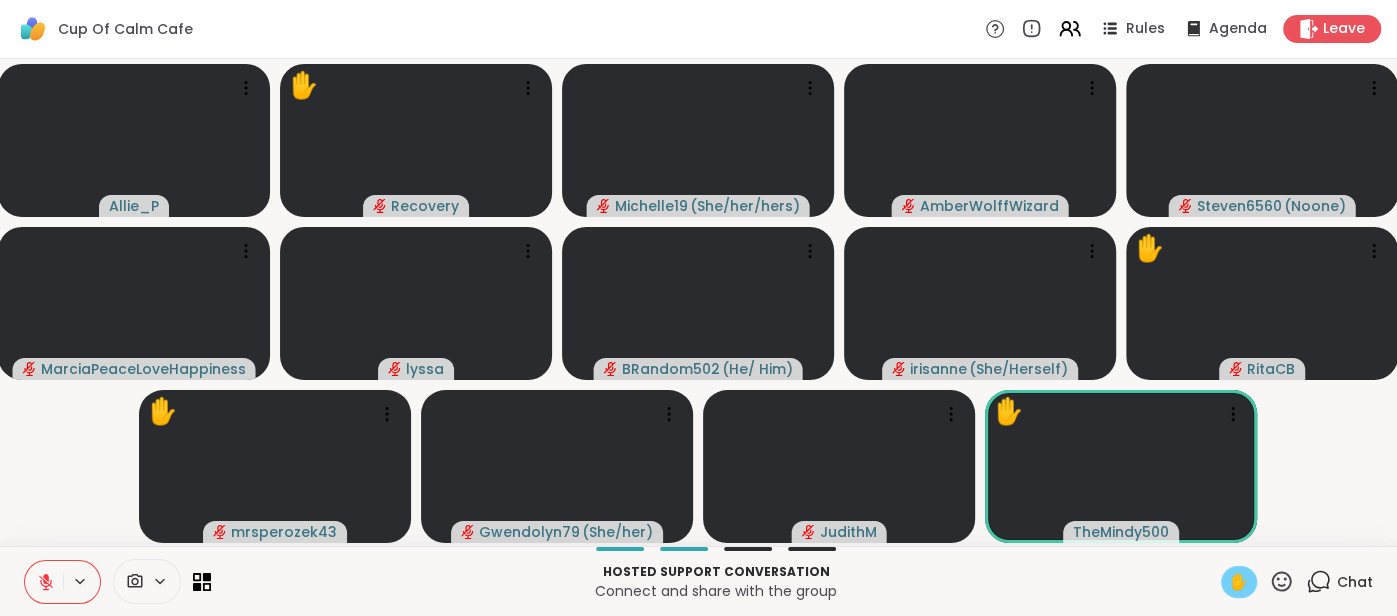 click on "✋" at bounding box center [1239, 582] 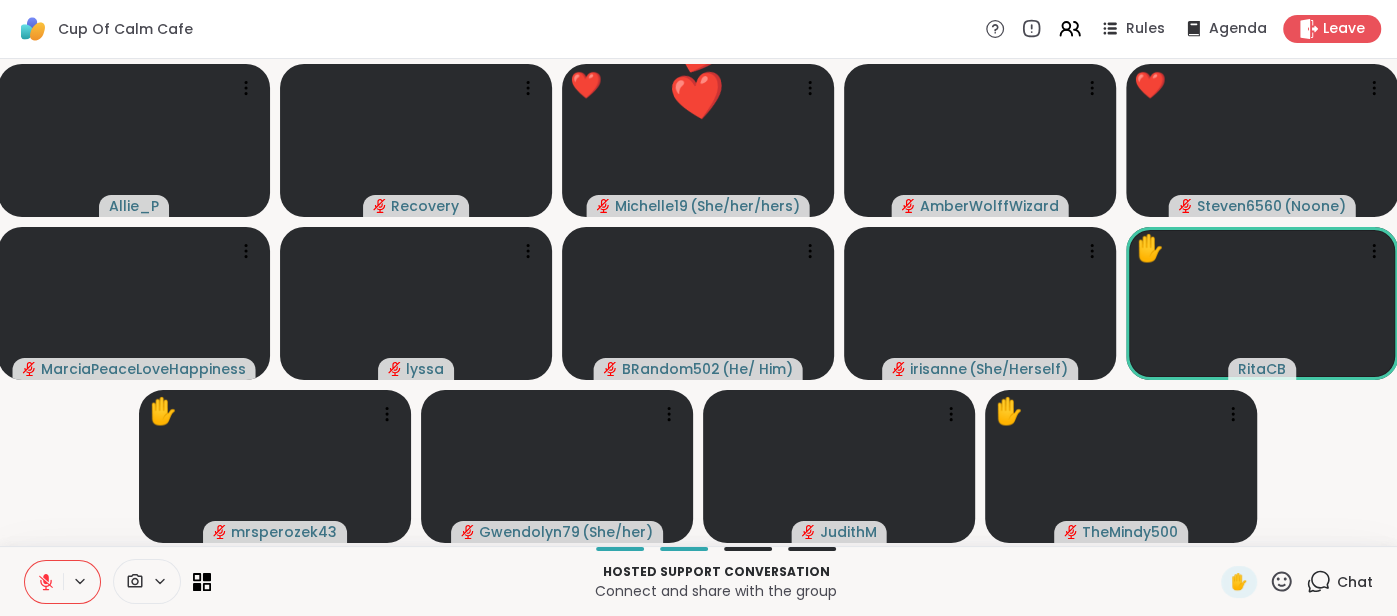 click 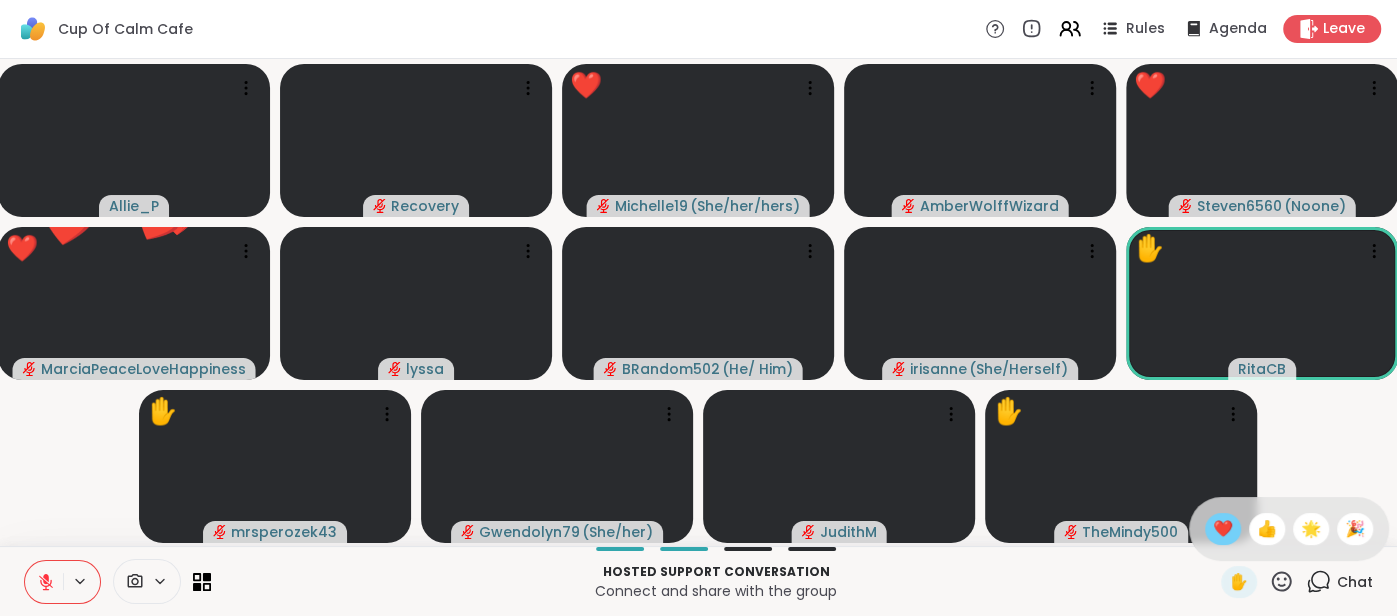 click on "❤️" at bounding box center [1223, 529] 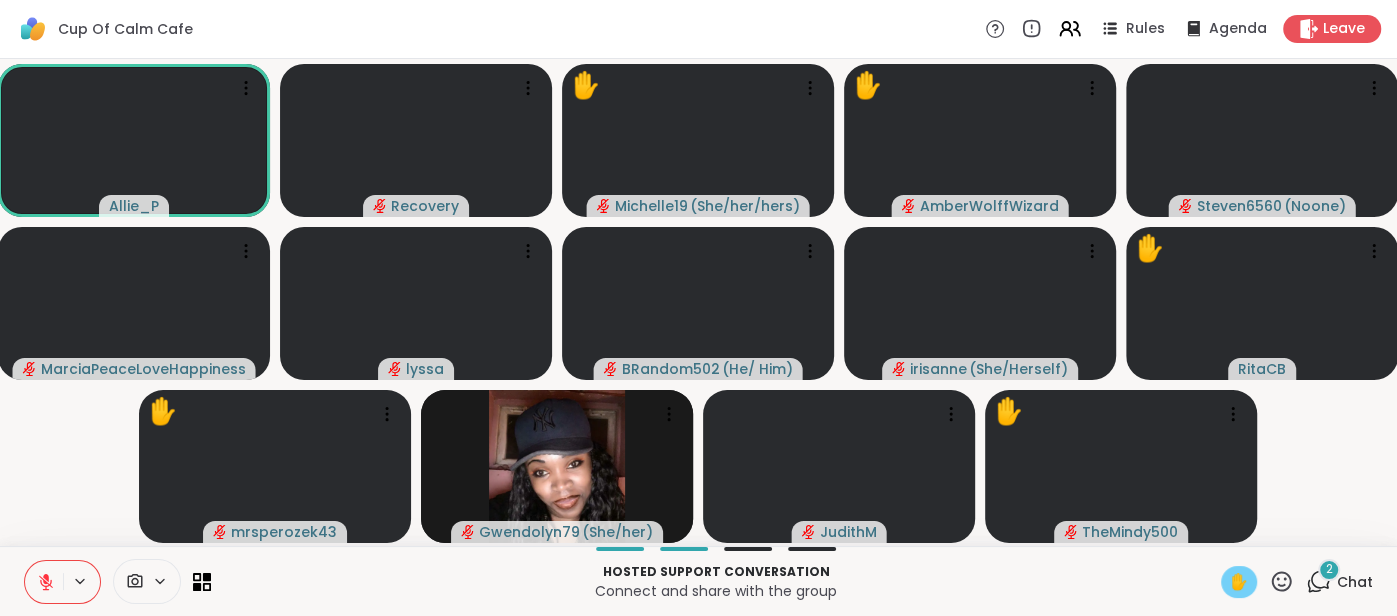 click on "✋" at bounding box center [1239, 582] 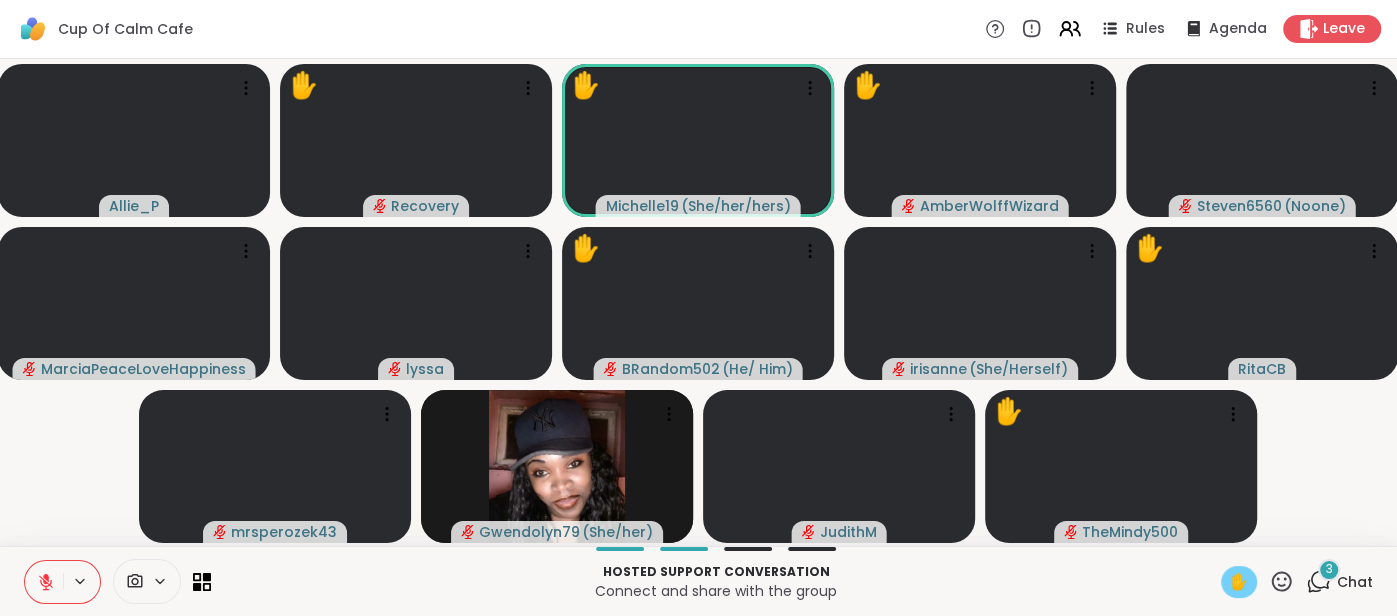 click 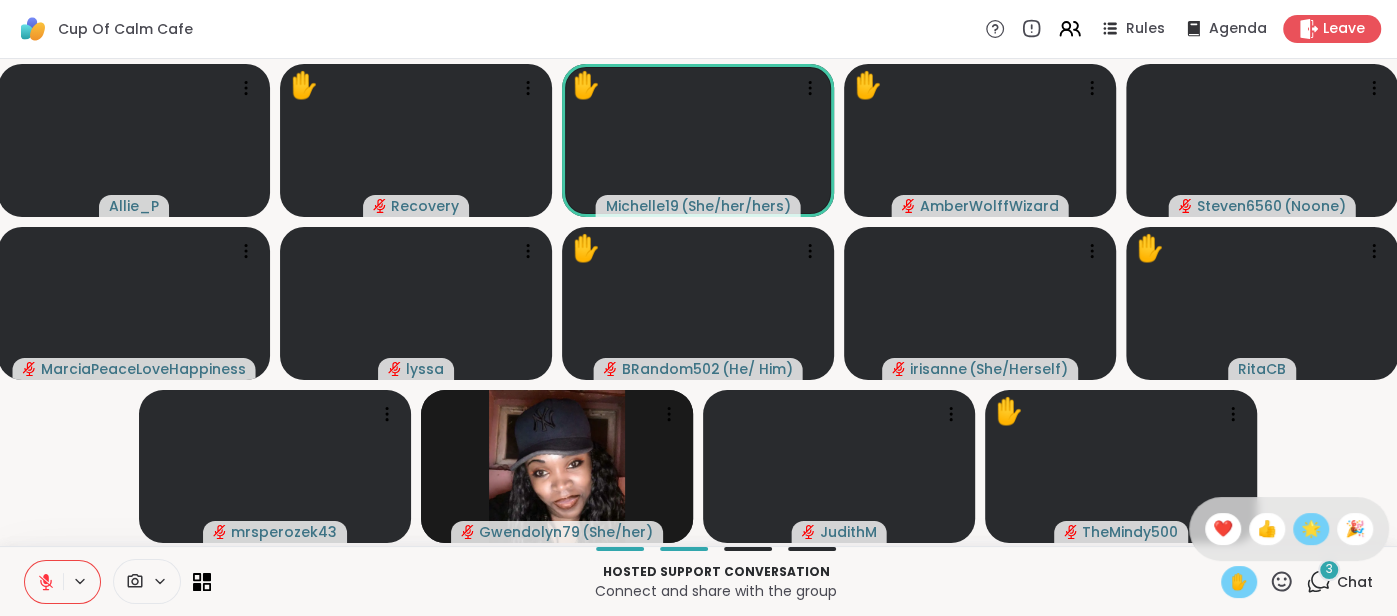 click on "🌟" at bounding box center [1311, 529] 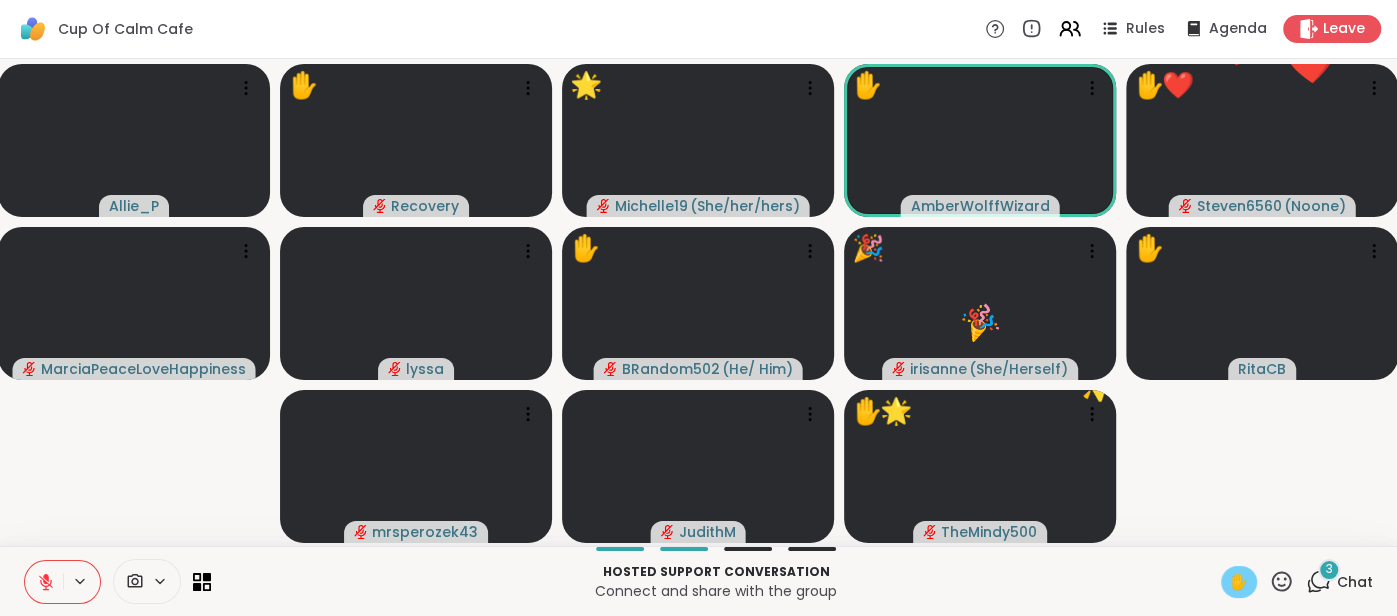 click at bounding box center (44, 582) 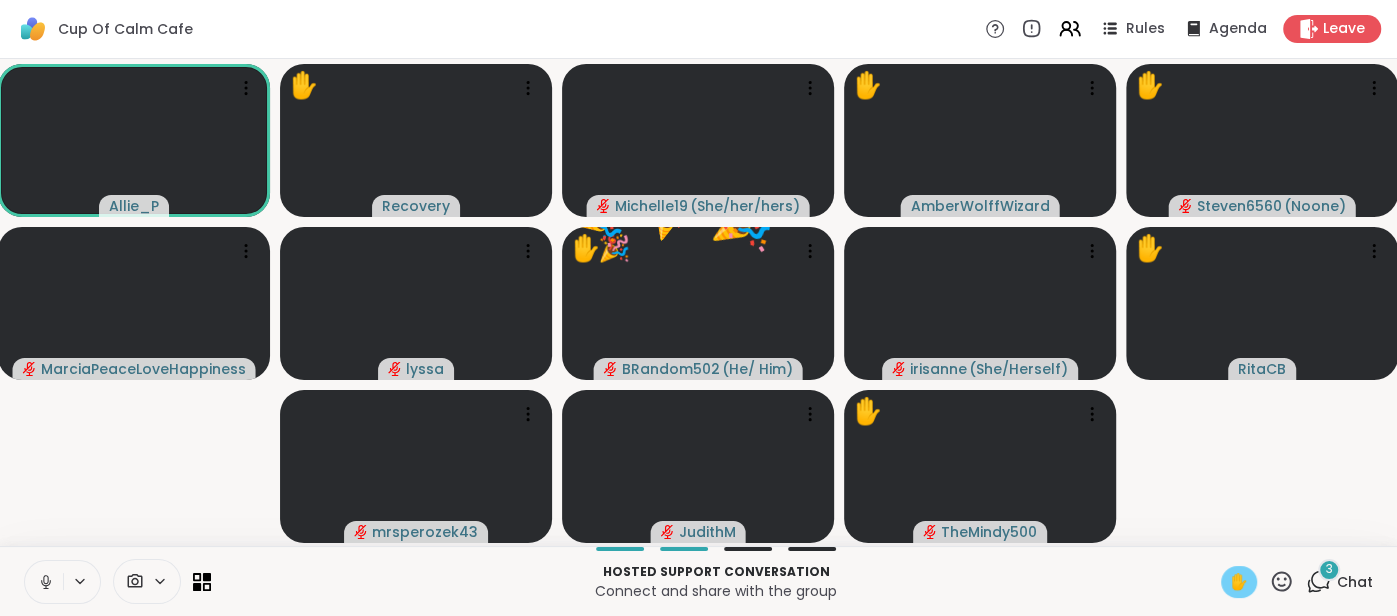 click 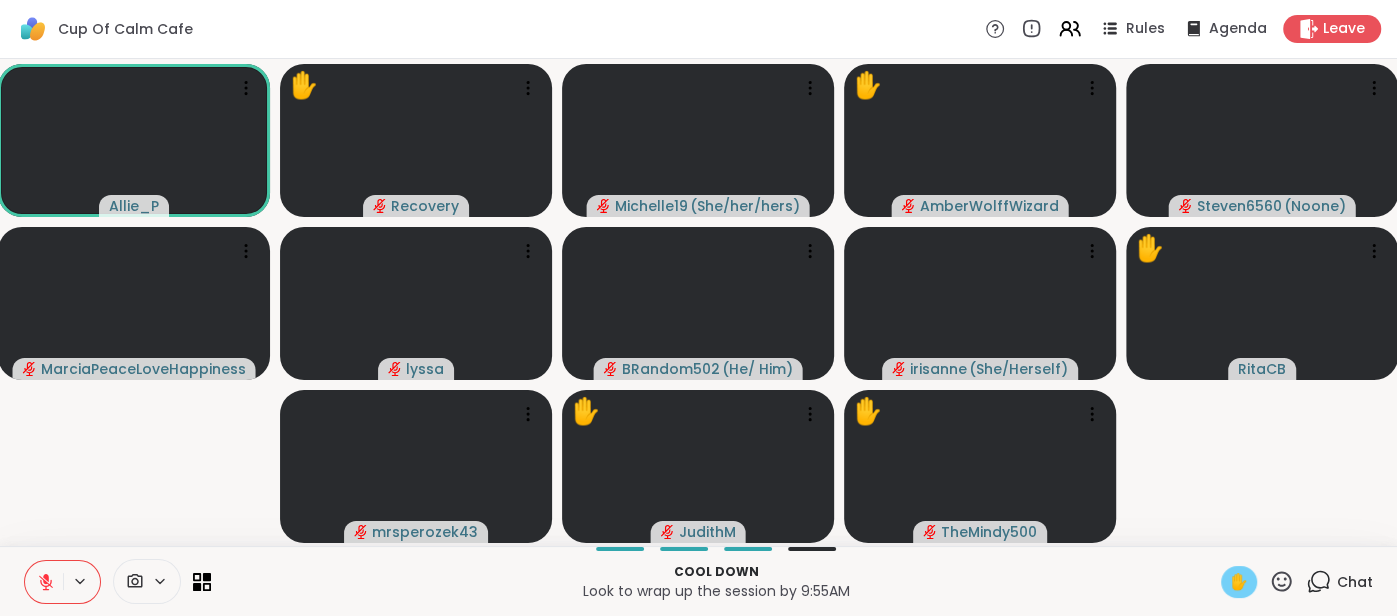 click 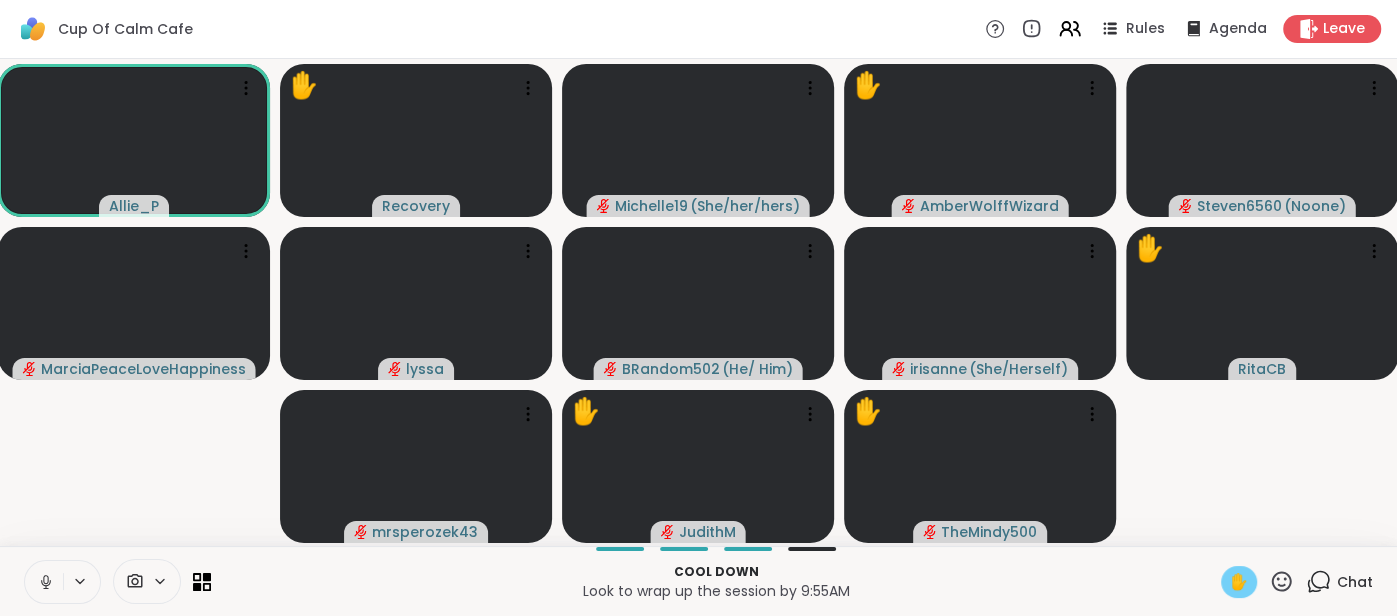 click at bounding box center (44, 582) 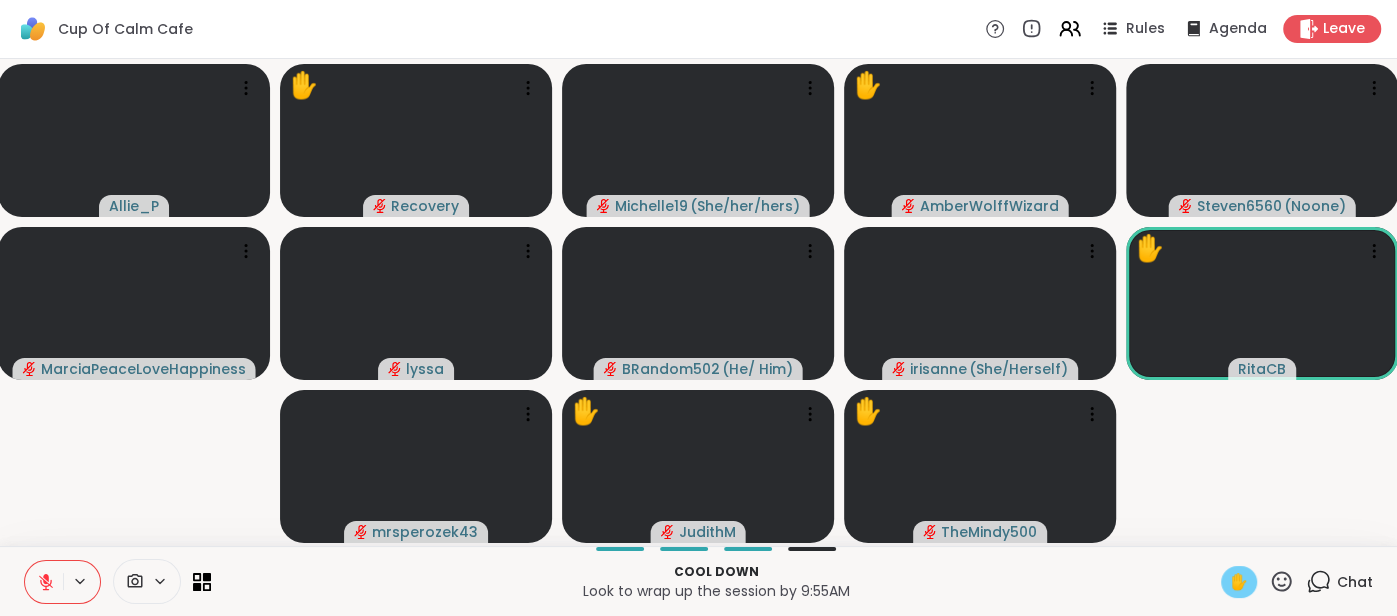 click on "✋" at bounding box center (1239, 582) 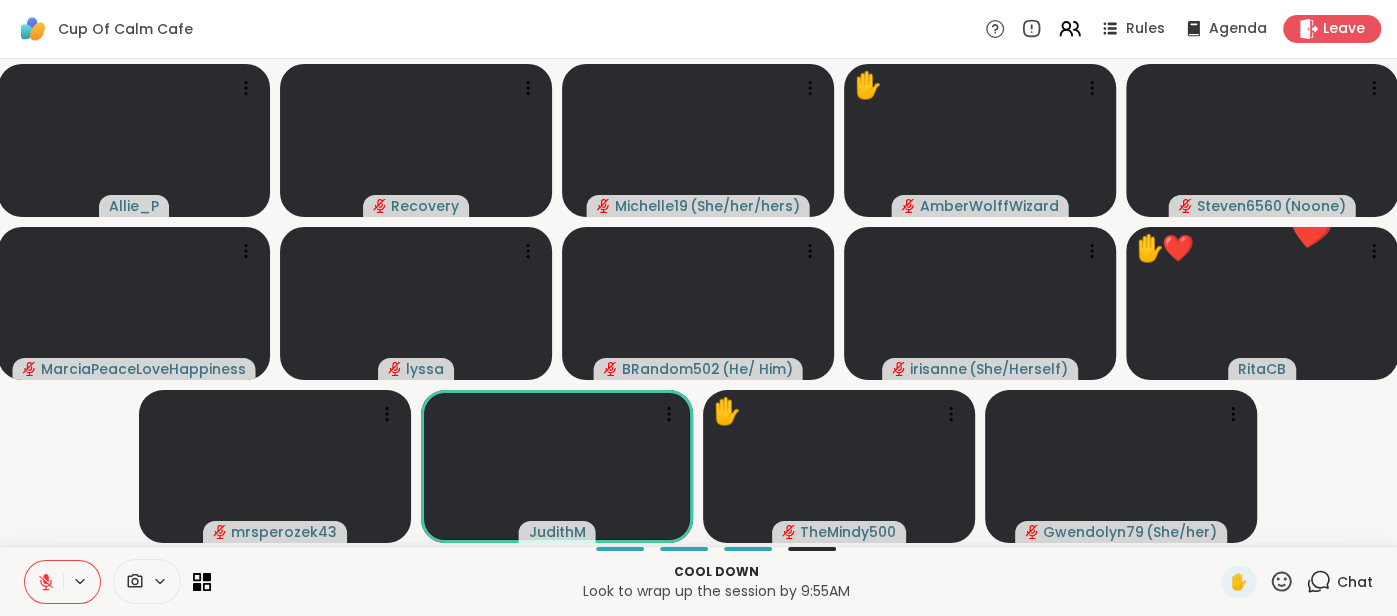 click on "Chat" at bounding box center (1355, 582) 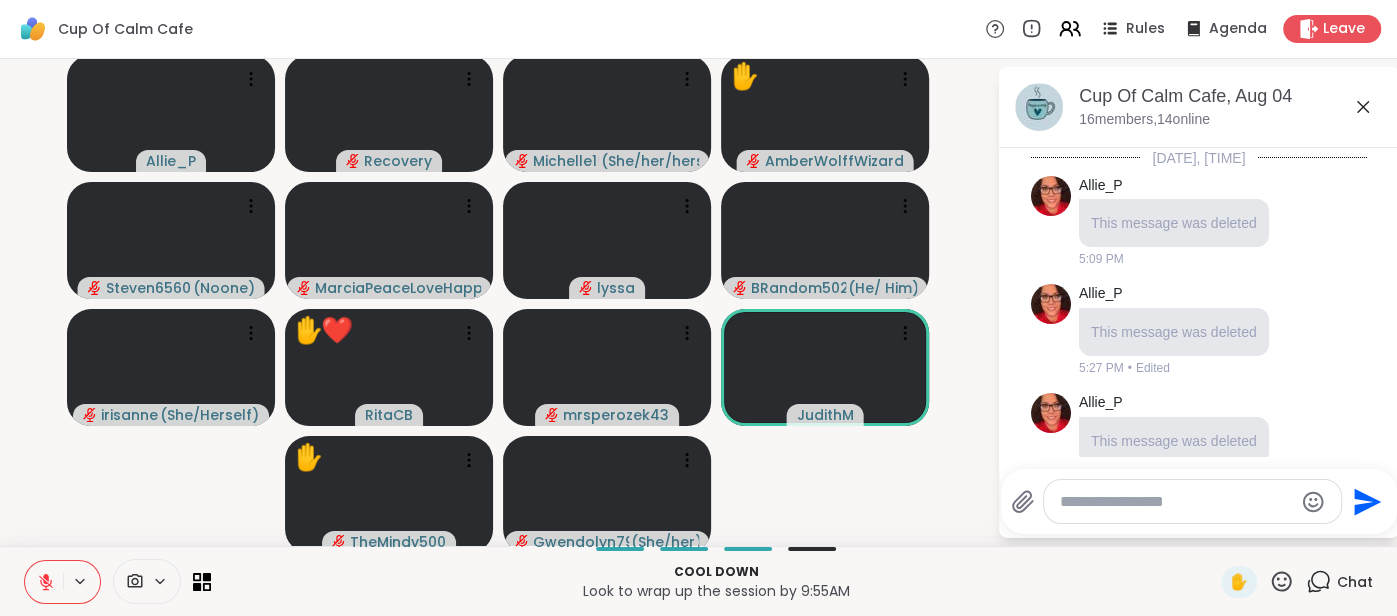 scroll, scrollTop: 2773, scrollLeft: 0, axis: vertical 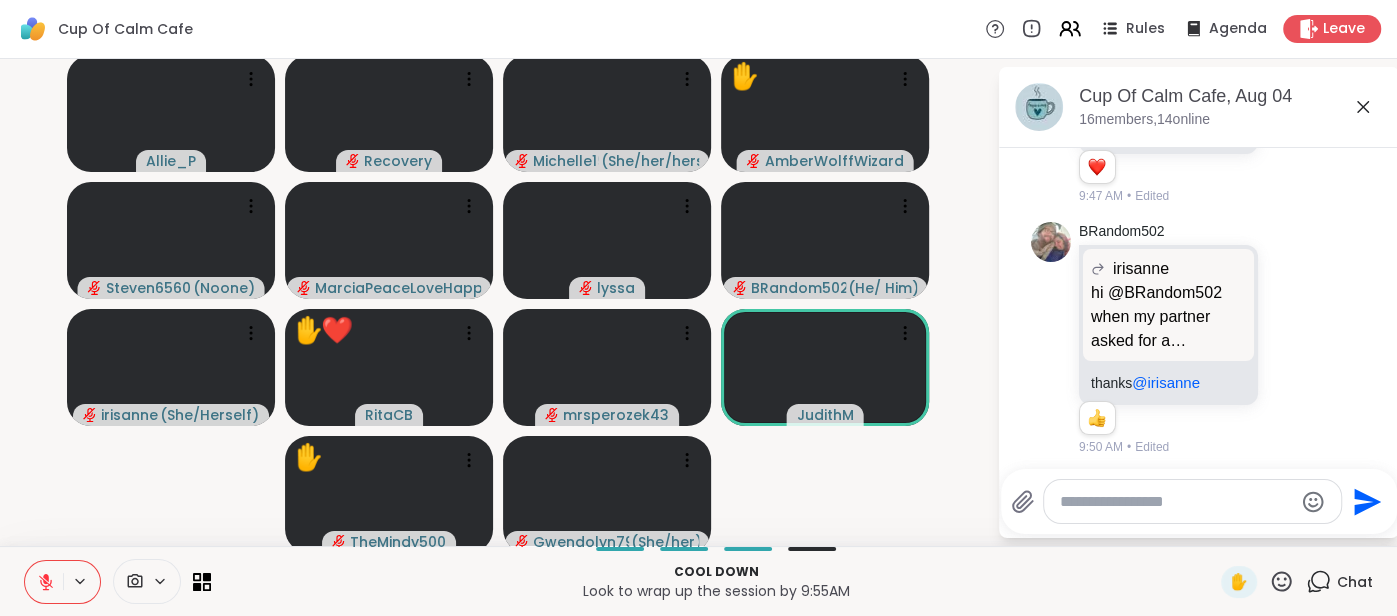 click at bounding box center [1176, 502] 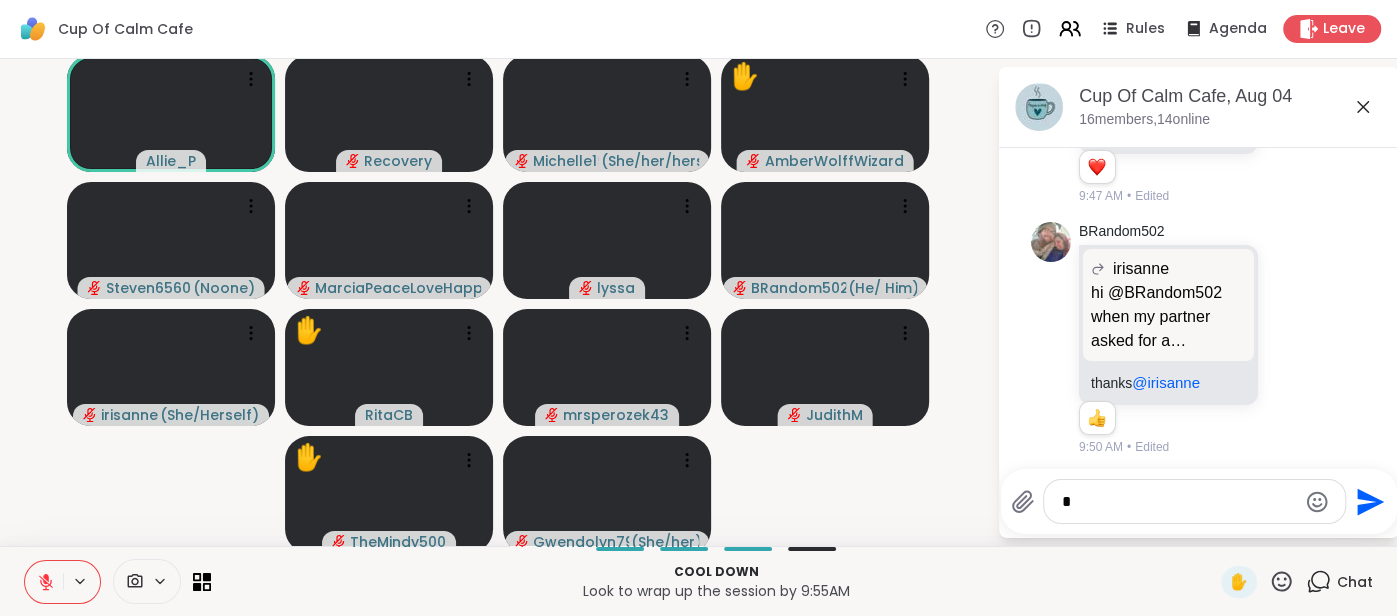 type on "**" 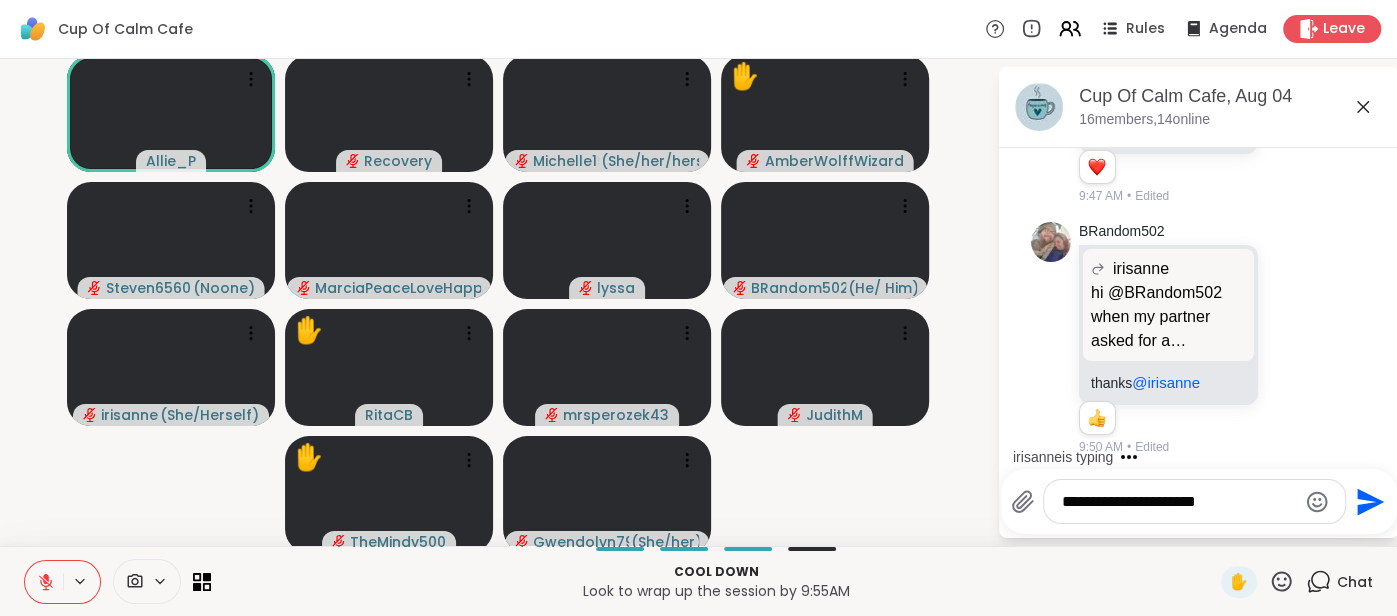 type on "**********" 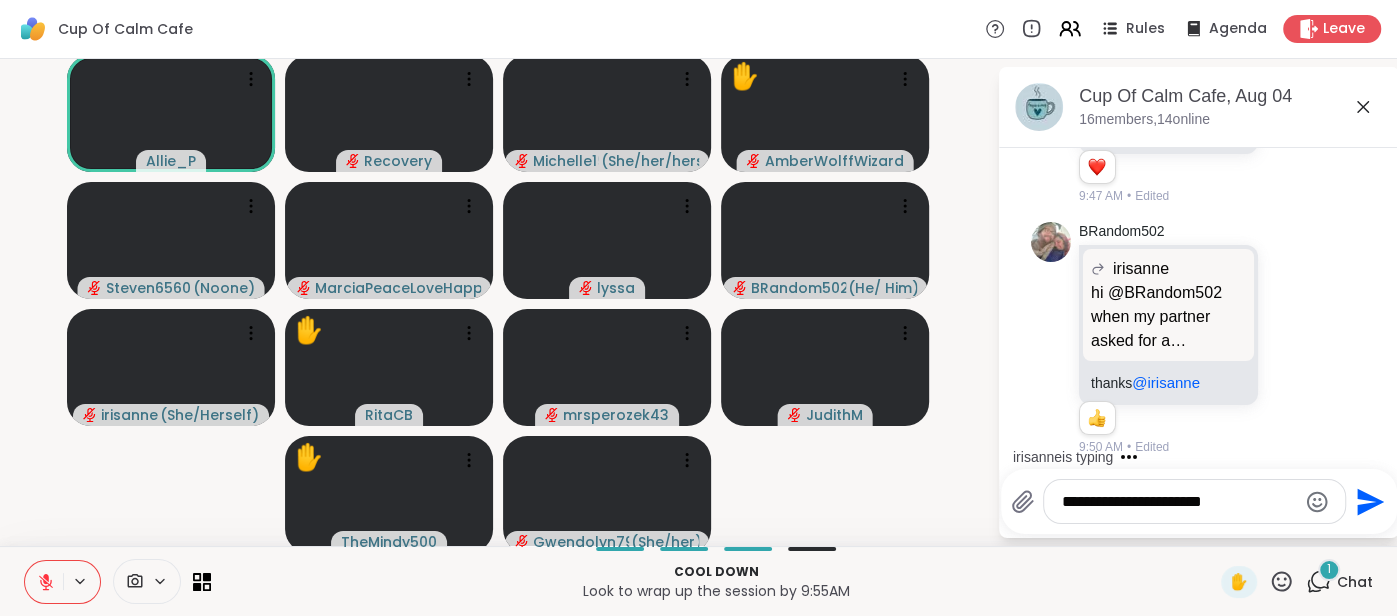 scroll, scrollTop: 2899, scrollLeft: 0, axis: vertical 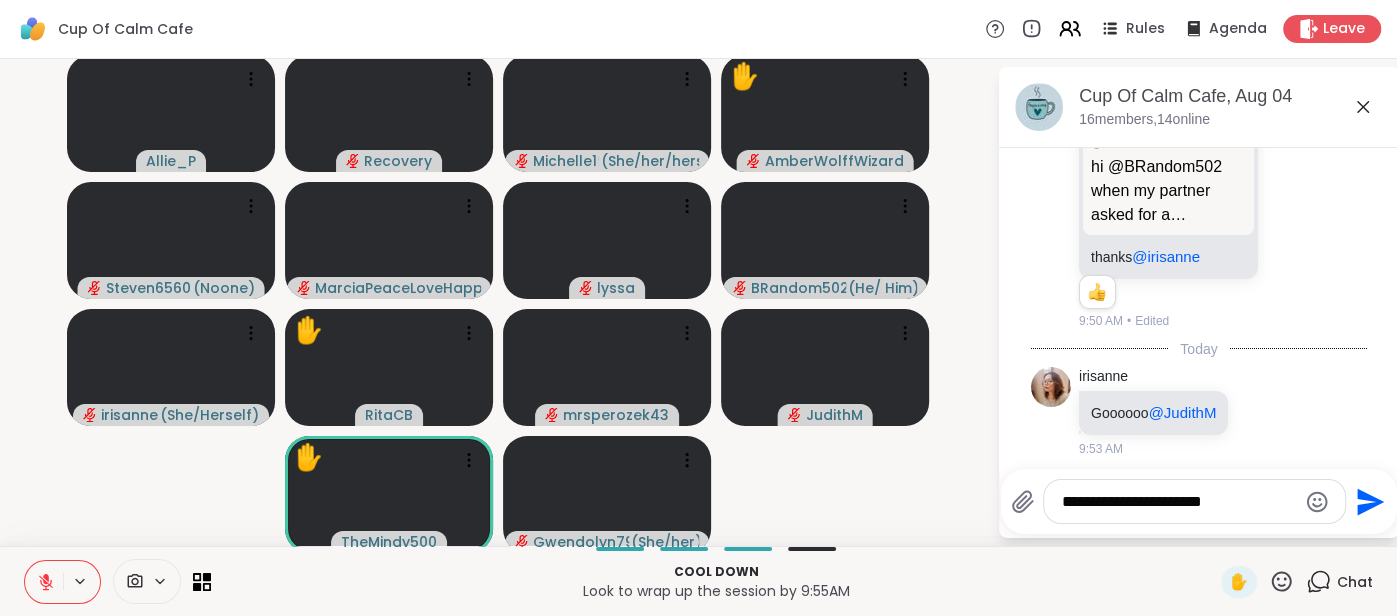 type 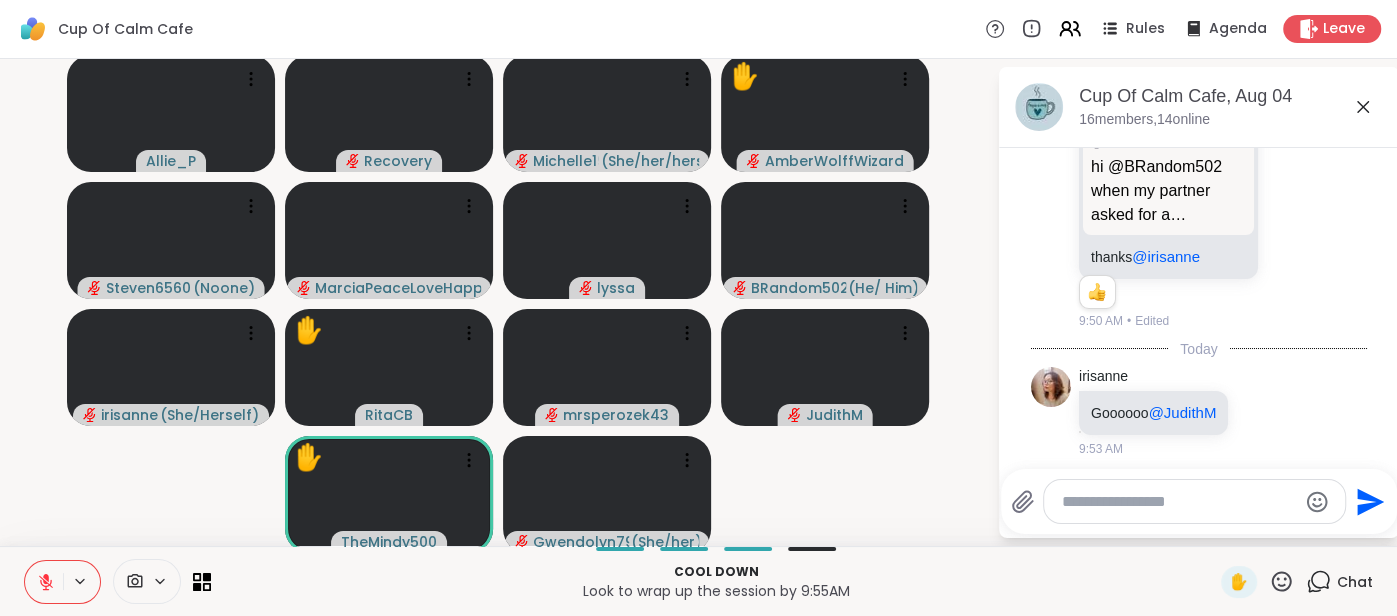 scroll, scrollTop: 3005, scrollLeft: 0, axis: vertical 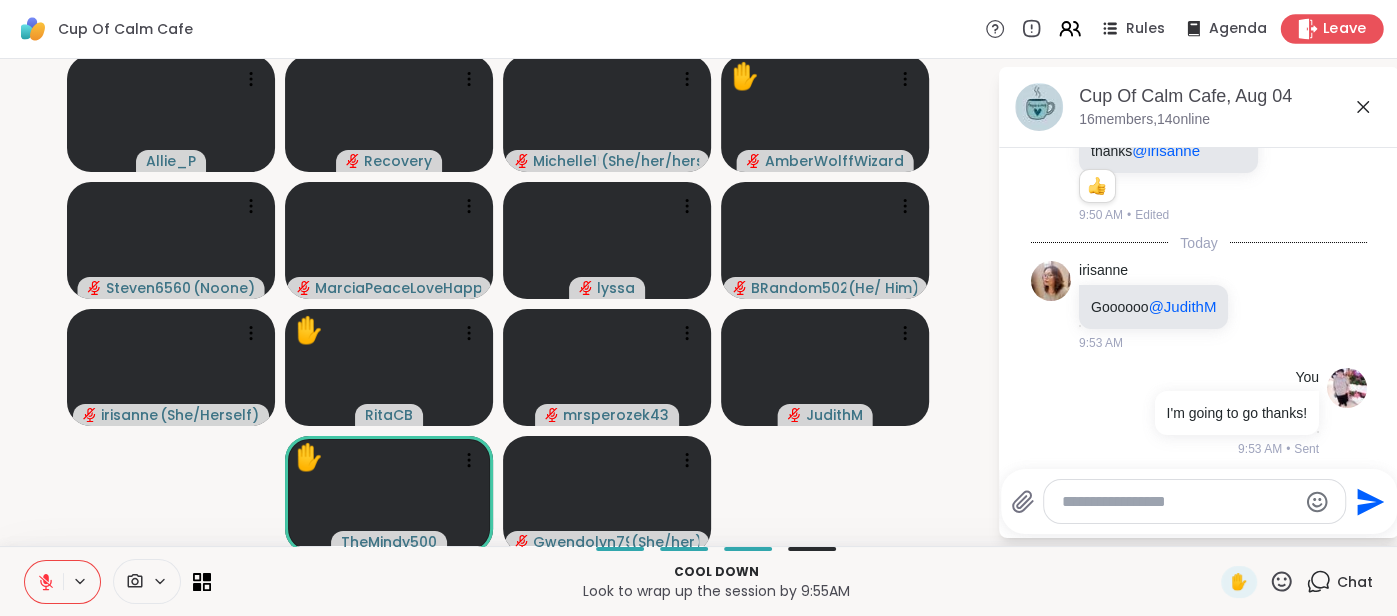 click 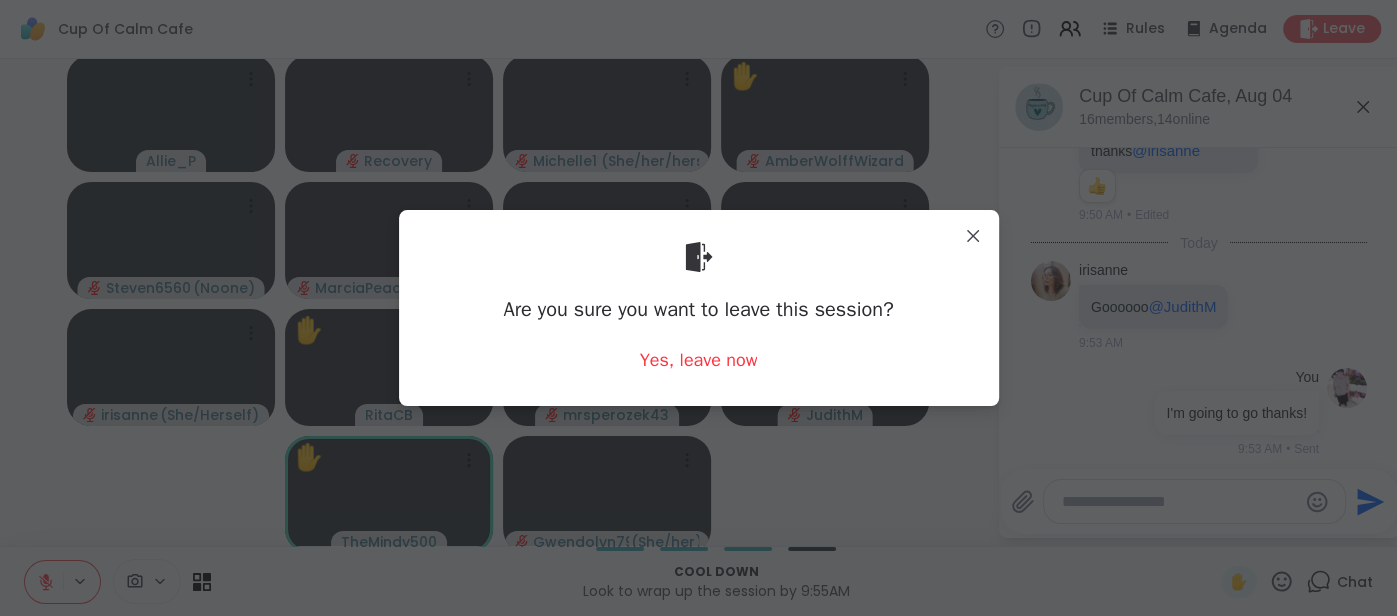 click on "Are you sure you want to leave this session? Yes, leave now" at bounding box center (699, 307) 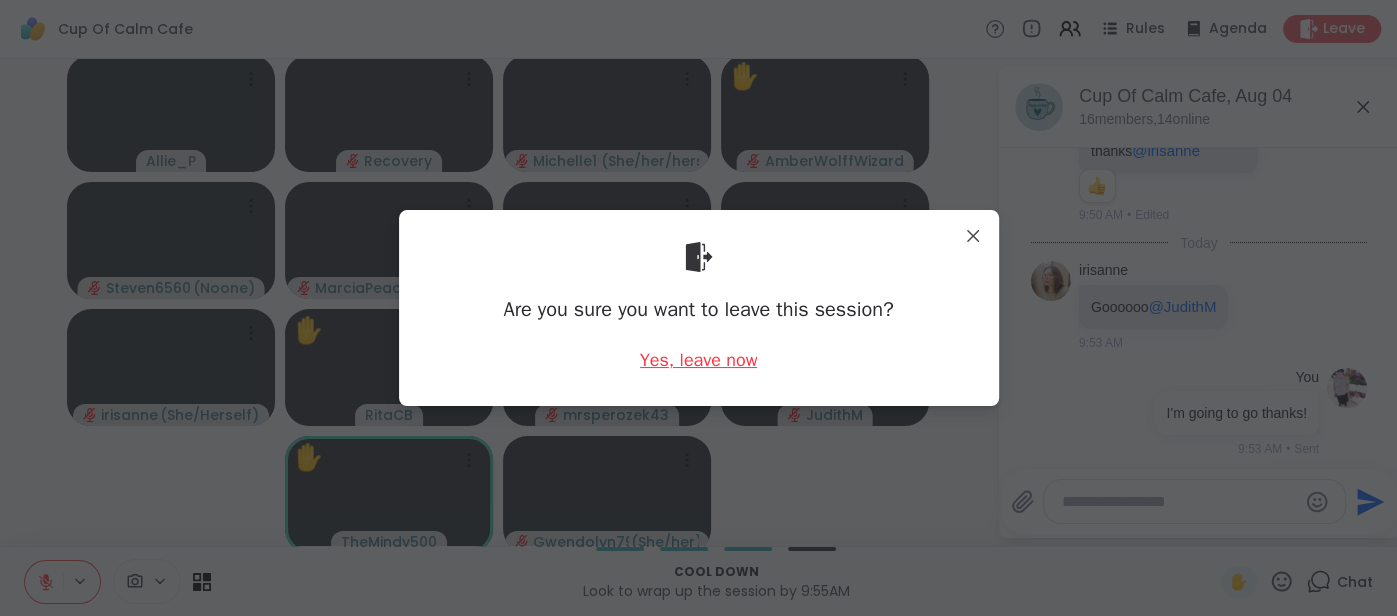 click on "Yes, leave now" at bounding box center [699, 360] 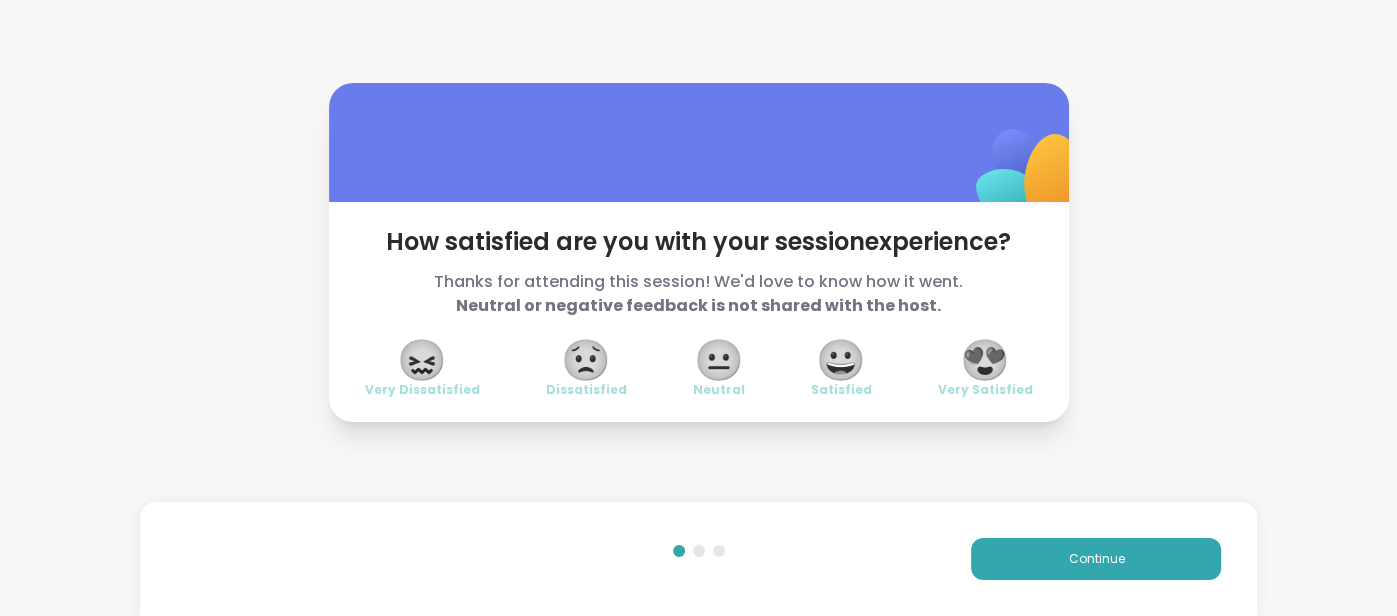 click on "😍" at bounding box center (985, 360) 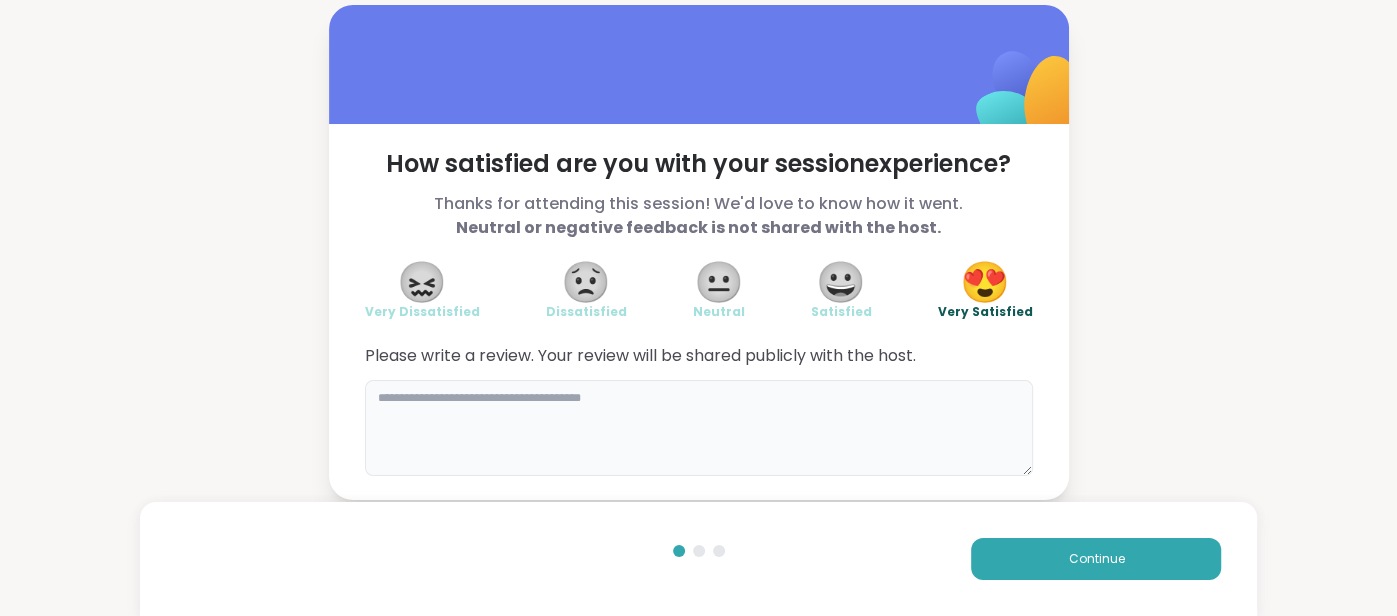 click at bounding box center (699, 428) 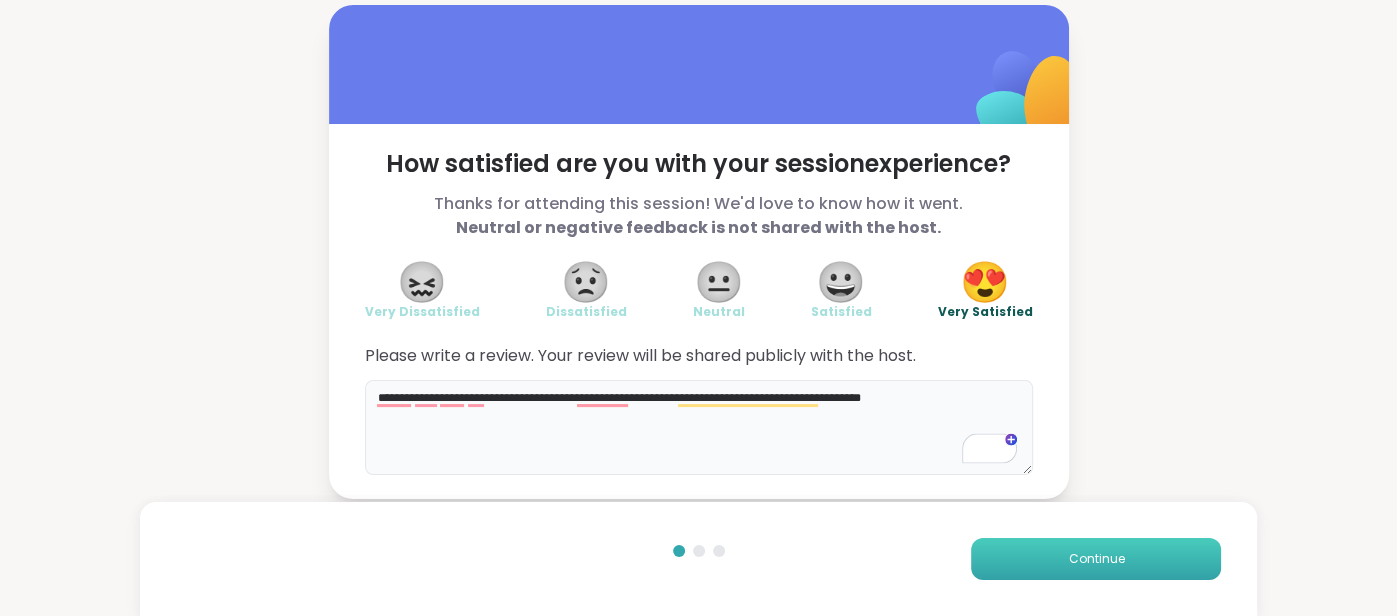 type on "**********" 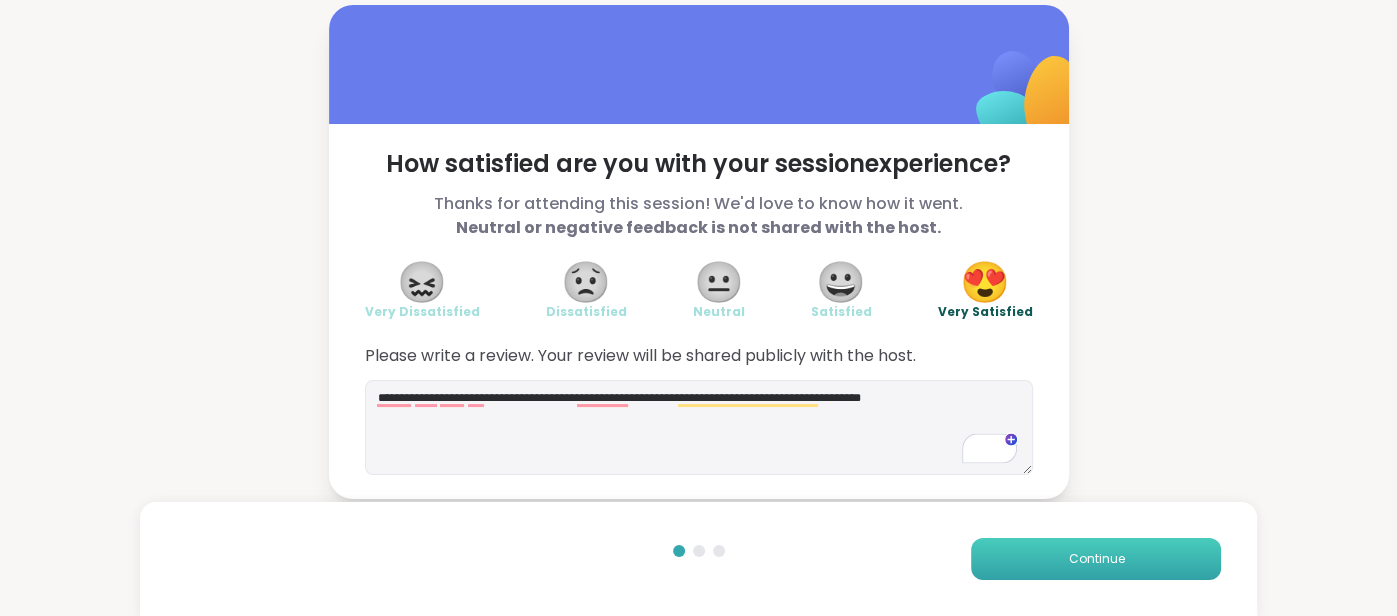click on "Continue" at bounding box center (1096, 559) 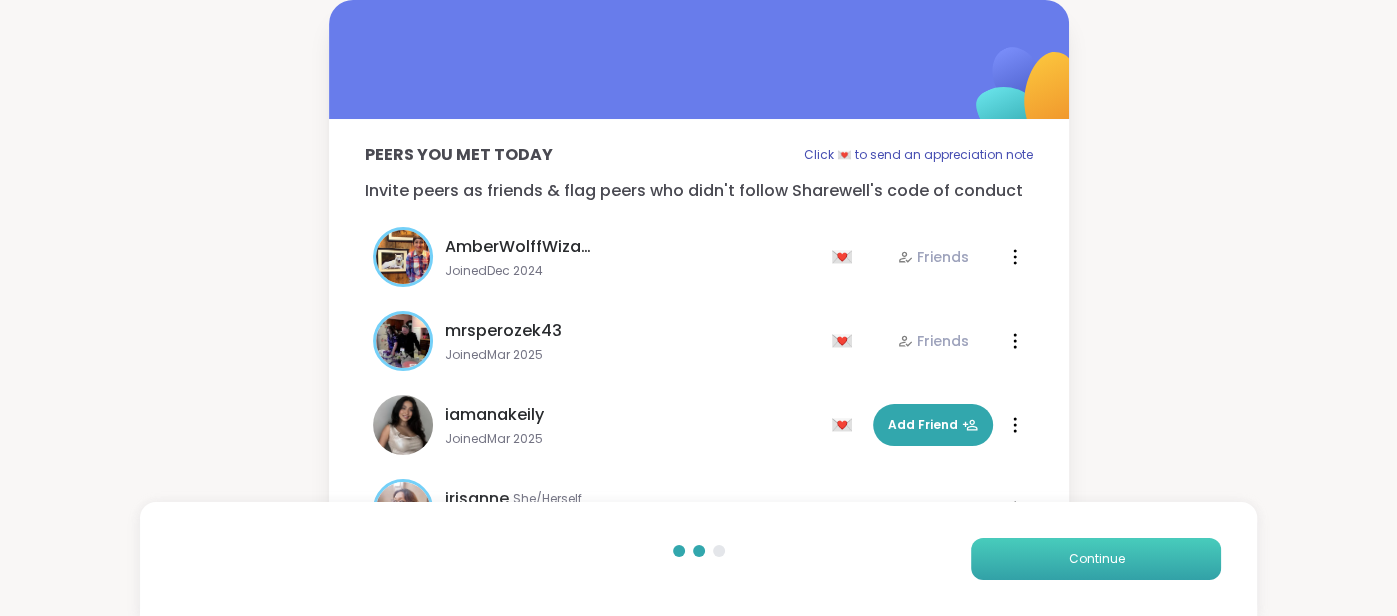 click on "Continue" at bounding box center [1096, 559] 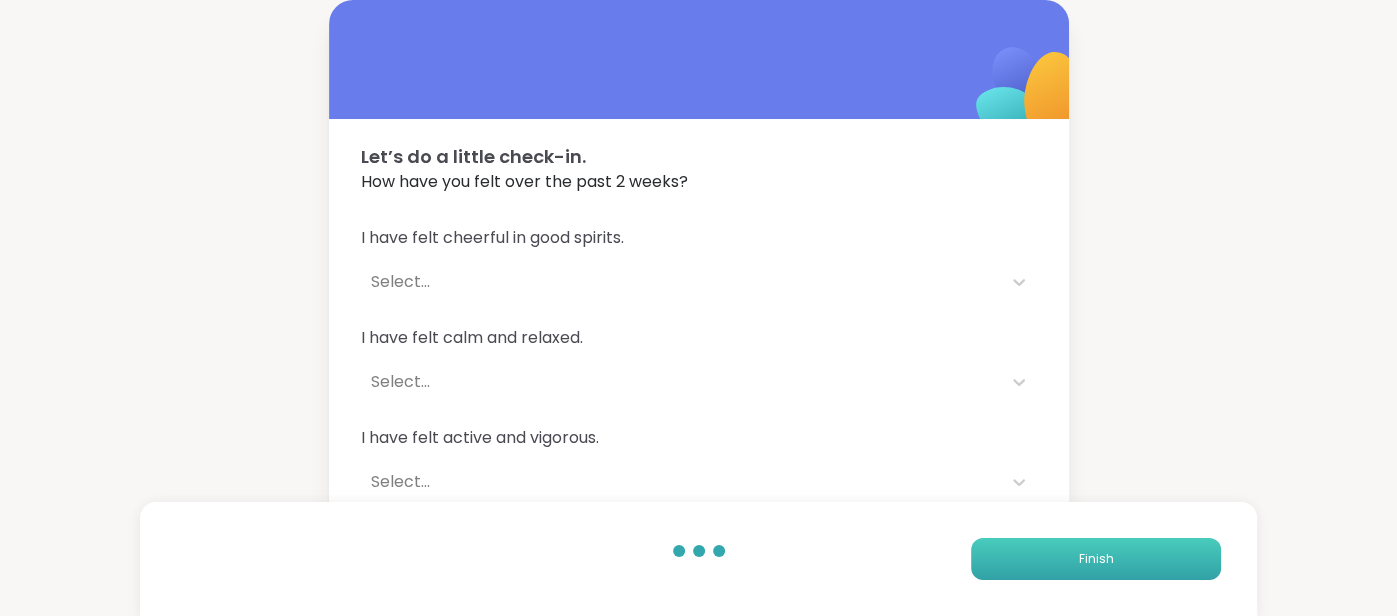 click on "Finish" at bounding box center (1096, 559) 